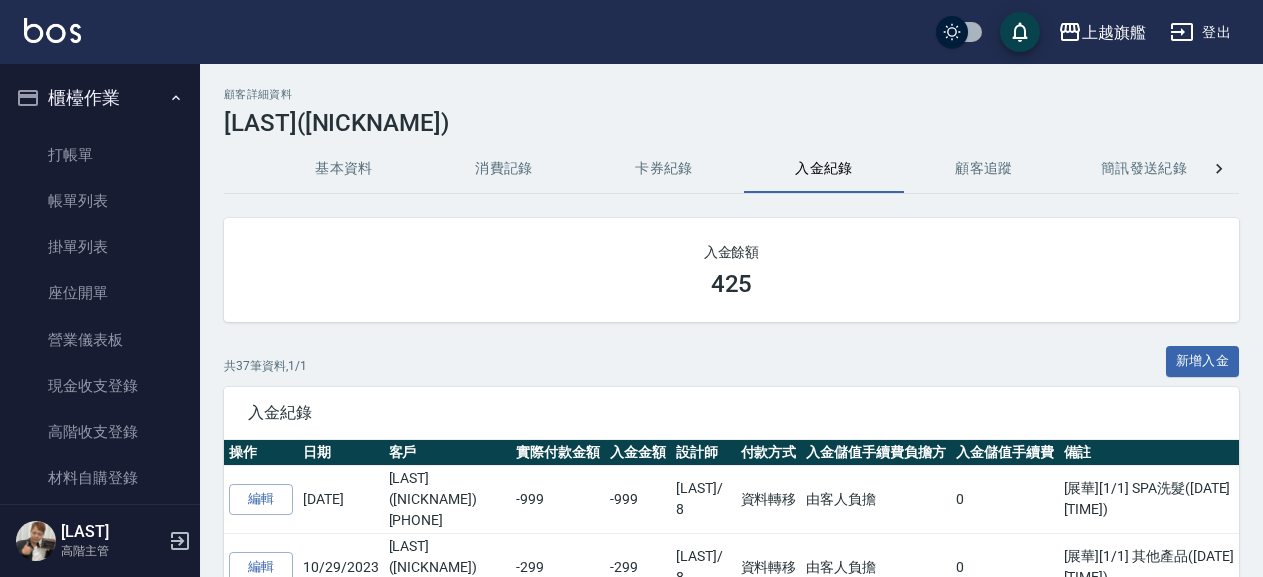 scroll, scrollTop: 0, scrollLeft: 0, axis: both 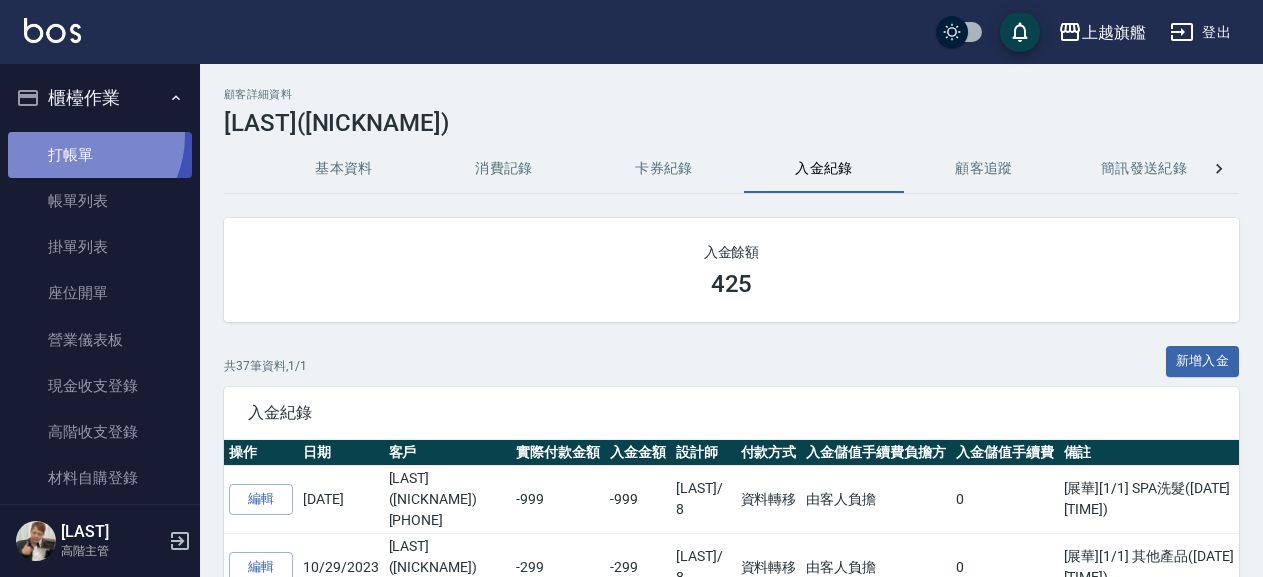 click on "打帳單" at bounding box center (100, 155) 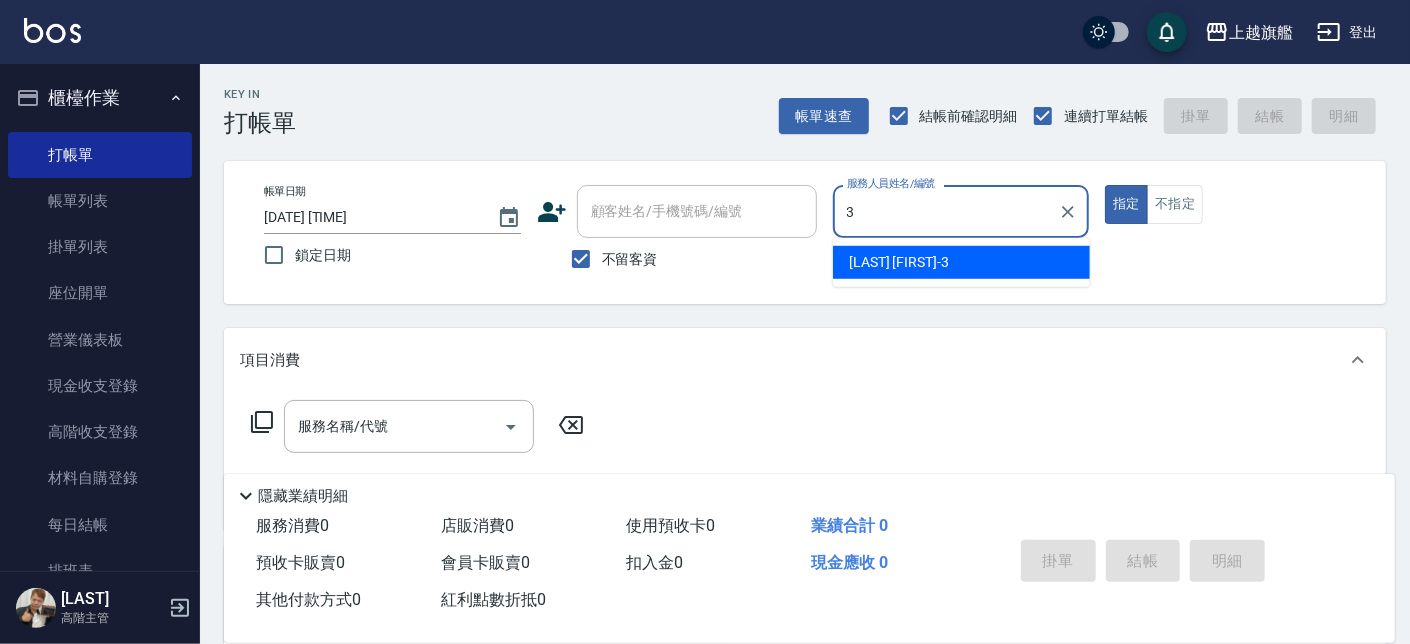 type on "[LAST]-[NUMBER]" 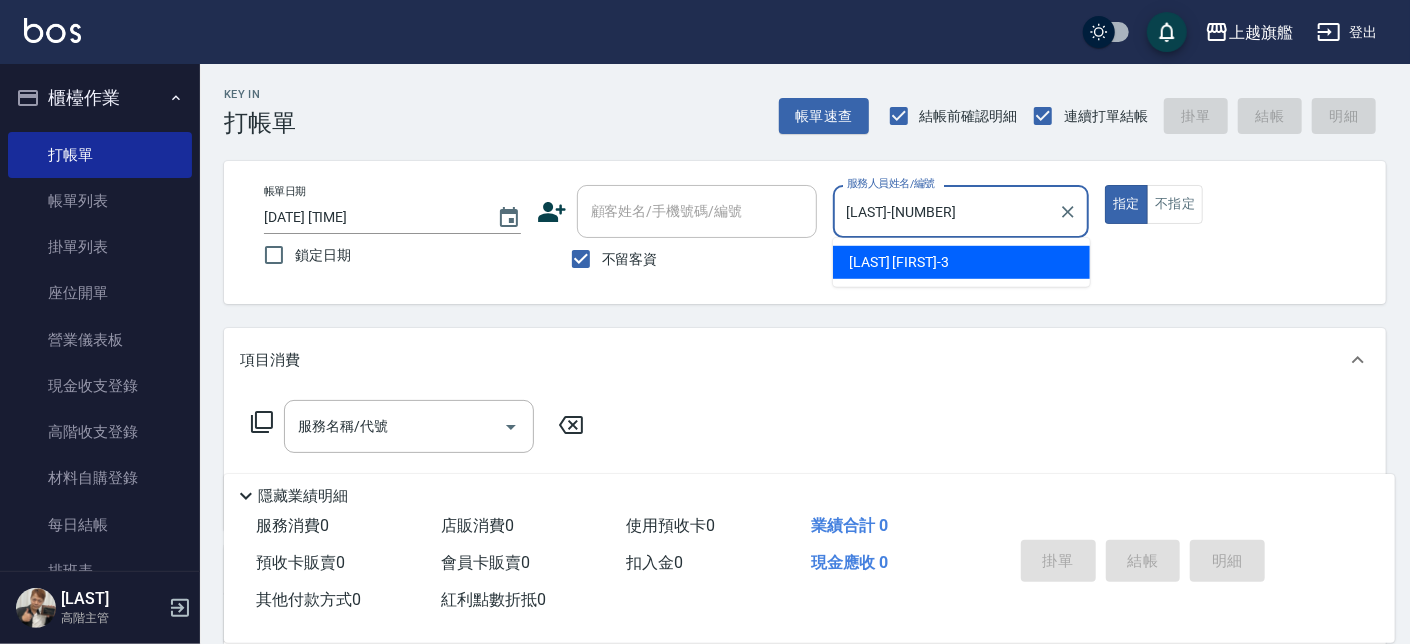 type on "true" 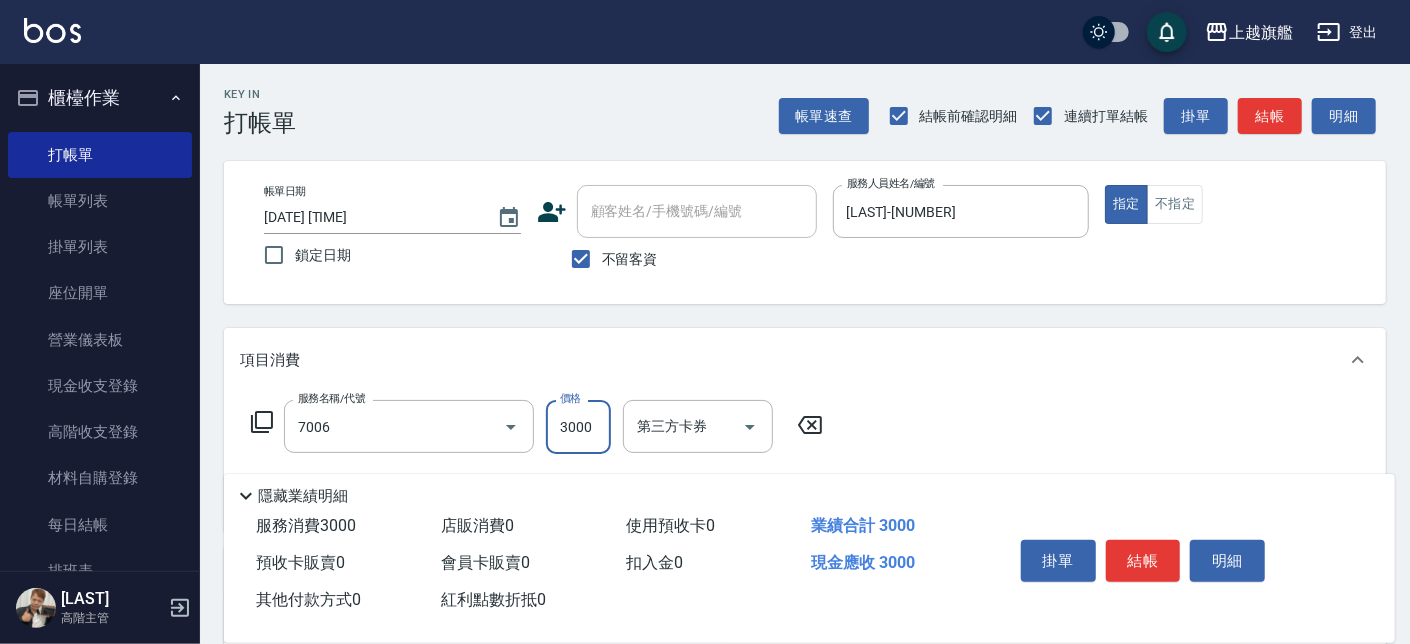 type on "重整(7006)" 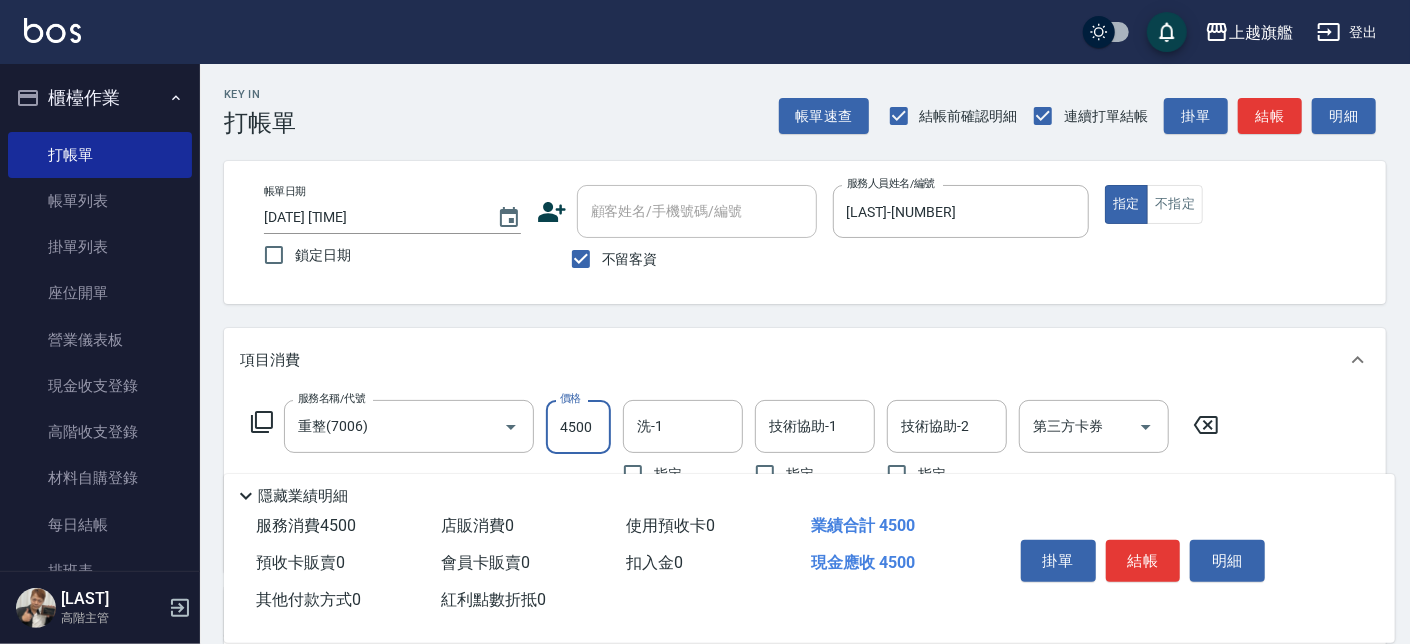 type on "4500" 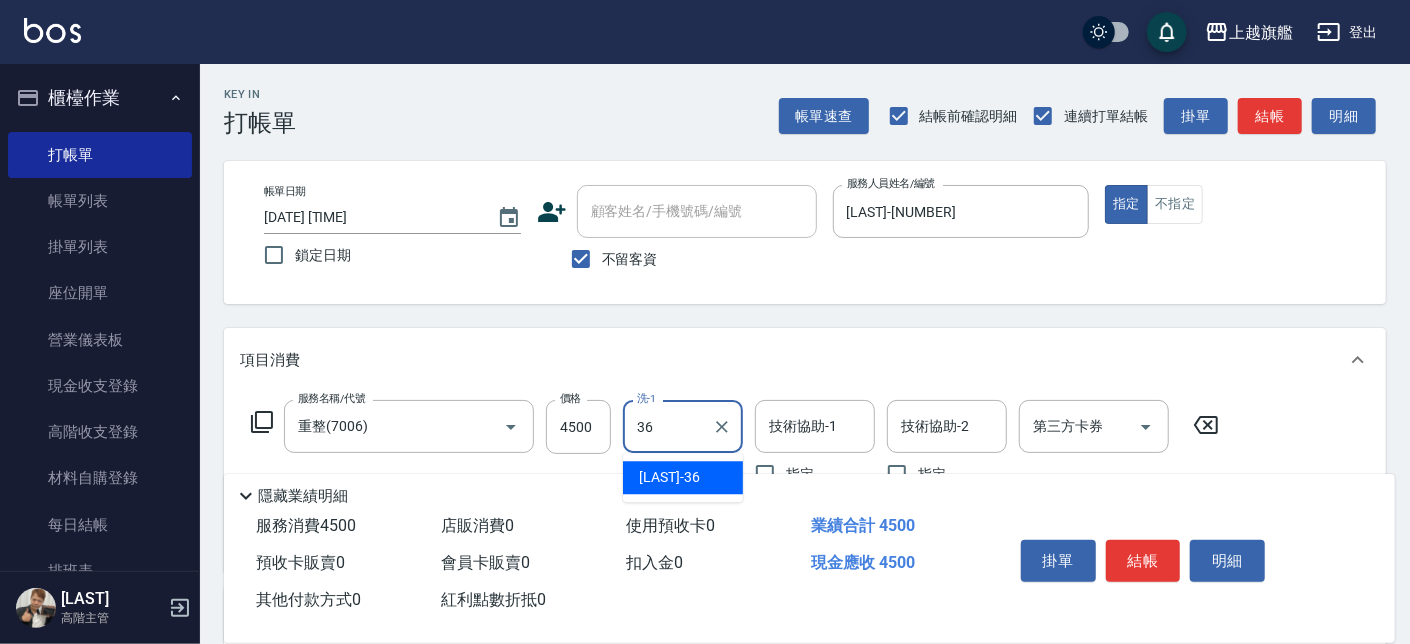 type on "[LAST] [FIRST]-36" 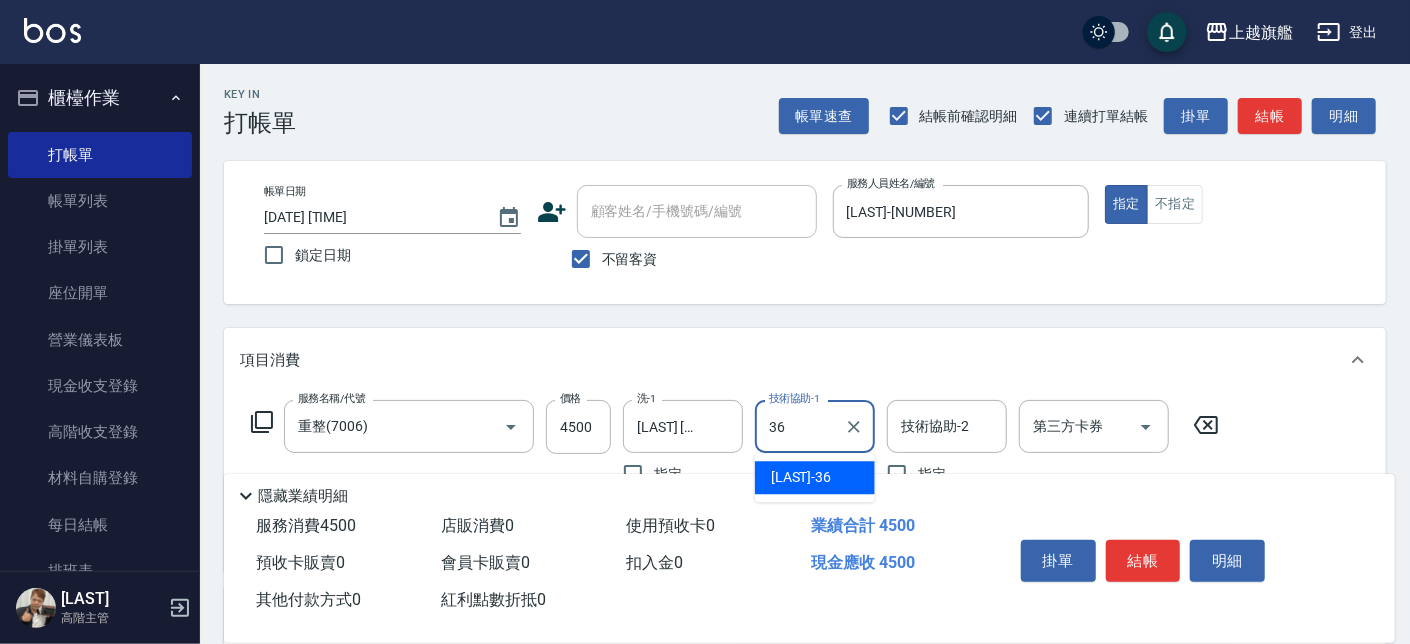 type on "[LAST] [FIRST]-36" 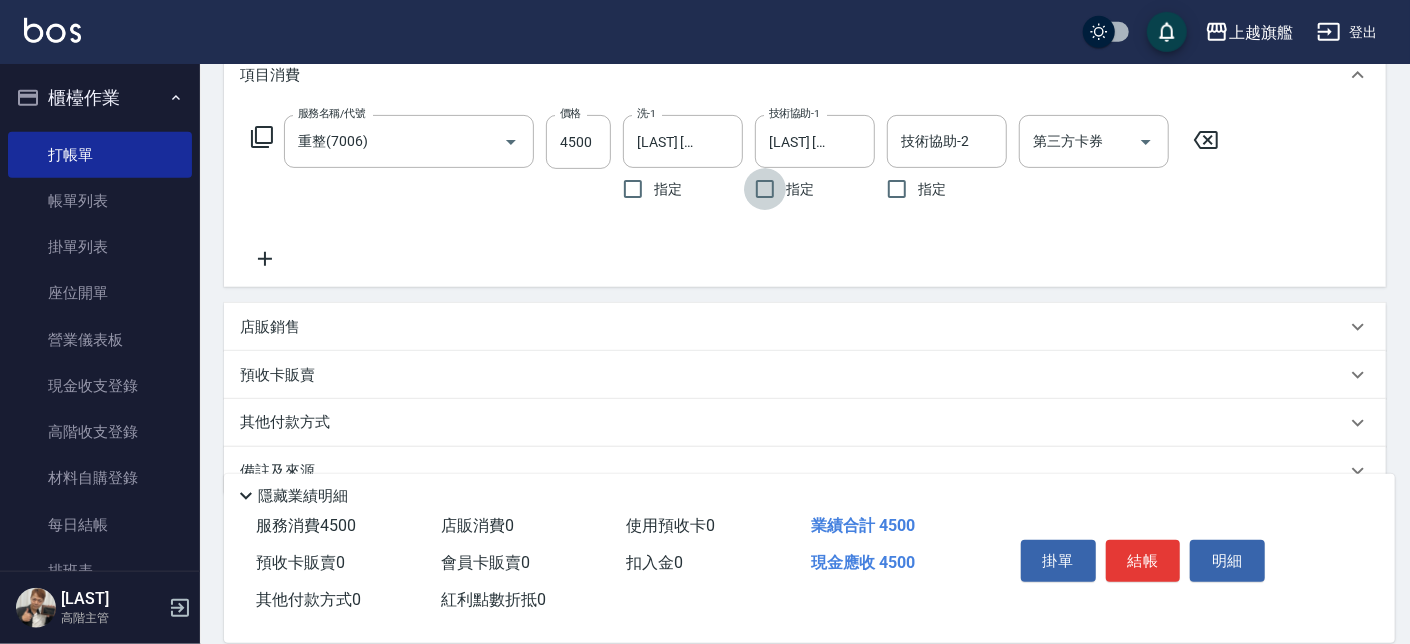 scroll, scrollTop: 326, scrollLeft: 0, axis: vertical 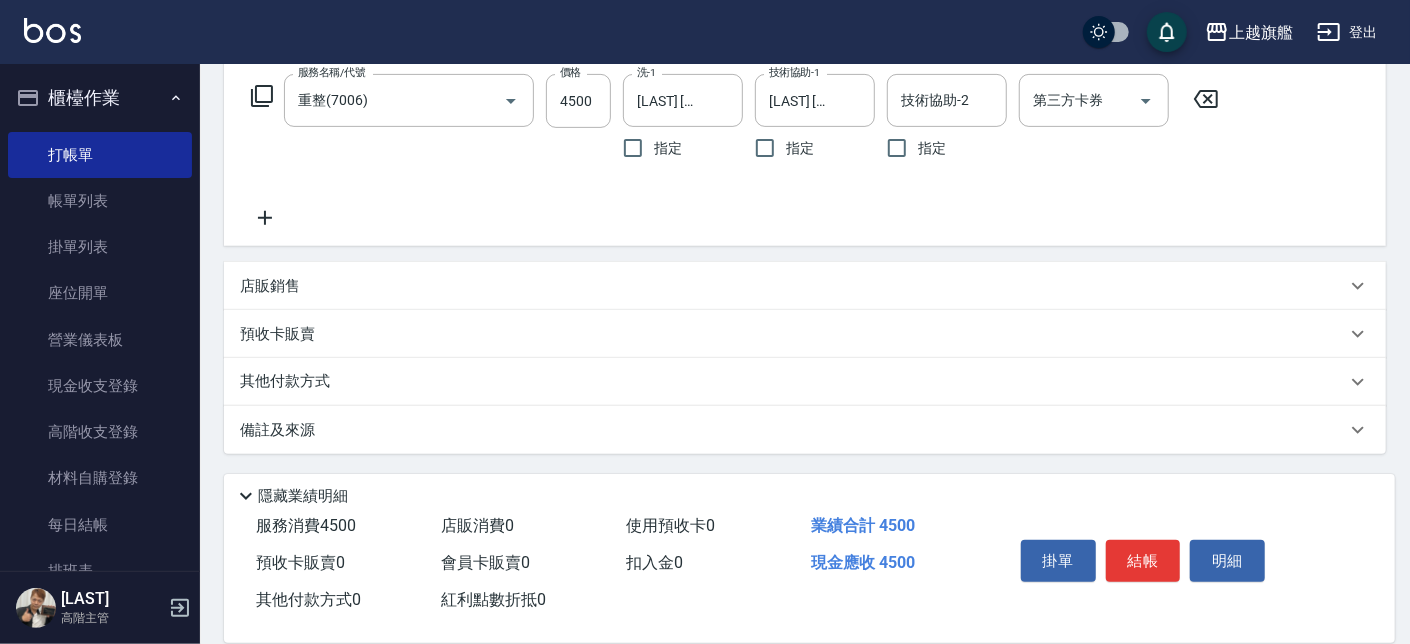 click 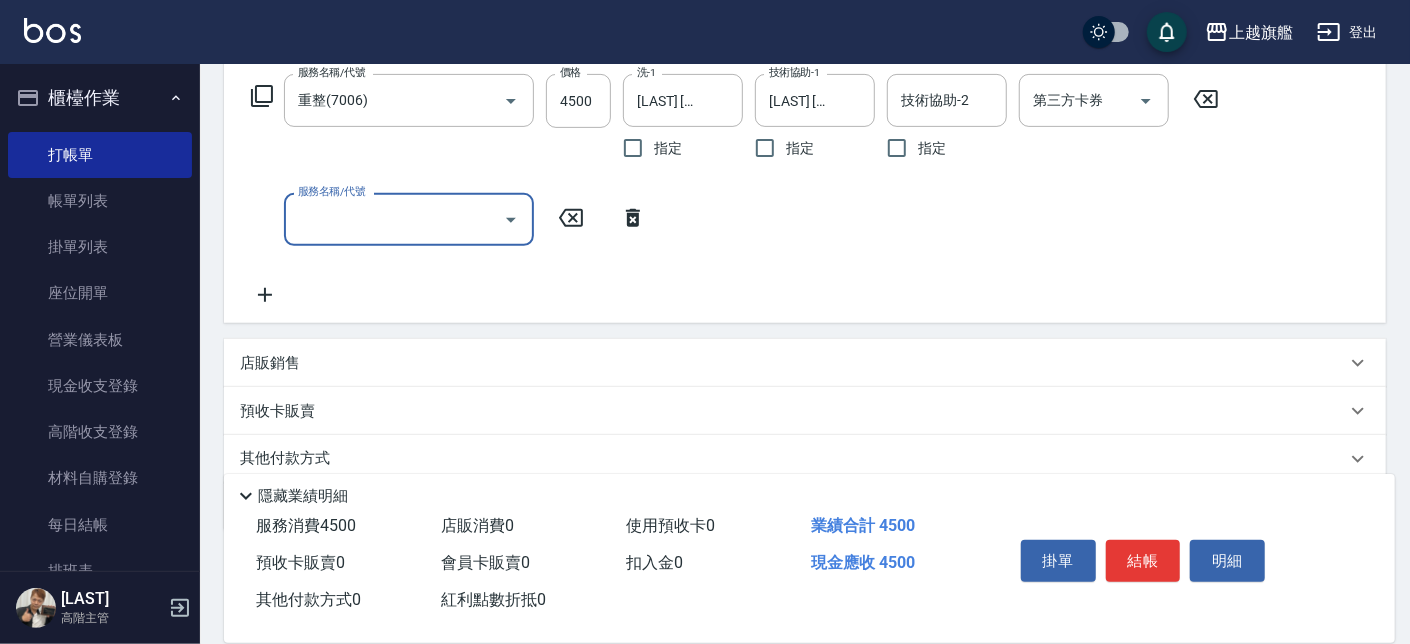 click on "服務名稱/代號" at bounding box center (409, 219) 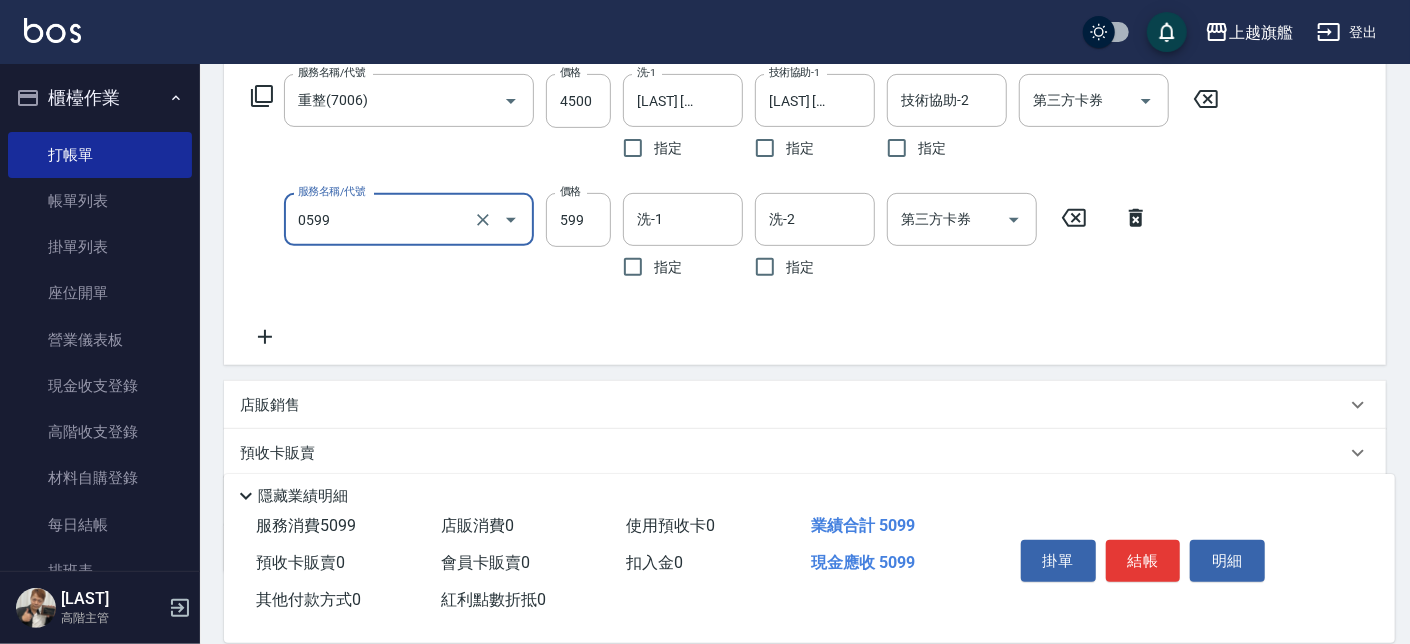 click on "0599 服務名稱/代號" at bounding box center (409, 219) 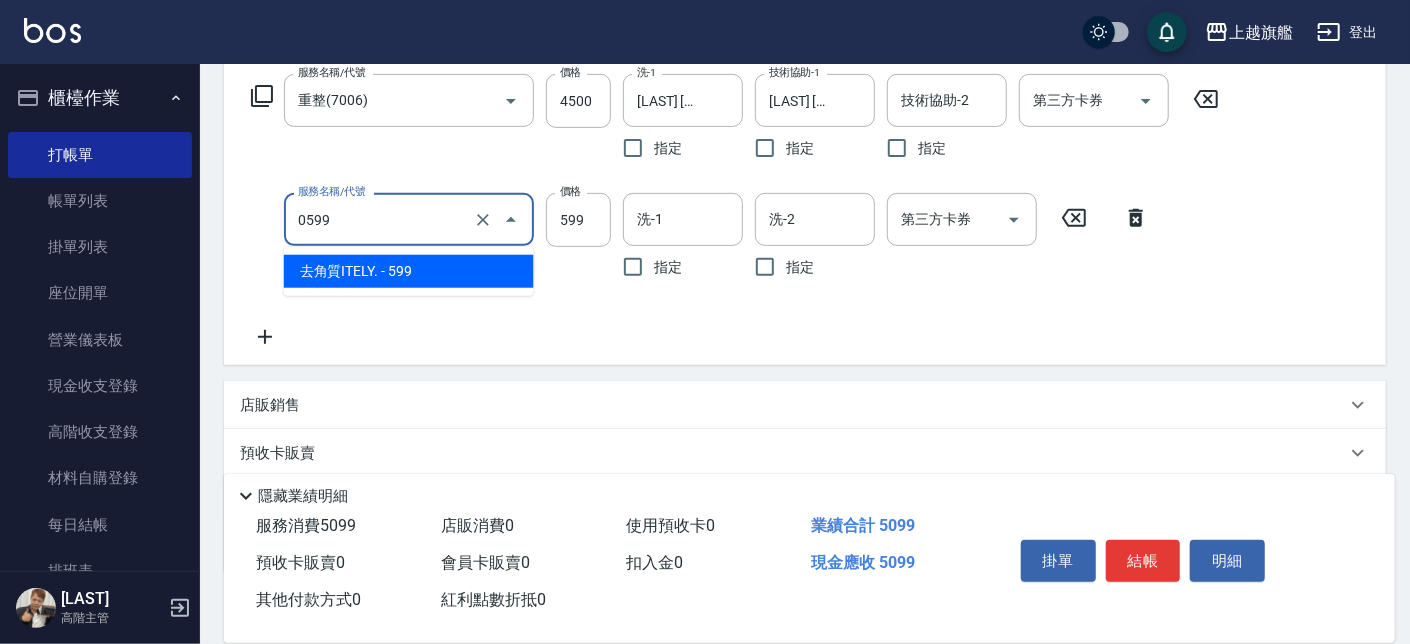click on "去角質ITELY. - 599" at bounding box center (409, 271) 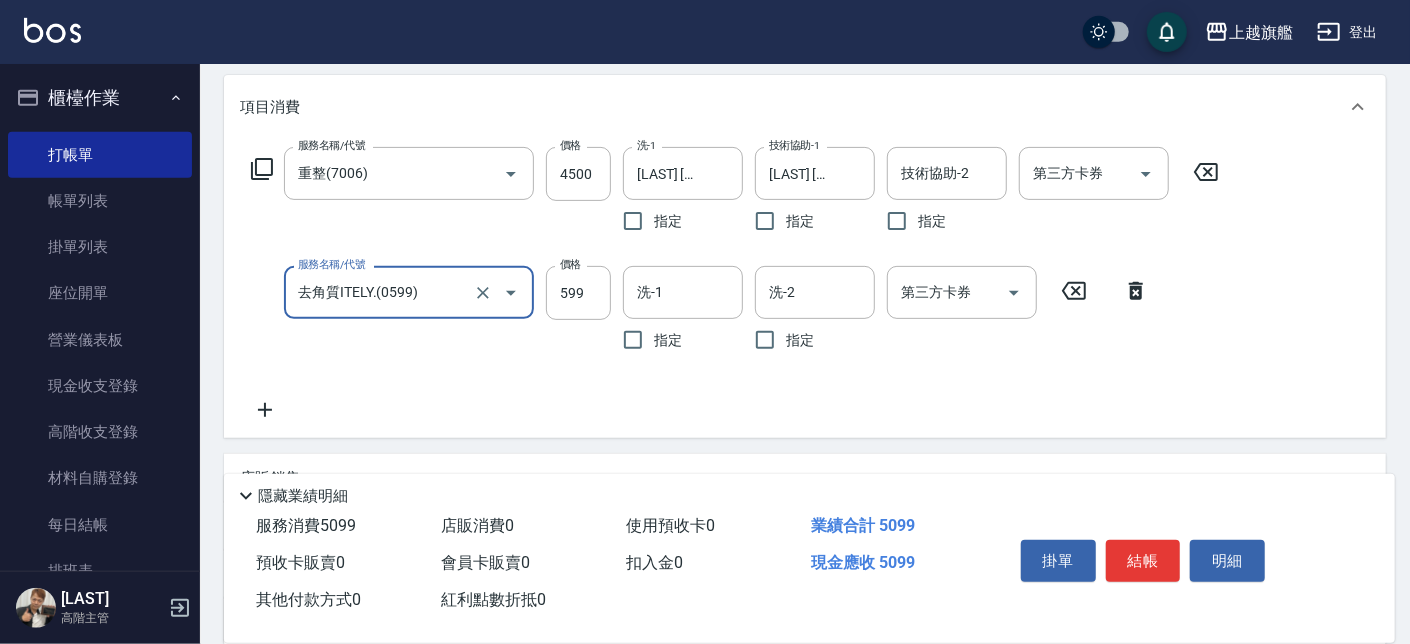 scroll, scrollTop: 212, scrollLeft: 0, axis: vertical 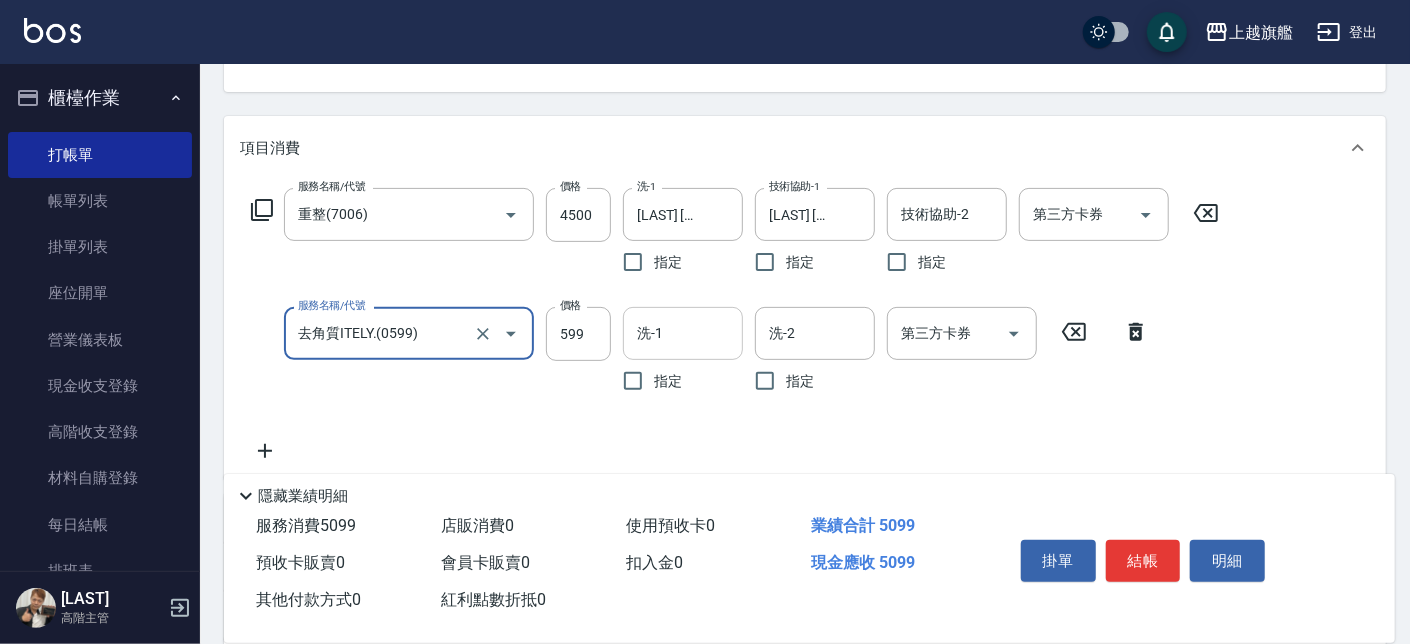 type on "去角質ITELY.(0599)" 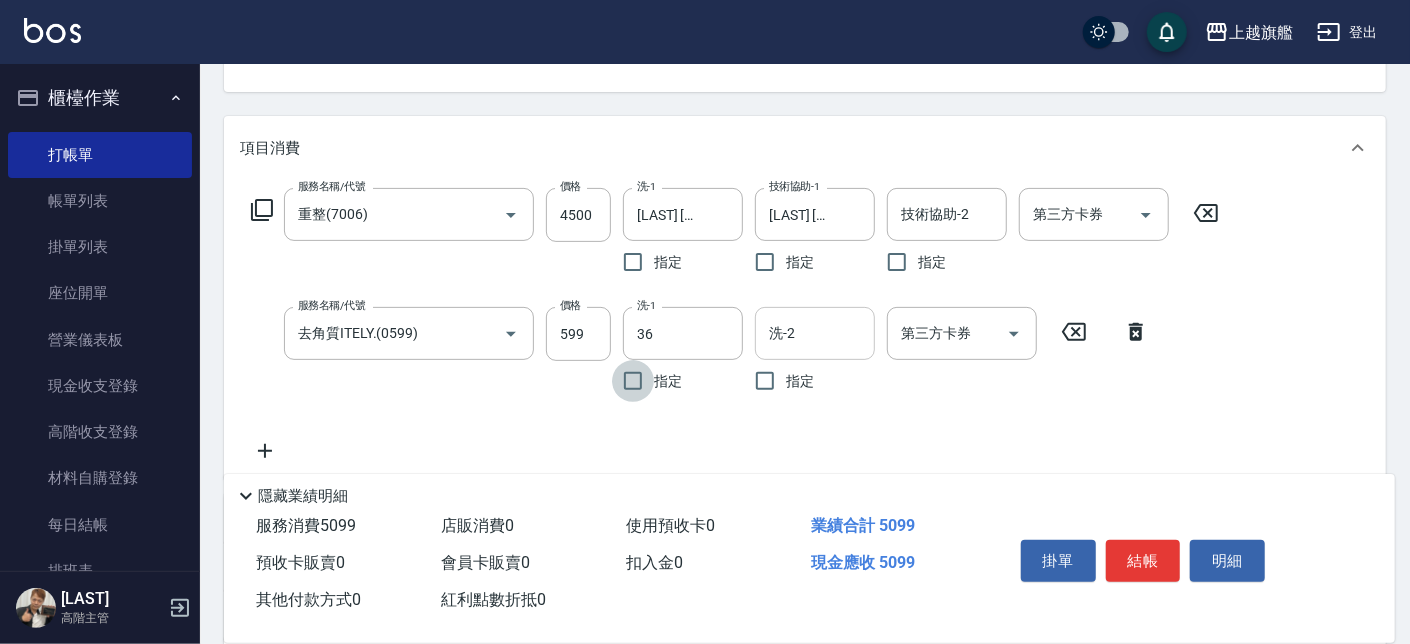 type on "[LAST] [FIRST]-36" 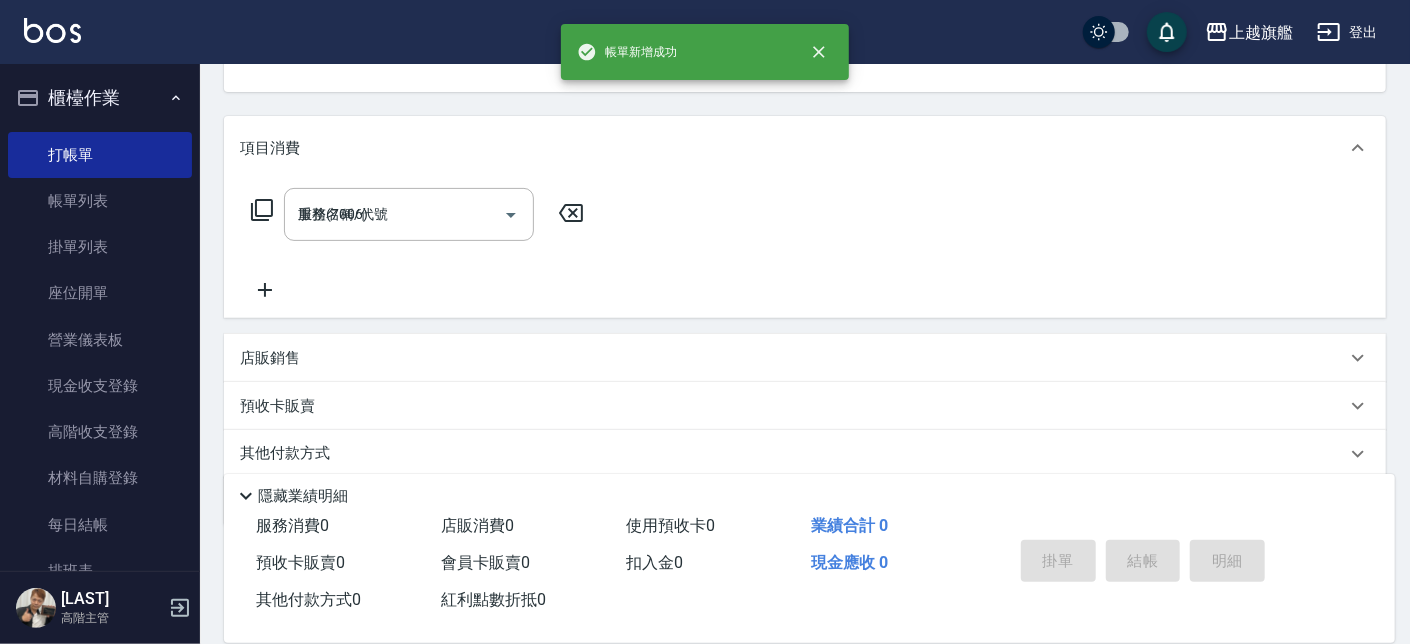 type on "[DATE] [TIME]" 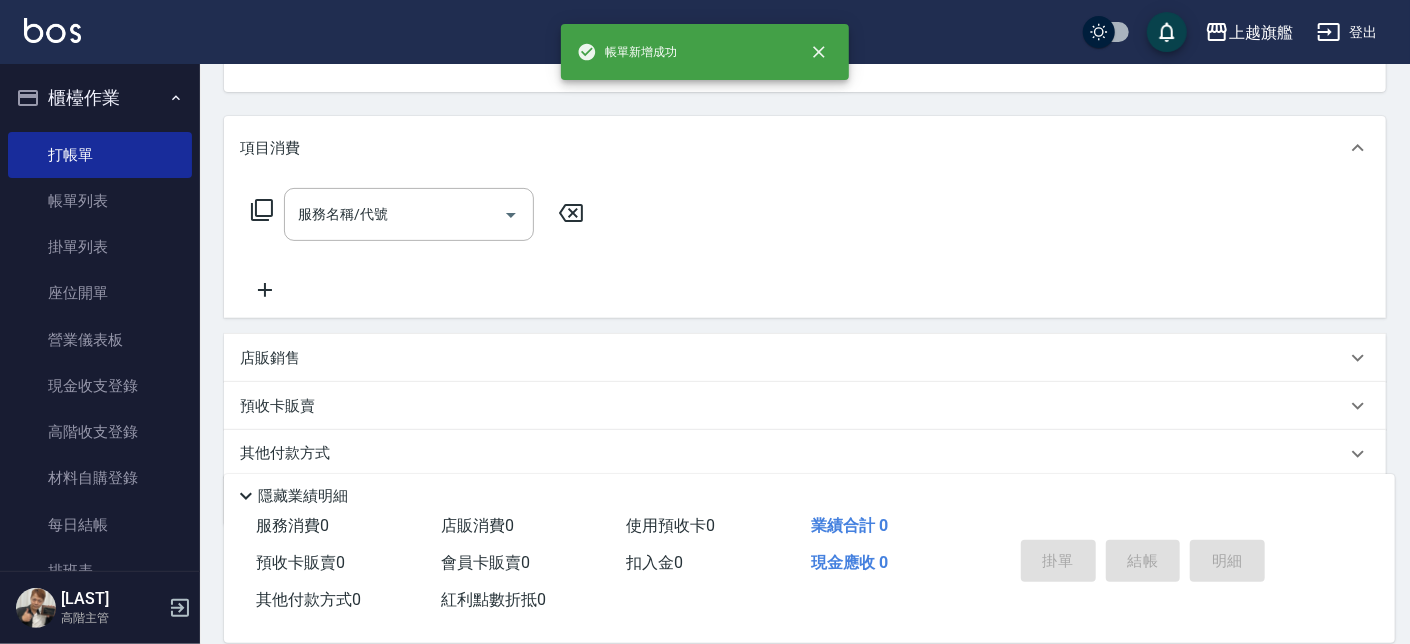 scroll, scrollTop: 0, scrollLeft: 0, axis: both 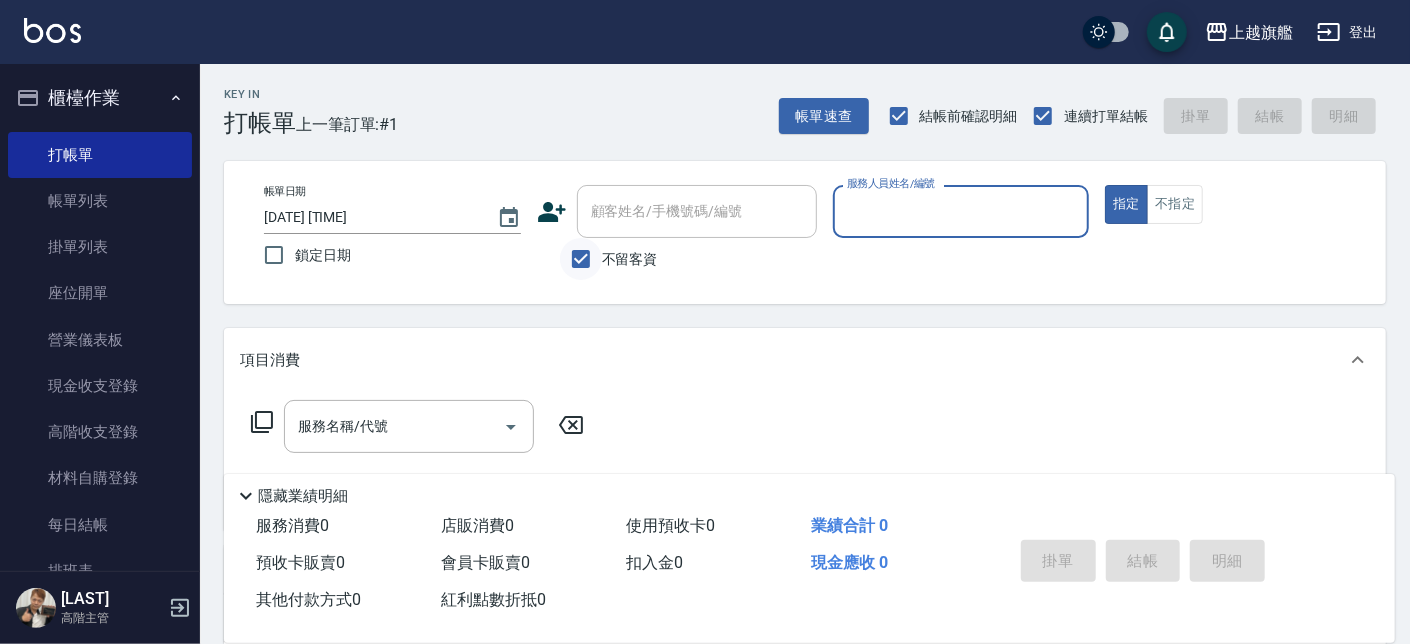 click on "不留客資" at bounding box center (581, 259) 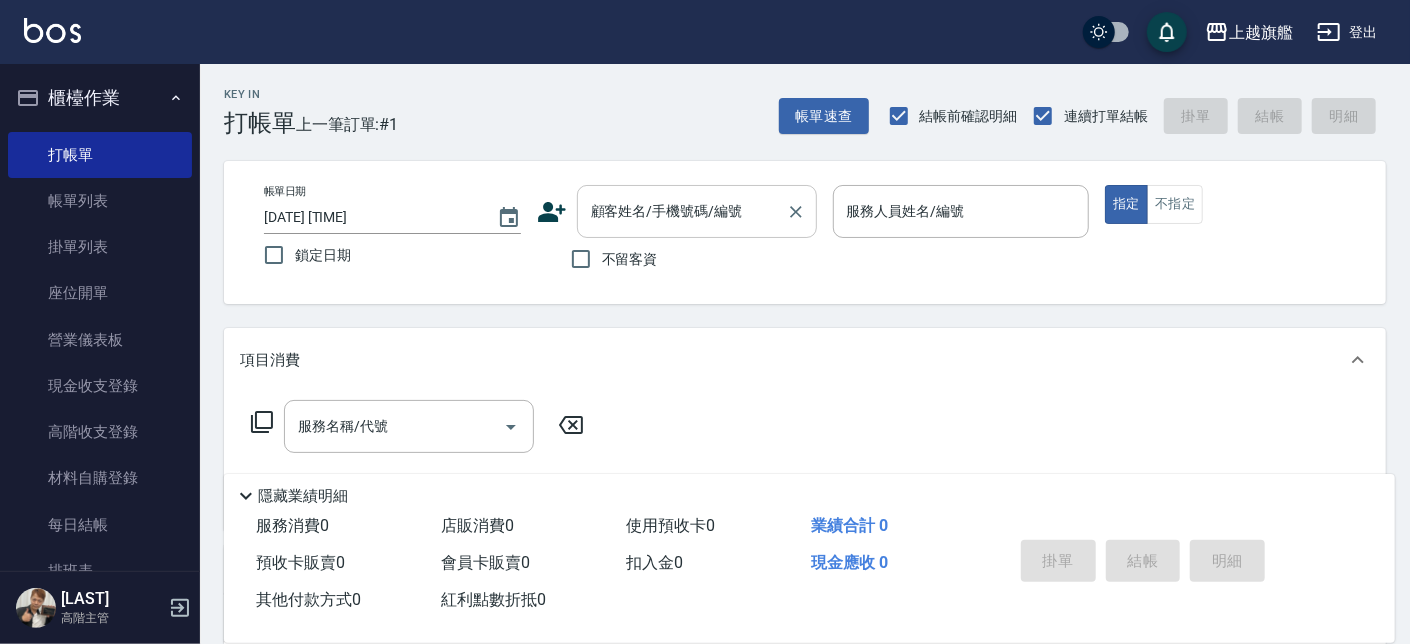 click on "顧客姓名/手機號碼/編號" at bounding box center [682, 211] 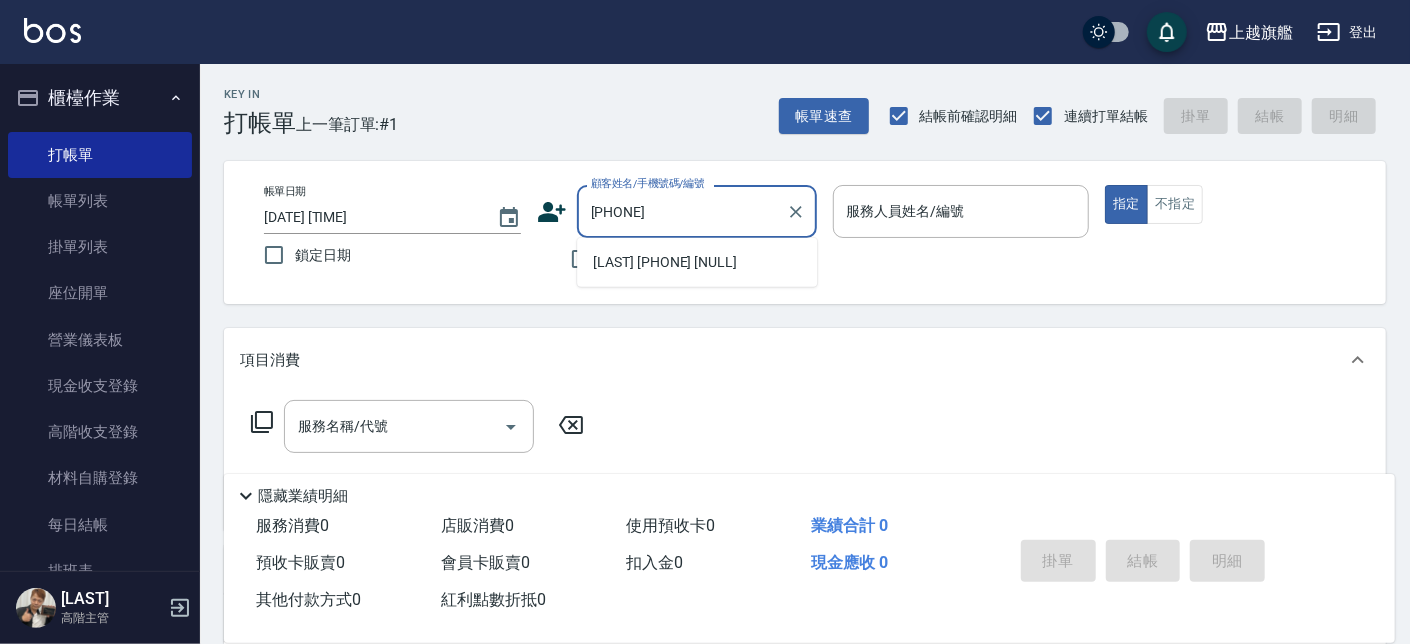 type on "[LAST] [PHONE] [NULL]" 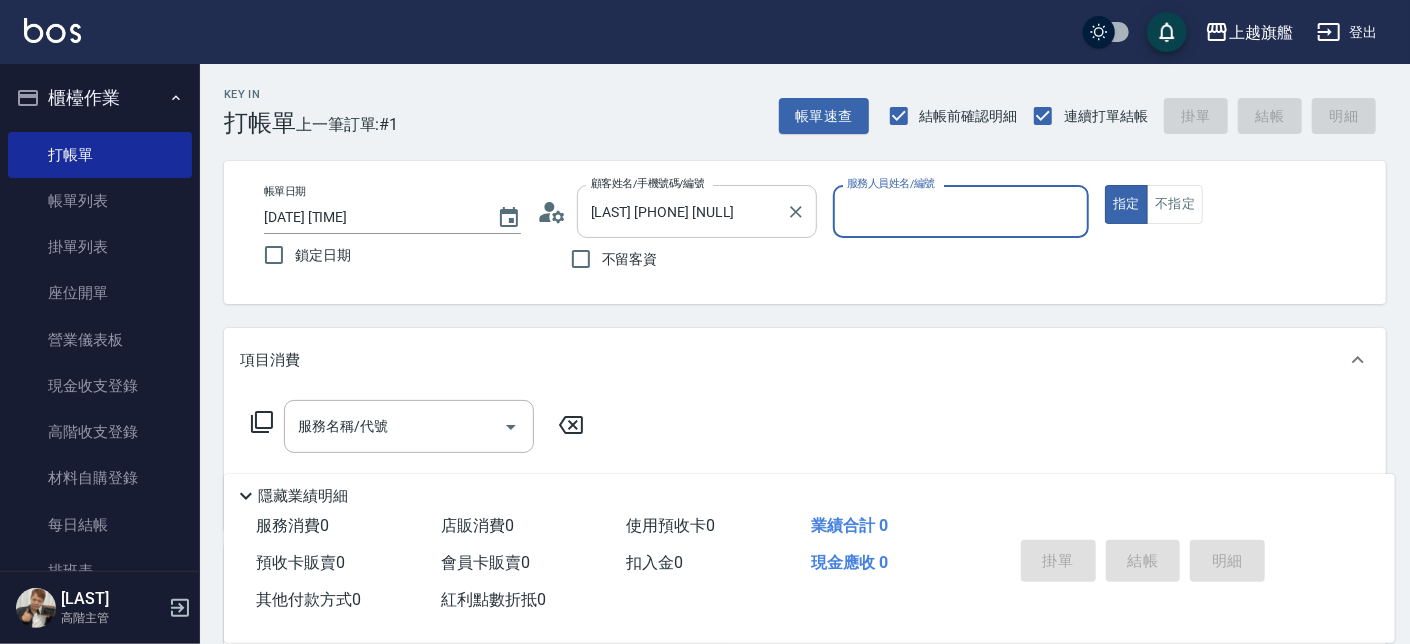 type on "[LAST]-[NUMBER]" 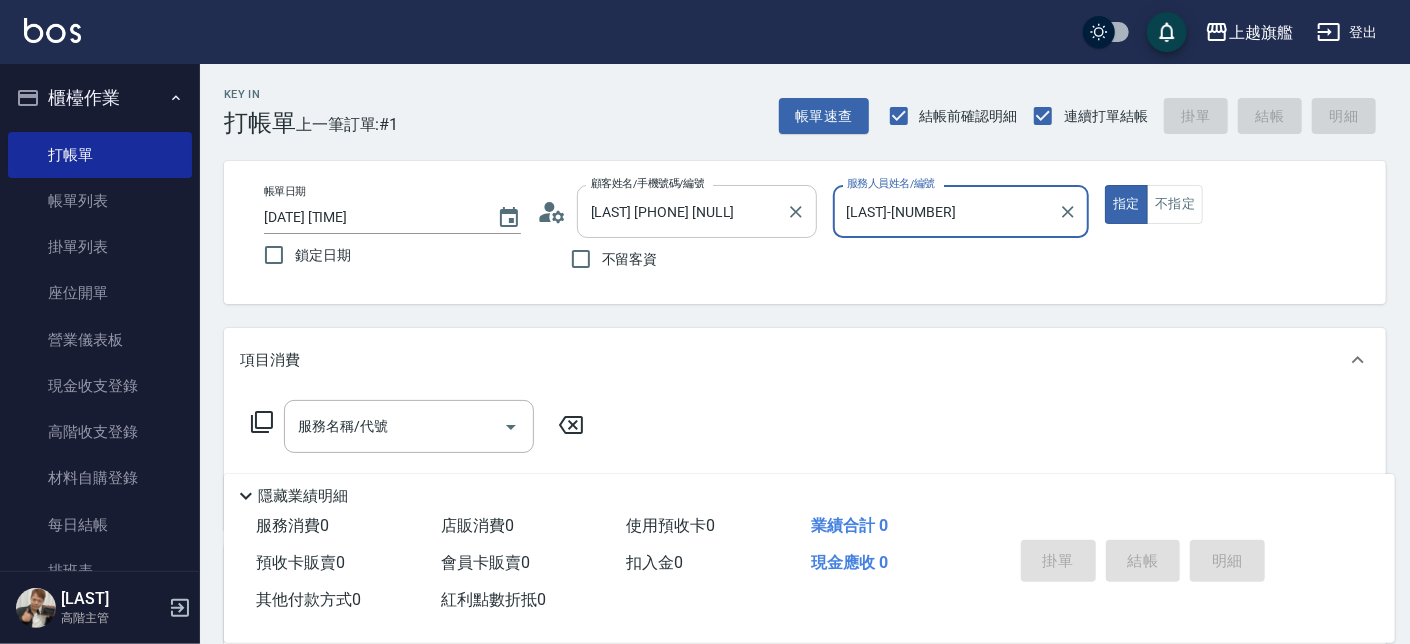click on "指定" at bounding box center [1126, 204] 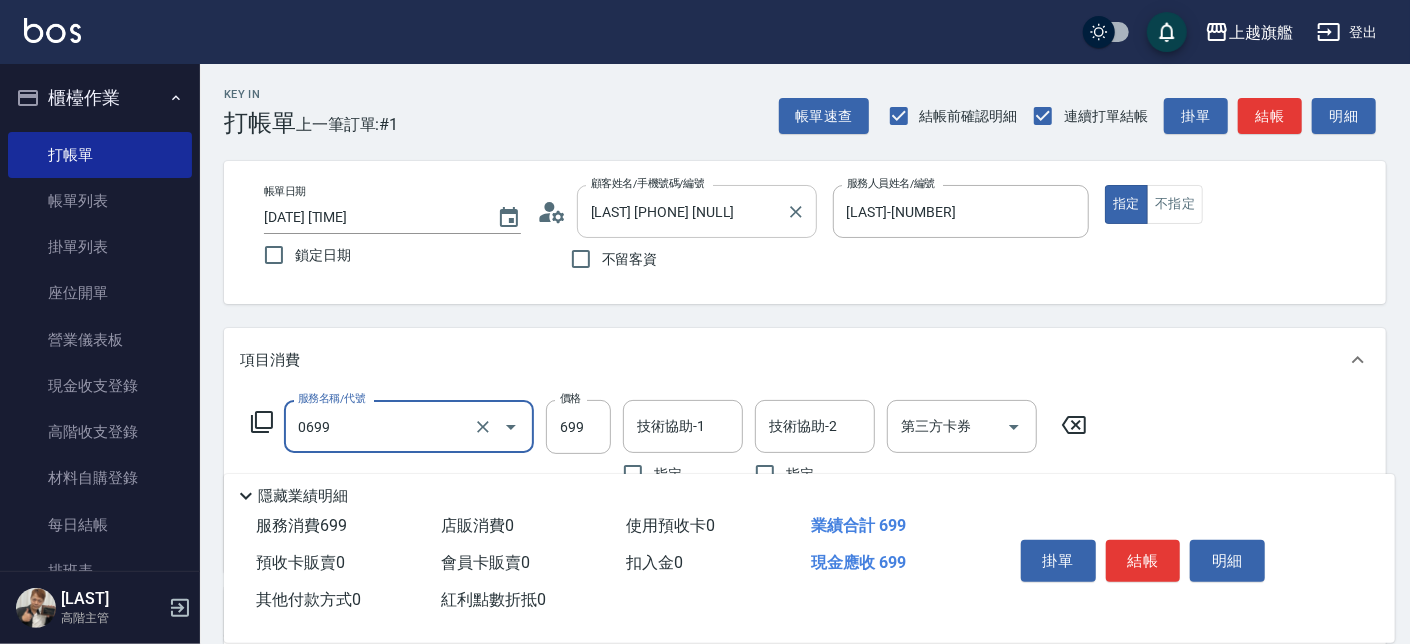 type on "精油SPA(0699)" 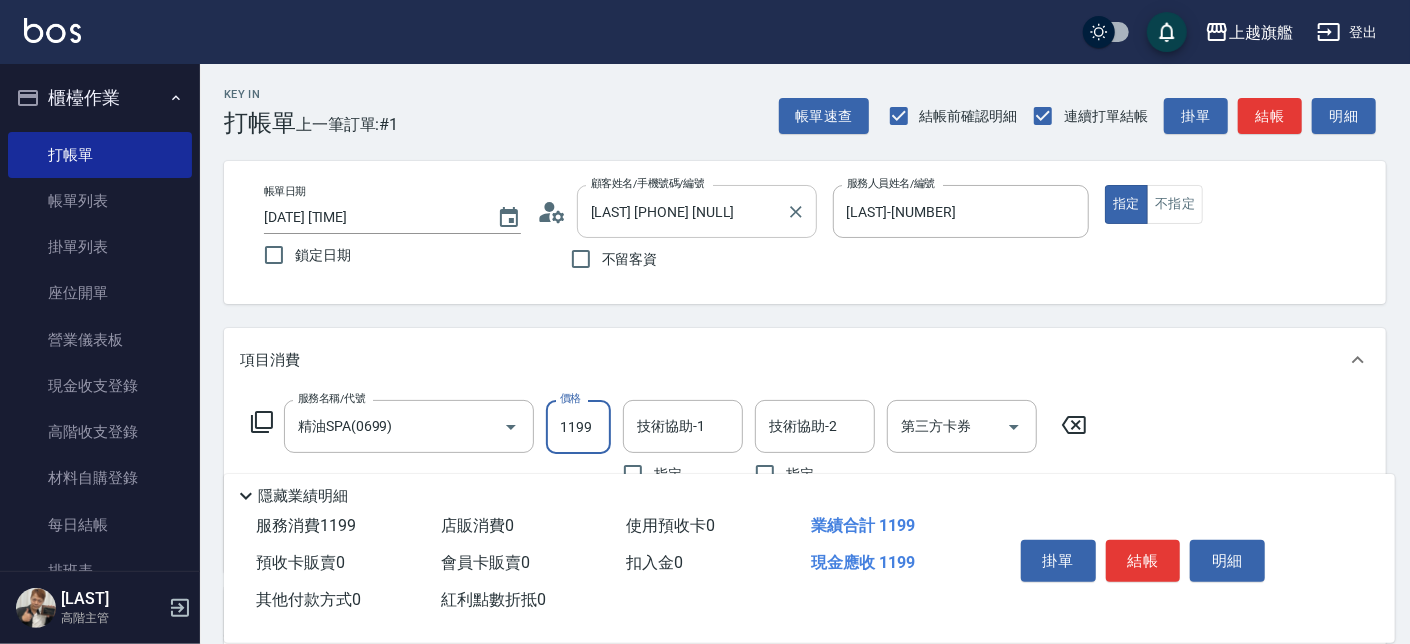 type on "1199" 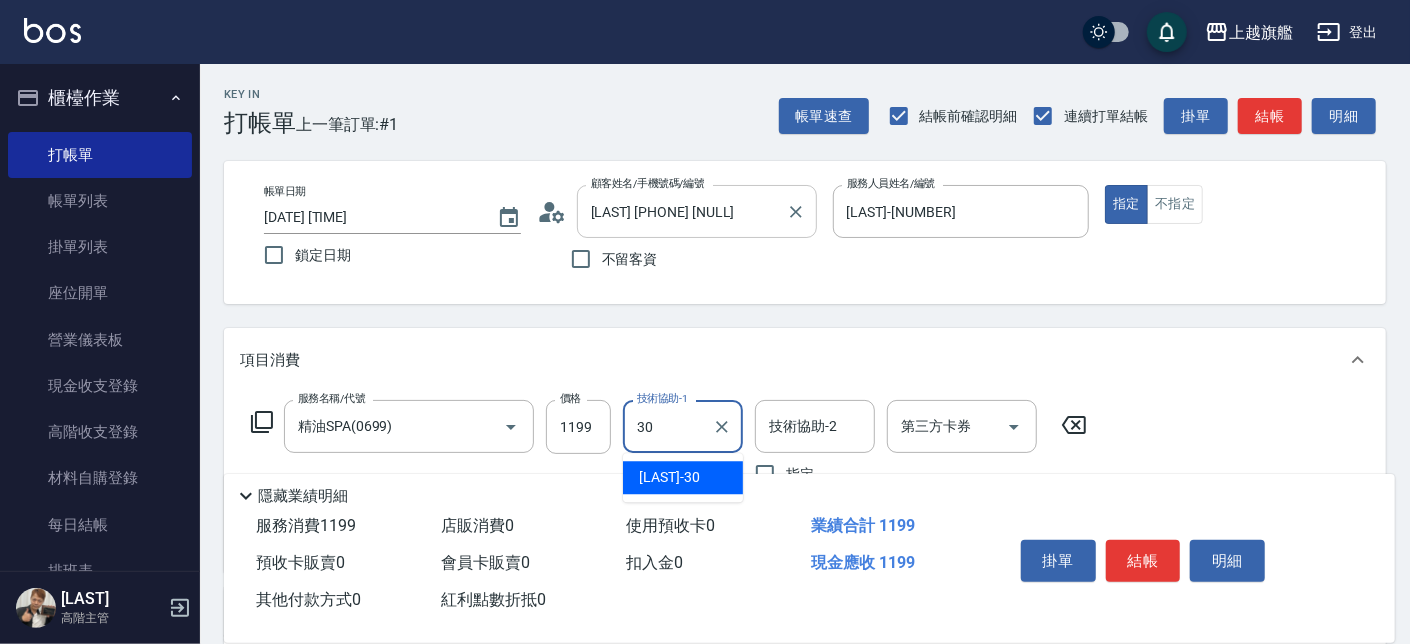type on "[LAST]-[NUMBER]" 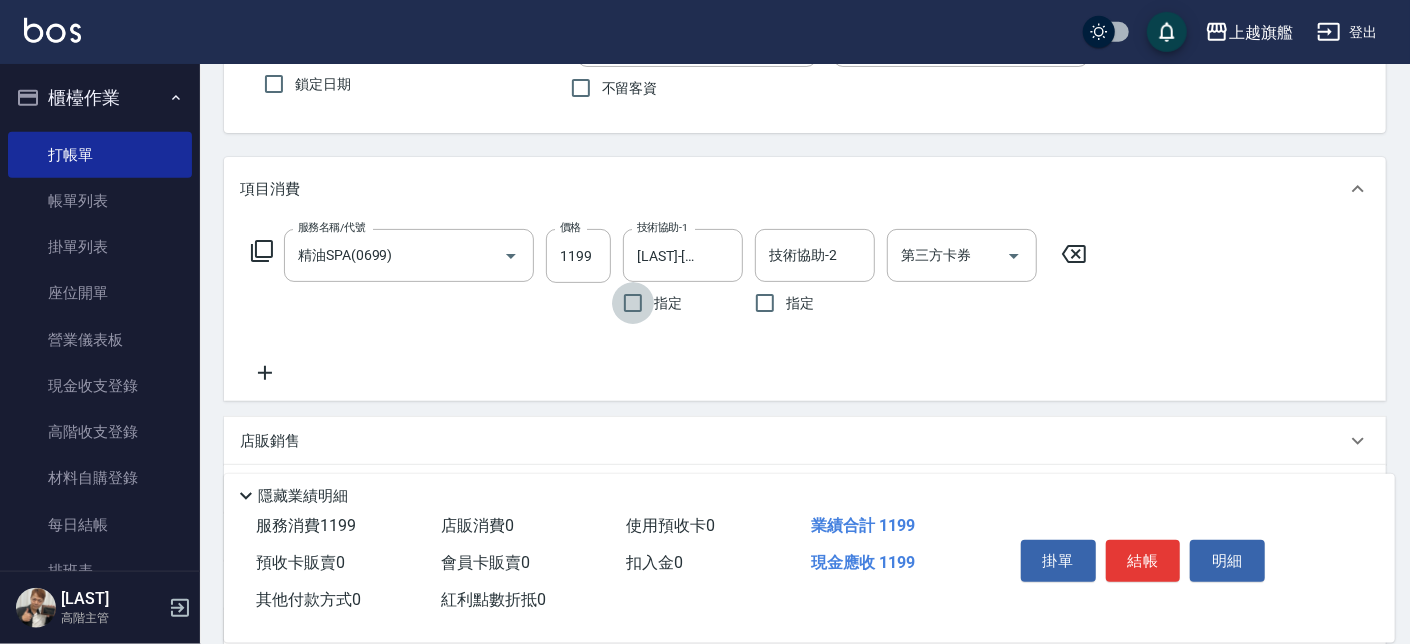 scroll, scrollTop: 341, scrollLeft: 0, axis: vertical 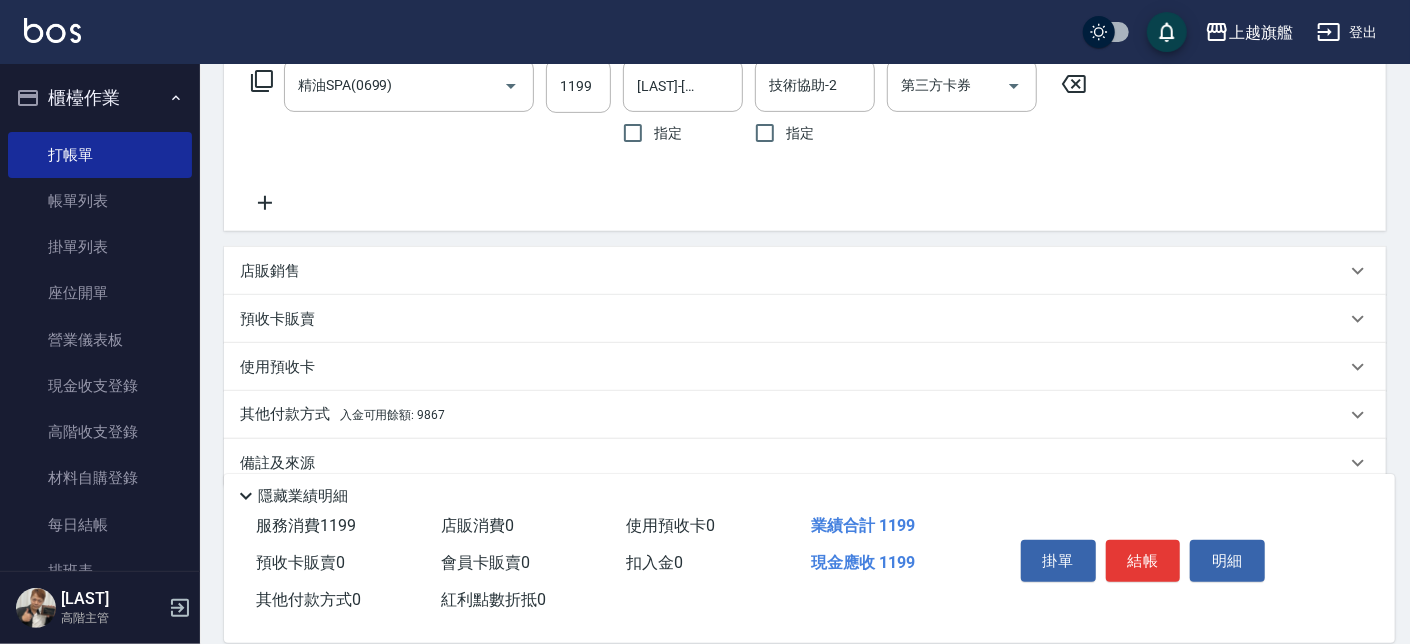 click on "其他付款方式 入金可用餘額: 9867" at bounding box center (342, 415) 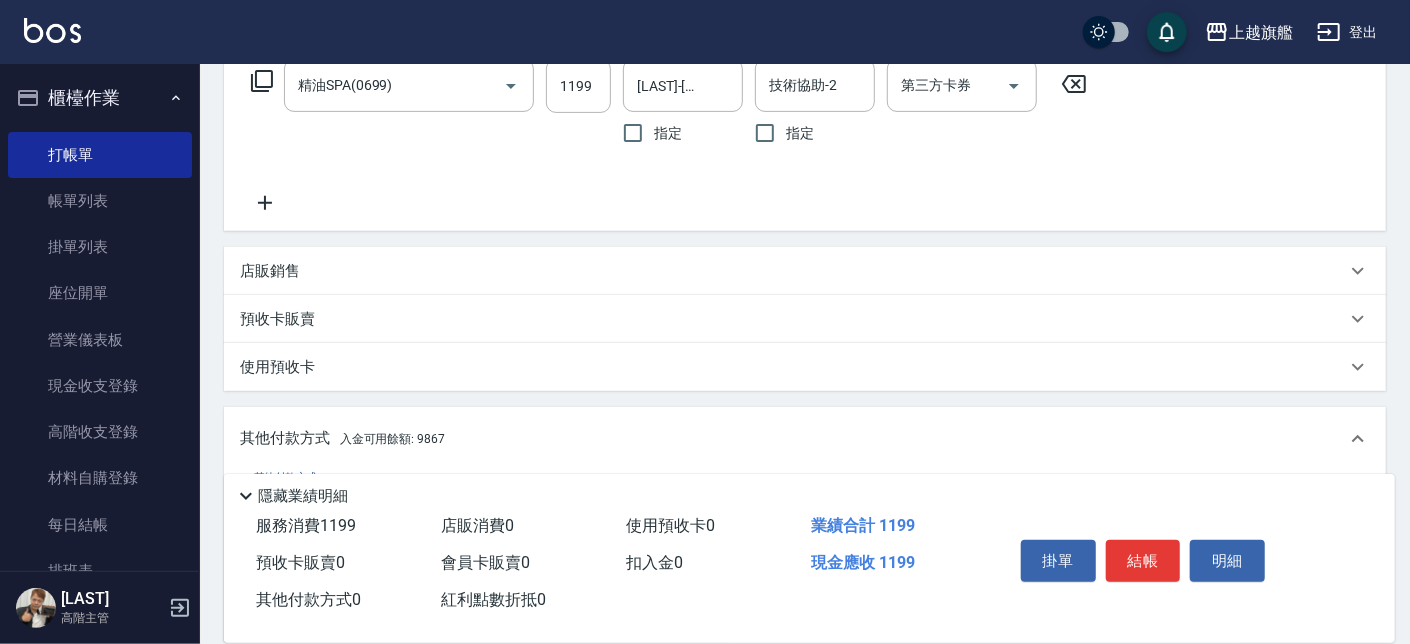 scroll, scrollTop: 0, scrollLeft: 0, axis: both 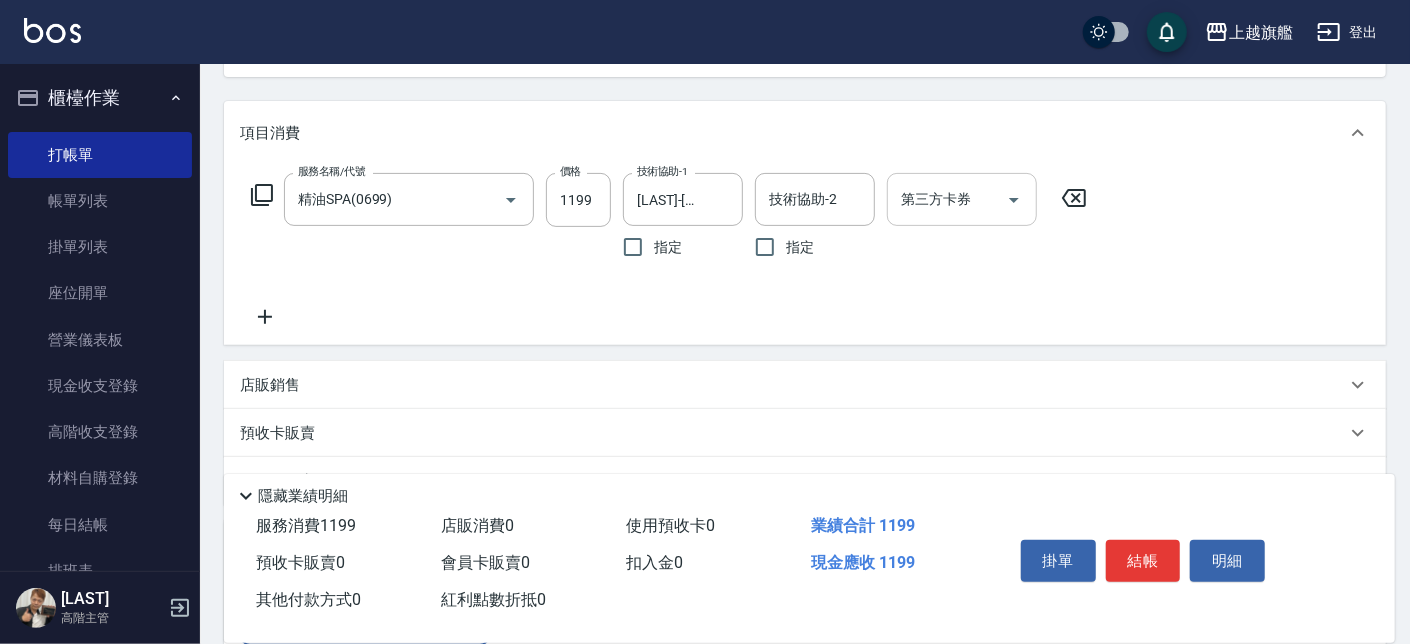 click on "第三方卡券" at bounding box center (947, 199) 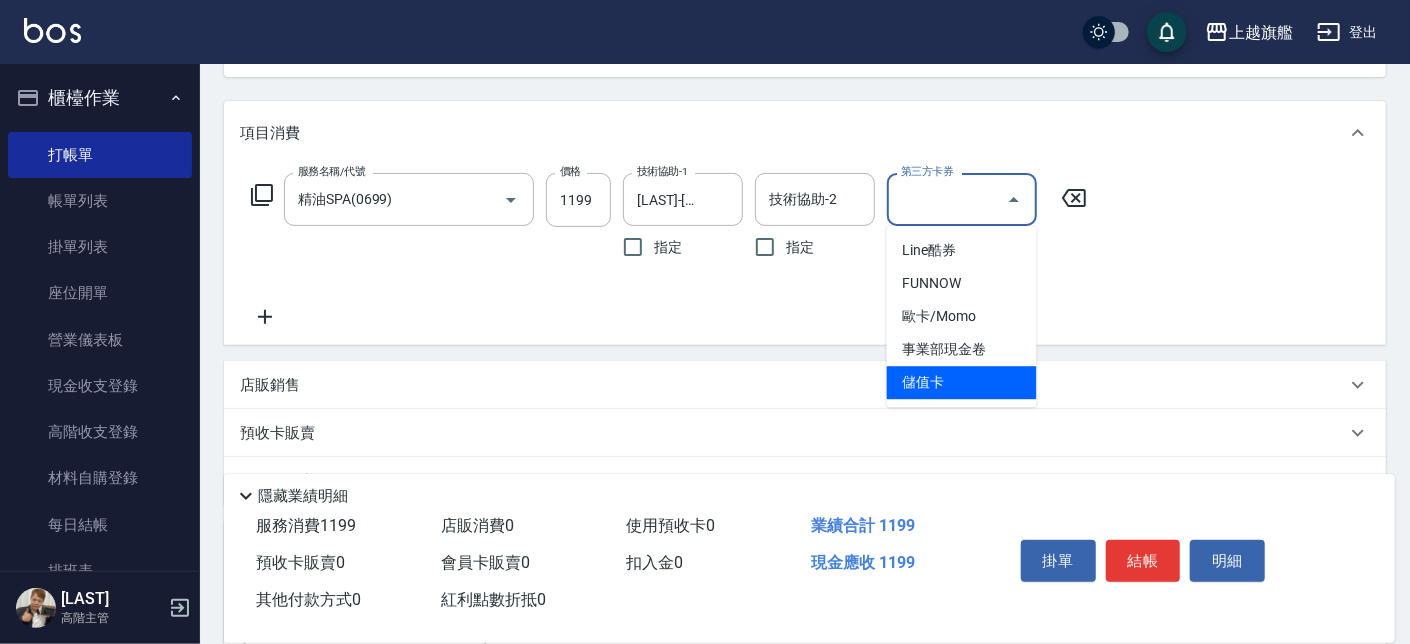 click on "儲值卡" at bounding box center [962, 382] 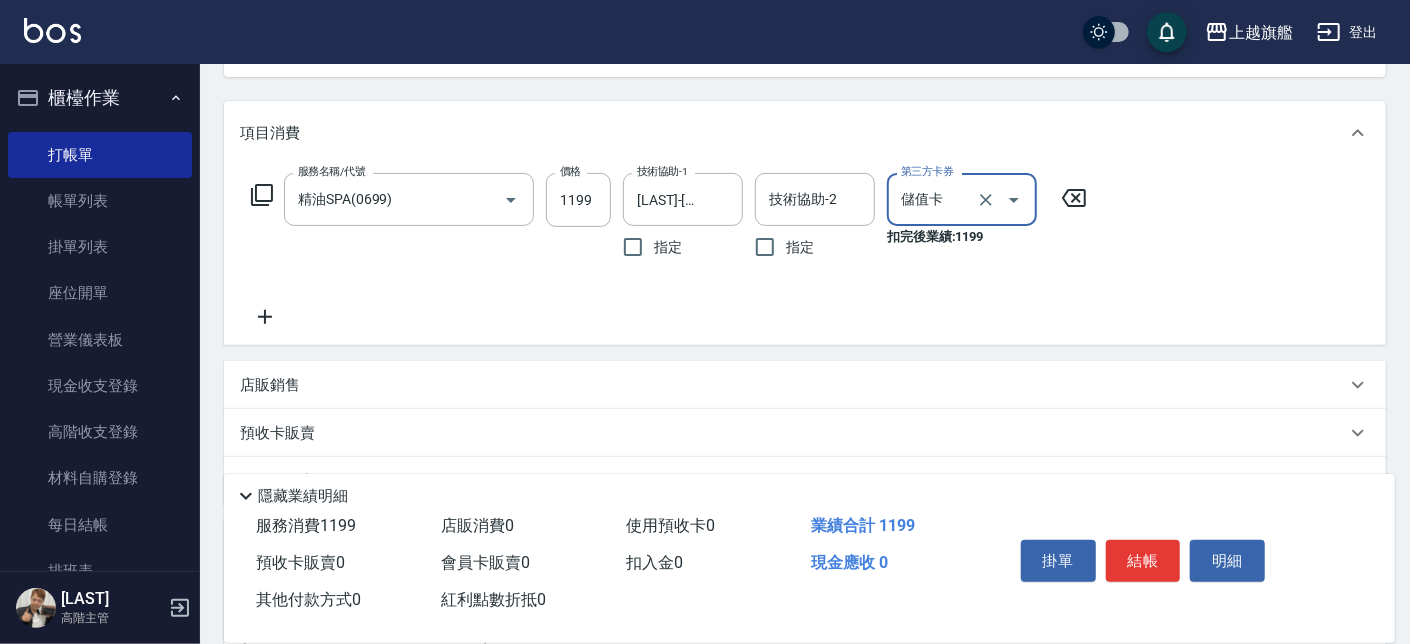 type on "儲值卡" 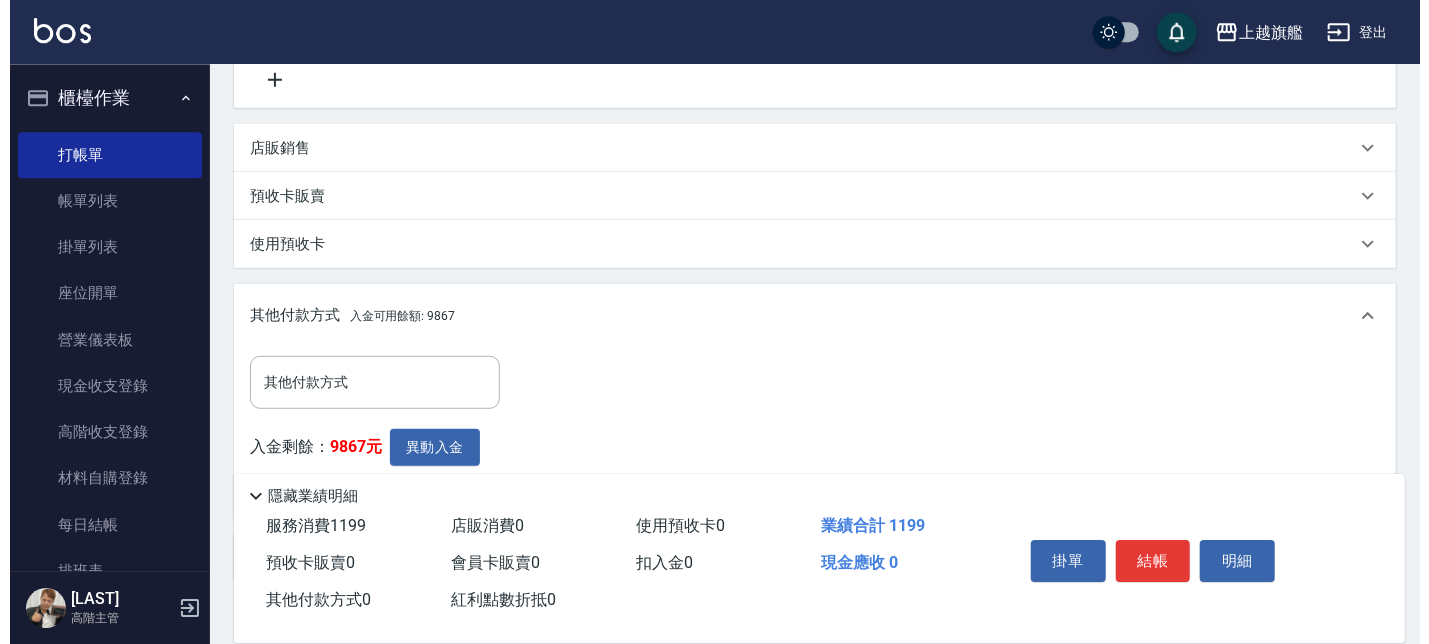 scroll, scrollTop: 591, scrollLeft: 0, axis: vertical 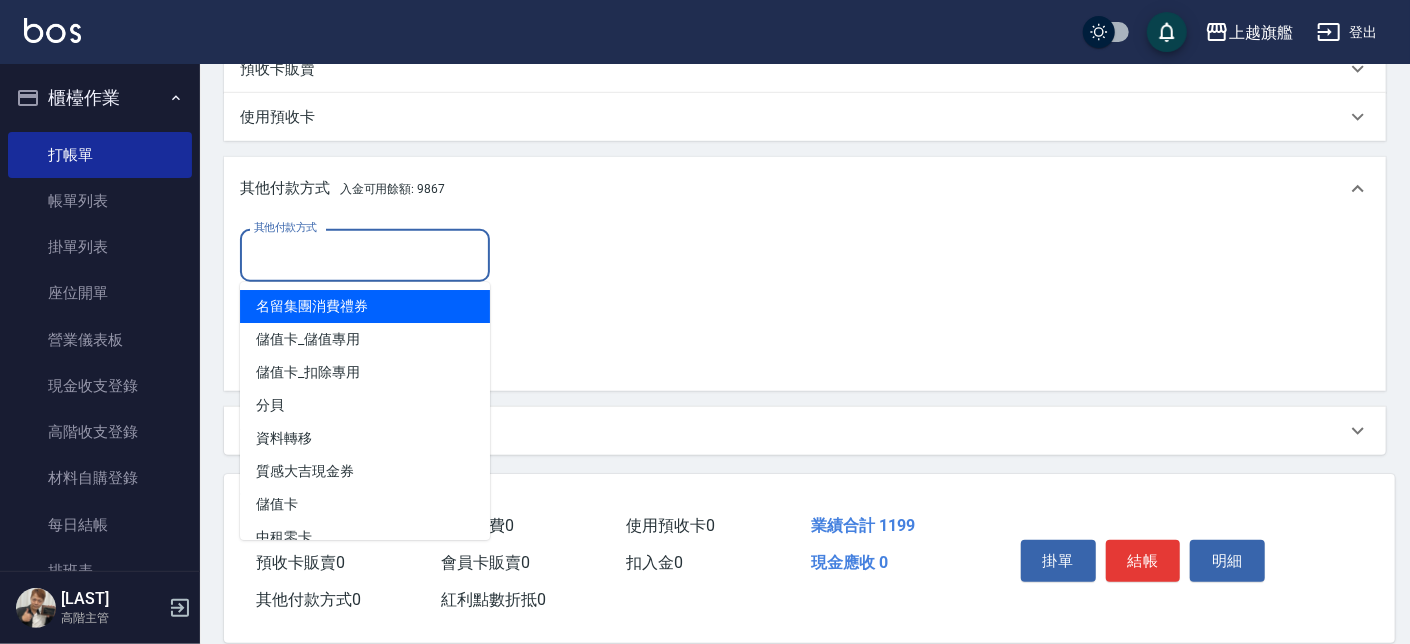click on "其他付款方式" at bounding box center (365, 255) 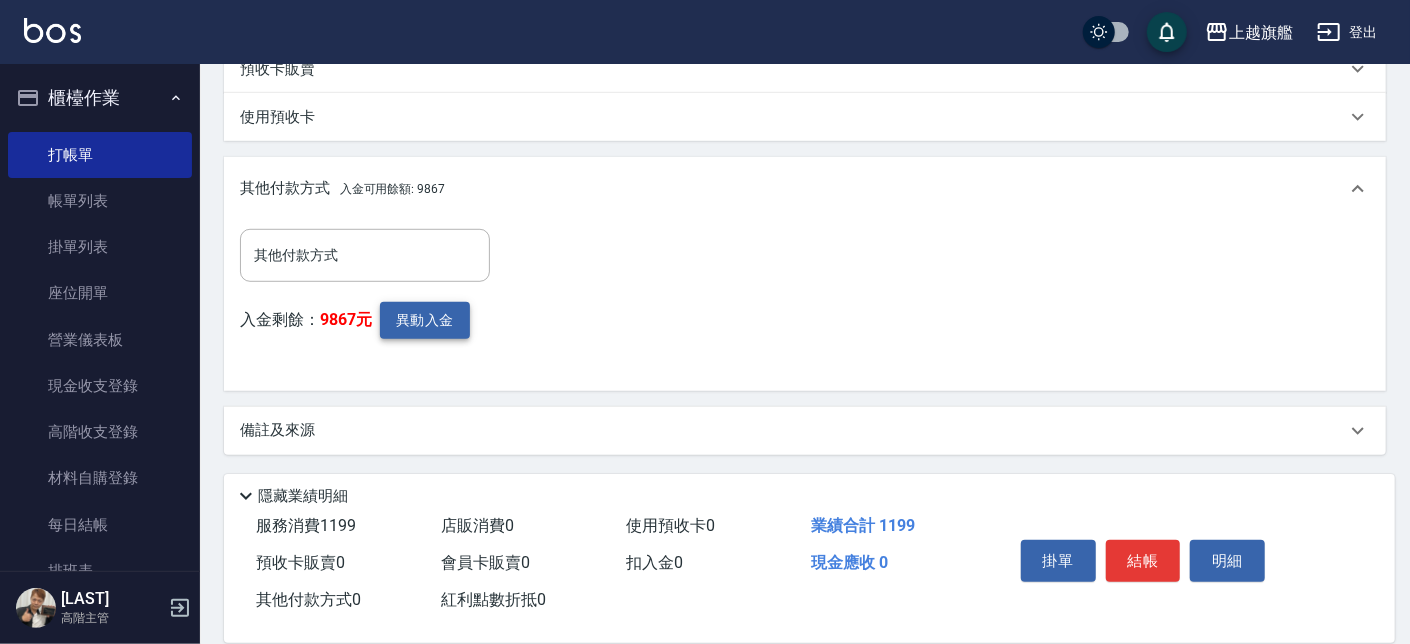 click on "異動入金" at bounding box center [425, 320] 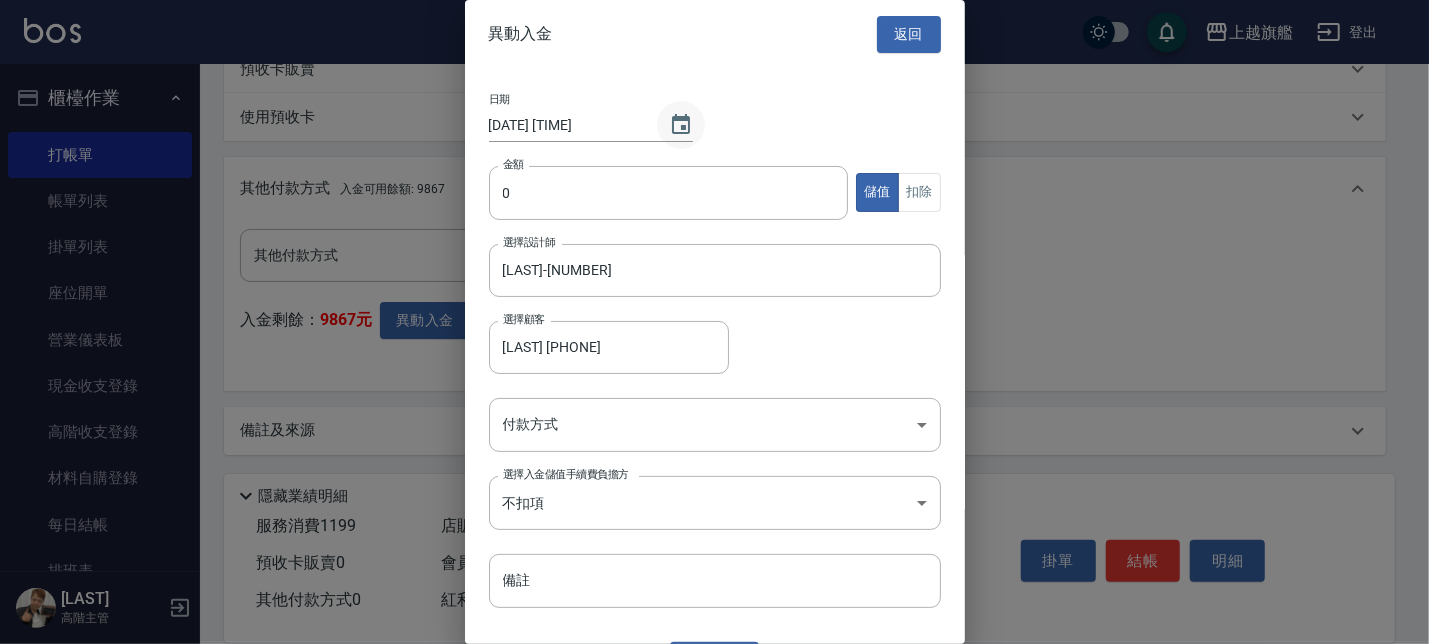 type on "[LAST] [PHONE]" 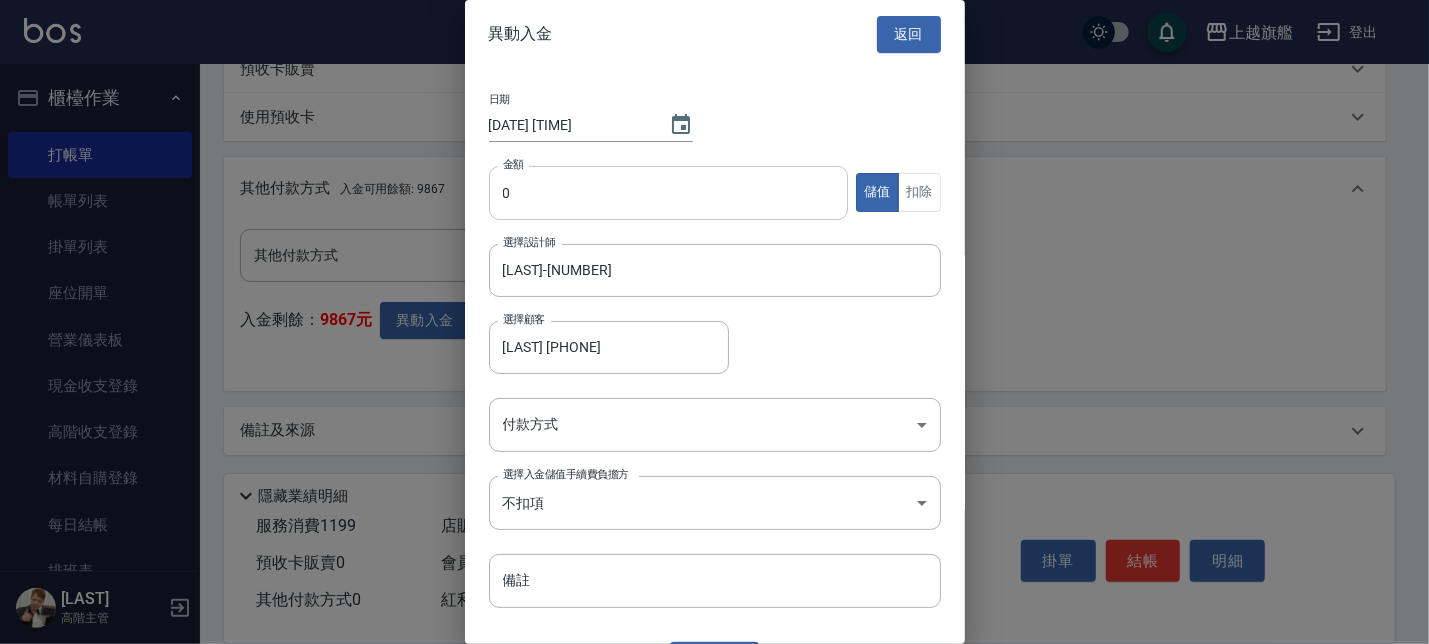 click on "0" at bounding box center [669, 193] 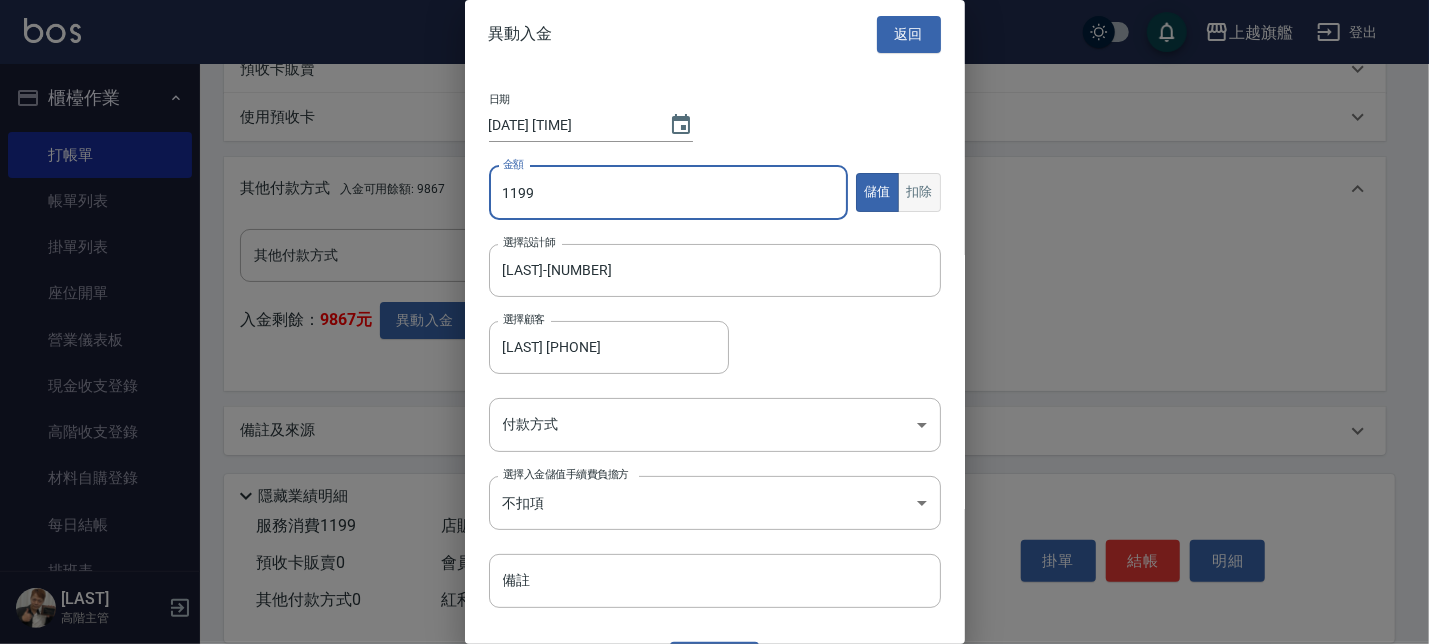 type on "1199" 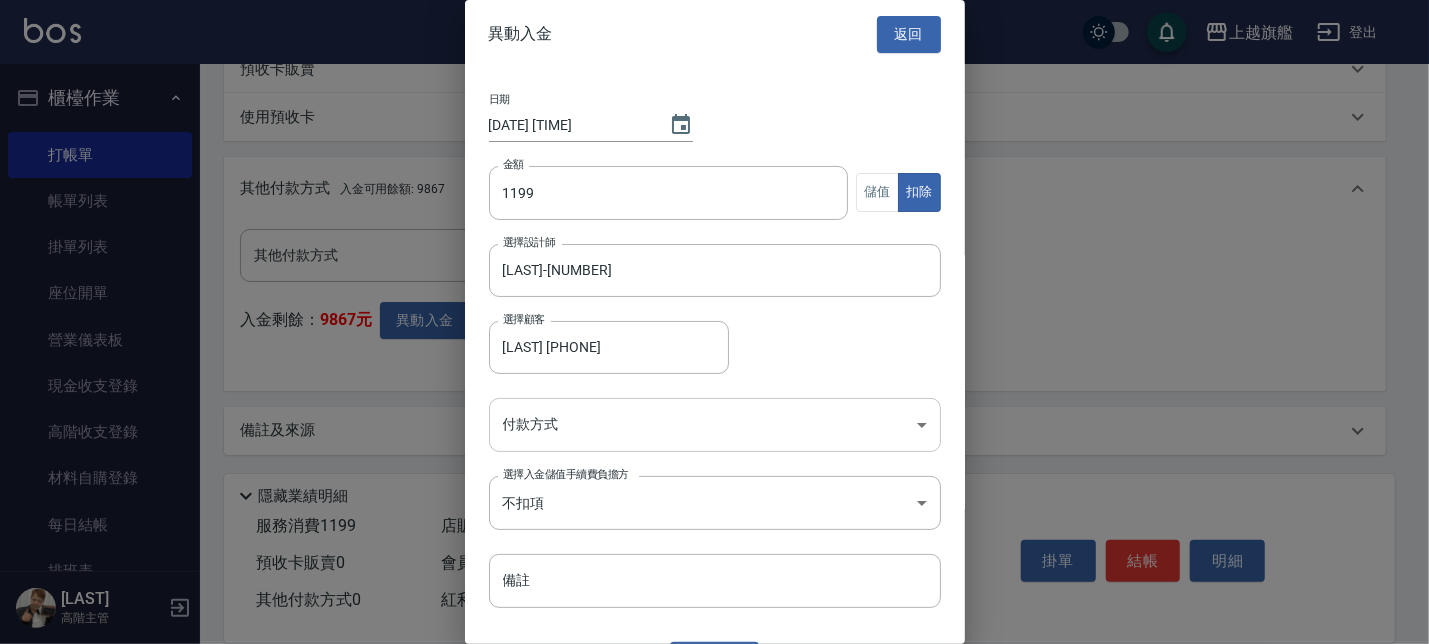 click on "上越旗艦 登出 櫃檯作業 打帳單 帳單列表 掛單列表 座位開單 營業儀表板 現金收支登錄 高階收支登錄 材料自購登錄 每日結帳 排班表 現場電腦打卡 掃碼打卡 預約管理 預約管理 單日預約紀錄 單週預約紀錄 報表及分析 報表目錄 消費分析儀表板 店家區間累計表 店家日報表 店家排行榜 互助日報表 互助月報表 互助排行榜 互助點數明細 互助業績報表 全店業績分析表 每日業績分析表 營業統計分析表 營業項目月分析表 設計師業績表 設計師日報表 設計師業績分析表 設計師業績月報表 設計師抽成報表 設計師排行榜 商品銷售排行榜 商品消耗明細 商品進銷貨報表 商品庫存表 商品庫存盤點表 會員卡銷售報表 服務扣項明細表 單一服務項目查詢 店販抽成明細 店販分類抽成明細 顧客入金餘額表 顧客卡券餘額表 每日非現金明細 每日收支明細 收支分類明細表 收支匯款表 0" at bounding box center (714, 27) 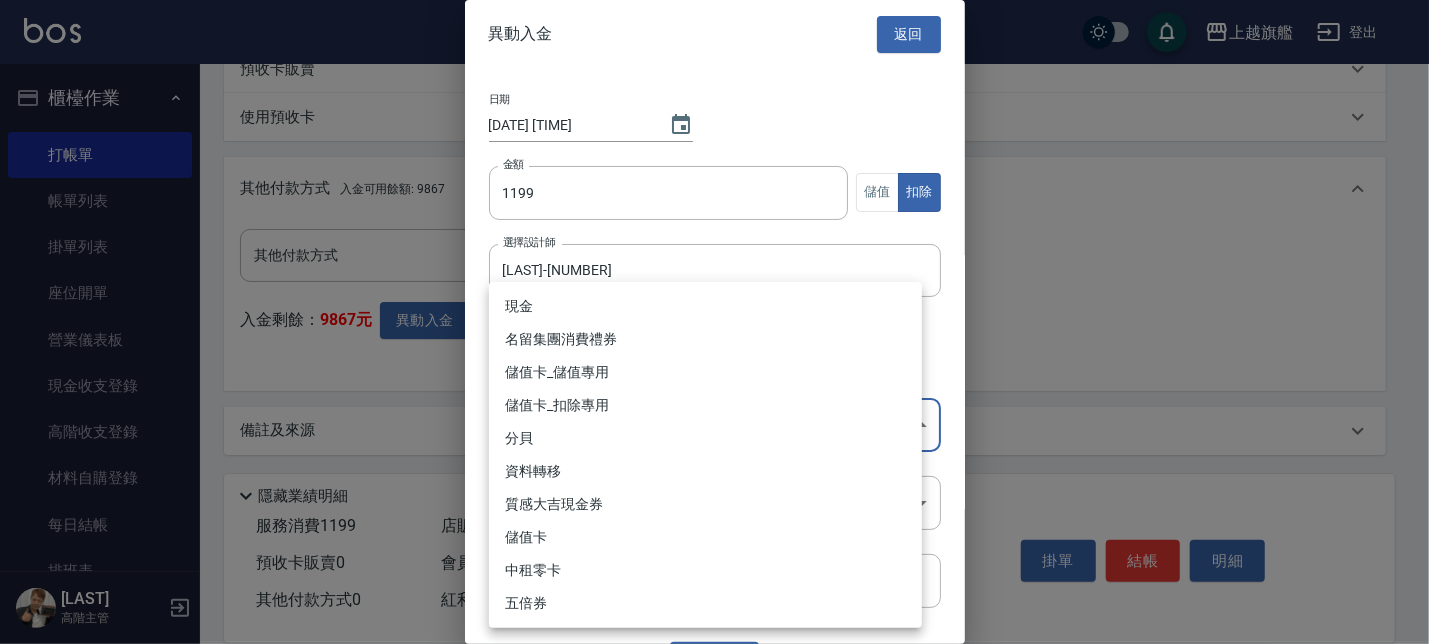 click on "儲值卡_扣除專用" at bounding box center (705, 405) 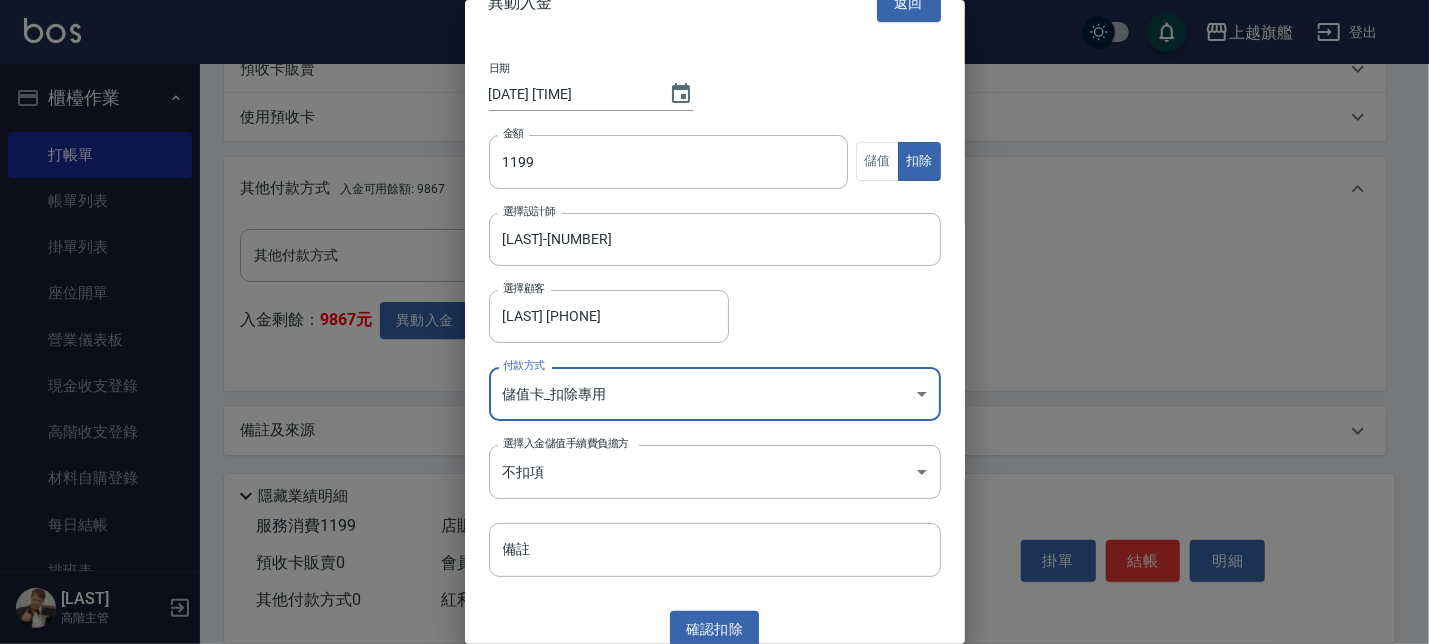 scroll, scrollTop: 44, scrollLeft: 0, axis: vertical 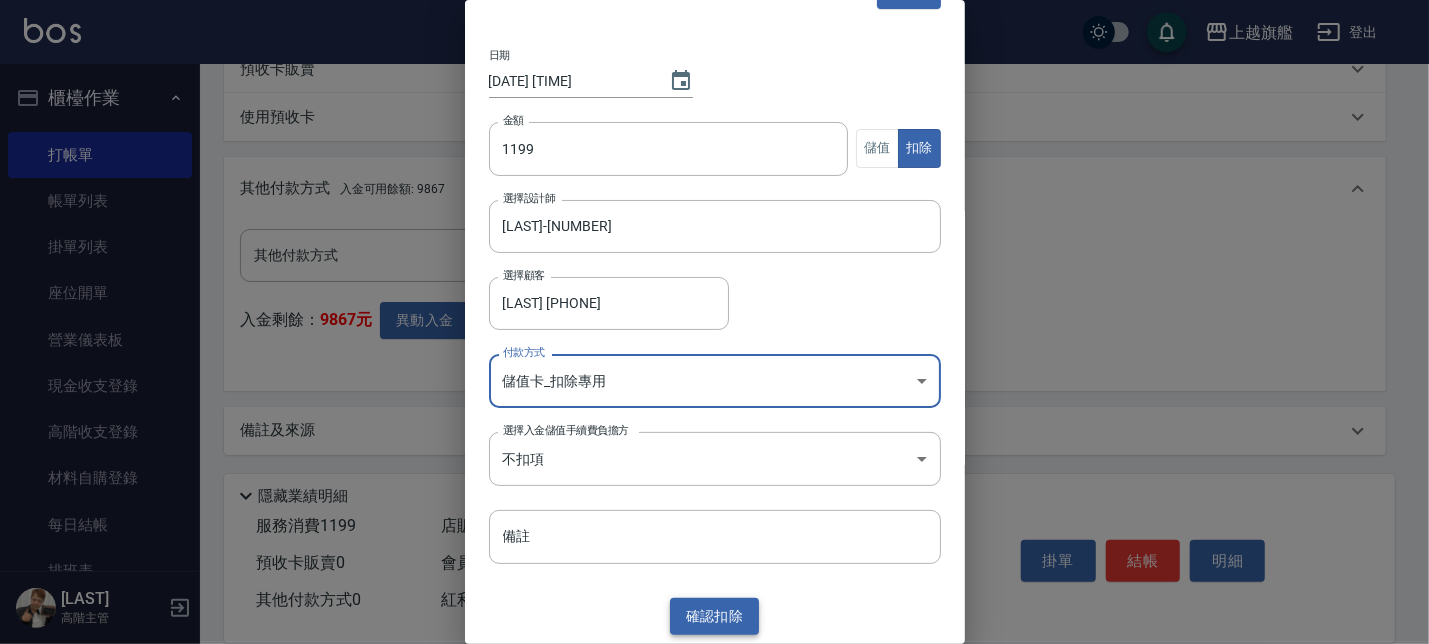 click on "確認 扣除" at bounding box center (715, 616) 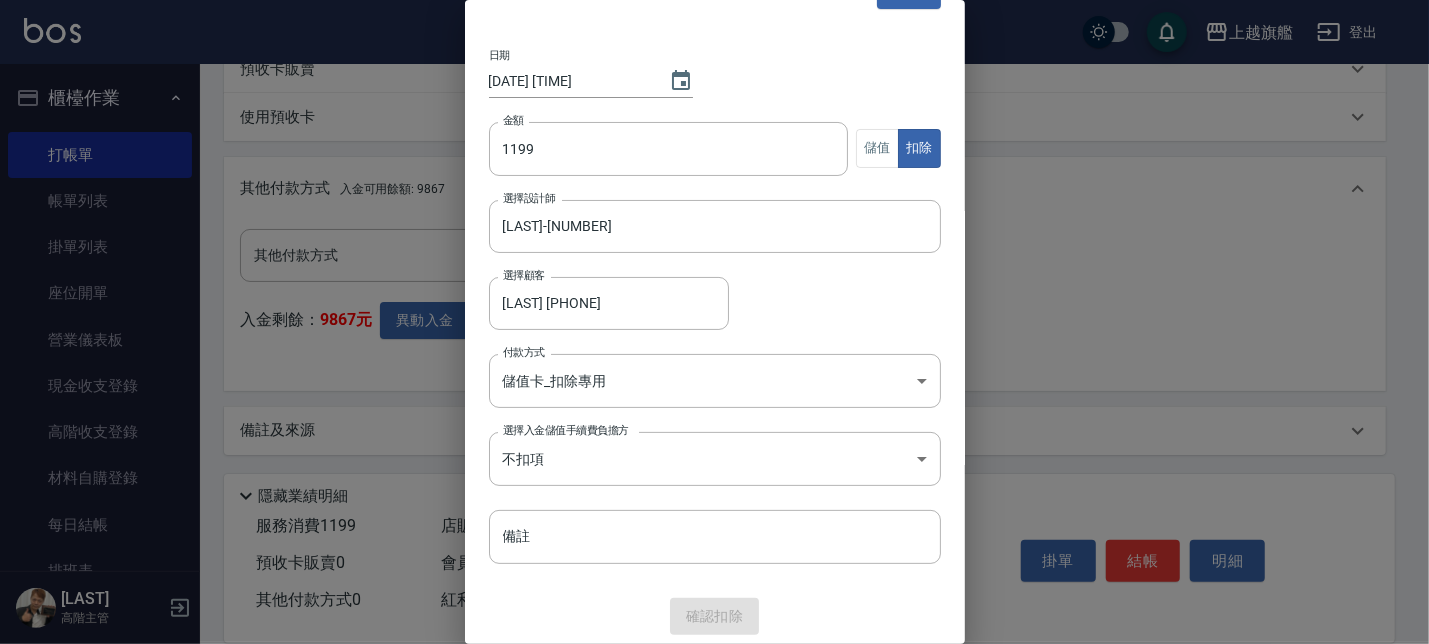 scroll, scrollTop: 499, scrollLeft: 0, axis: vertical 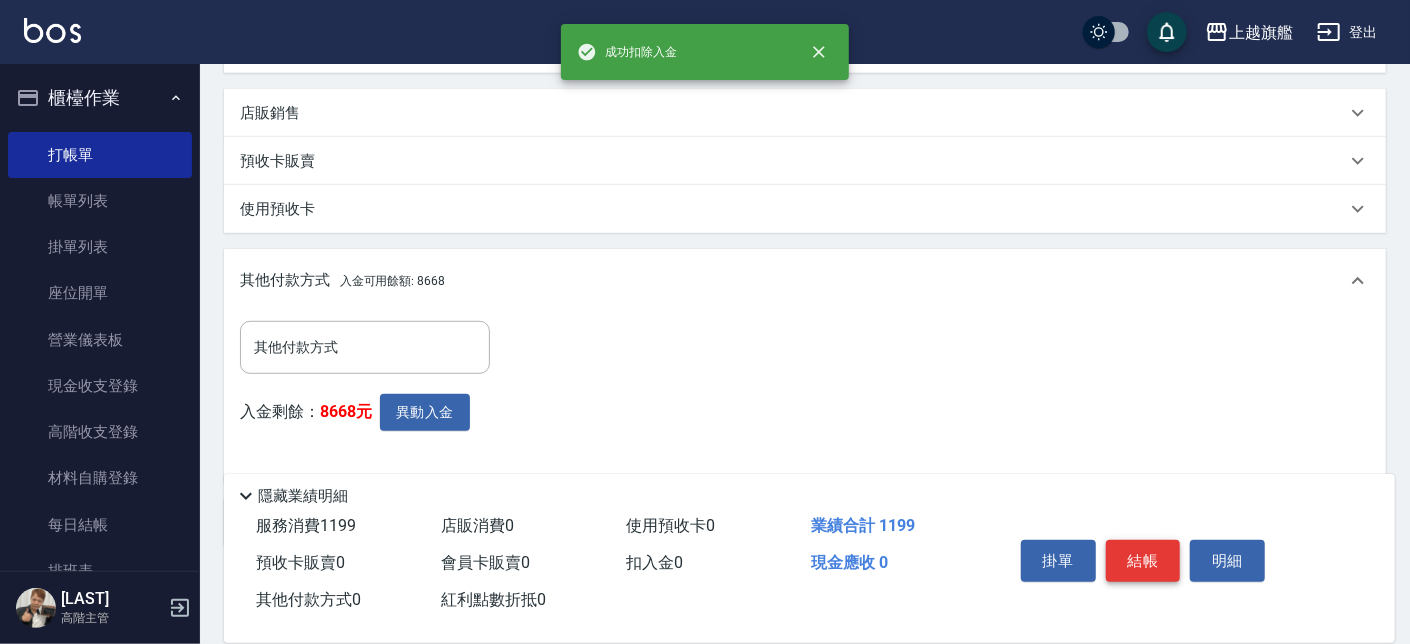 drag, startPoint x: 1122, startPoint y: 563, endPoint x: 1111, endPoint y: 557, distance: 12.529964 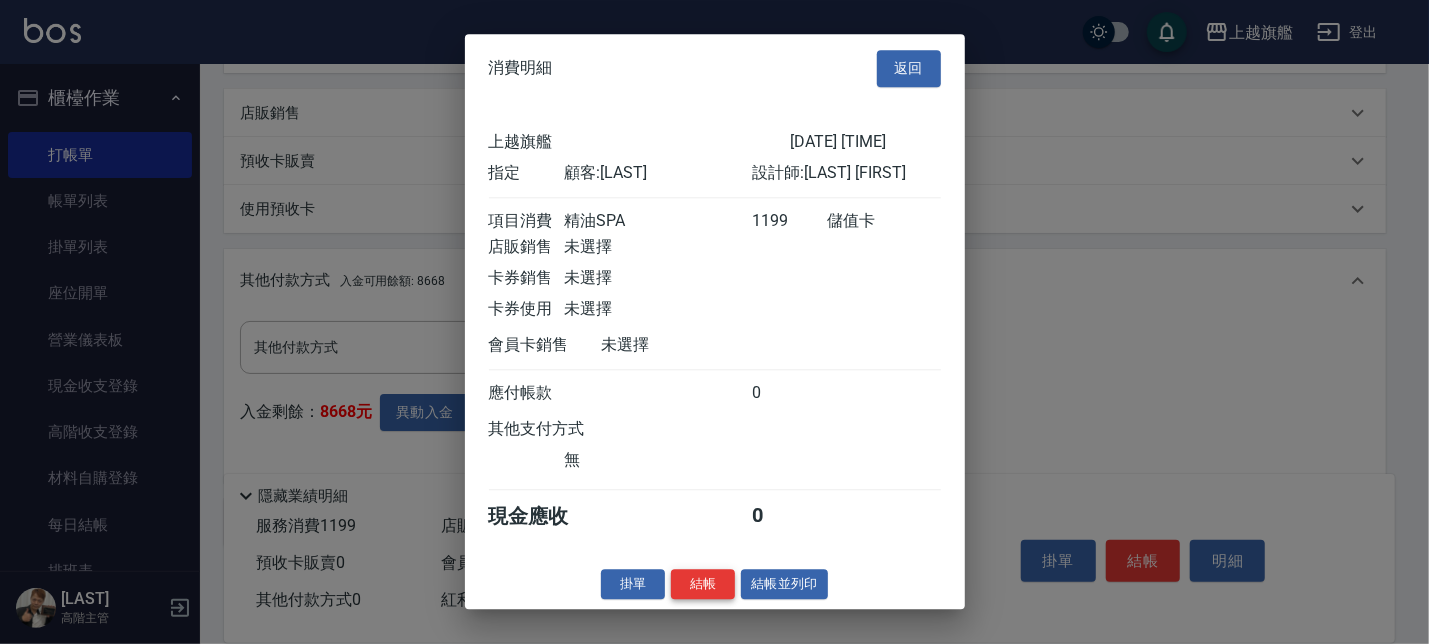 click on "結帳" at bounding box center [703, 584] 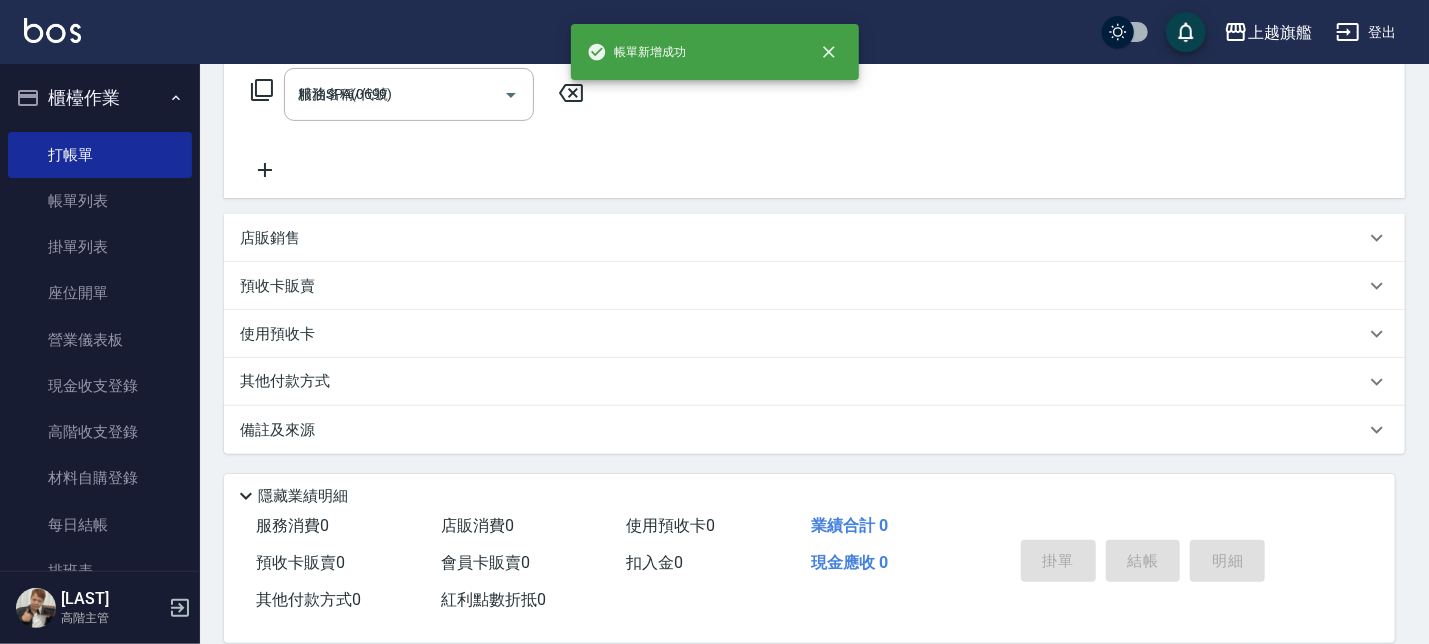 type on "[DATE] [TIME]" 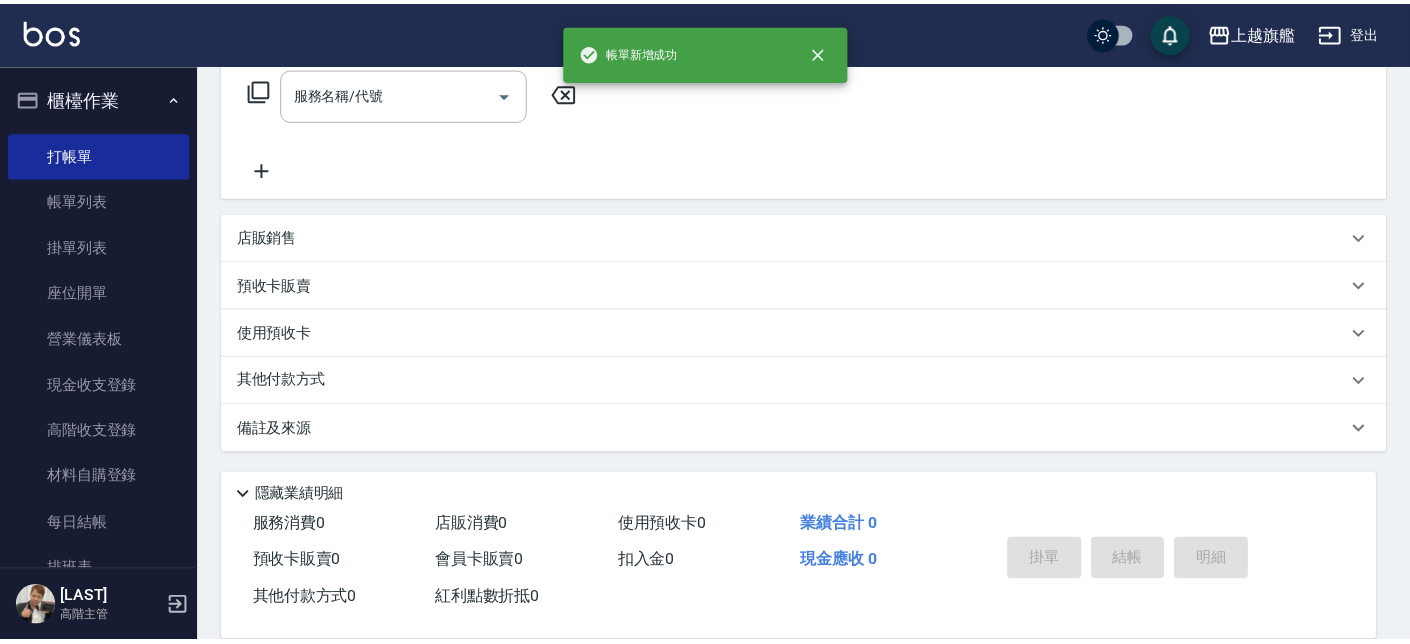scroll, scrollTop: 0, scrollLeft: 0, axis: both 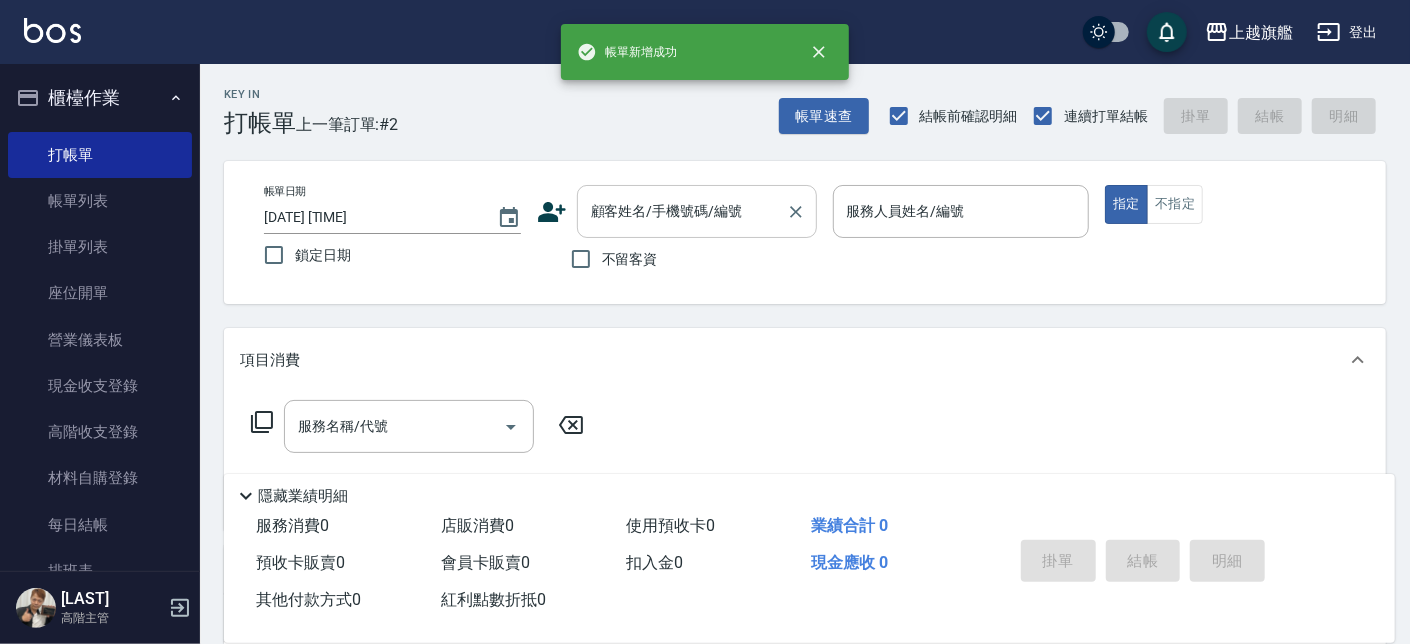 drag, startPoint x: 648, startPoint y: 240, endPoint x: 647, endPoint y: 228, distance: 12.0415945 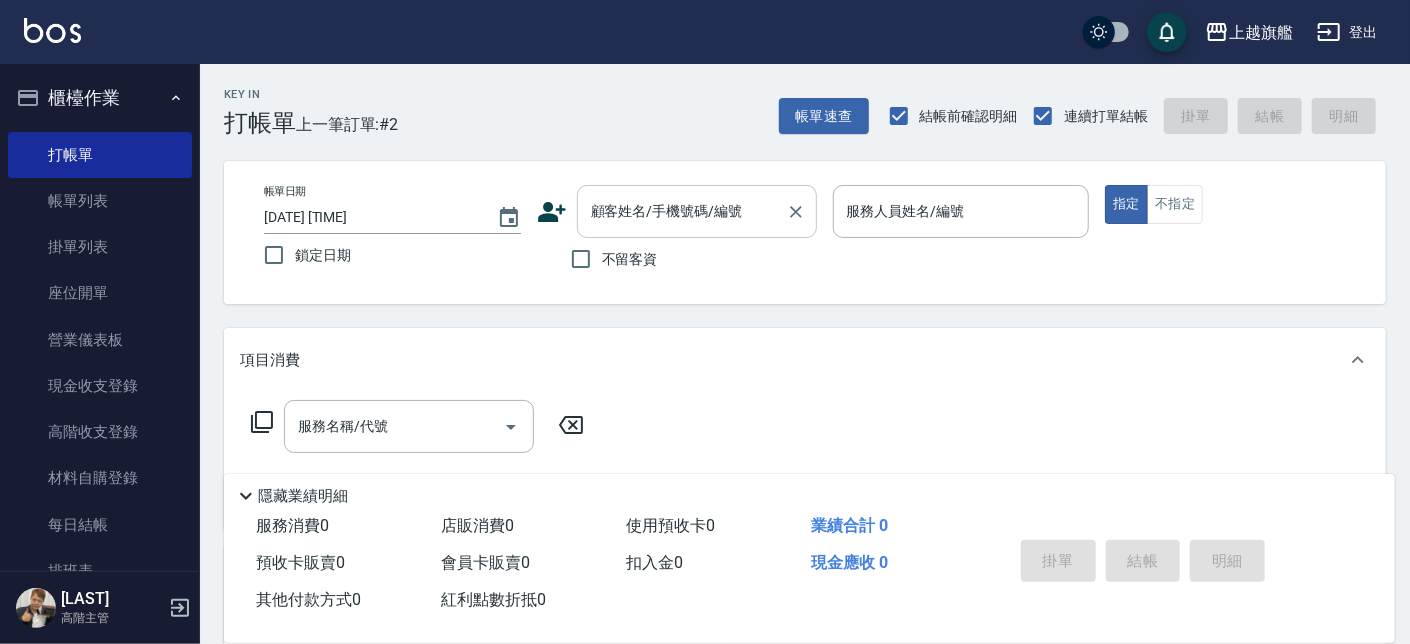 click on "顧客姓名/手機號碼/編號" at bounding box center [682, 211] 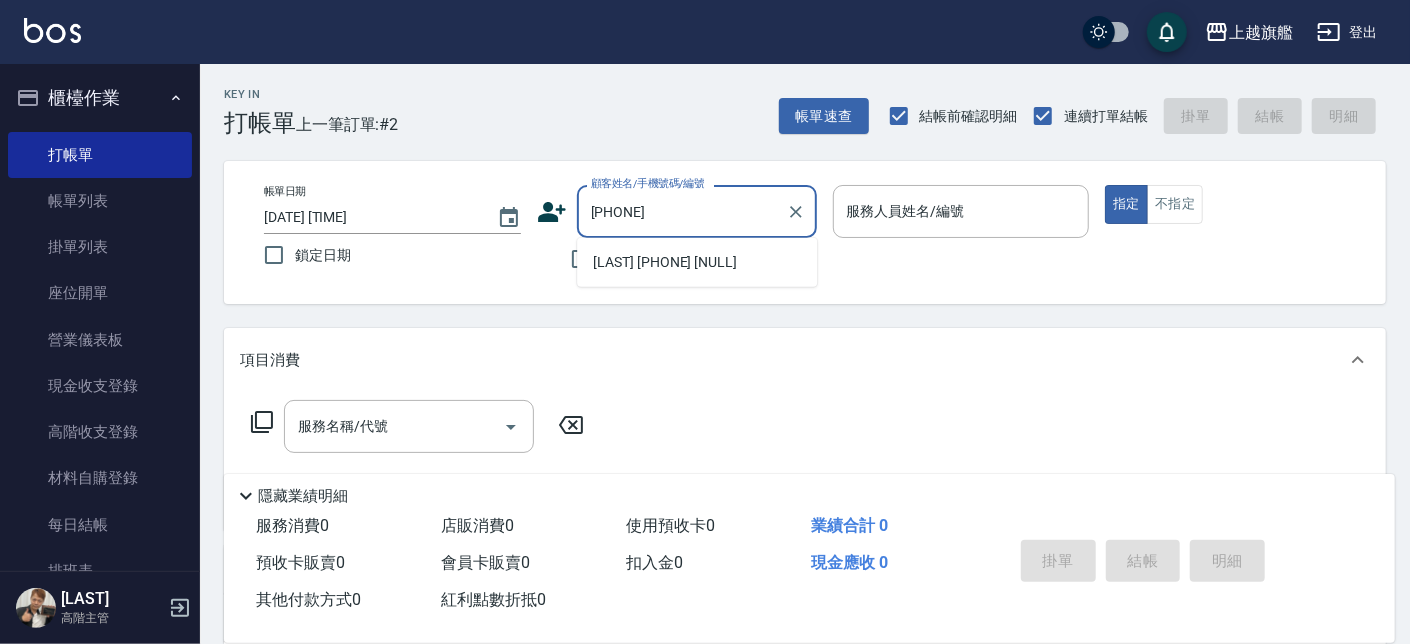type on "[LAST] [PHONE] [NULL]" 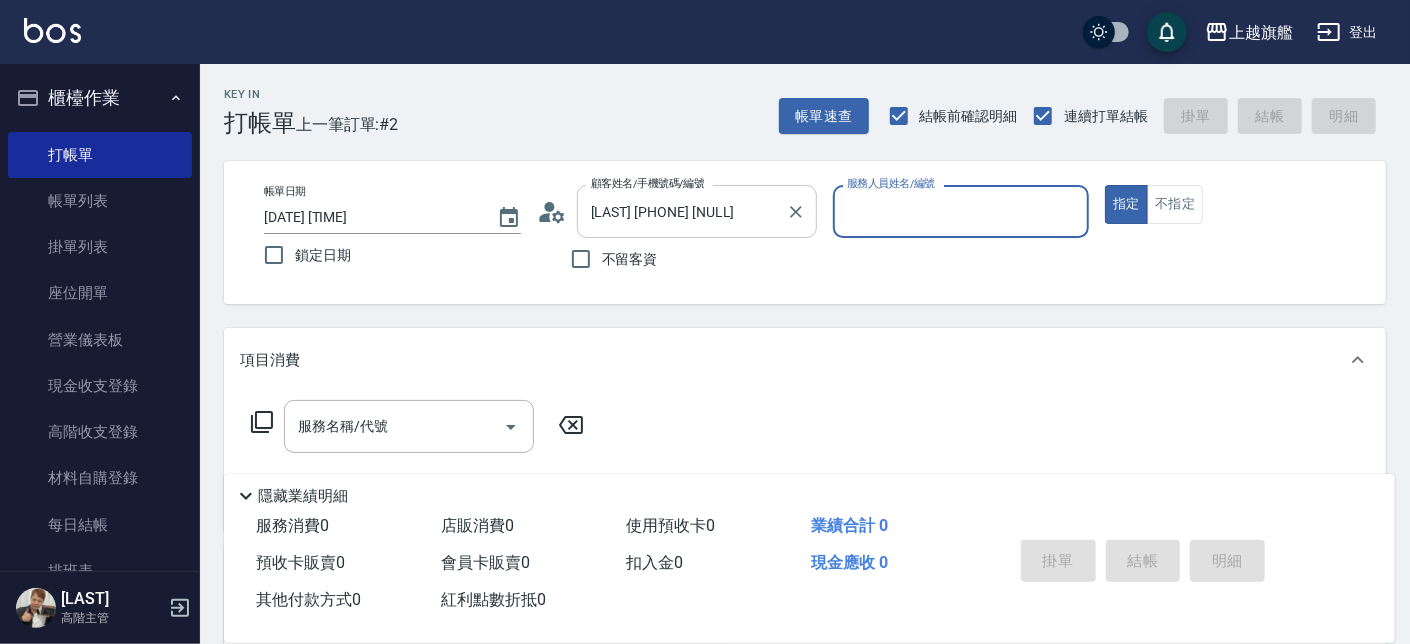 type on "[LAST]-[NUMBER]" 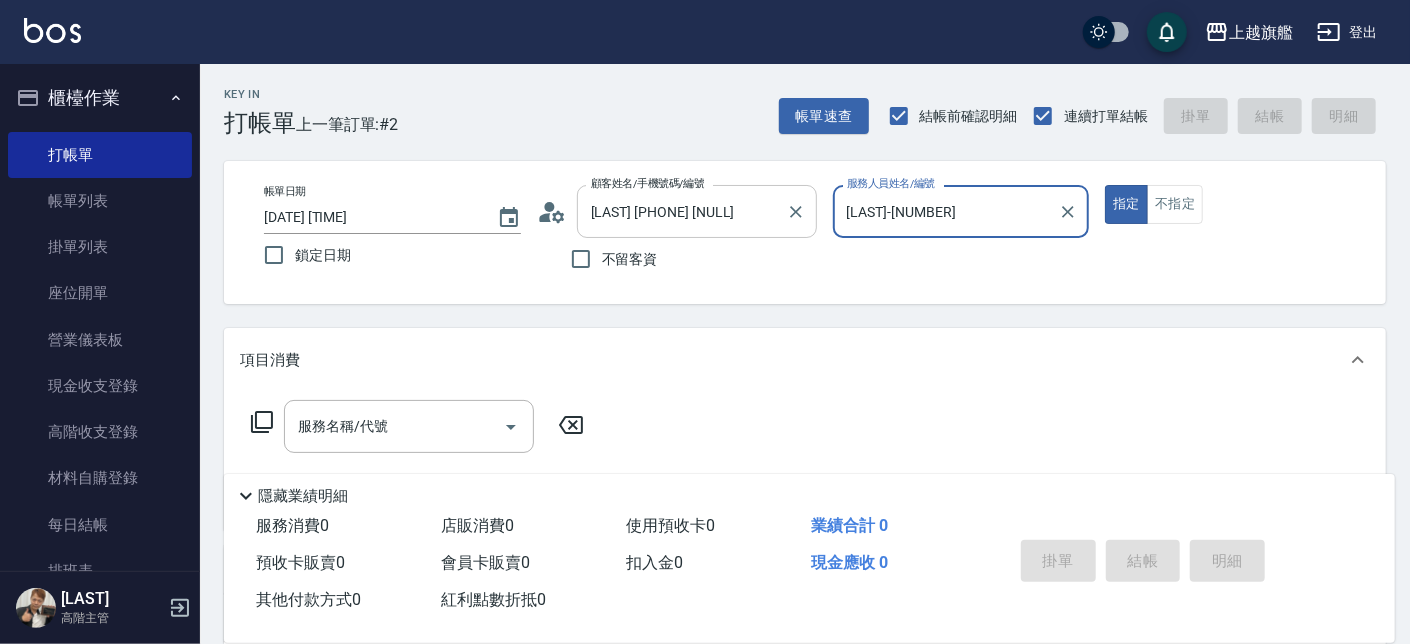 click on "指定" at bounding box center (1126, 204) 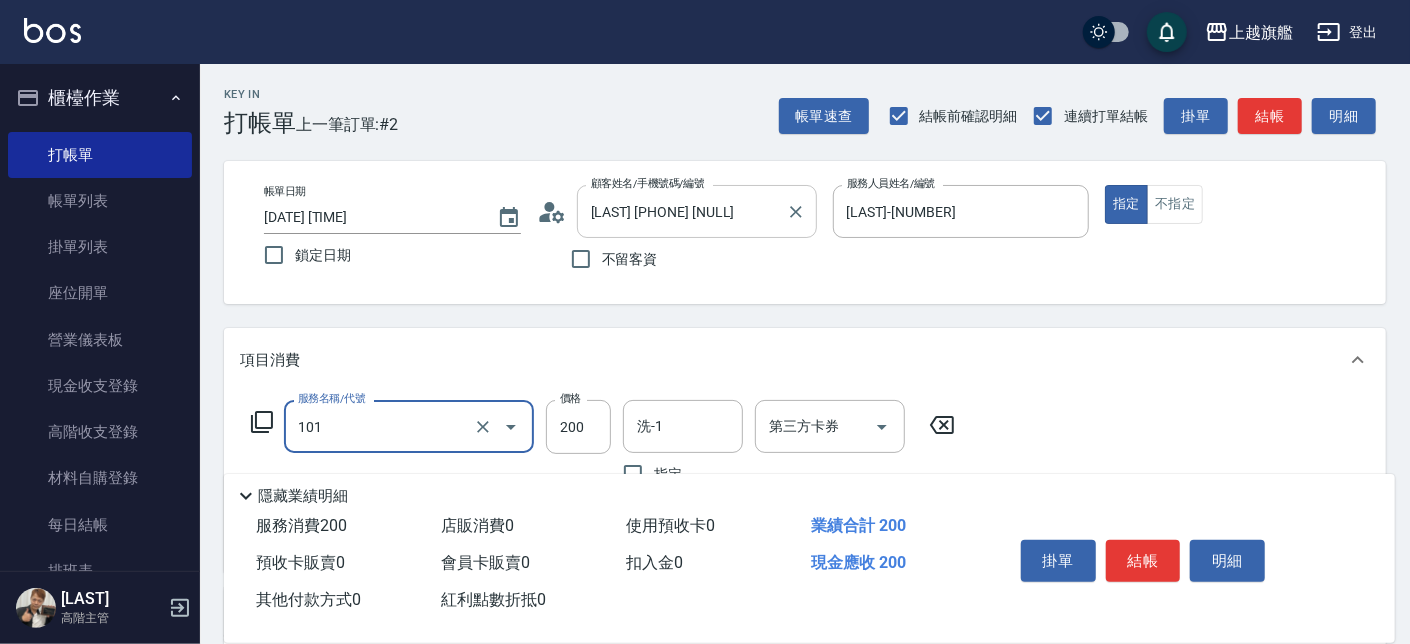 type on "一般洗(101)" 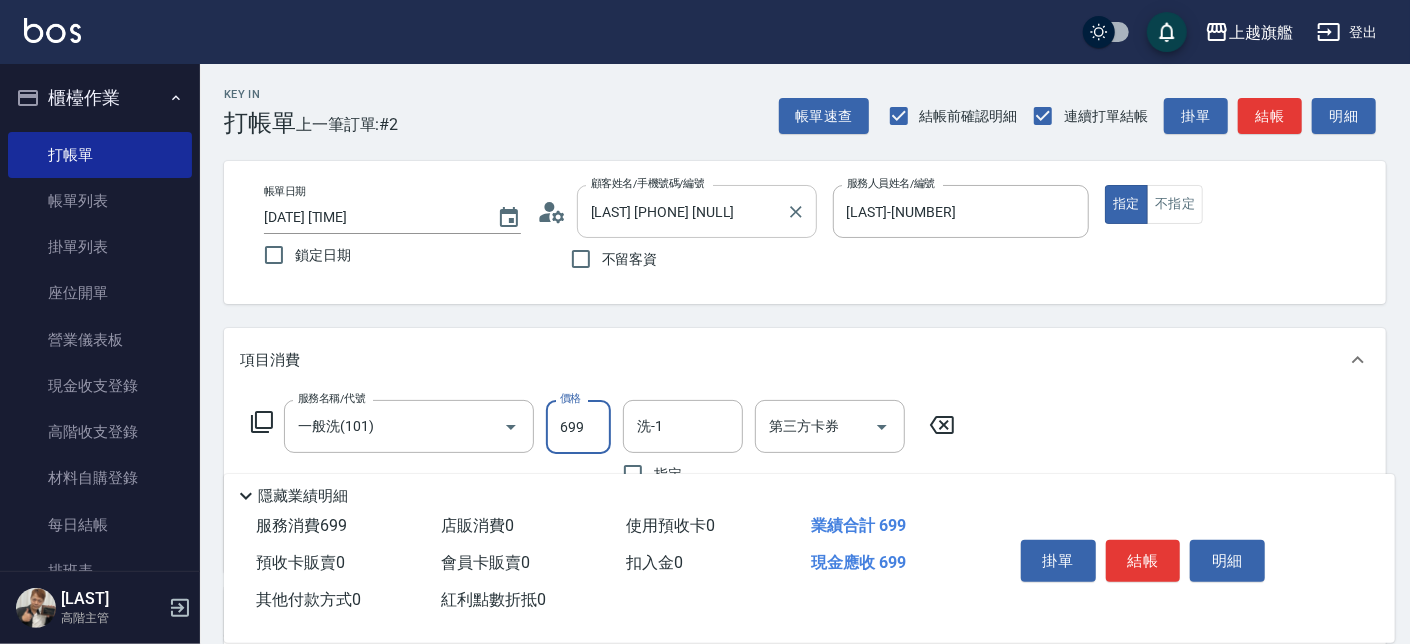type on "699" 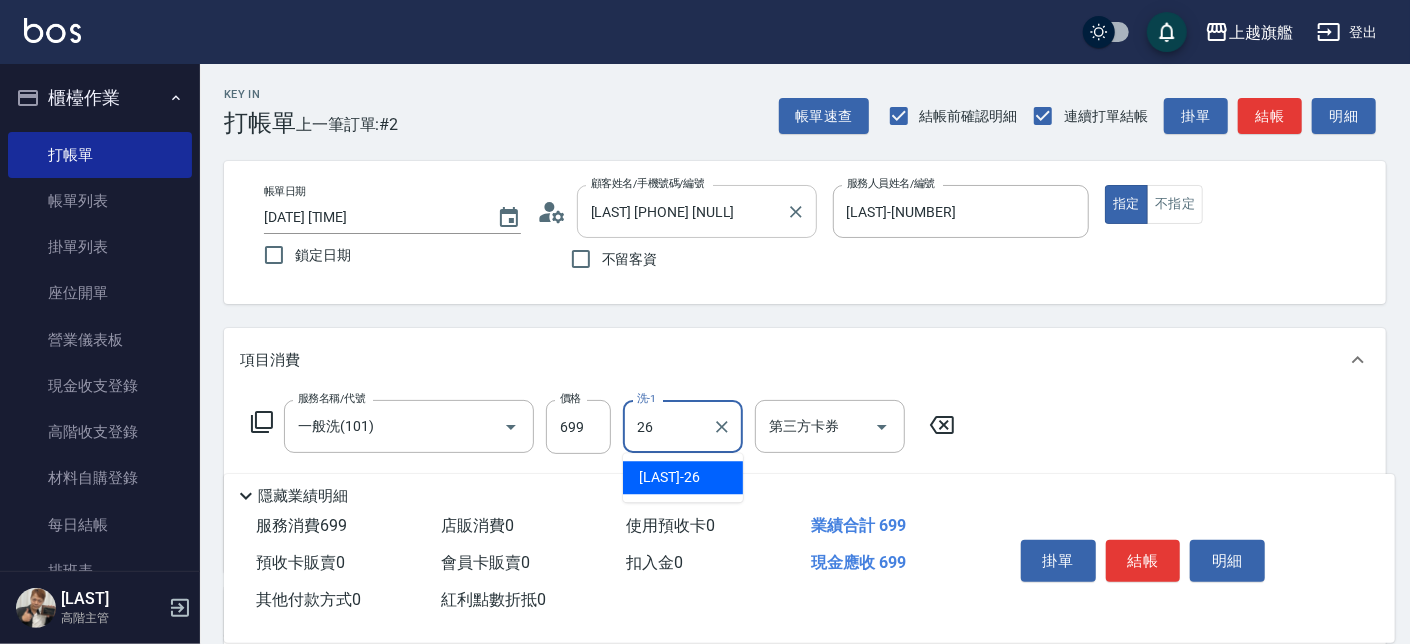 type on "[LAST]-[NUMBER]" 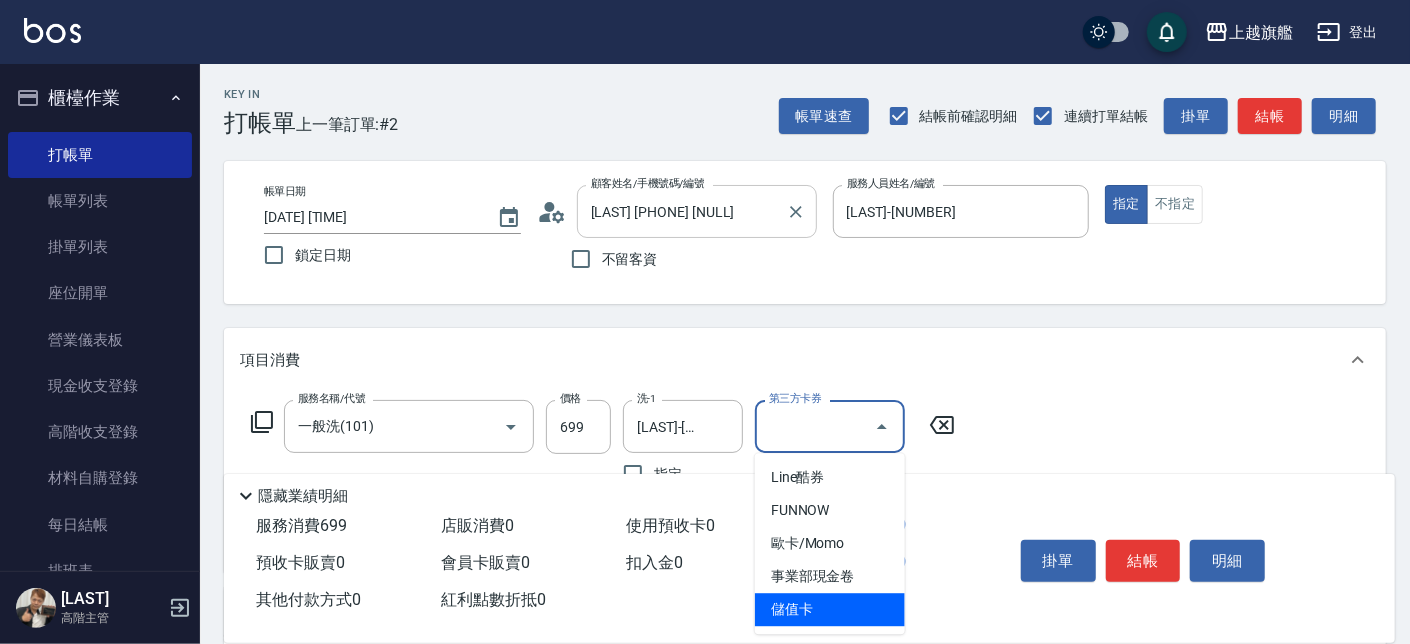 type on "儲值卡" 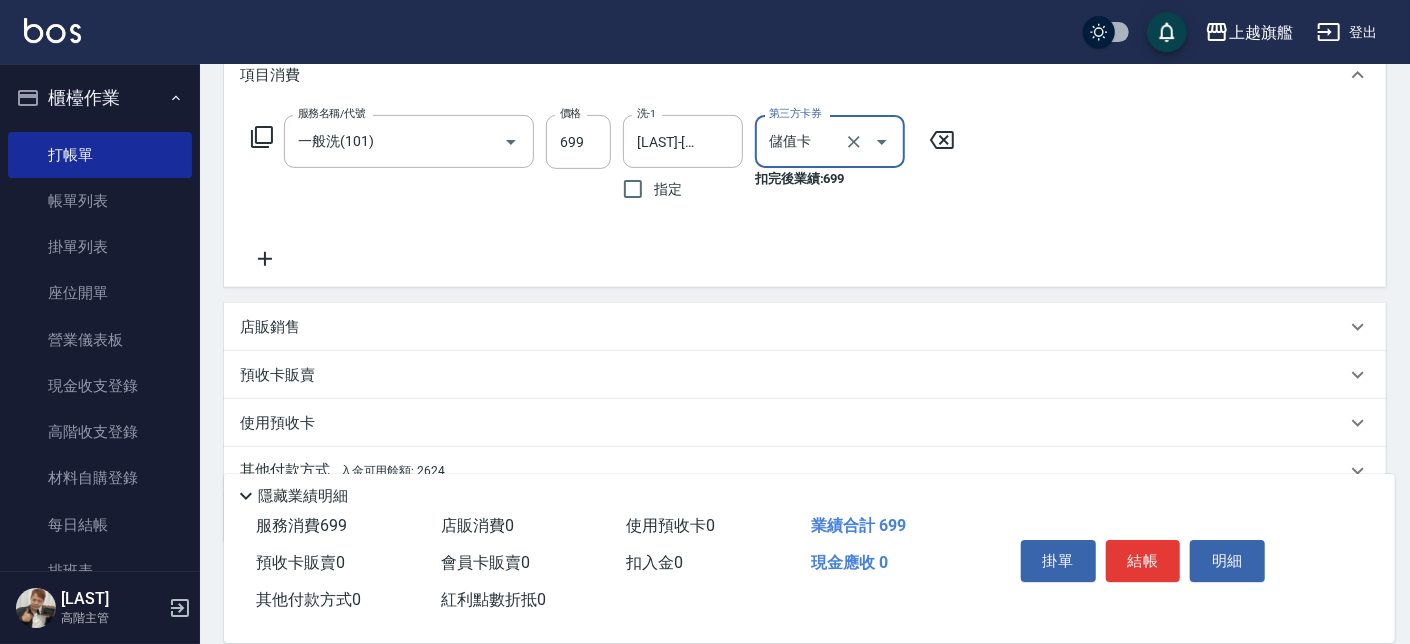 scroll, scrollTop: 374, scrollLeft: 0, axis: vertical 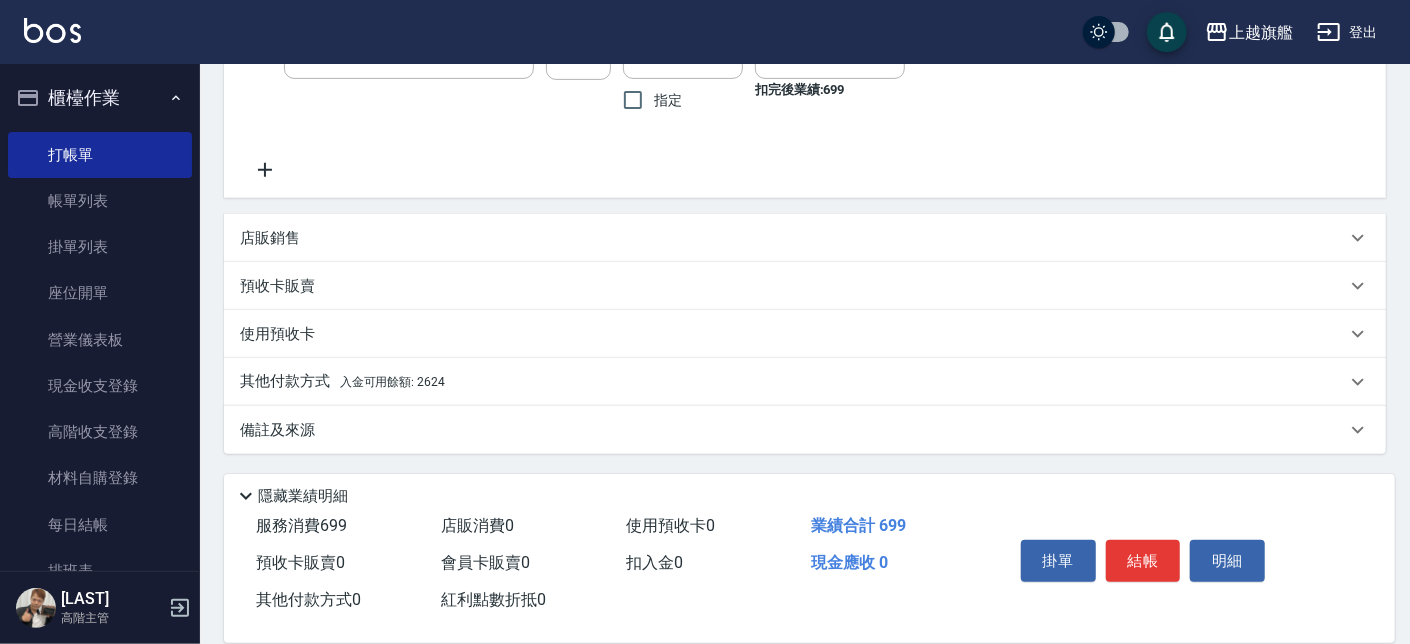 click on "其他付款方式 入金可用餘額: 2624" at bounding box center (805, 382) 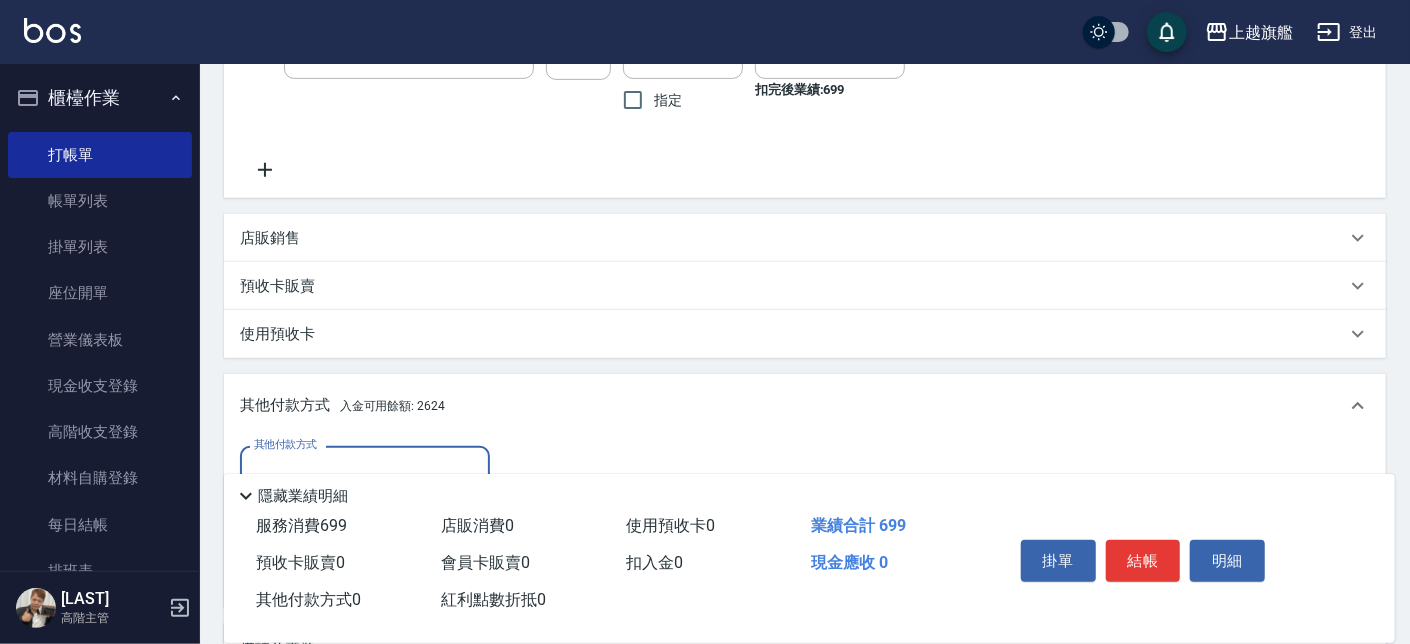 scroll, scrollTop: 0, scrollLeft: 0, axis: both 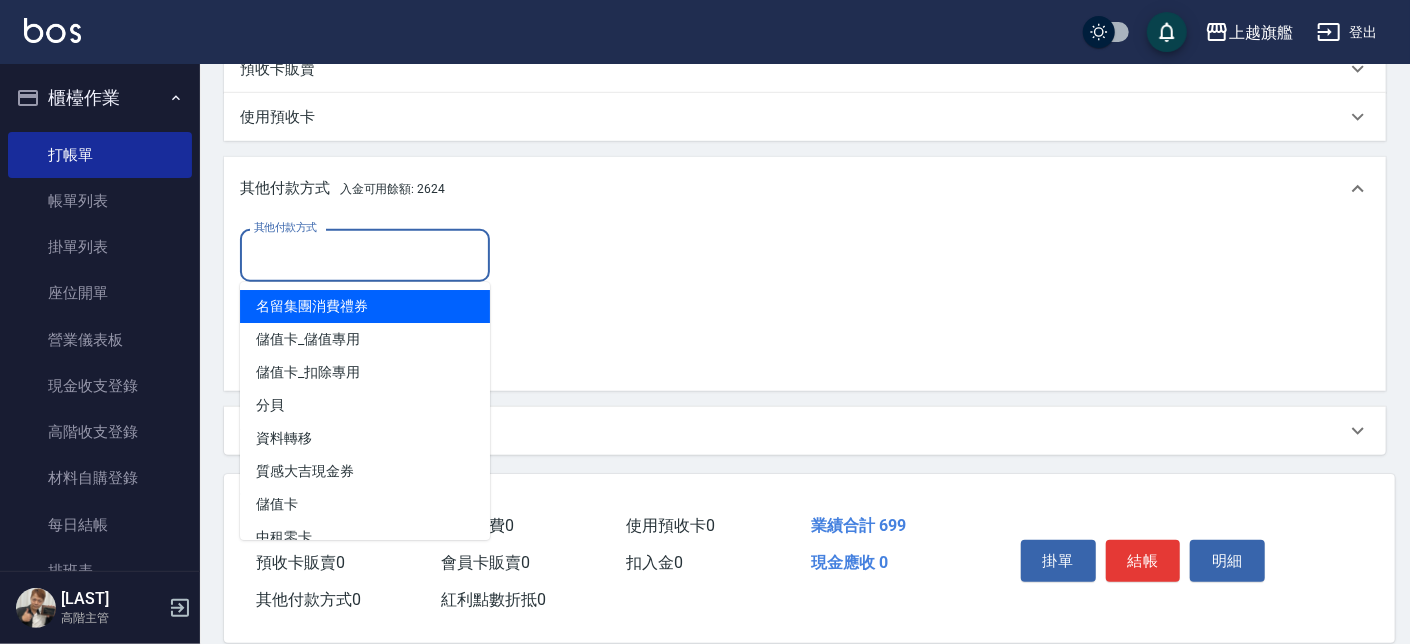 click on "其他付款方式" at bounding box center (365, 255) 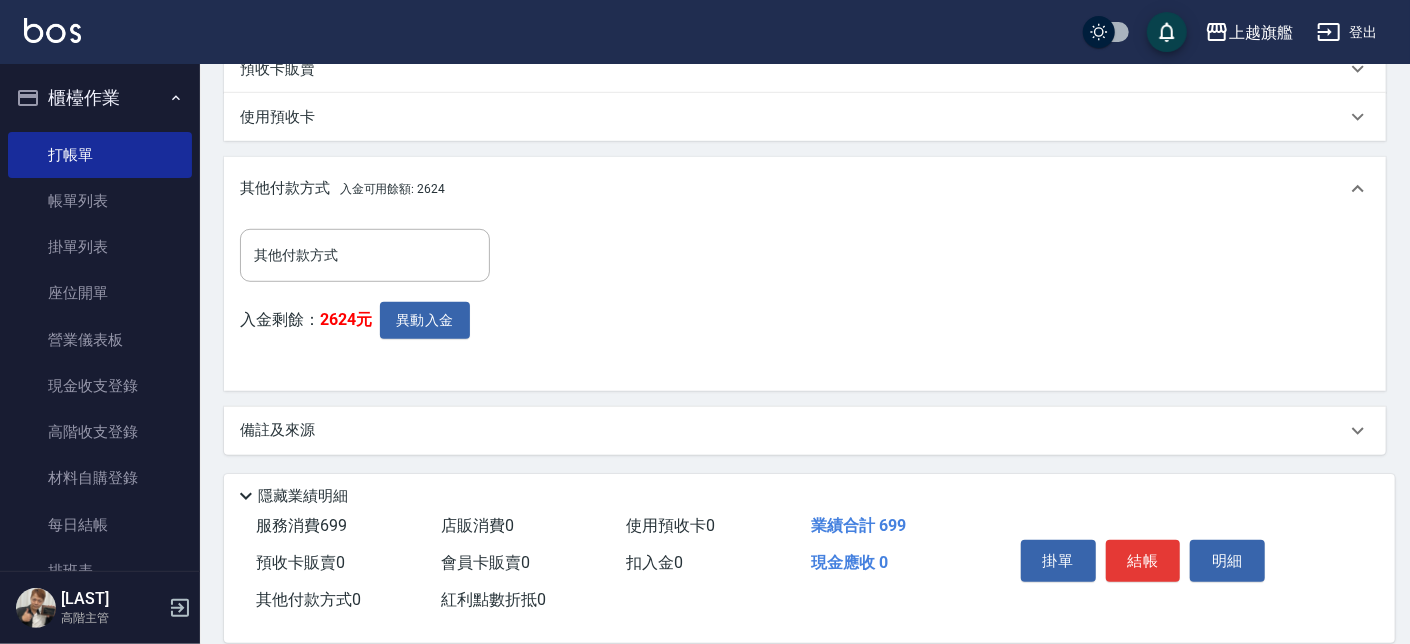 click on "其他付款方式 其他付款方式 入金剩餘： 2624元 異動入金" at bounding box center [805, 302] 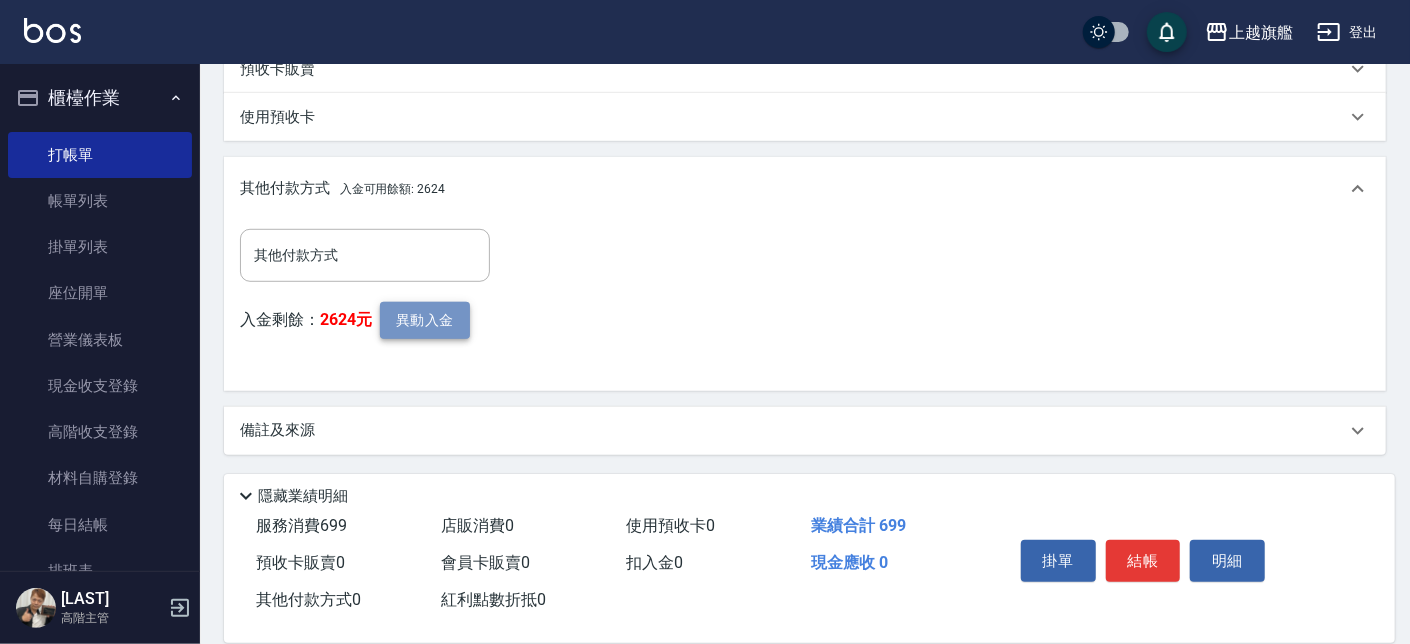 click on "異動入金" at bounding box center [425, 320] 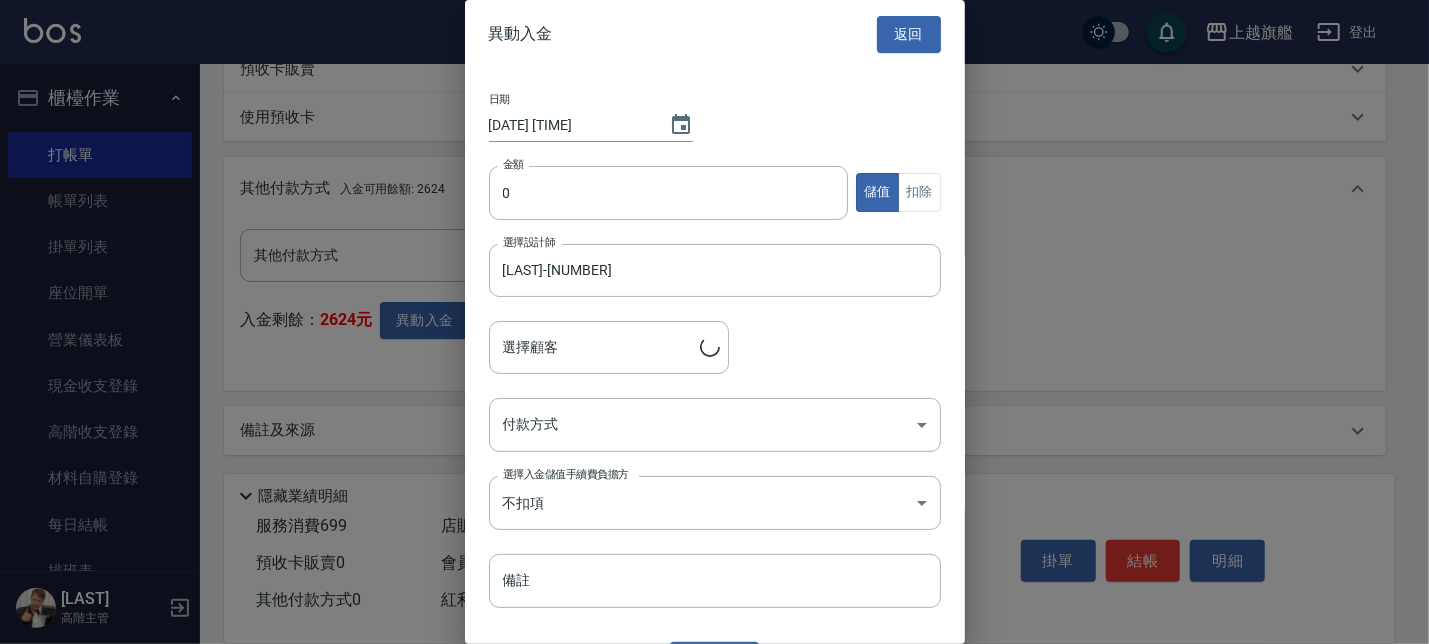 type on "[LAST] [PHONE]" 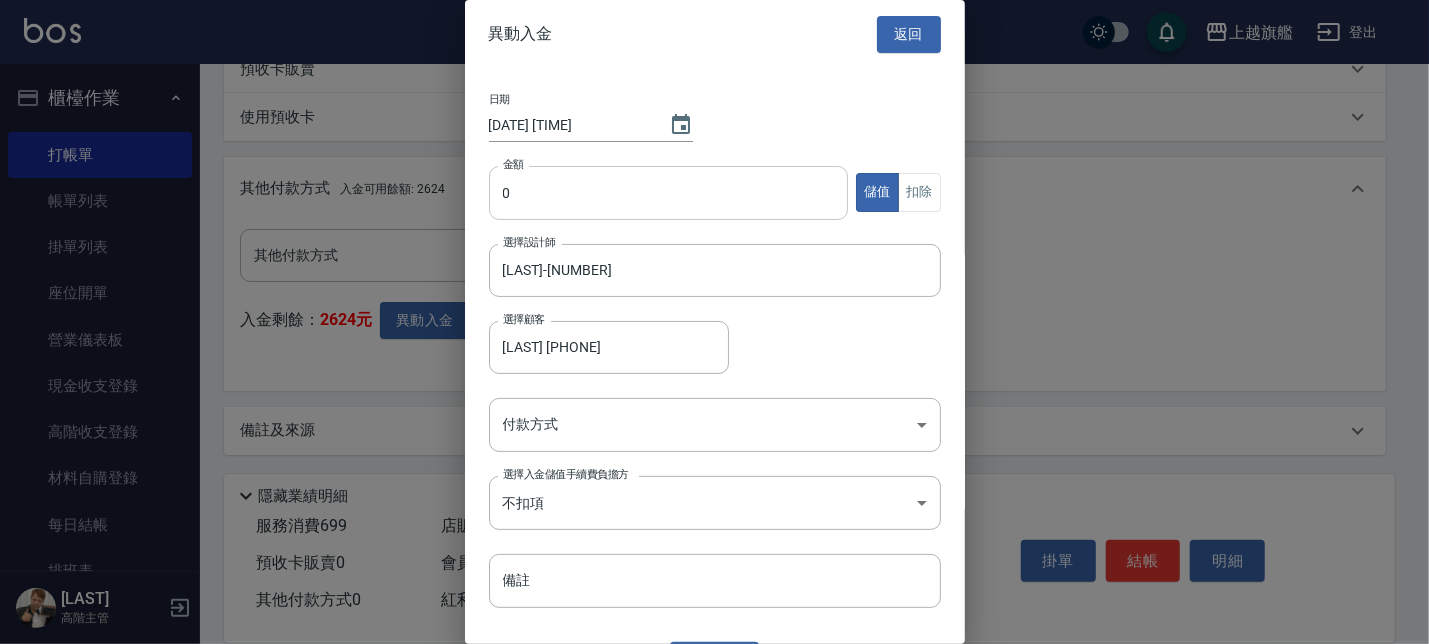 click on "0" at bounding box center (669, 193) 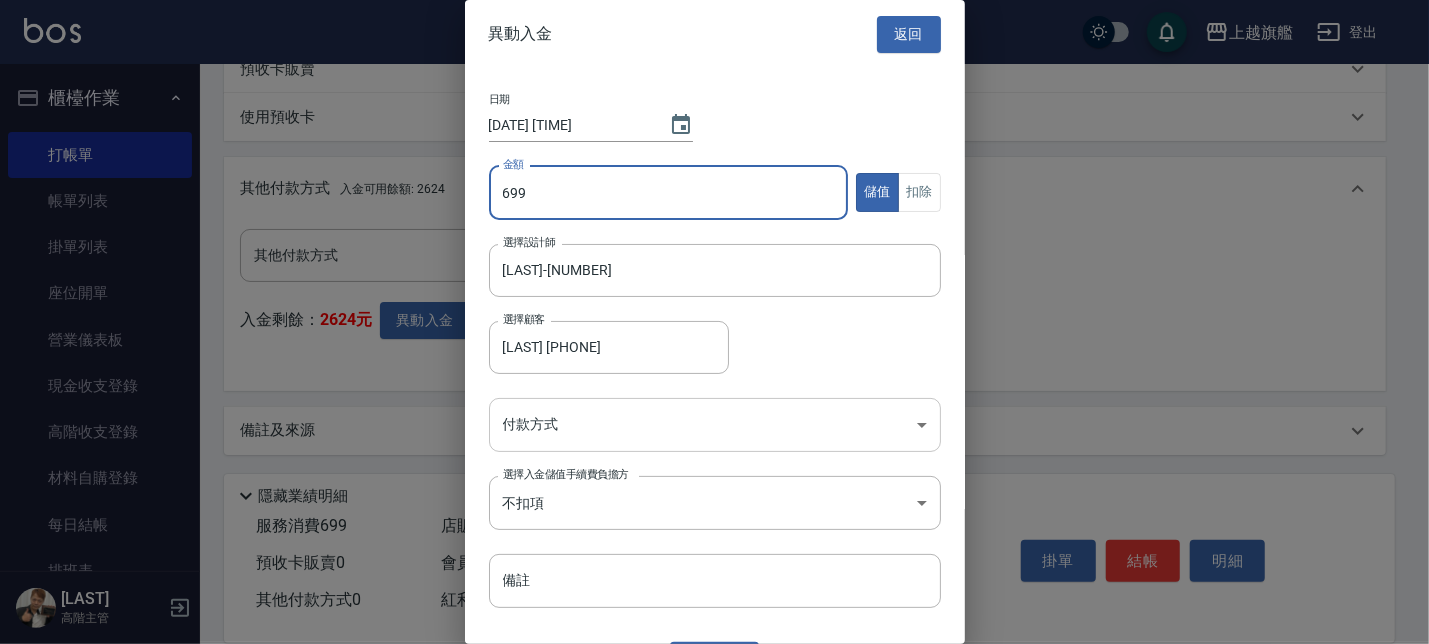 type on "699" 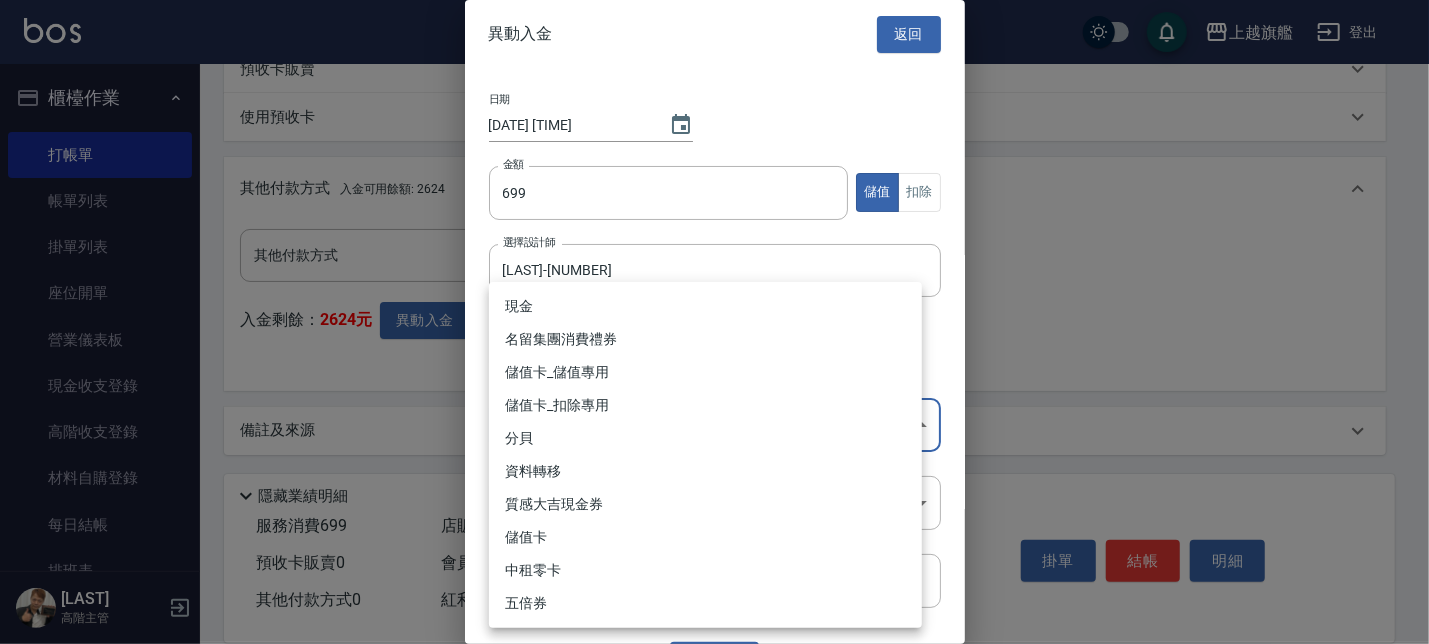 click on "上越旗艦 登出 櫃檯作業 打帳單 帳單列表 掛單列表 座位開單 營業儀表板 現金收支登錄 高階收支登錄 材料自購登錄 每日結帳 排班表 現場電腦打卡 掃碼打卡 預約管理 預約管理 單日預約紀錄 單週預約紀錄 報表及分析 報表目錄 消費分析儀表板 店家區間累計表 店家日報表 店家排行榜 互助日報表 互助月報表 互助排行榜 互助點數明細 互助業績報表 全店業績分析表 每日業績分析表 營業統計分析表 營業項目月分析表 設計師業績表 設計師日報表 設計師業績分析表 設計師業績月報表 設計師抽成報表 設計師排行榜 商品銷售排行榜 商品消耗明細 商品進銷貨報表 商品庫存表 商品庫存盤點表 會員卡銷售報表 服務扣項明細表 單一服務項目查詢 店販抽成明細 店販分類抽成明細 顧客入金餘額表 顧客卡券餘額表 每日非現金明細 每日收支明細 收支分類明細表 收支匯款表 0" at bounding box center (714, 27) 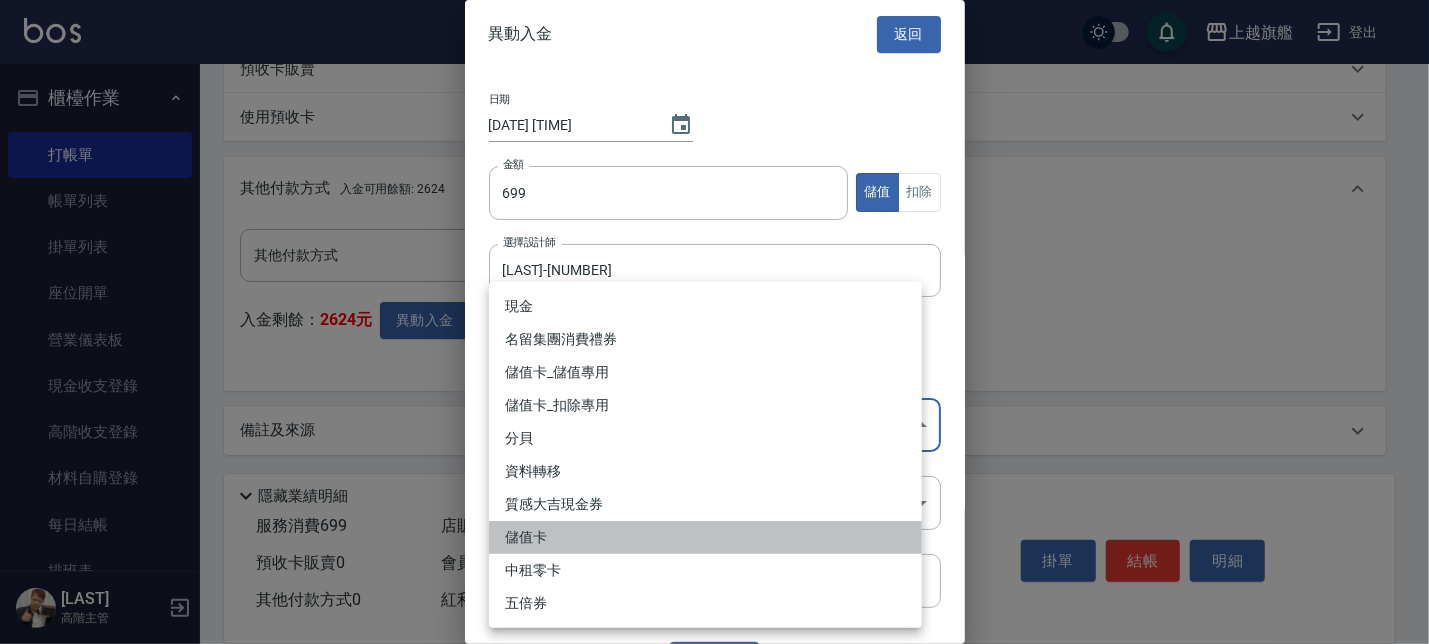click on "儲值卡" at bounding box center [705, 537] 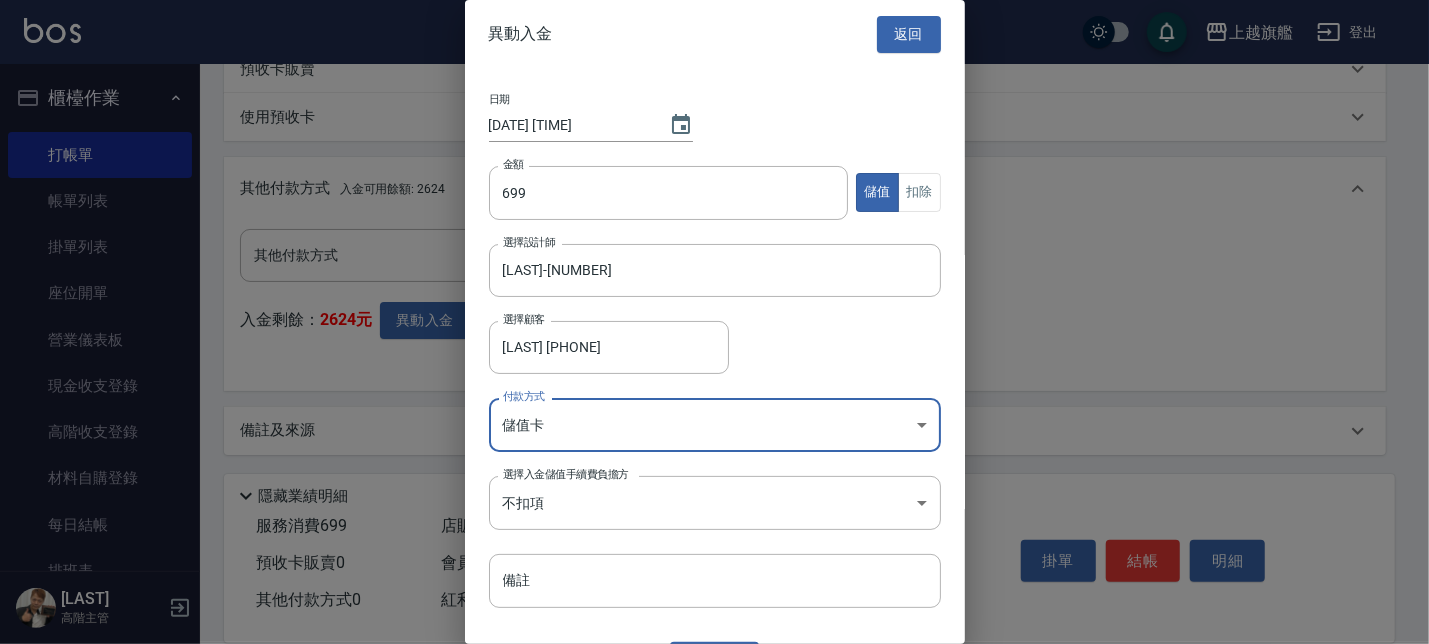 scroll, scrollTop: 44, scrollLeft: 0, axis: vertical 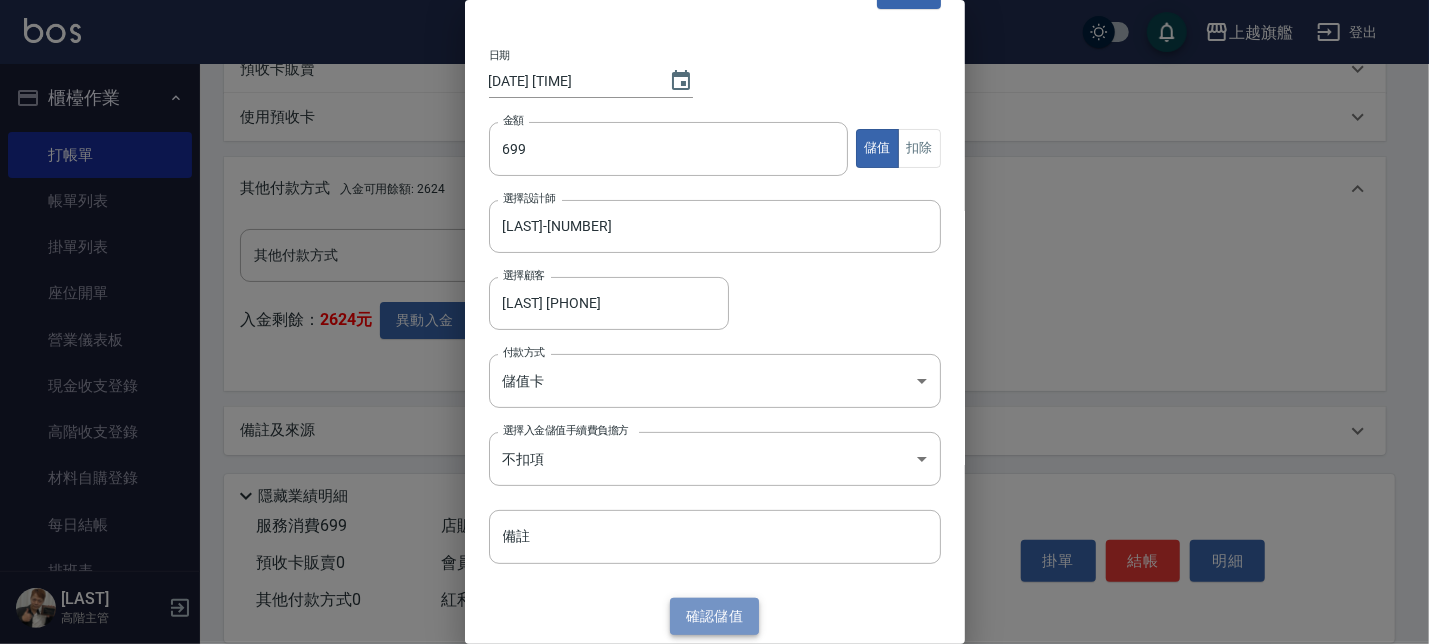 click on "確認 儲值" at bounding box center [715, 616] 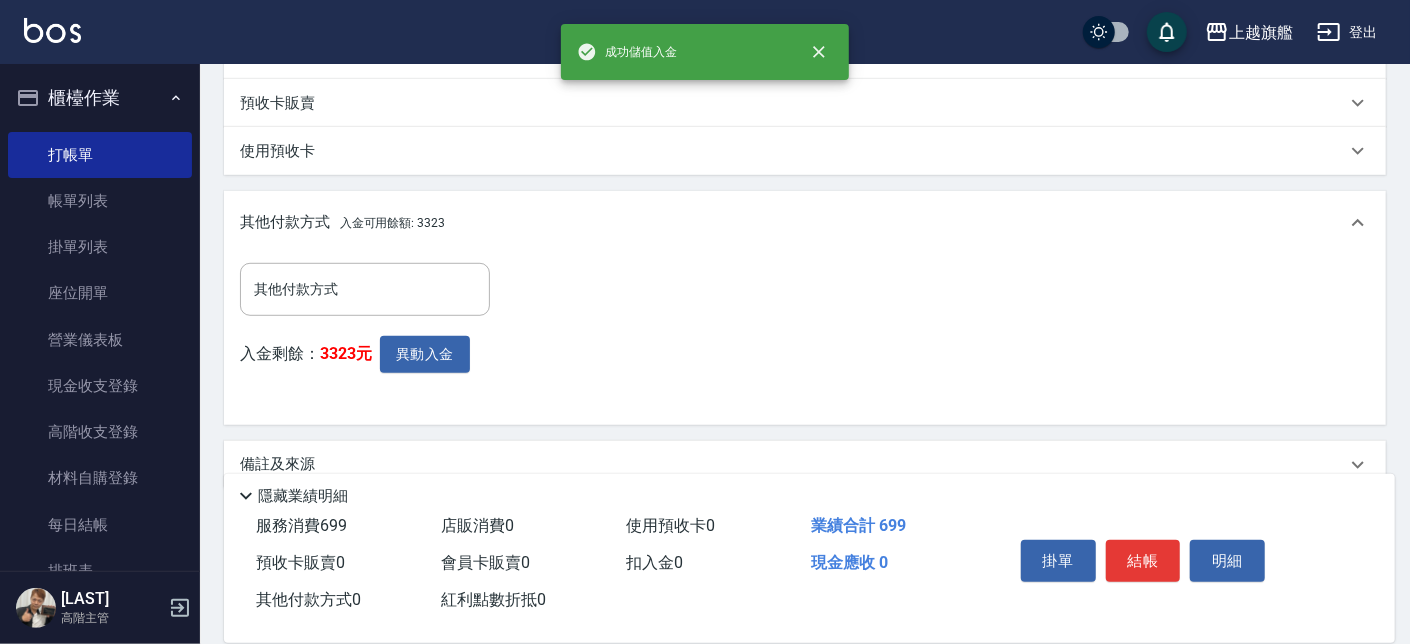 scroll, scrollTop: 591, scrollLeft: 0, axis: vertical 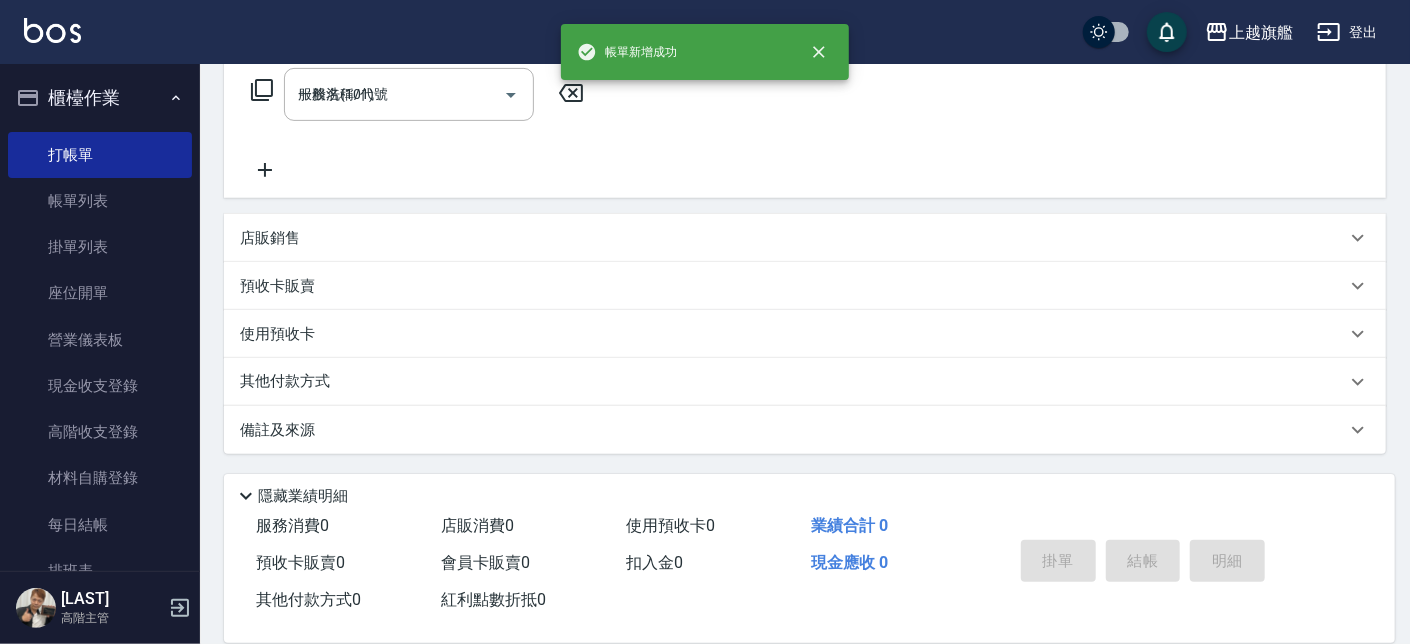 type 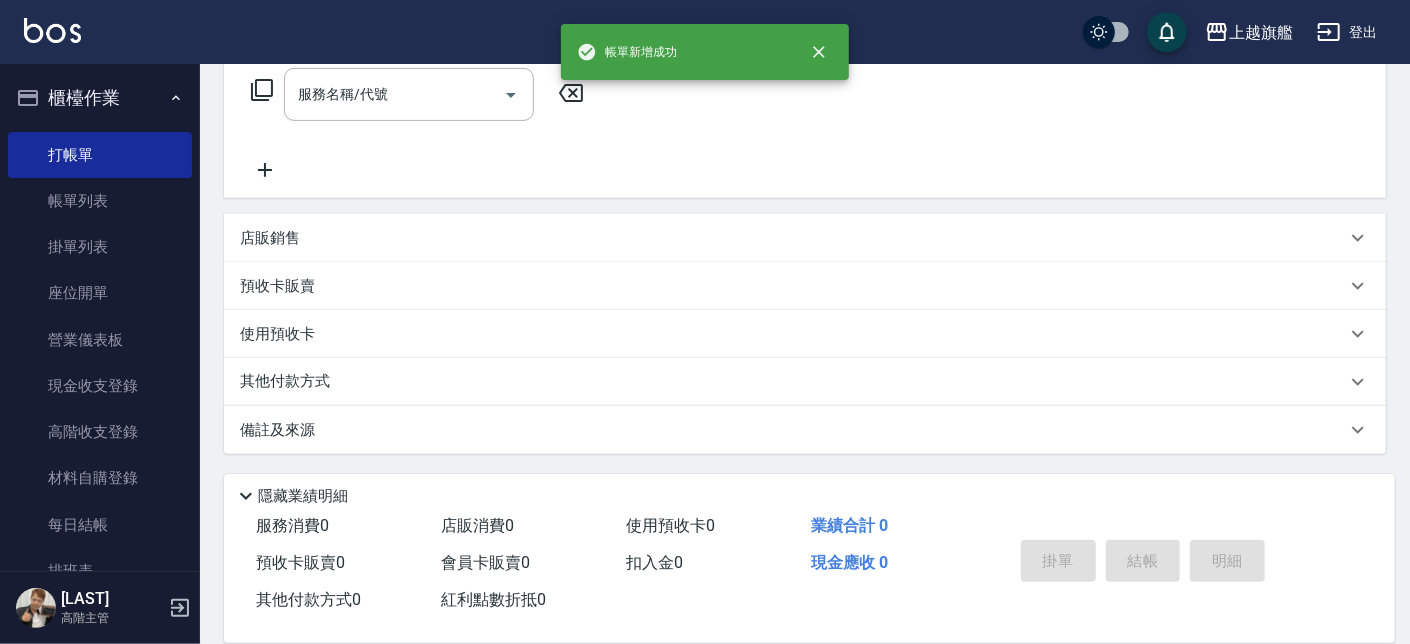 scroll, scrollTop: 0, scrollLeft: 0, axis: both 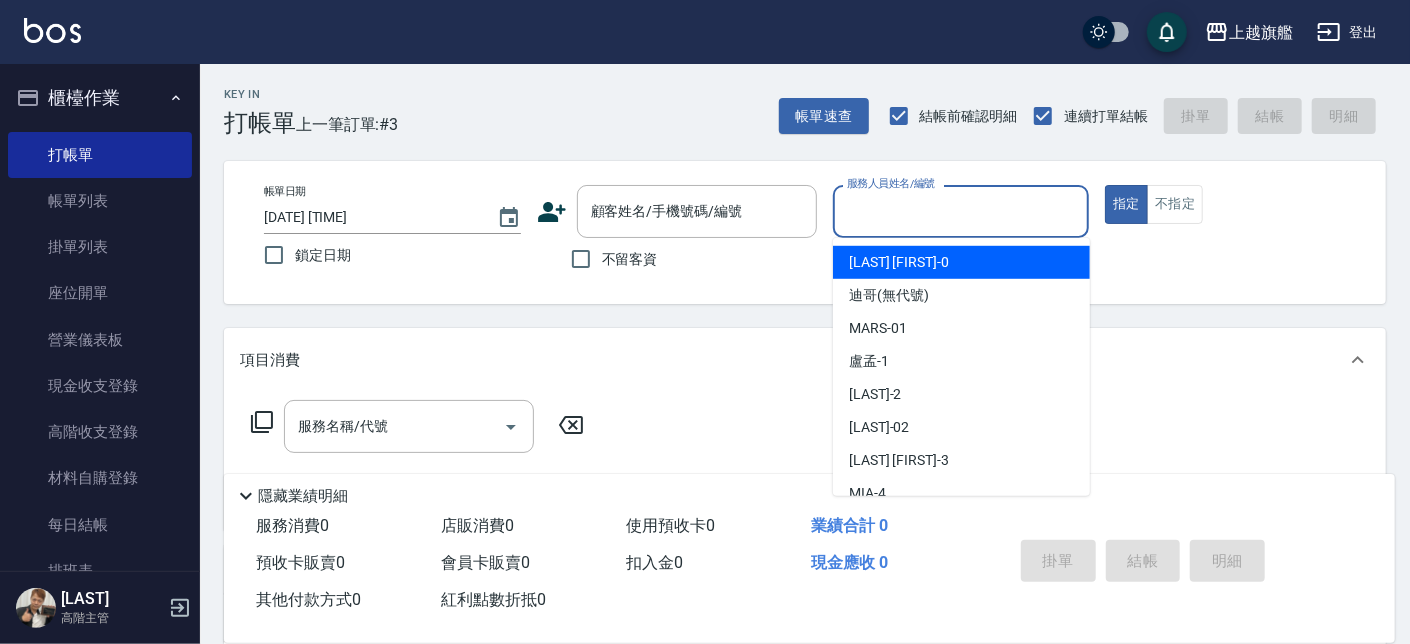 click on "服務人員姓名/編號" at bounding box center [961, 211] 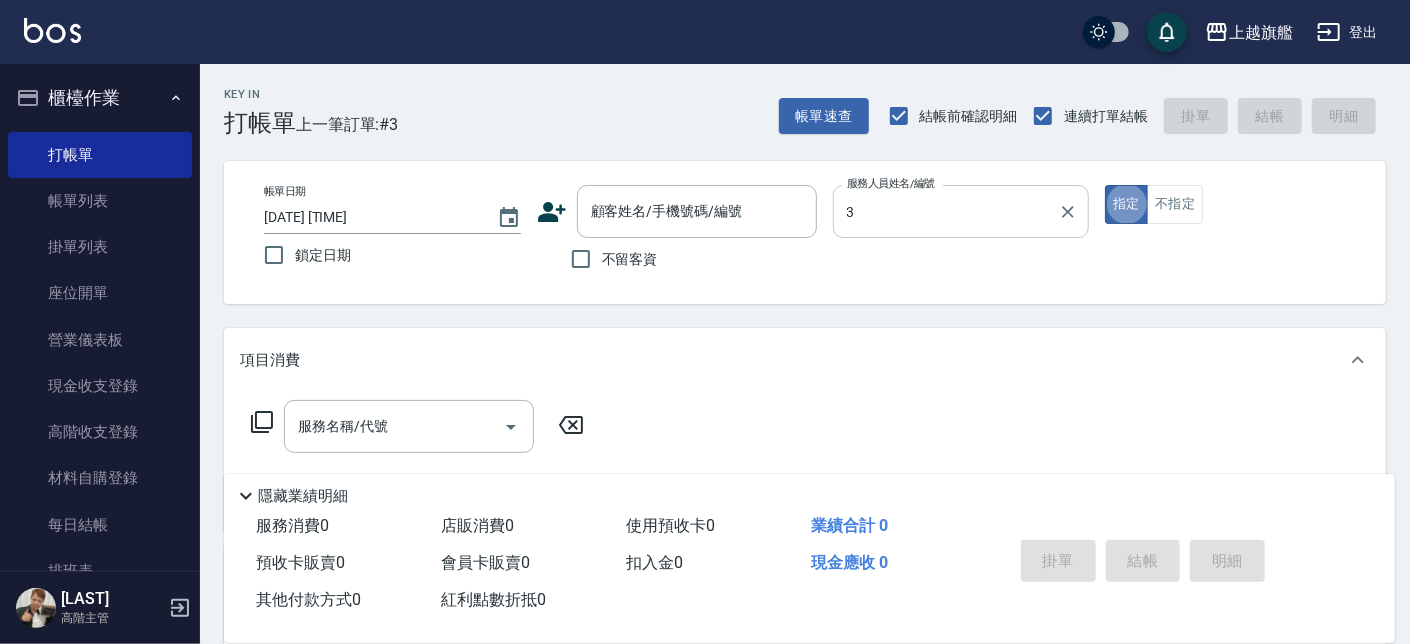 type on "[LAST]-[NUMBER]" 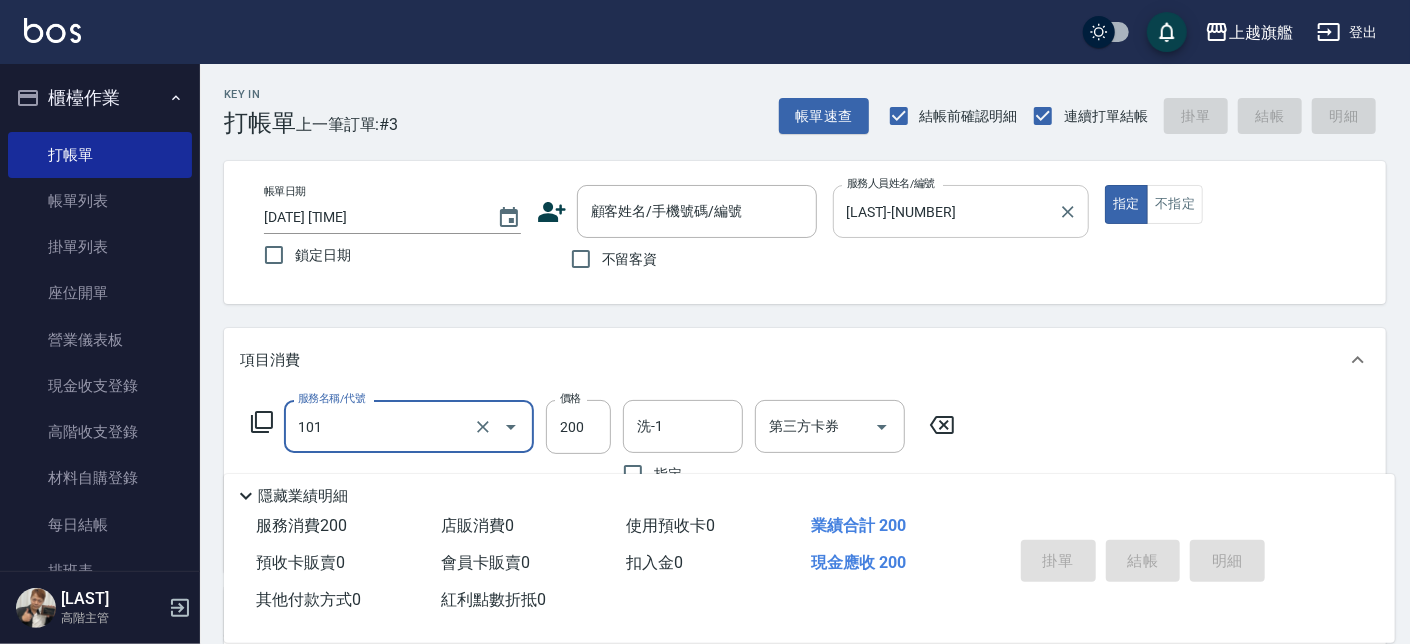 type on "一般洗(101)" 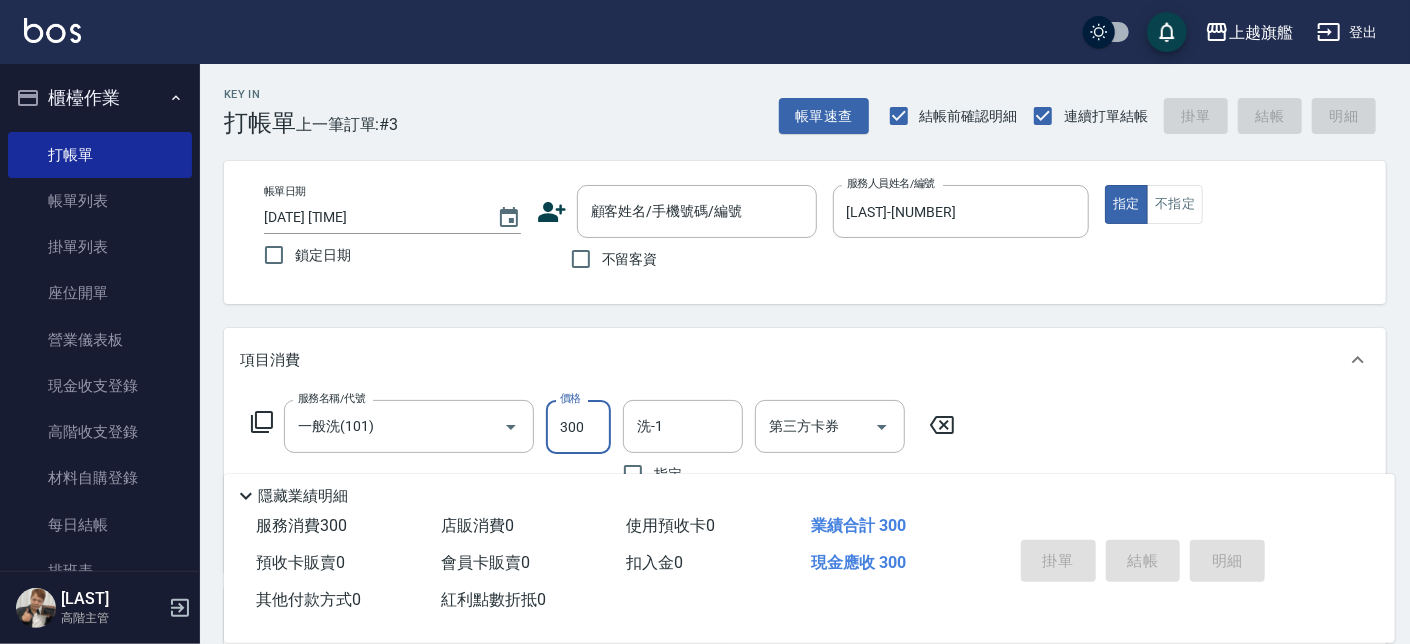 type on "300" 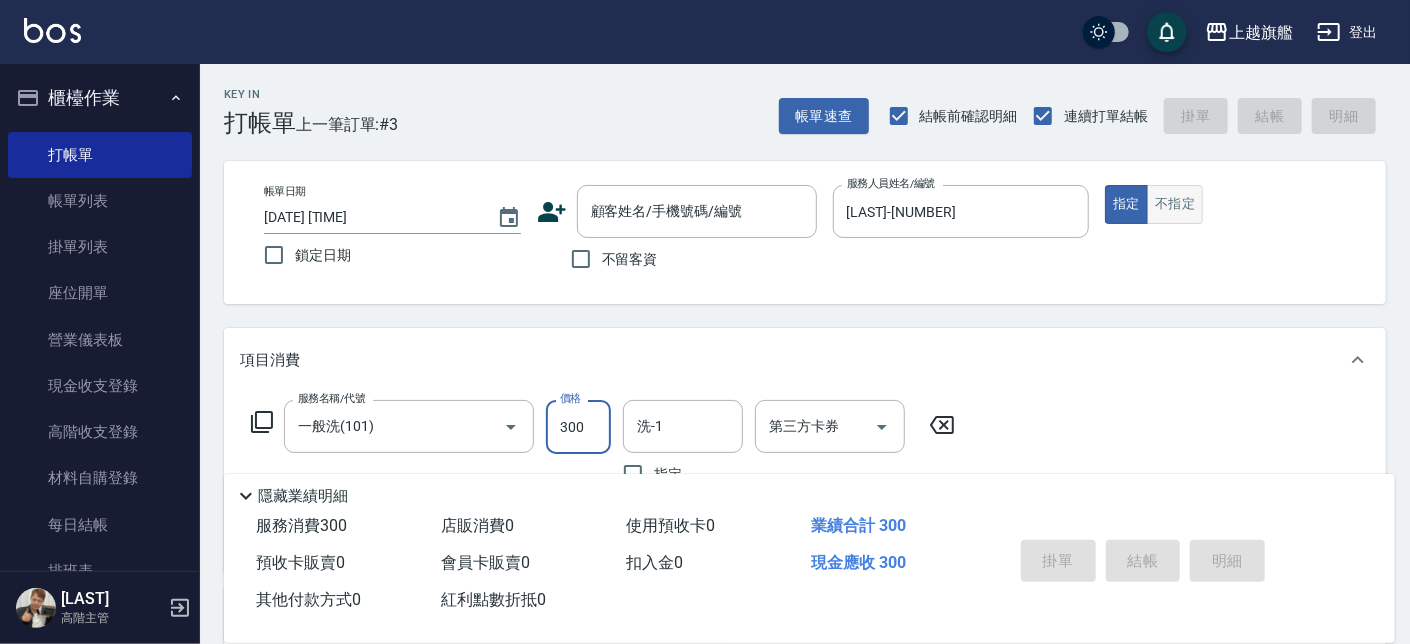 click on "指定 不指定" at bounding box center (1233, 204) 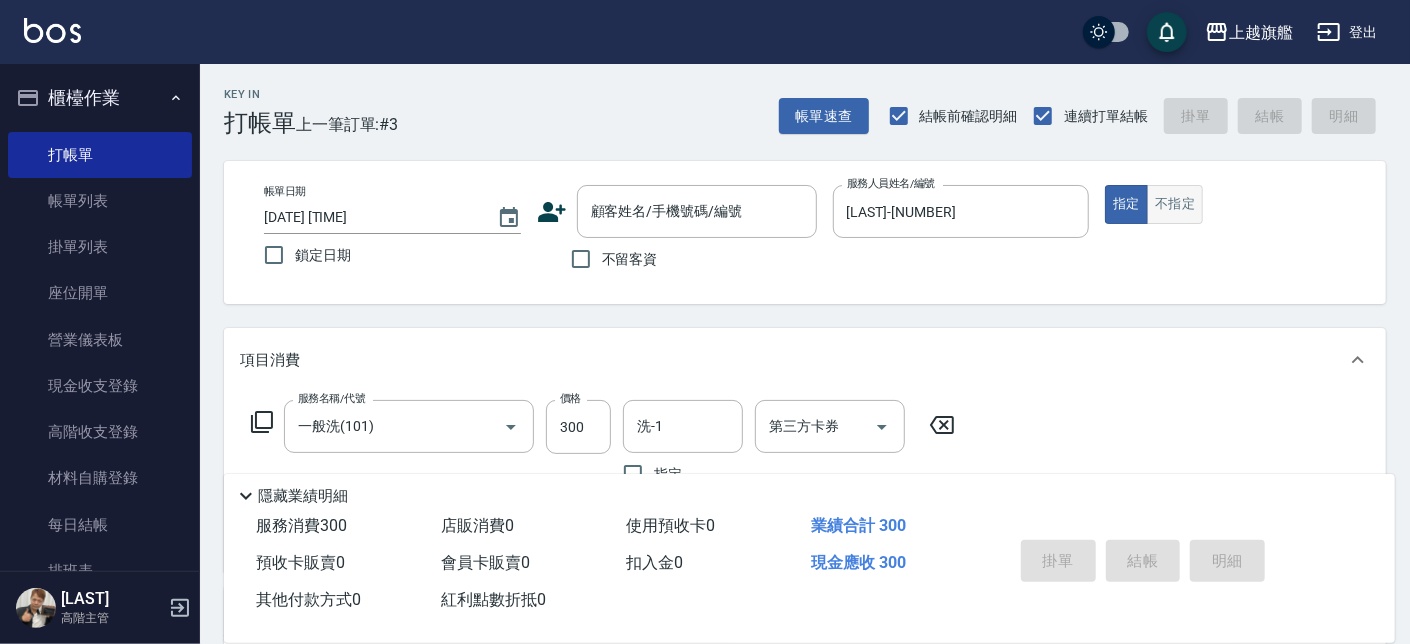 click on "不指定" at bounding box center [1175, 204] 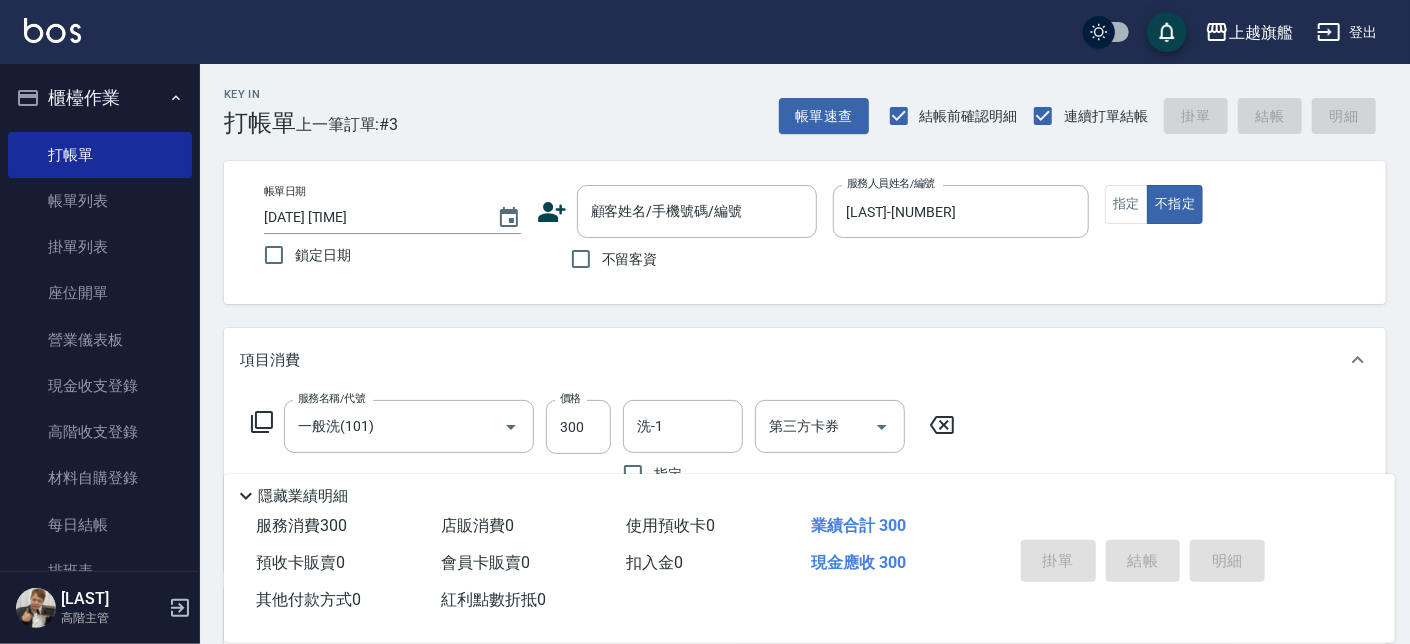 click on "帳單日期 [DATE] [TIME] 鎖定日期 顧客姓名/手機號碼/編號 顧客姓名/手機號碼/編號 不留客資 服務人員姓名/編號 謝雅婷-3 服務人員姓名/編號 指定 不指定" at bounding box center [805, 232] 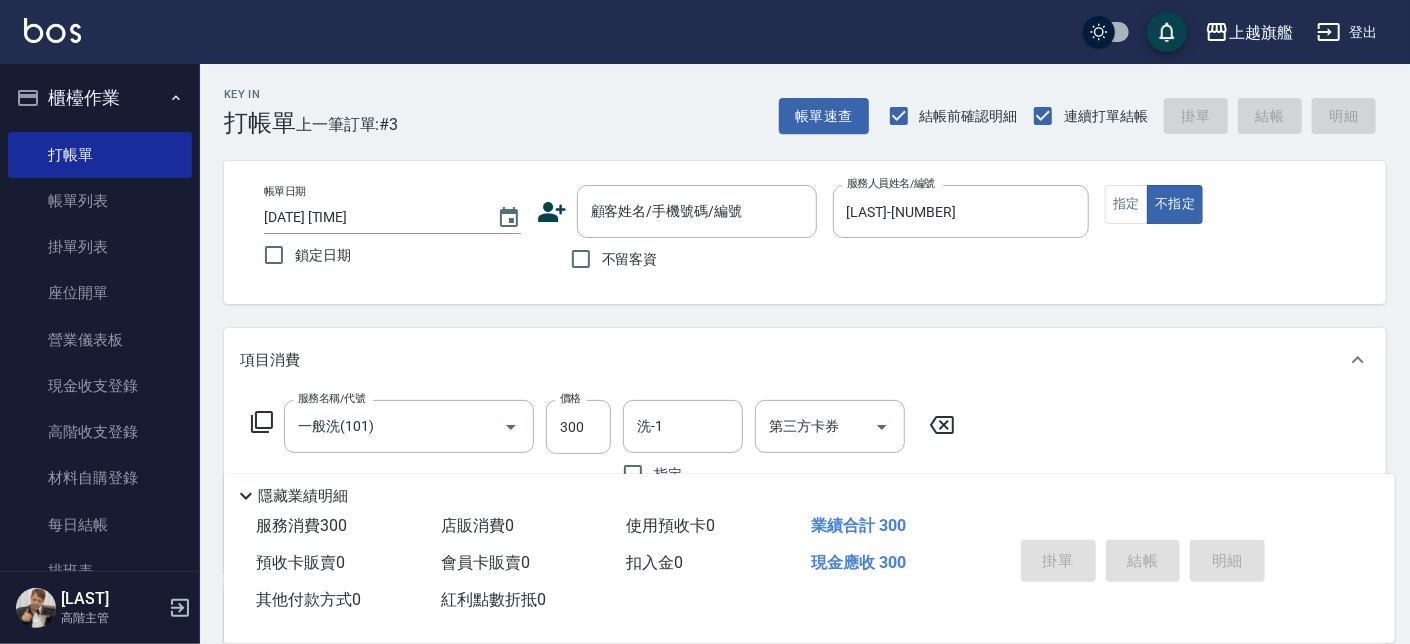 click on "不留客資" at bounding box center (630, 259) 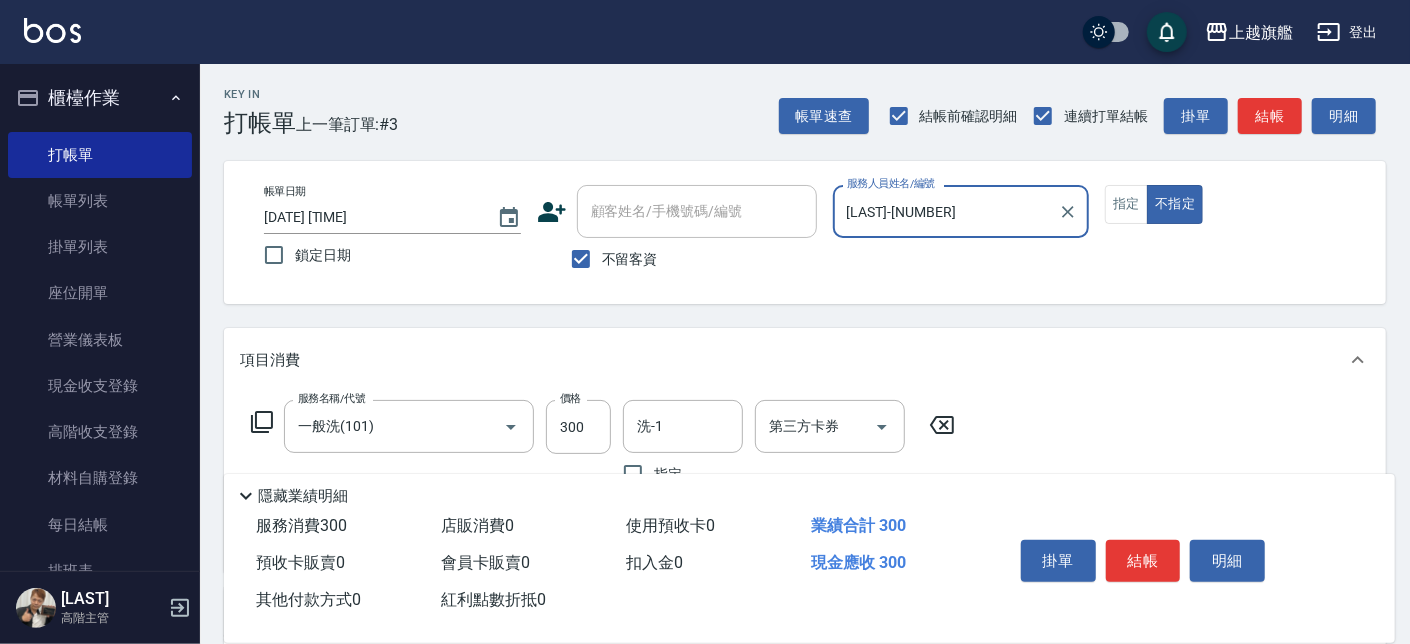 type on "[LAST] [PHONE]" 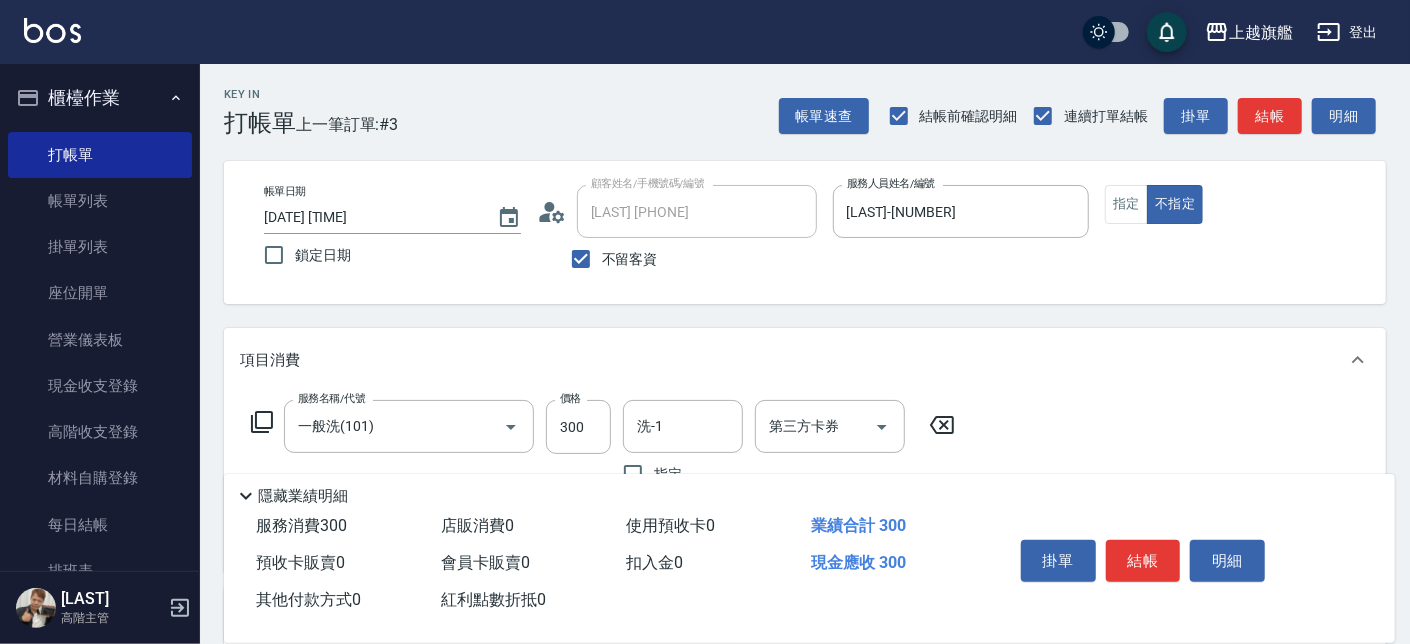 click on "不留客資" at bounding box center (630, 259) 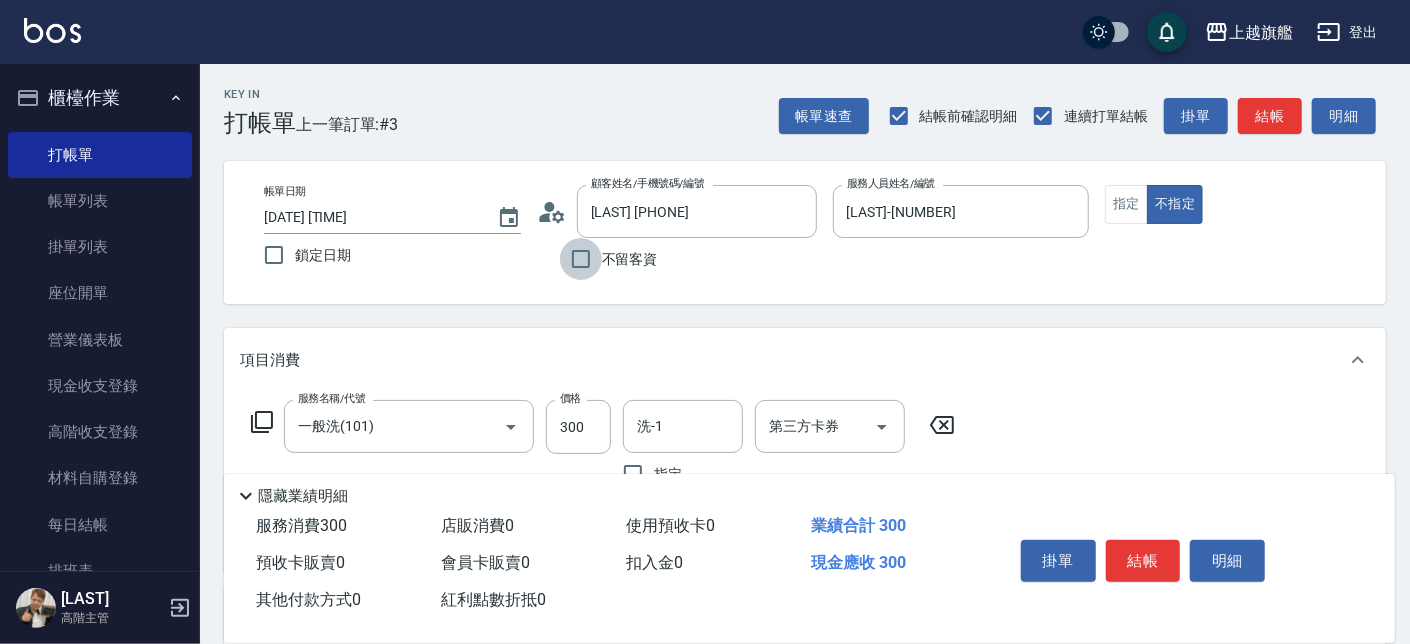 click on "不留客資" at bounding box center (581, 259) 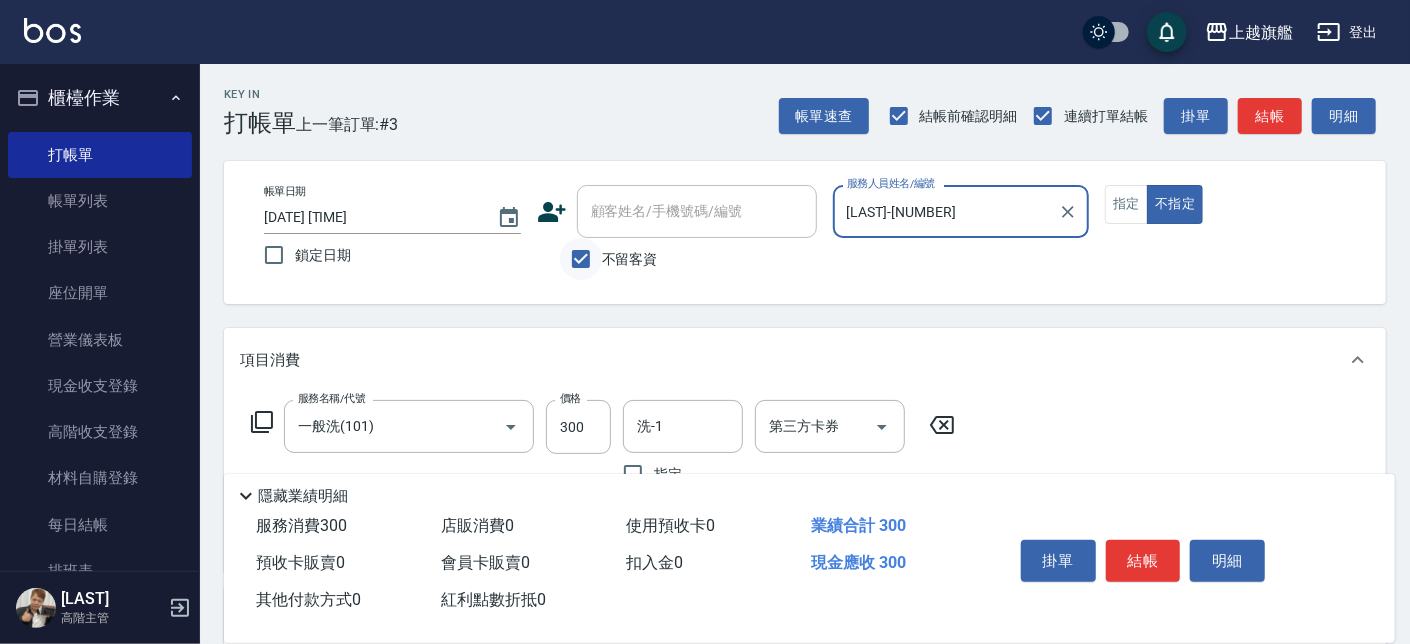 click on "不留客資" at bounding box center (581, 259) 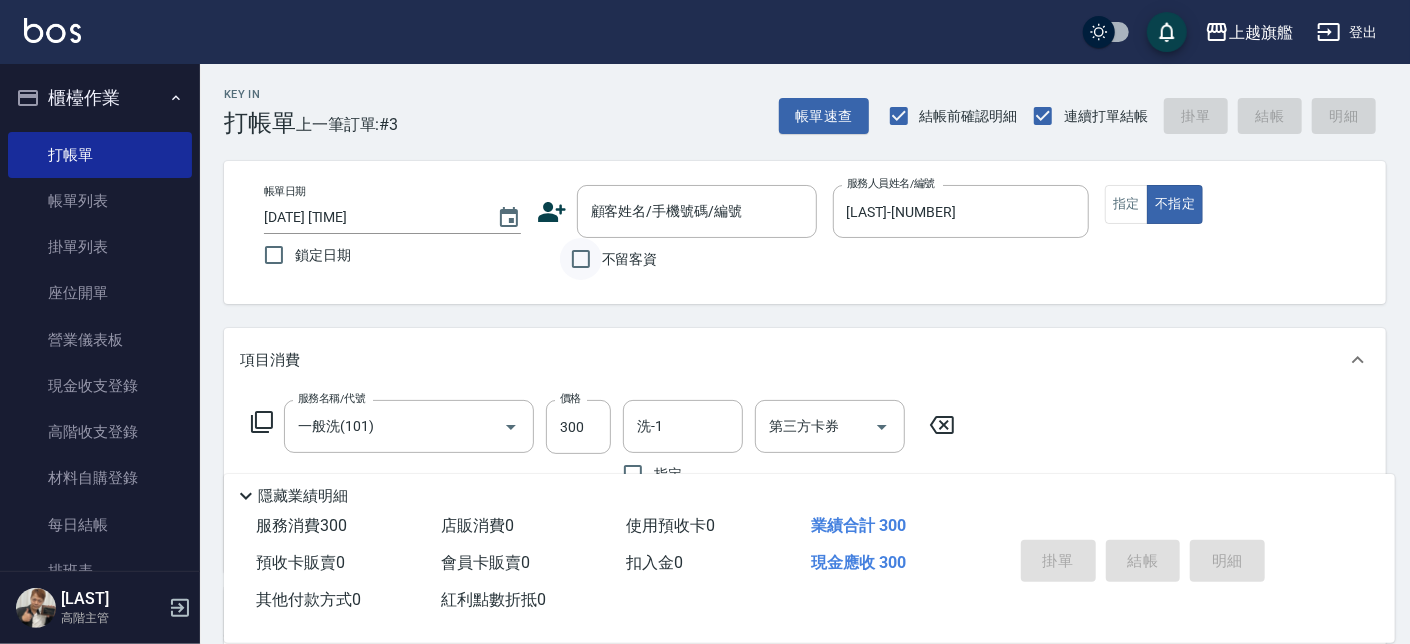 click on "不留客資" at bounding box center [581, 259] 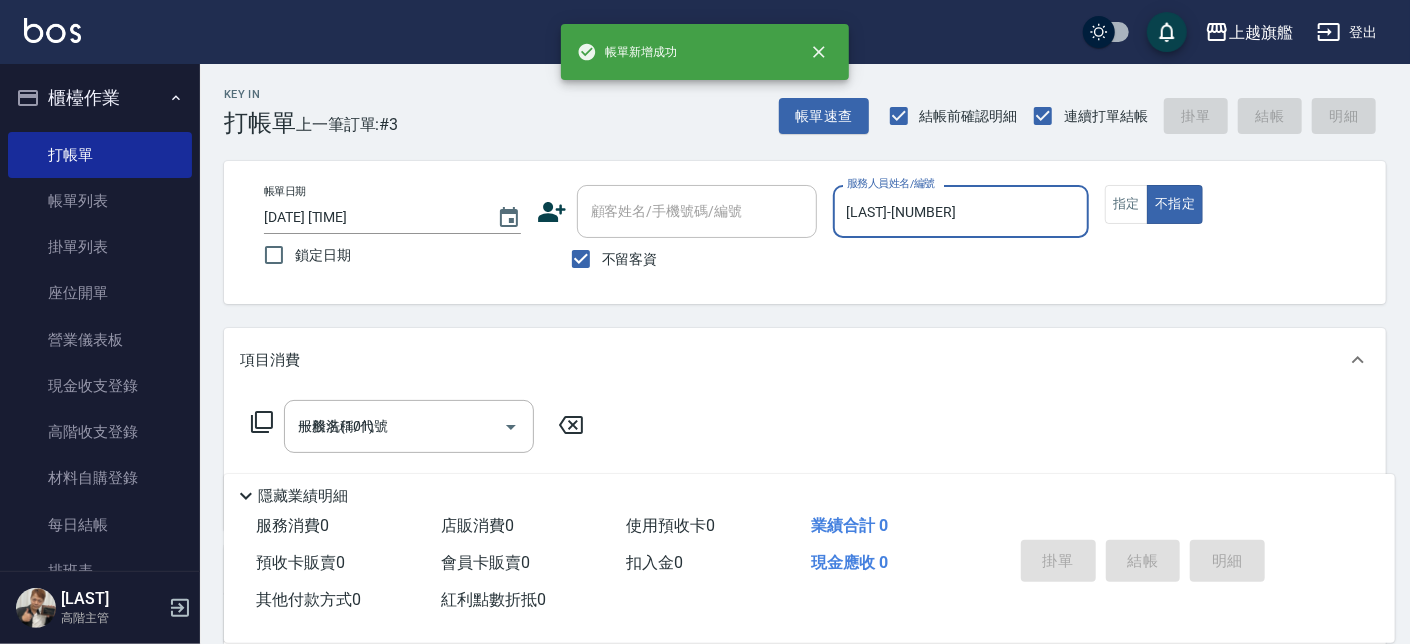 type on "[DATE] [TIME]" 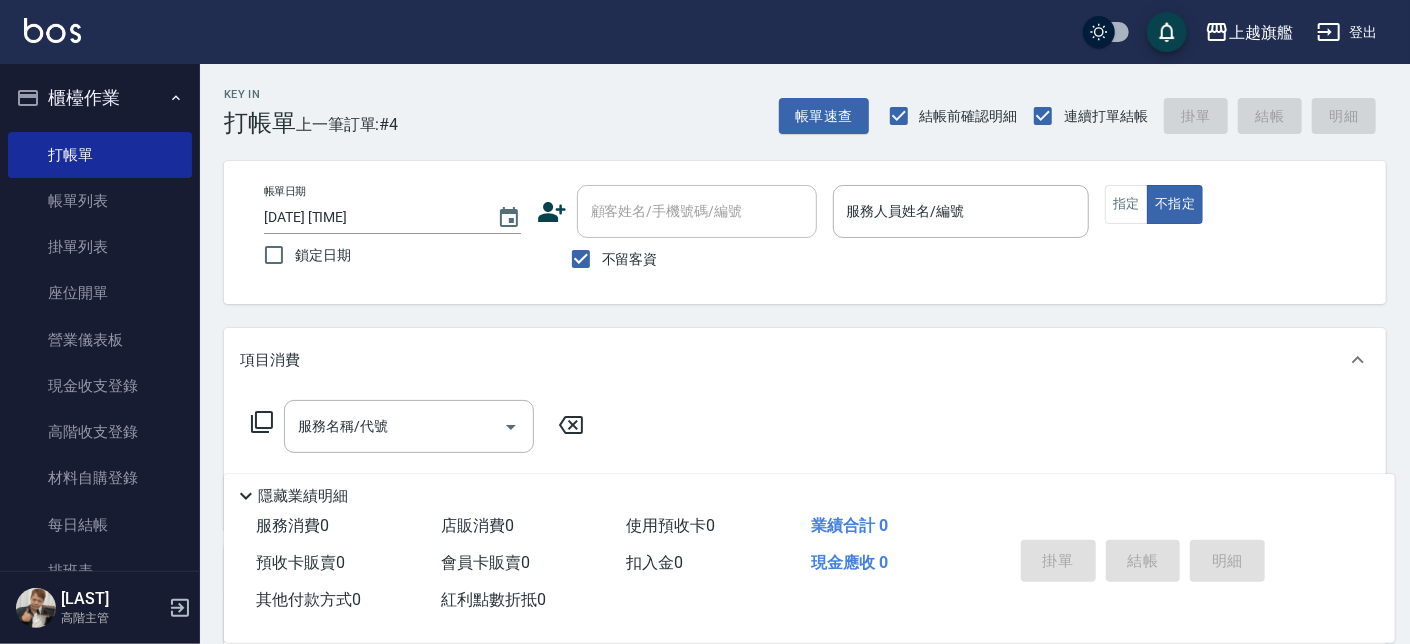 click on "不留客資" at bounding box center [630, 259] 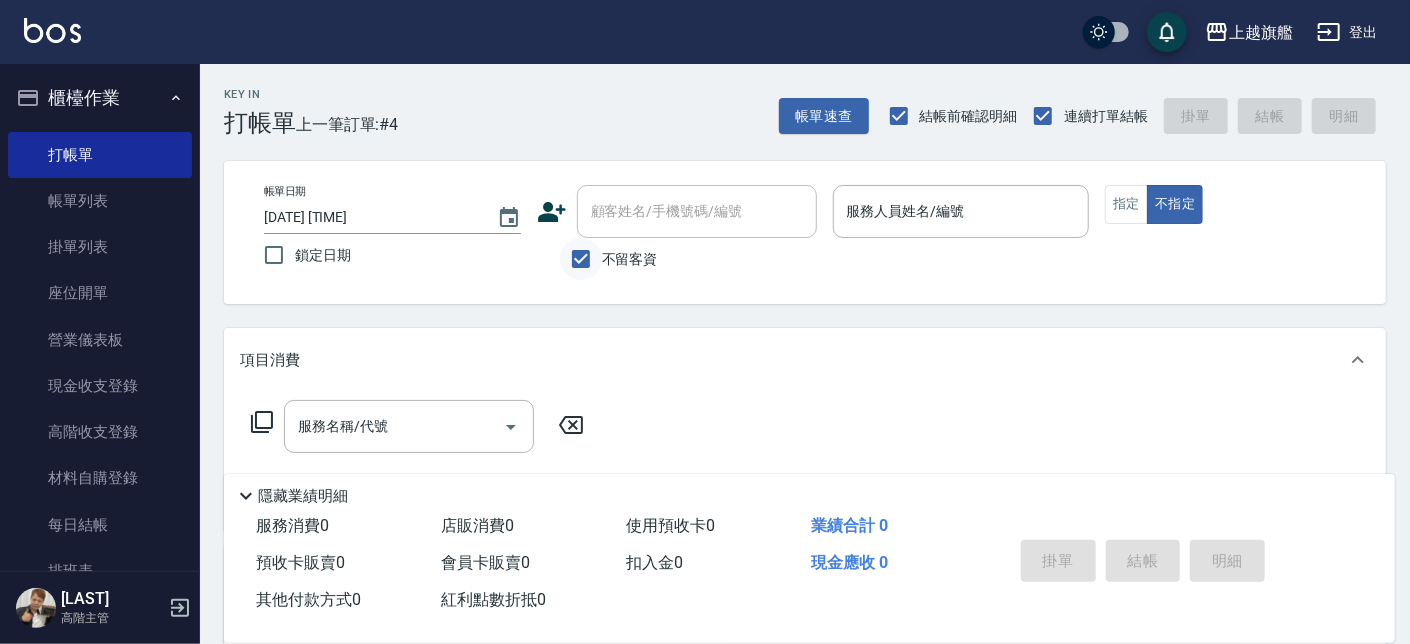 click on "不留客資" at bounding box center [581, 259] 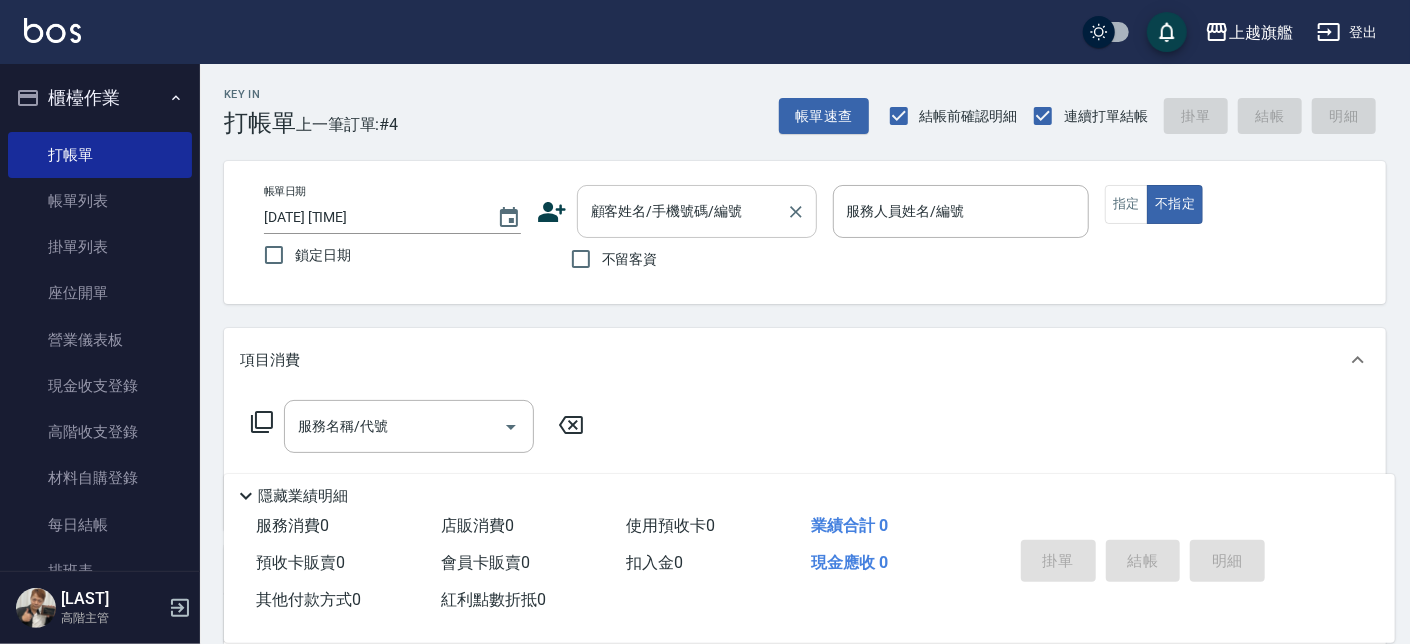 click on "顧客姓名/手機號碼/編號" at bounding box center [682, 211] 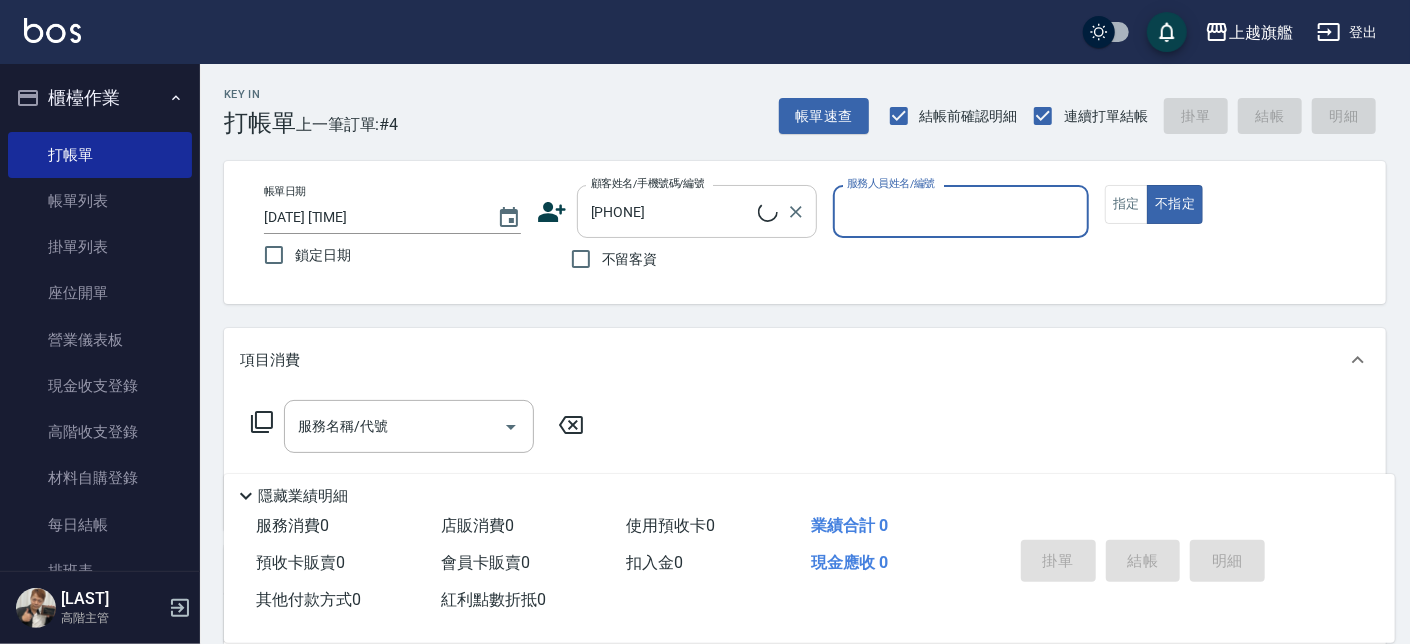 type on "[LAST] [PHONE]" 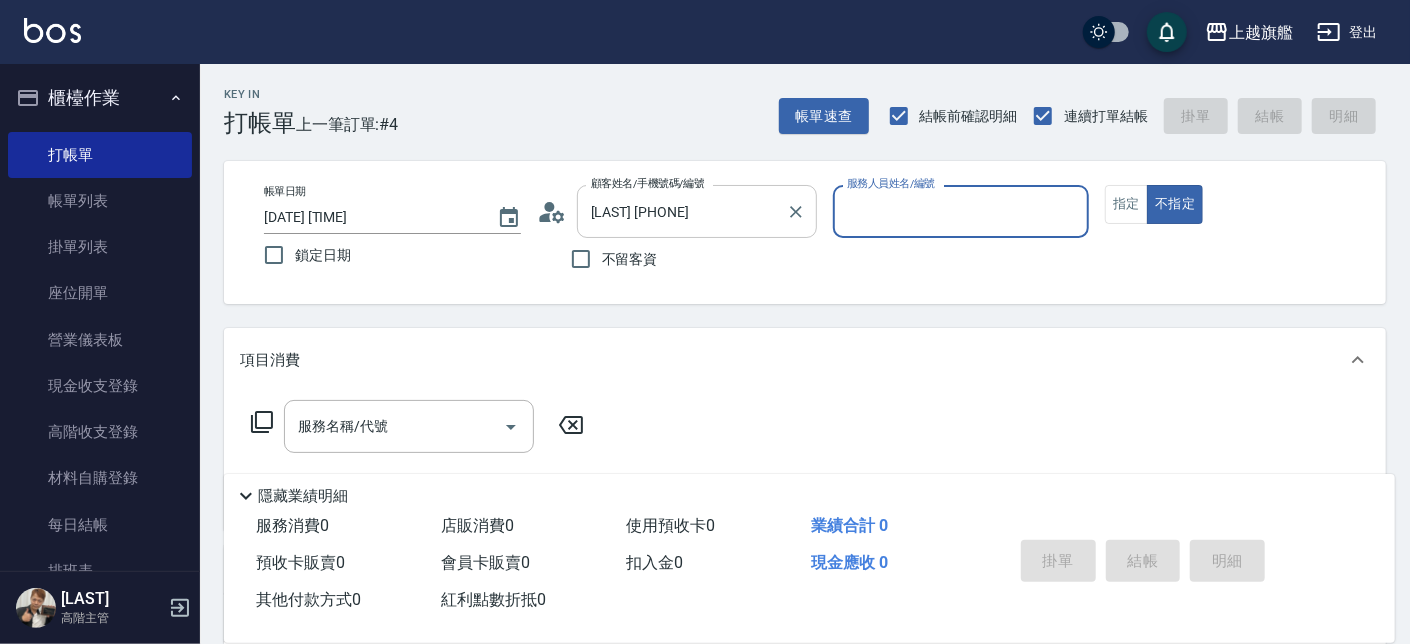 type on "[LAST]-[NUMBER]" 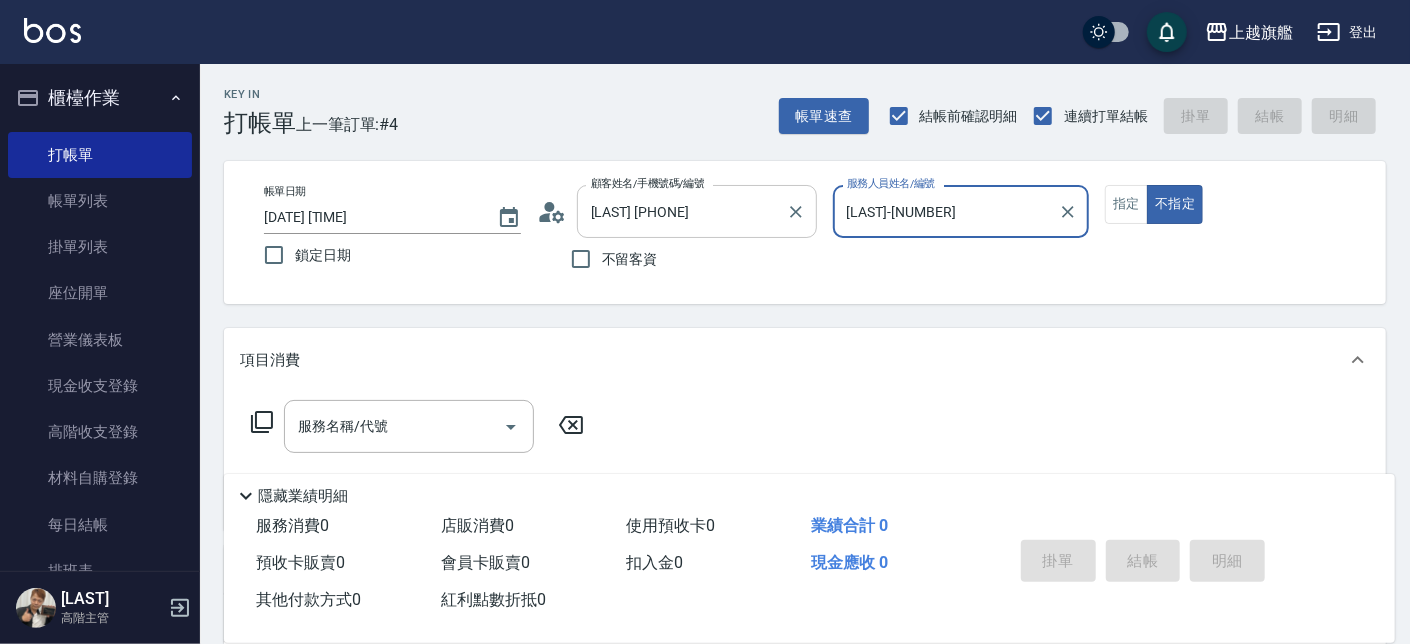 click on "不指定" at bounding box center (1175, 204) 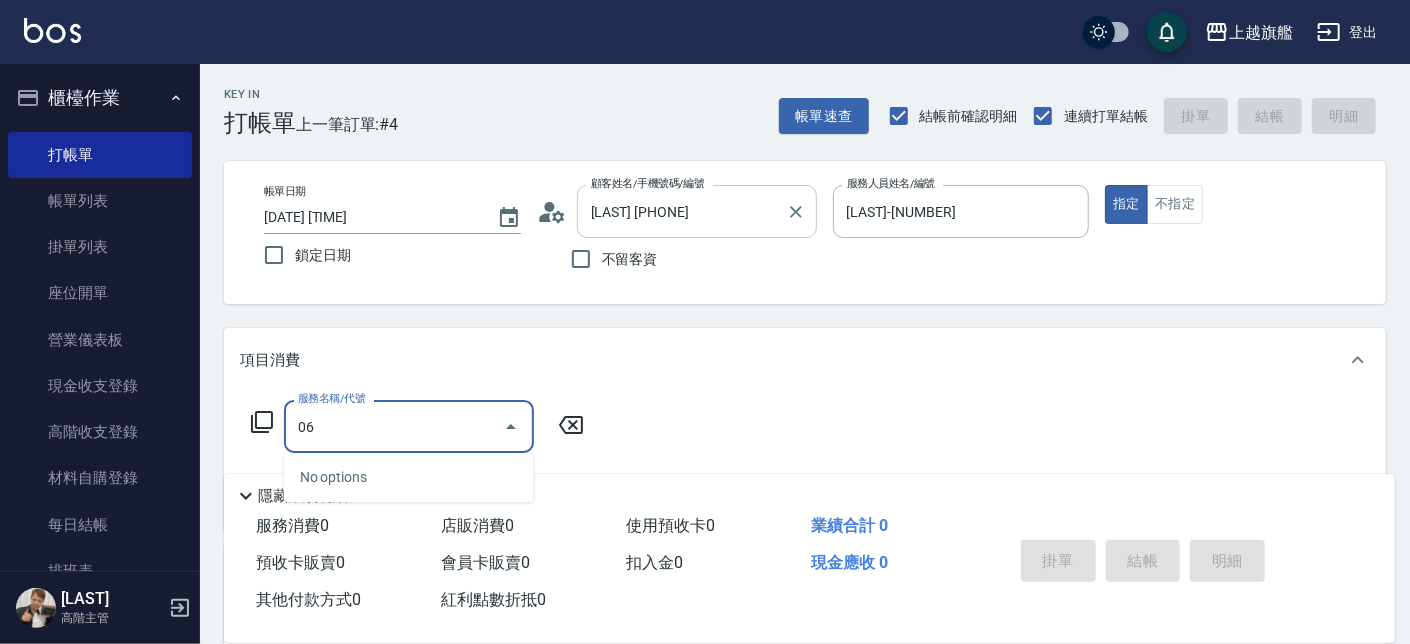 type on "0" 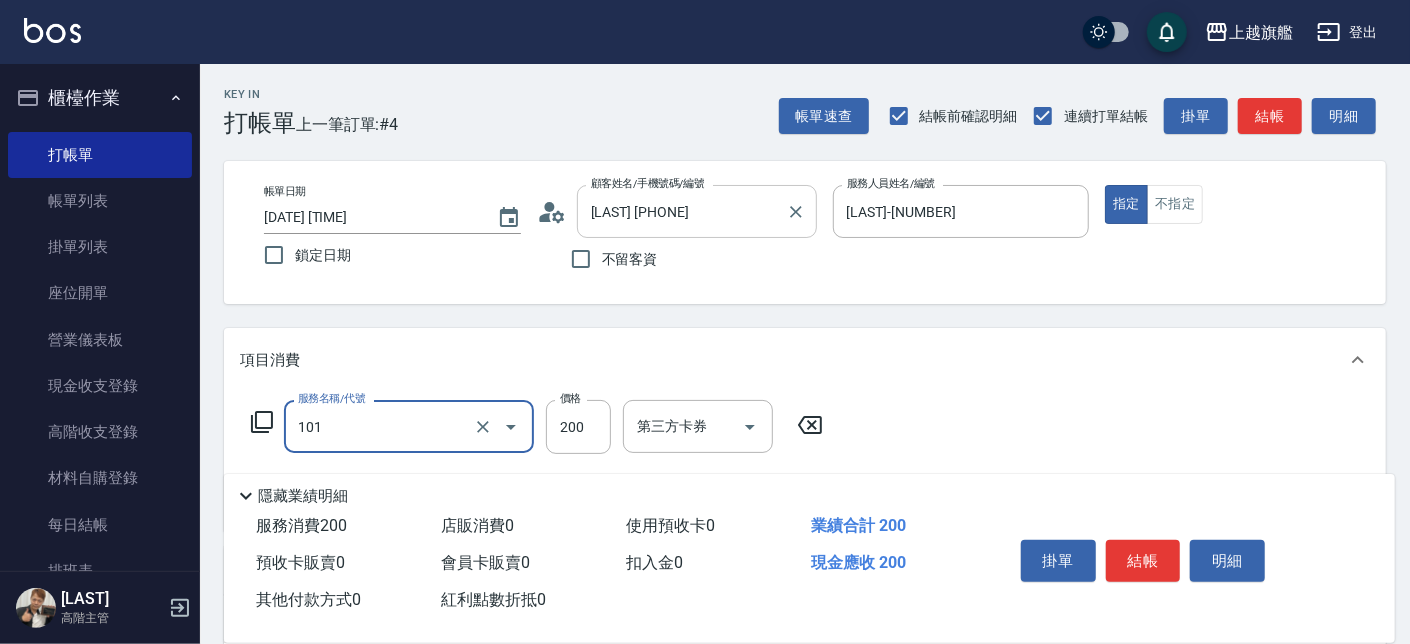 type on "一般洗(101)" 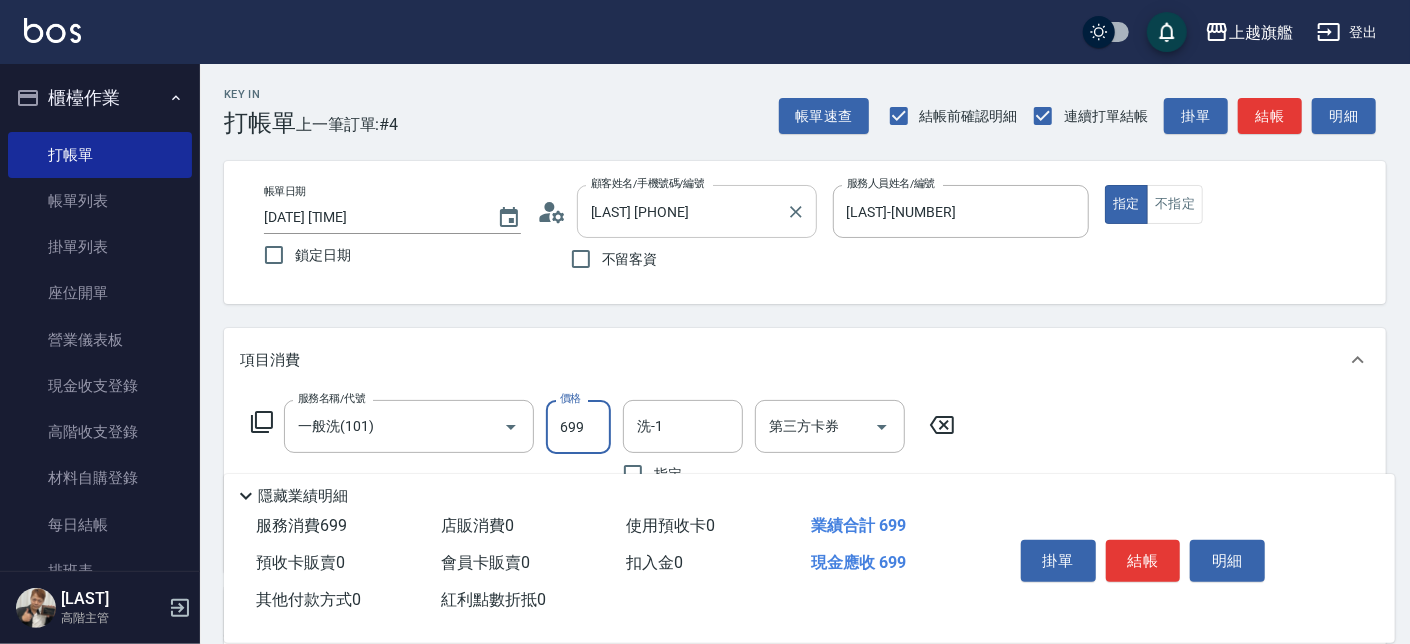 type on "699" 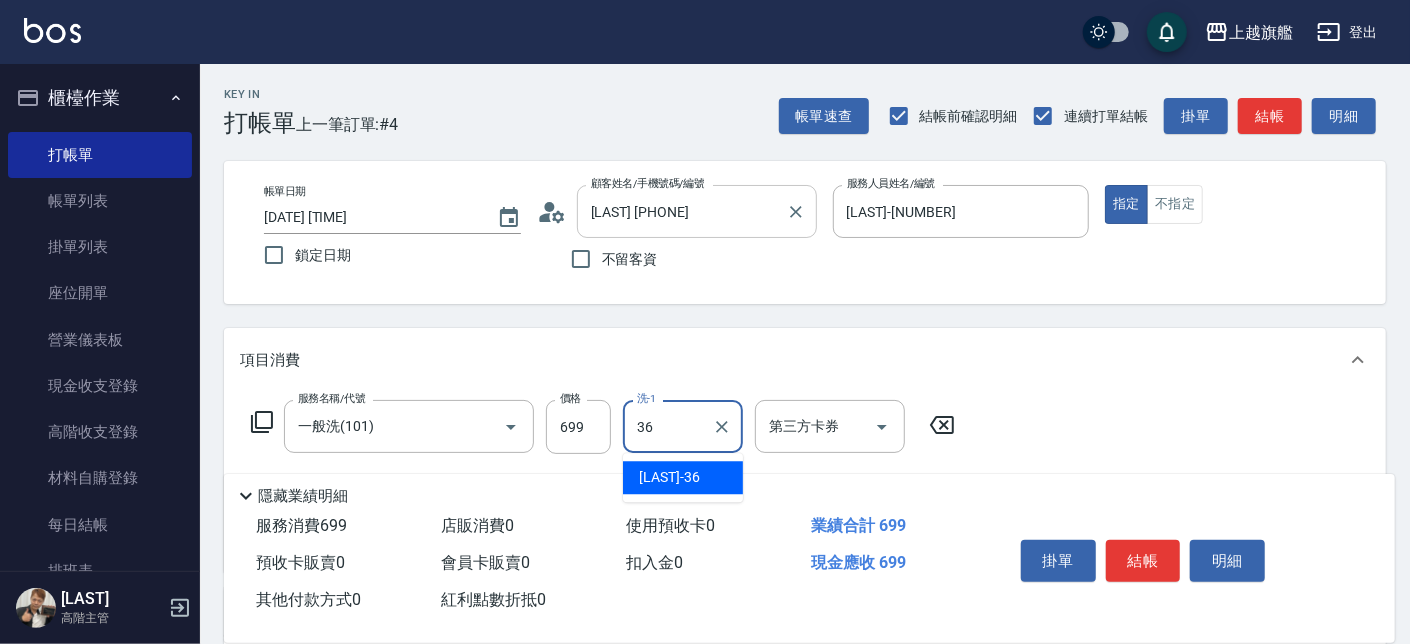 type on "[LAST] [FIRST]-36" 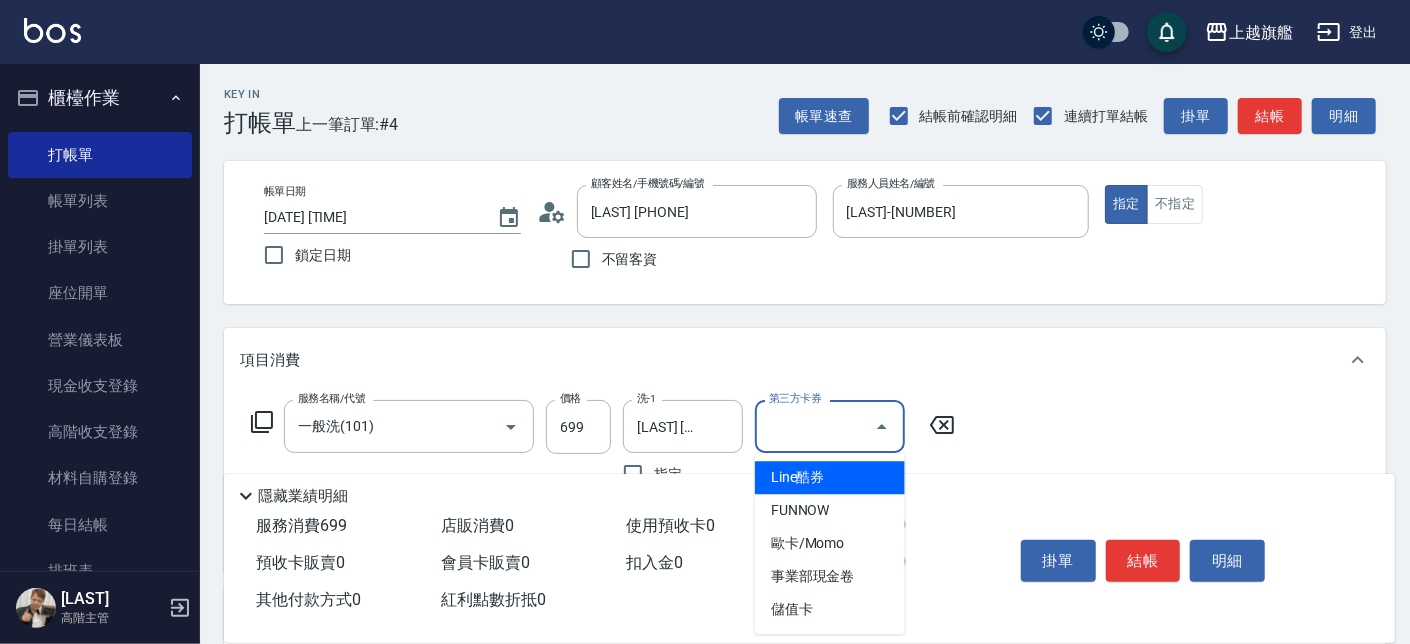 click on "第三方卡券" at bounding box center [815, 426] 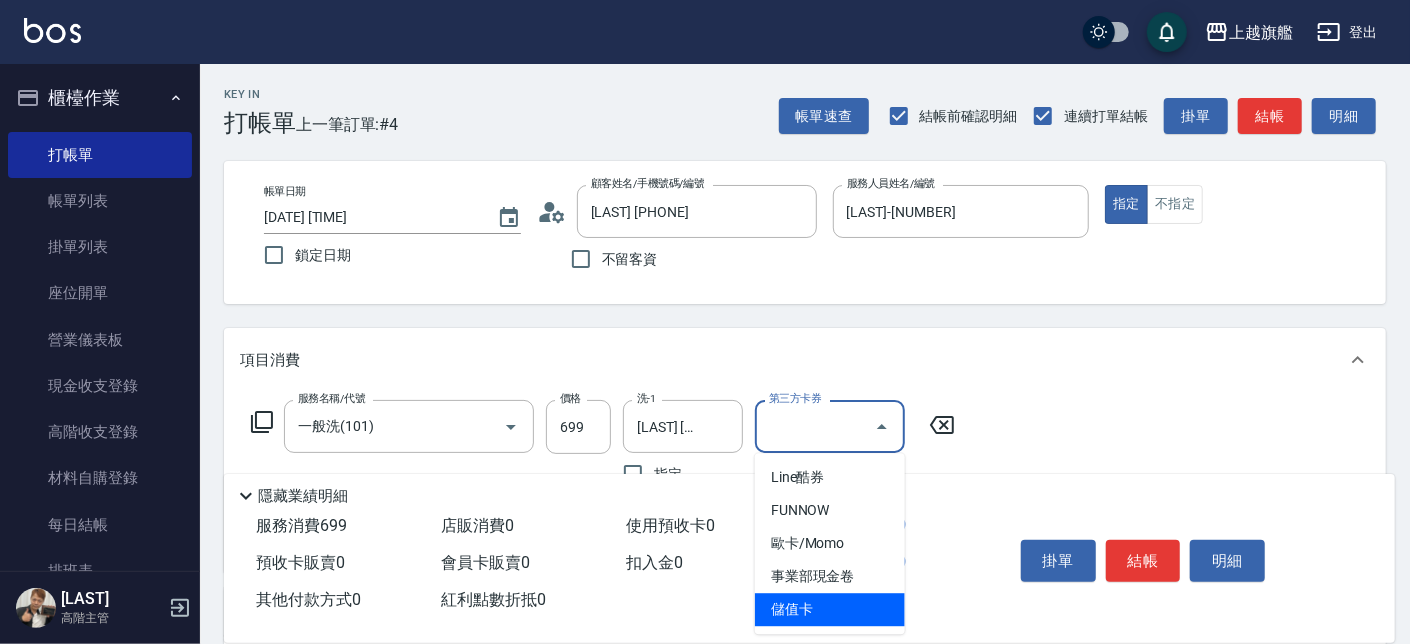 click on "儲值卡" at bounding box center [830, 609] 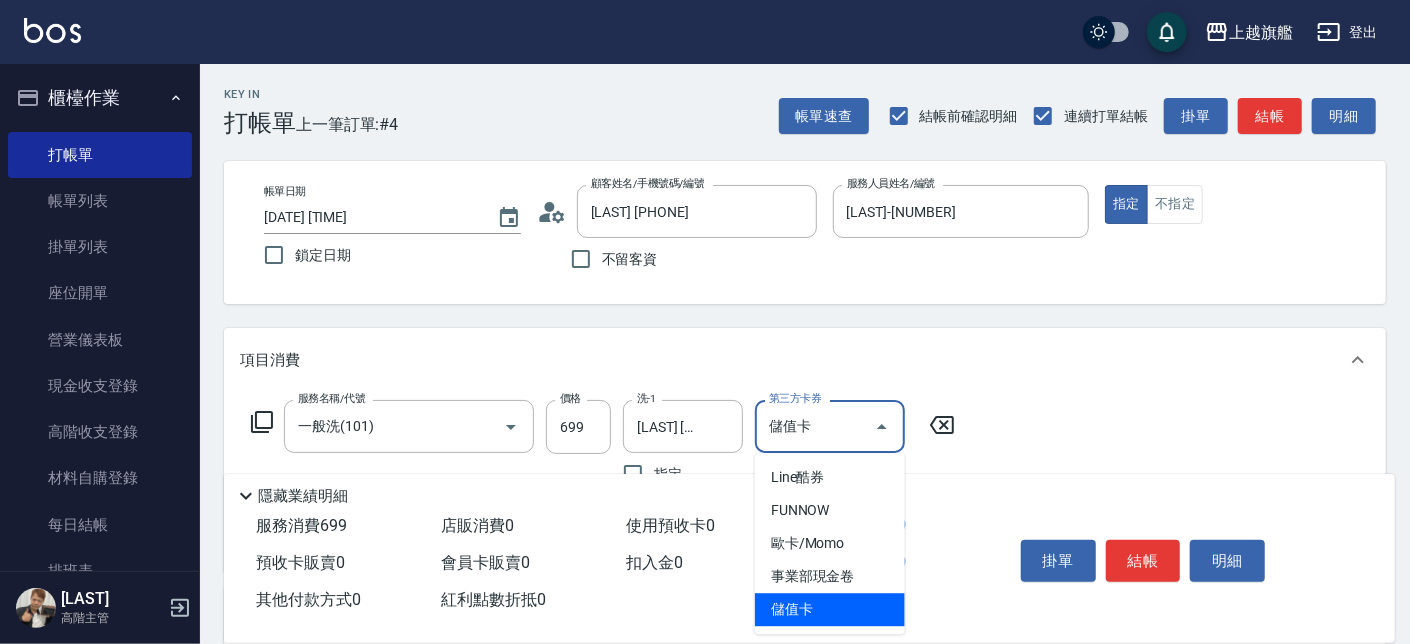 click on "服務消費 699 店販消費 0 使用預收卡 0 業績合計 699 預收卡販賣 0 會員卡販賣 0 扣入金 0 現金應收 699 其他付款方式 0 紅利點數折抵 0" at bounding box center [606, 563] 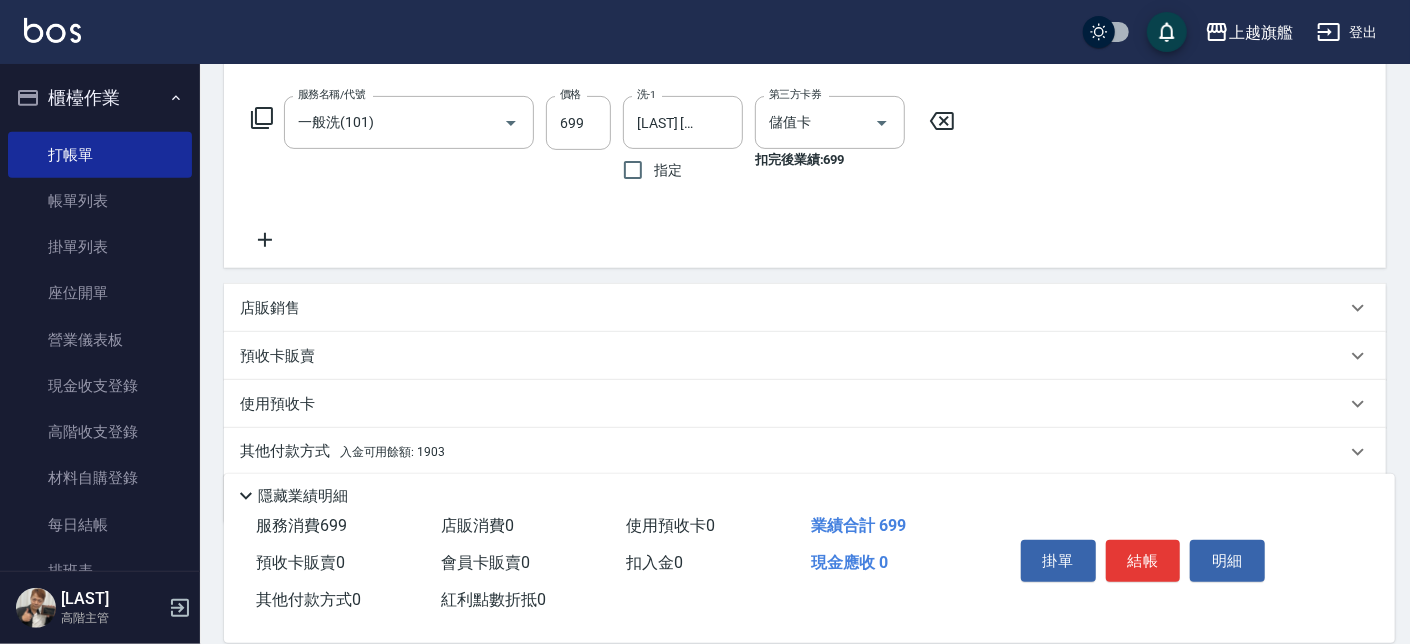 scroll, scrollTop: 374, scrollLeft: 0, axis: vertical 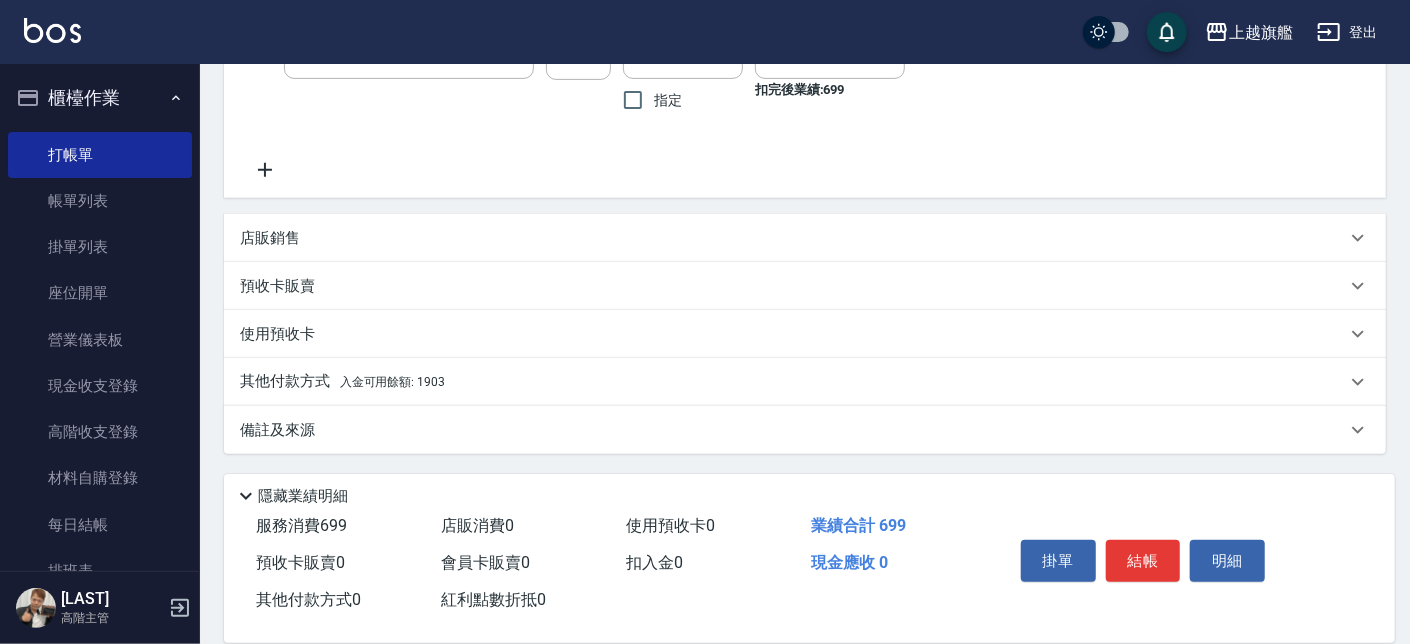 drag, startPoint x: 303, startPoint y: 375, endPoint x: 331, endPoint y: 401, distance: 38.209946 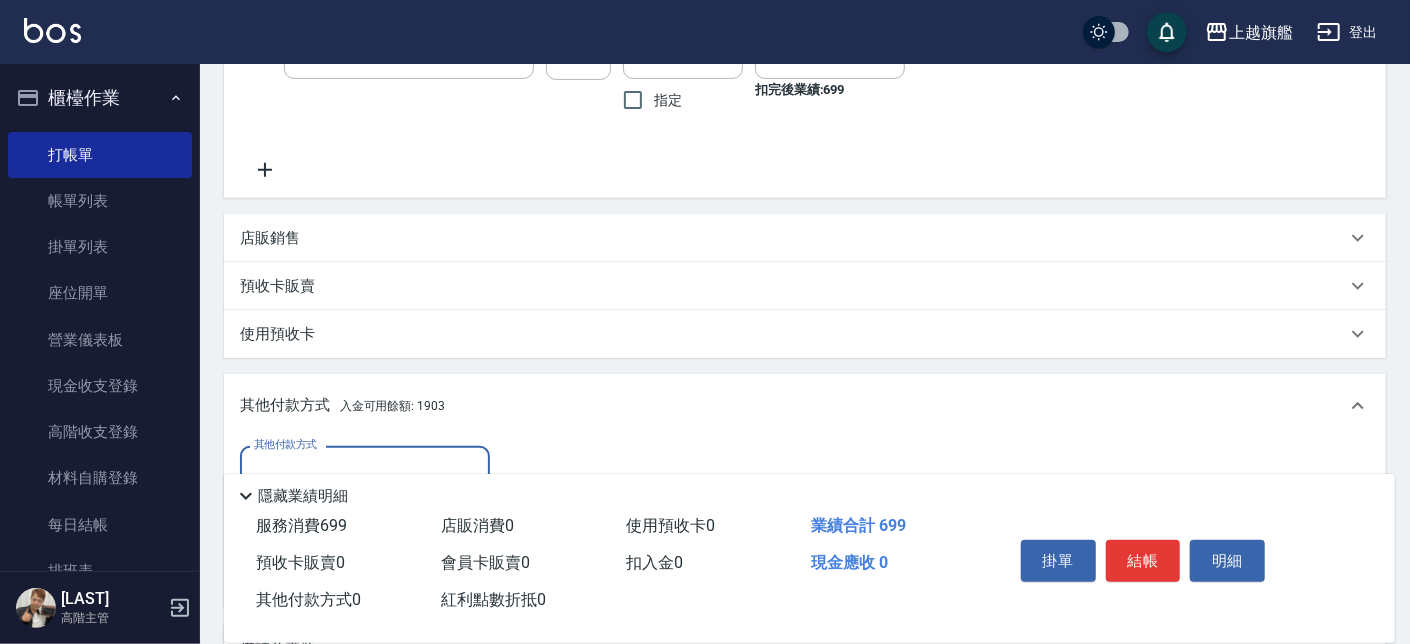 scroll, scrollTop: 0, scrollLeft: 0, axis: both 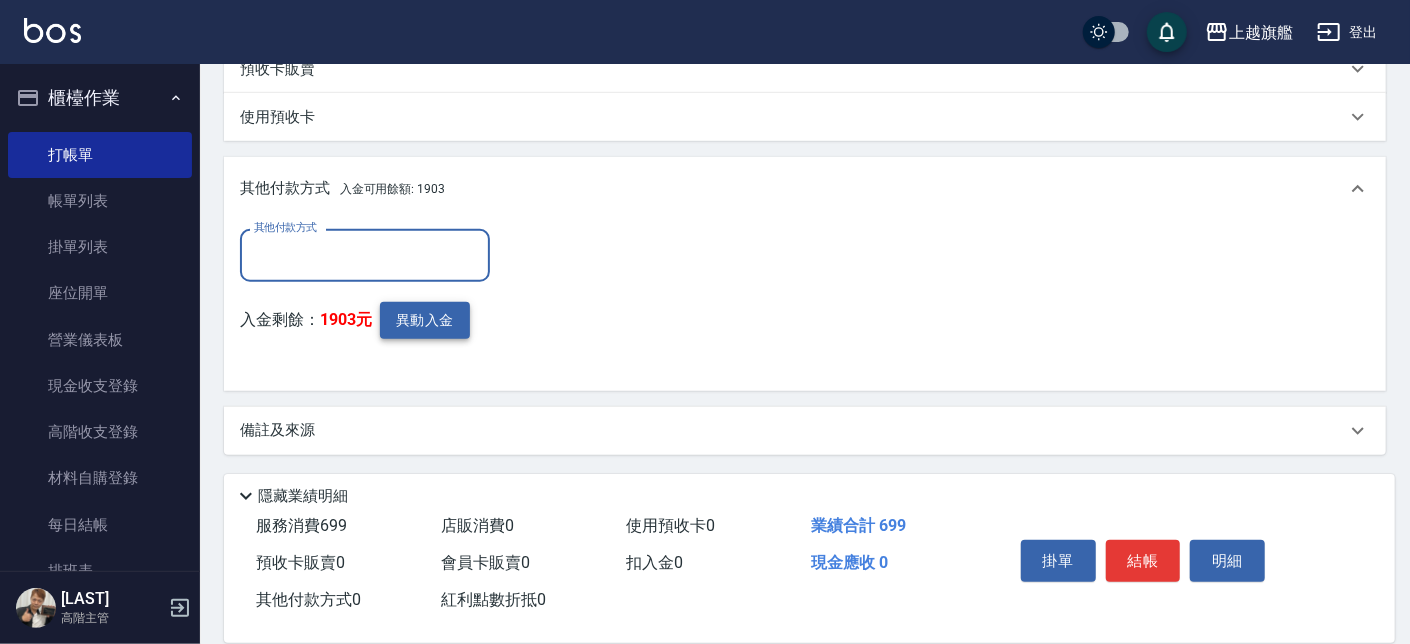 click on "異動入金" at bounding box center (425, 320) 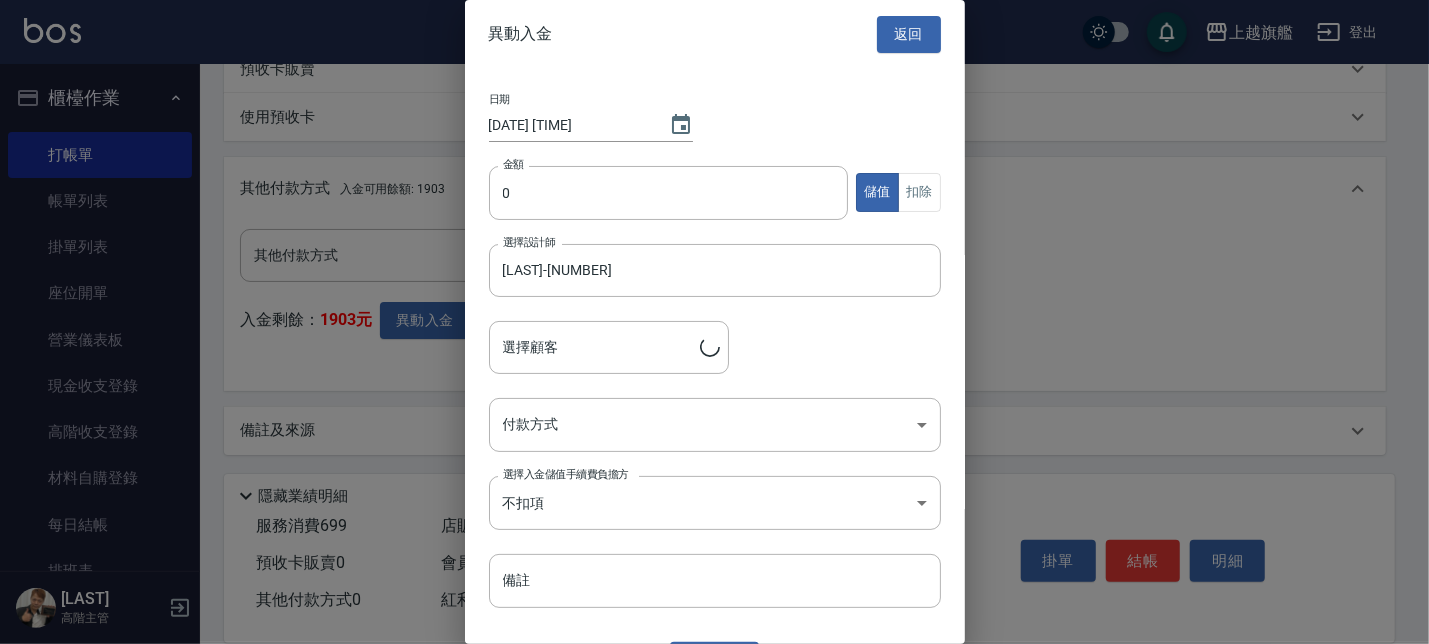 type on "[LAST] [PHONE]" 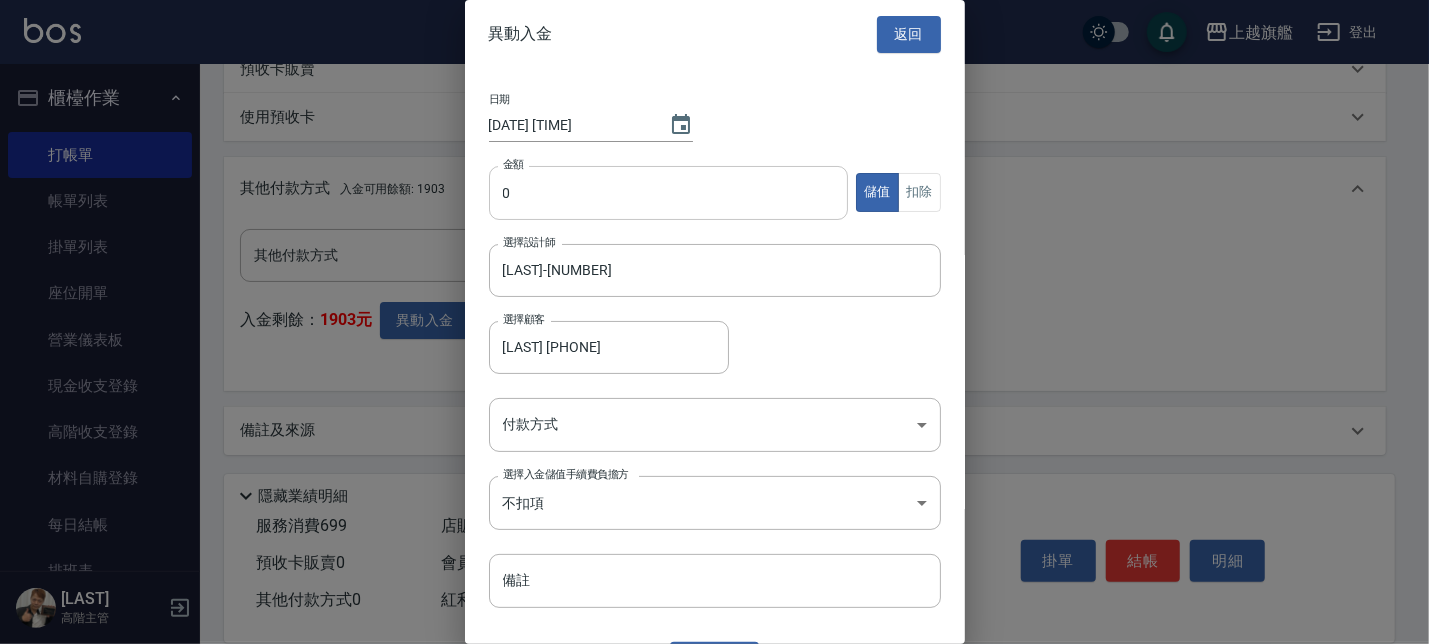 click on "0" at bounding box center [669, 193] 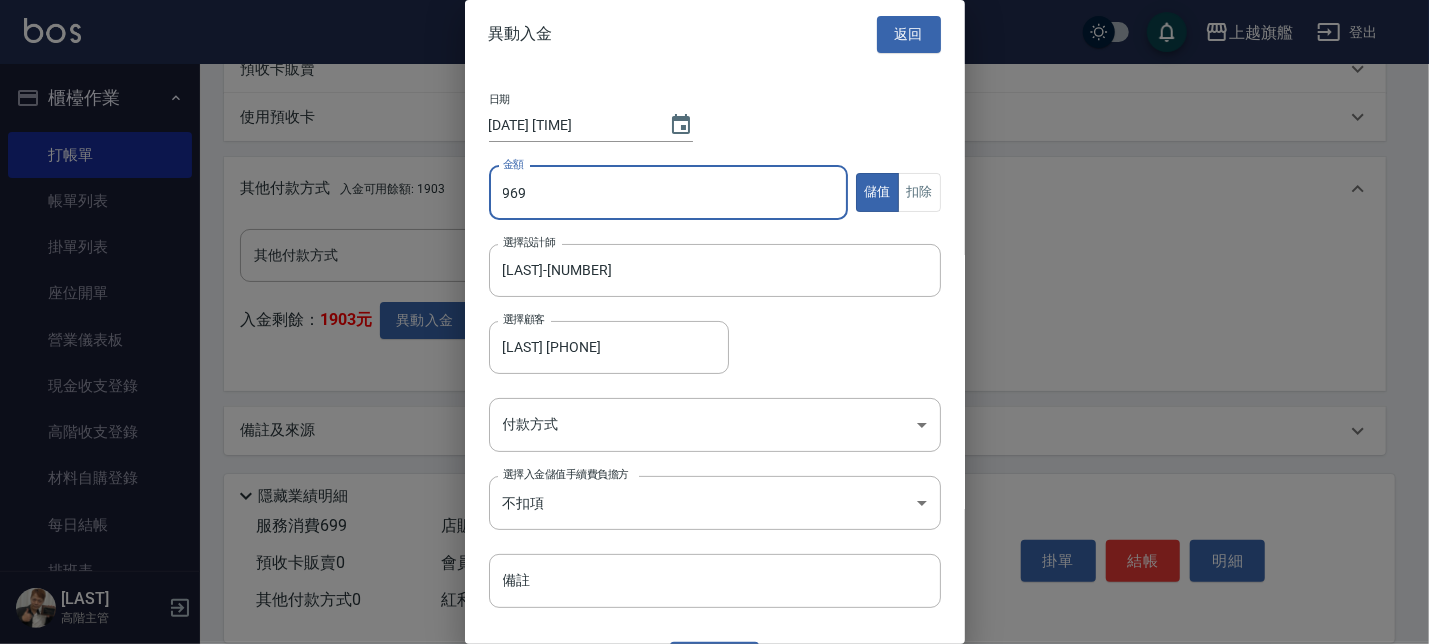 drag, startPoint x: 653, startPoint y: 186, endPoint x: 500, endPoint y: 169, distance: 153.94154 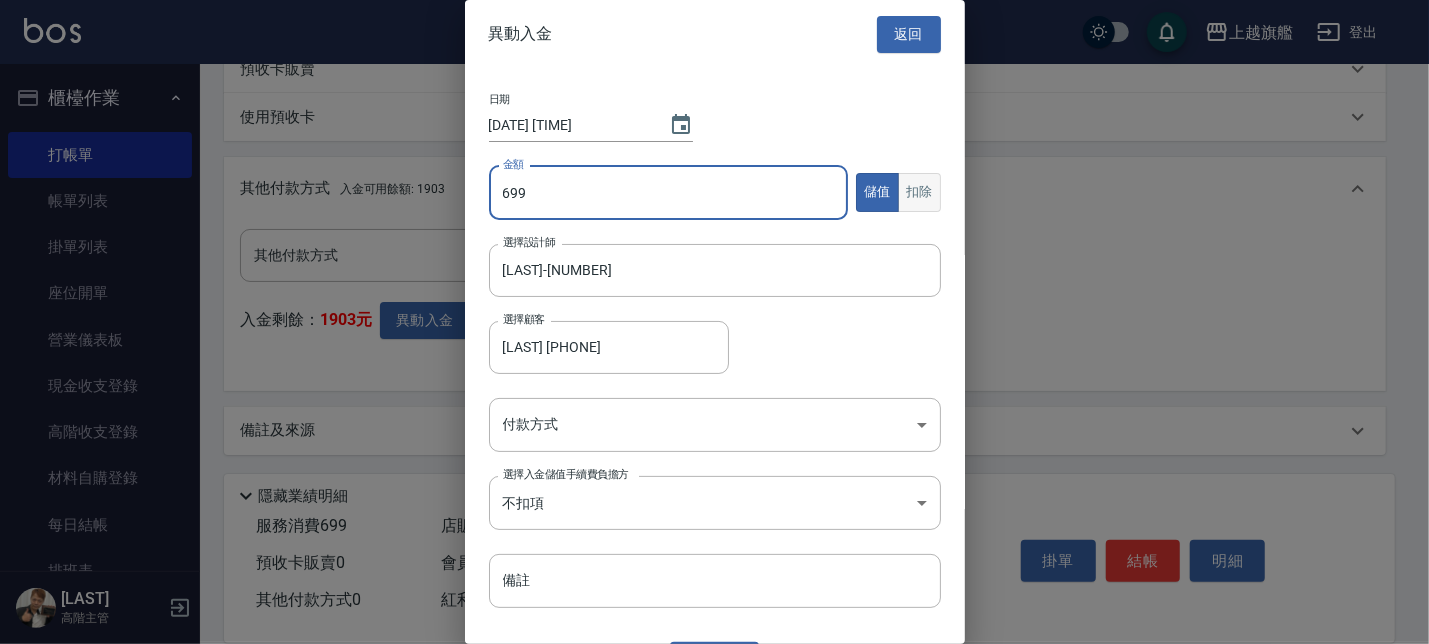 type on "699" 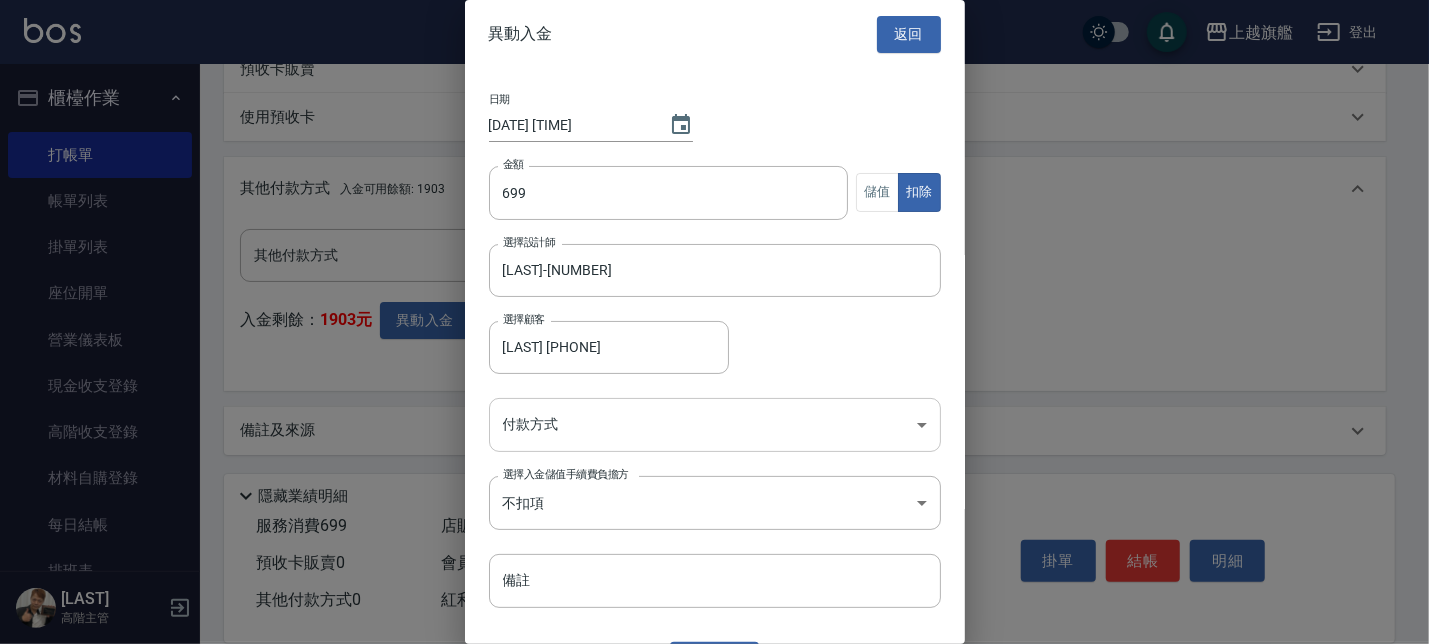 click on "上越旗艦 登出 櫃檯作業 打帳單 帳單列表 掛單列表 座位開單 營業儀表板 現金收支登錄 高階收支登錄 材料自購登錄 每日結帳 排班表 現場電腦打卡 掃碼打卡 預約管理 預約管理 單日預約紀錄 單週預約紀錄 報表及分析 報表目錄 消費分析儀表板 店家區間累計表 店家日報表 店家排行榜 互助日報表 互助月報表 互助排行榜 互助點數明細 互助業績報表 全店業績分析表 每日業績分析表 營業統計分析表 營業項目月分析表 設計師業績表 設計師日報表 設計師業績分析表 設計師業績月報表 設計師抽成報表 設計師排行榜 商品銷售排行榜 商品消耗明細 商品進銷貨報表 商品庫存表 商品庫存盤點表 會員卡銷售報表 服務扣項明細表 單一服務項目查詢 店販抽成明細 店販分類抽成明細 顧客入金餘額表 顧客卡券餘額表 每日非現金明細 每日收支明細 收支分類明細表 收支匯款表 0" at bounding box center (714, 27) 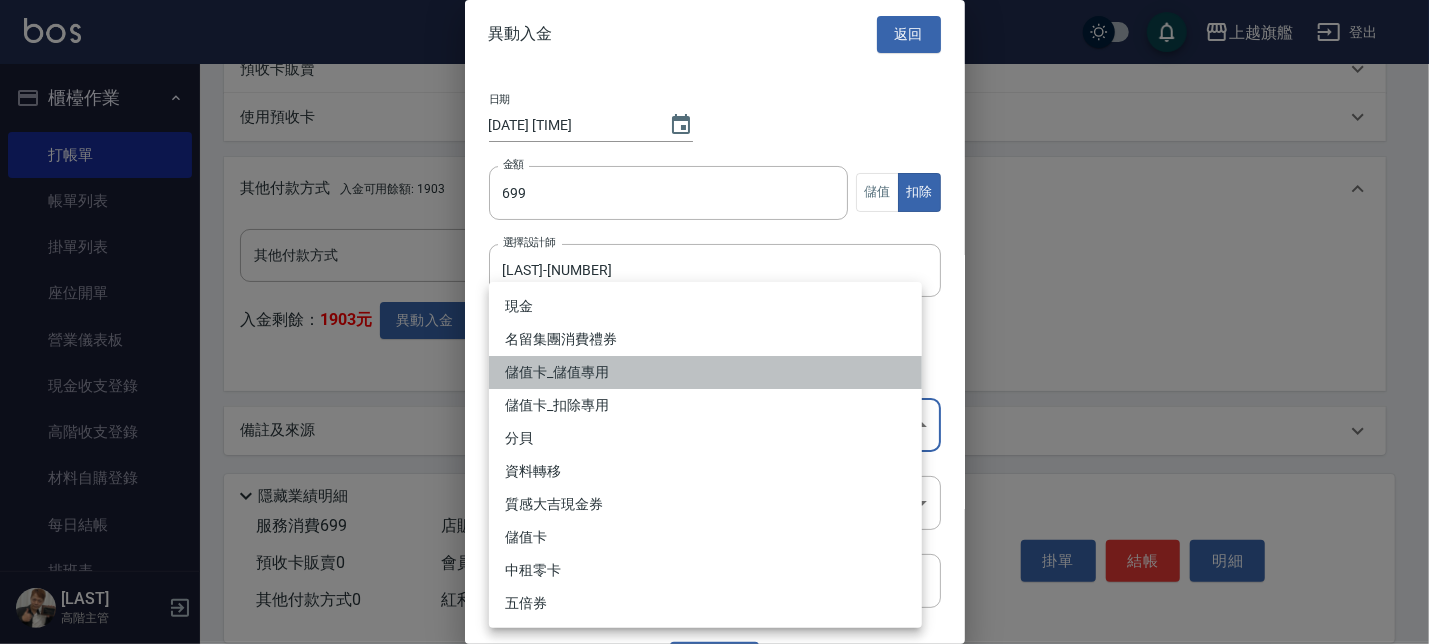 click on "儲值卡_儲值專用" at bounding box center (705, 372) 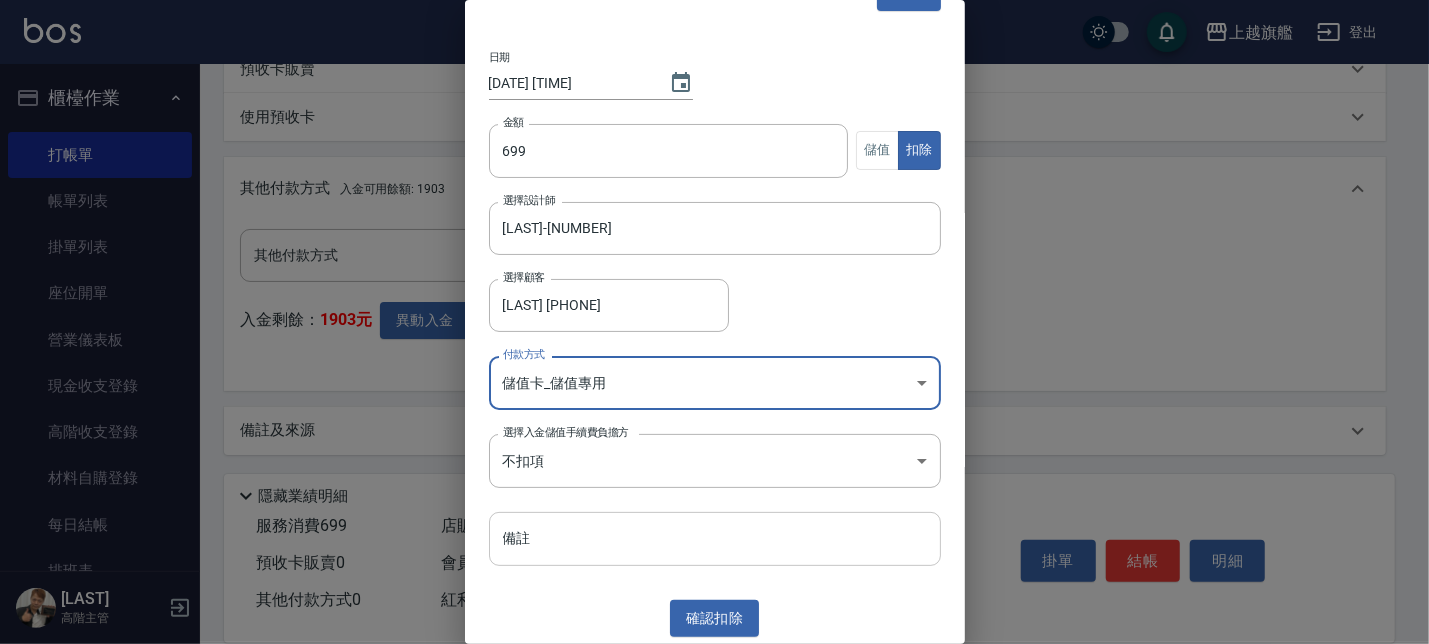 scroll, scrollTop: 44, scrollLeft: 0, axis: vertical 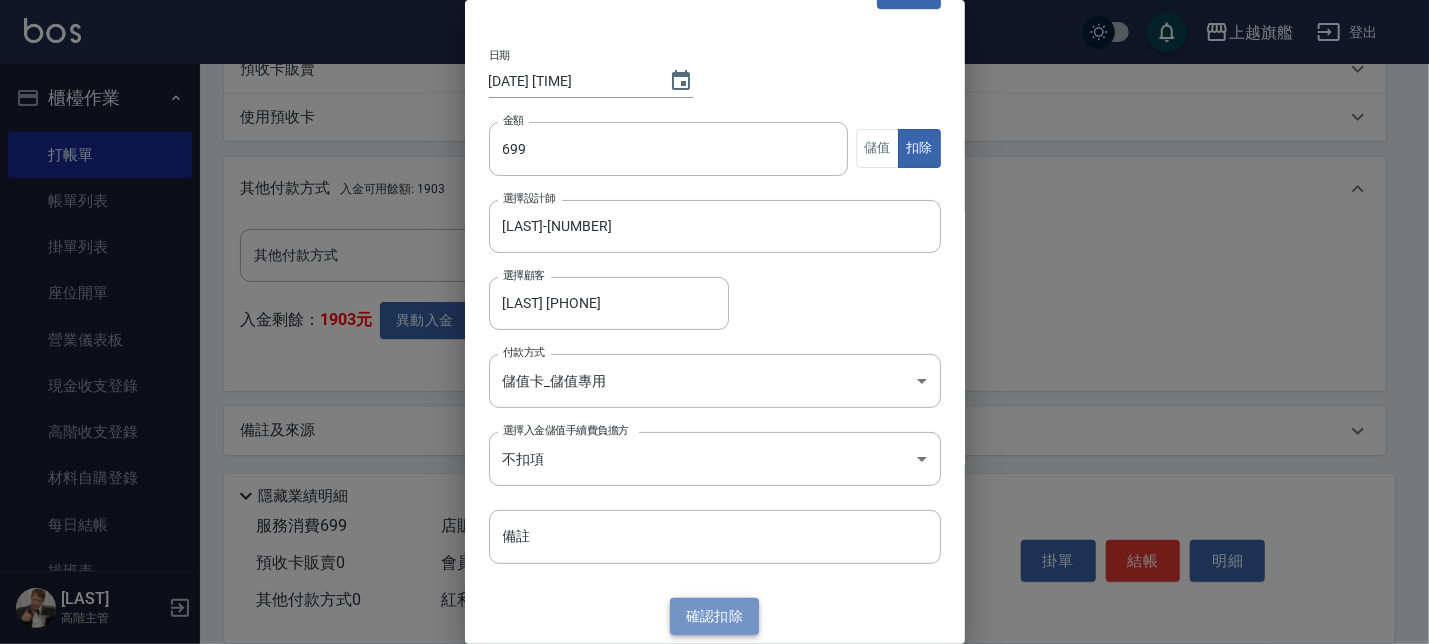 click on "確認 扣除" at bounding box center [715, 616] 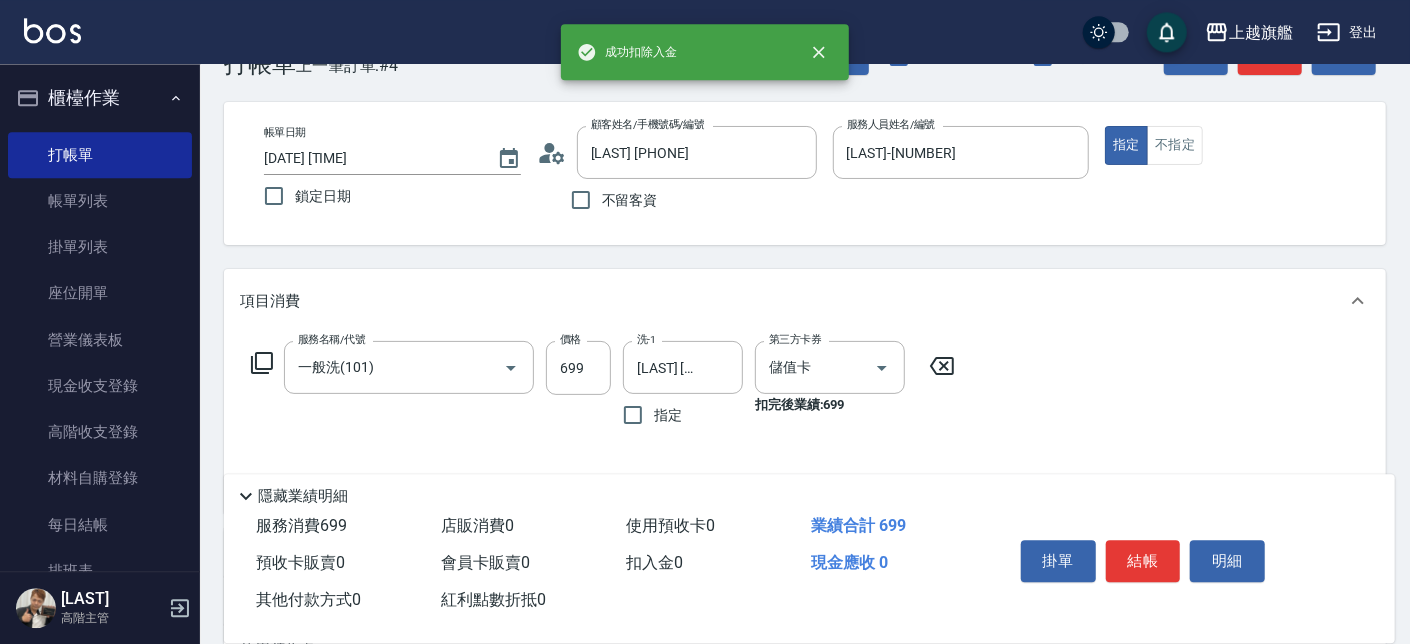 scroll, scrollTop: 0, scrollLeft: 0, axis: both 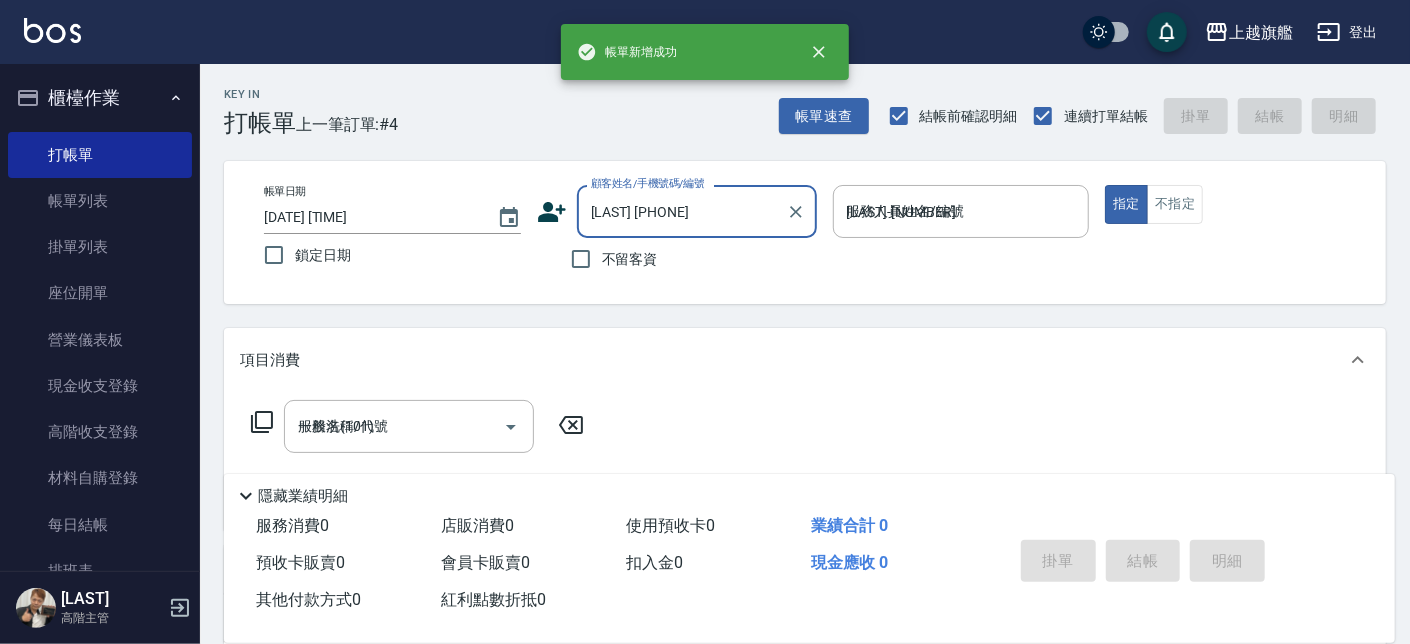 type 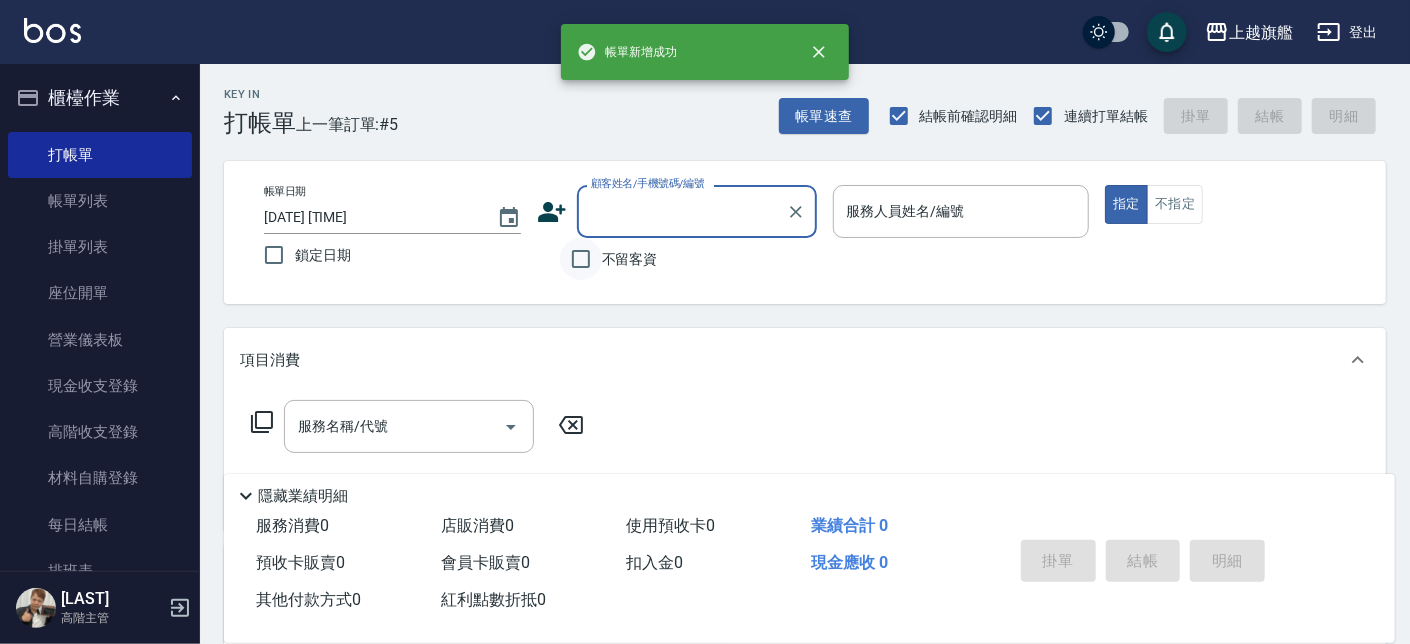click on "不留客資" at bounding box center [581, 259] 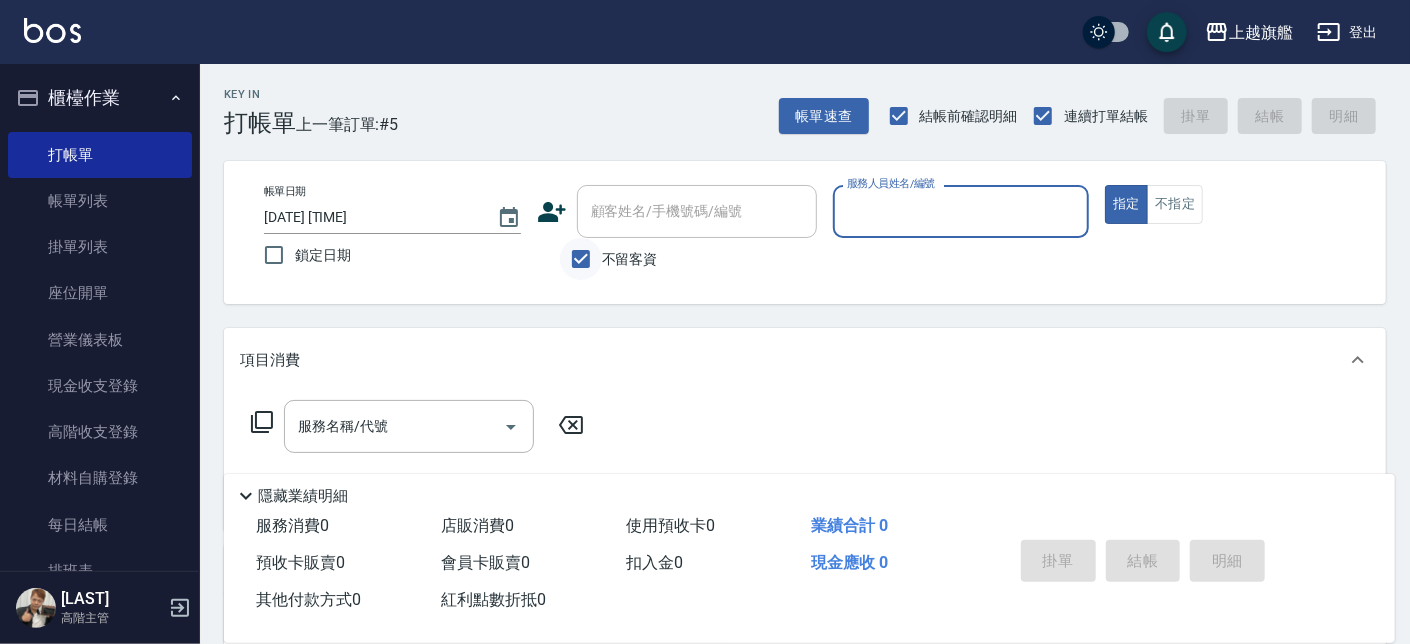 click on "不留客資" at bounding box center (581, 259) 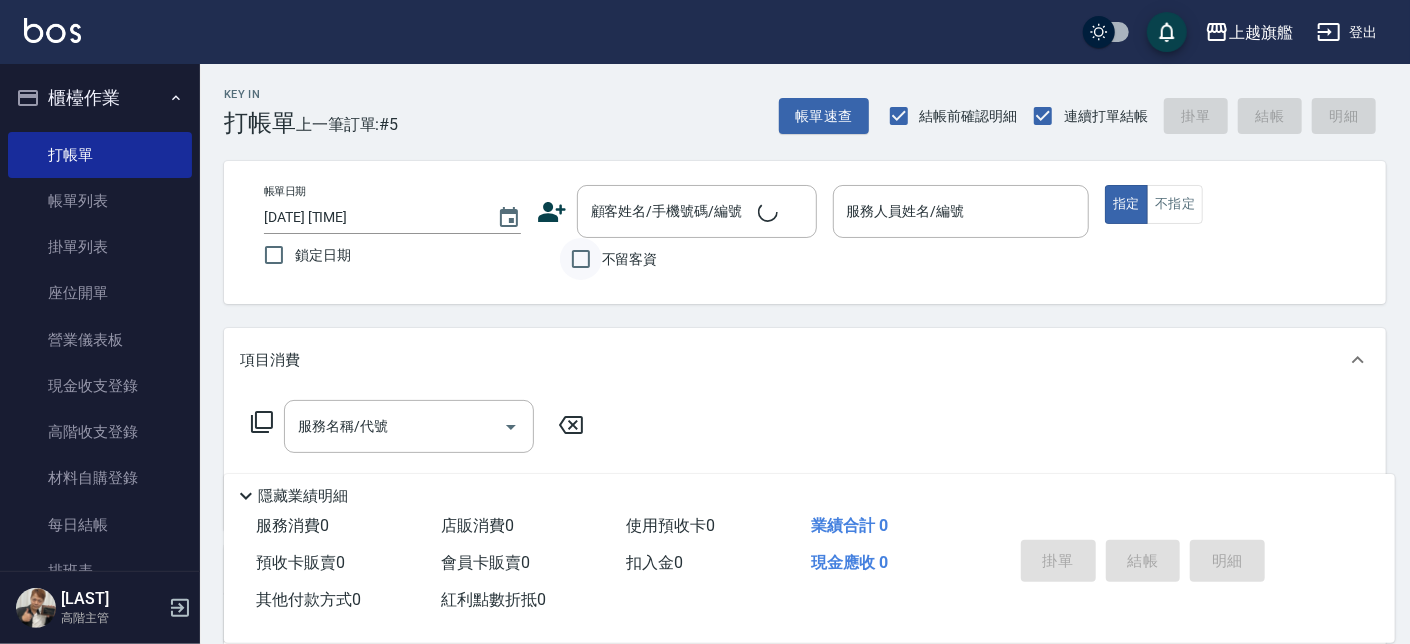 click on "不留客資" at bounding box center [581, 259] 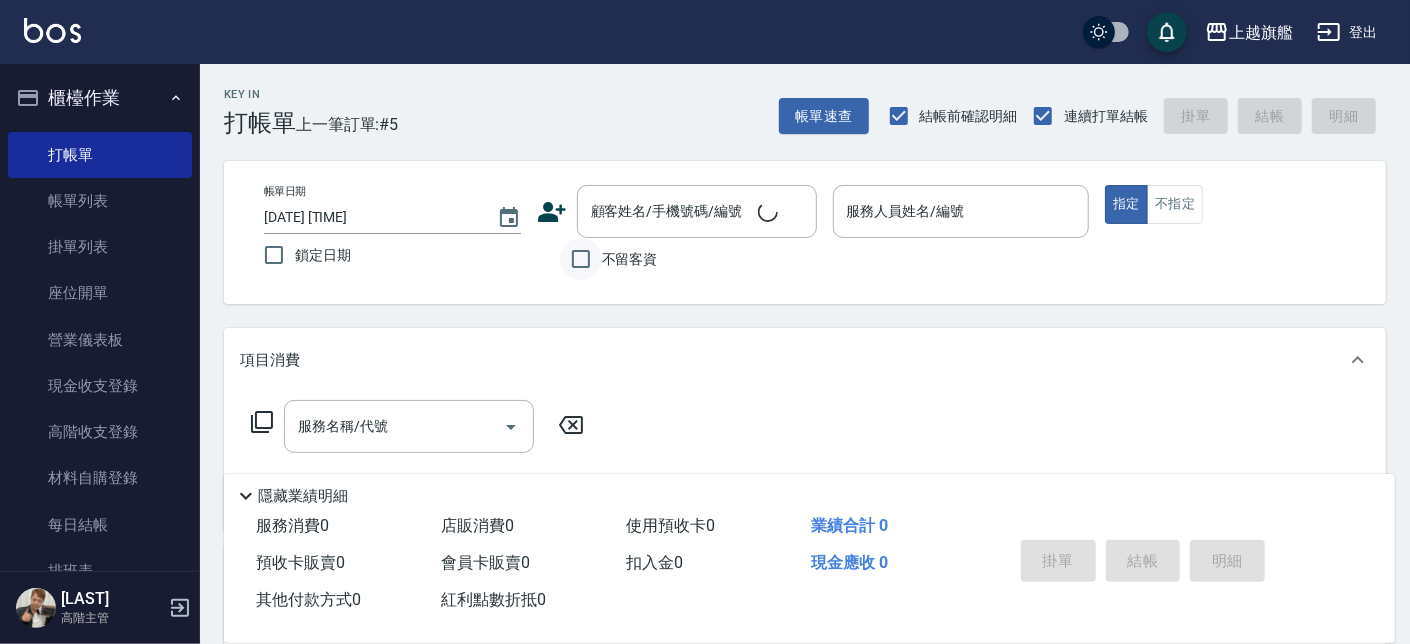 checkbox on "true" 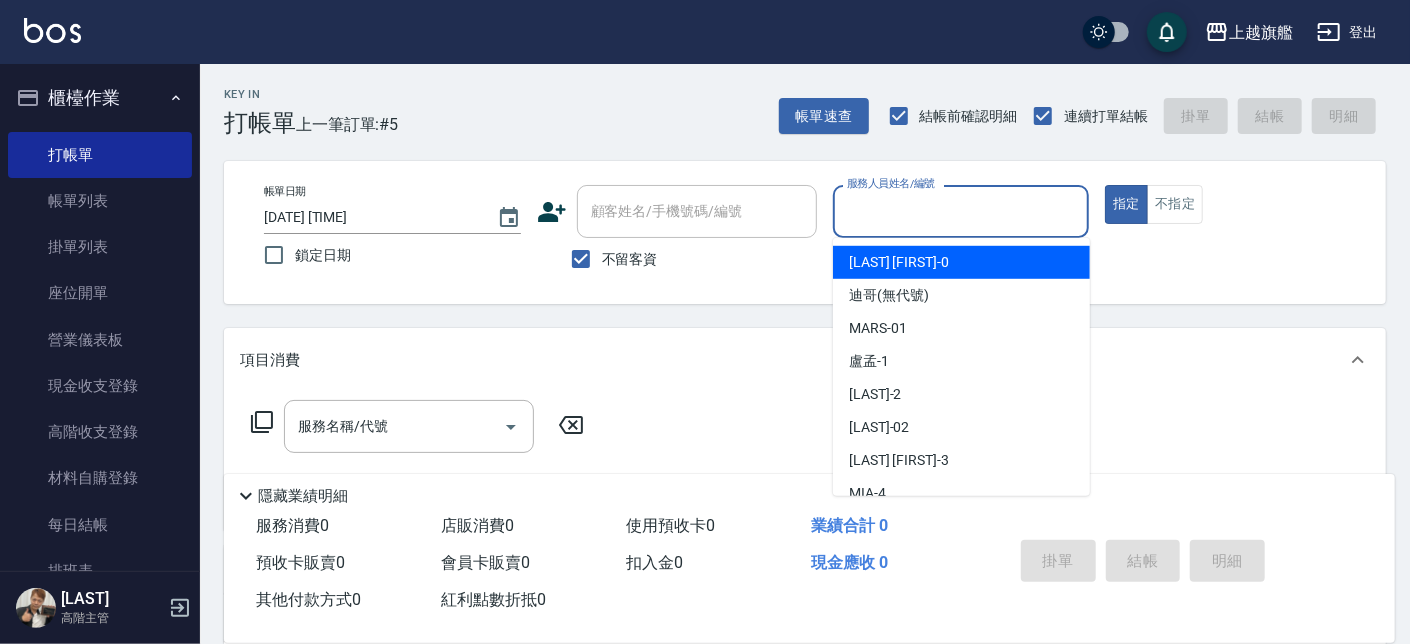 click on "服務人員姓名/編號" at bounding box center [961, 211] 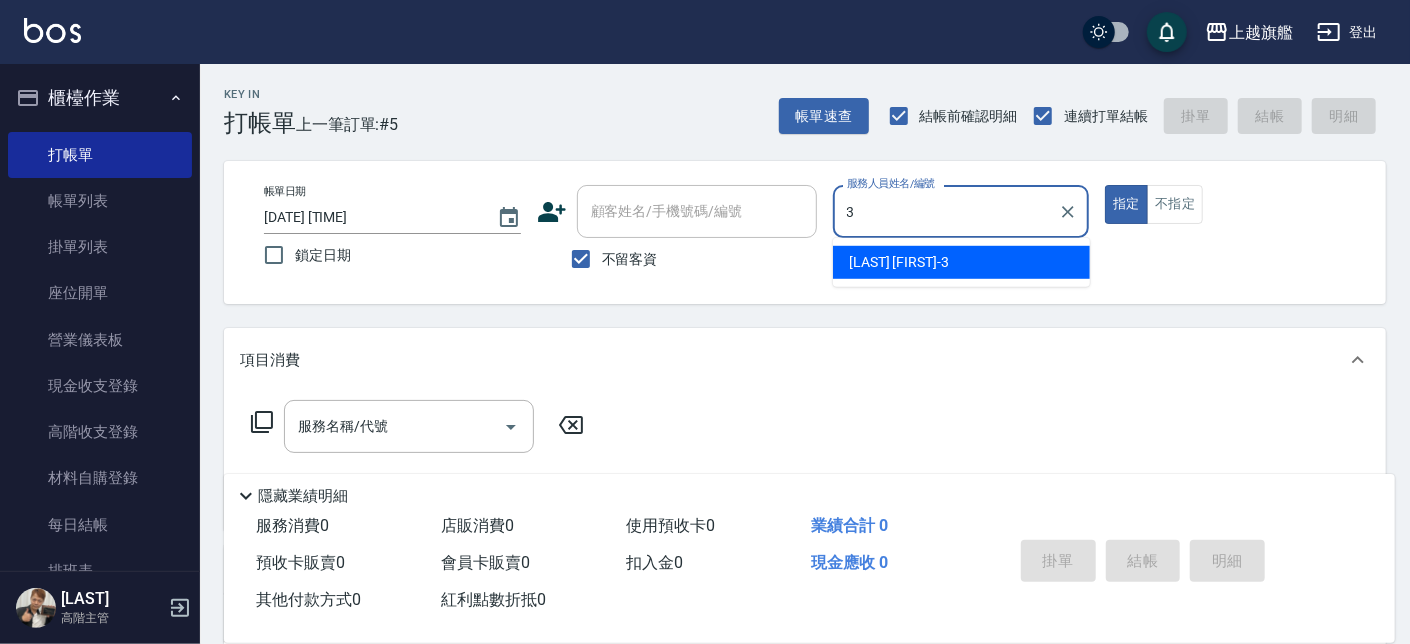 type on "[LAST]-[NUMBER]" 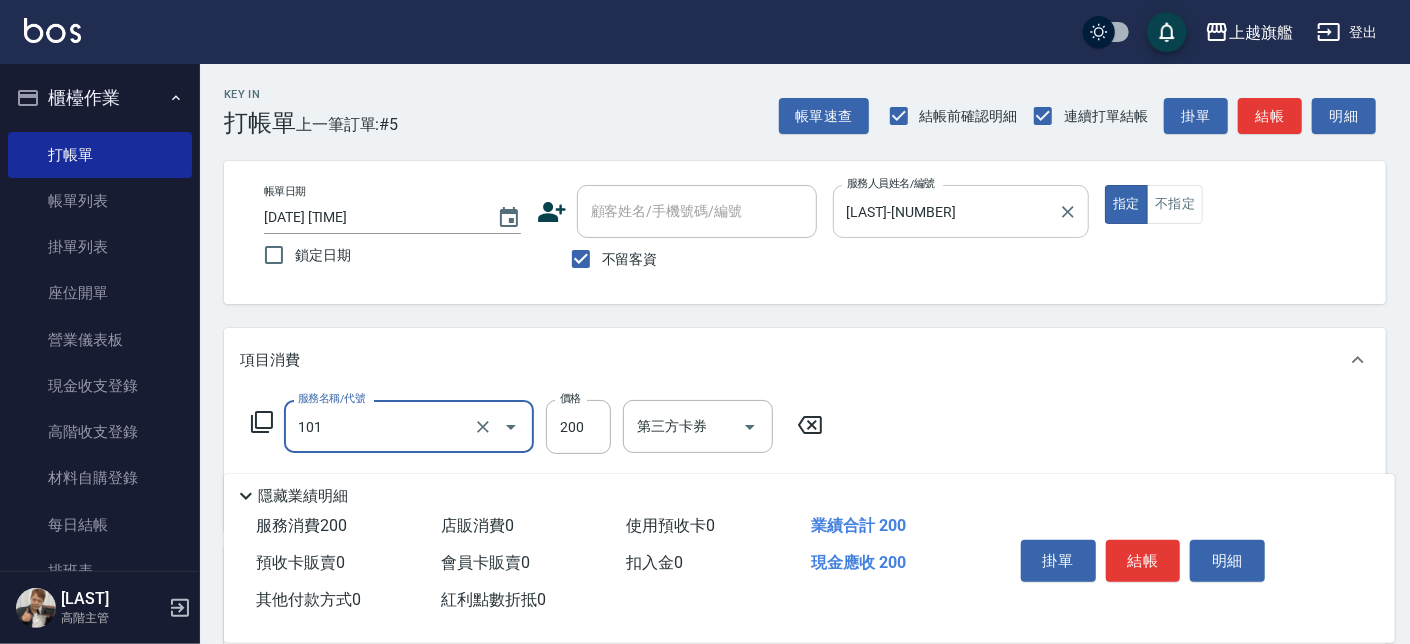 type on "一般洗(101)" 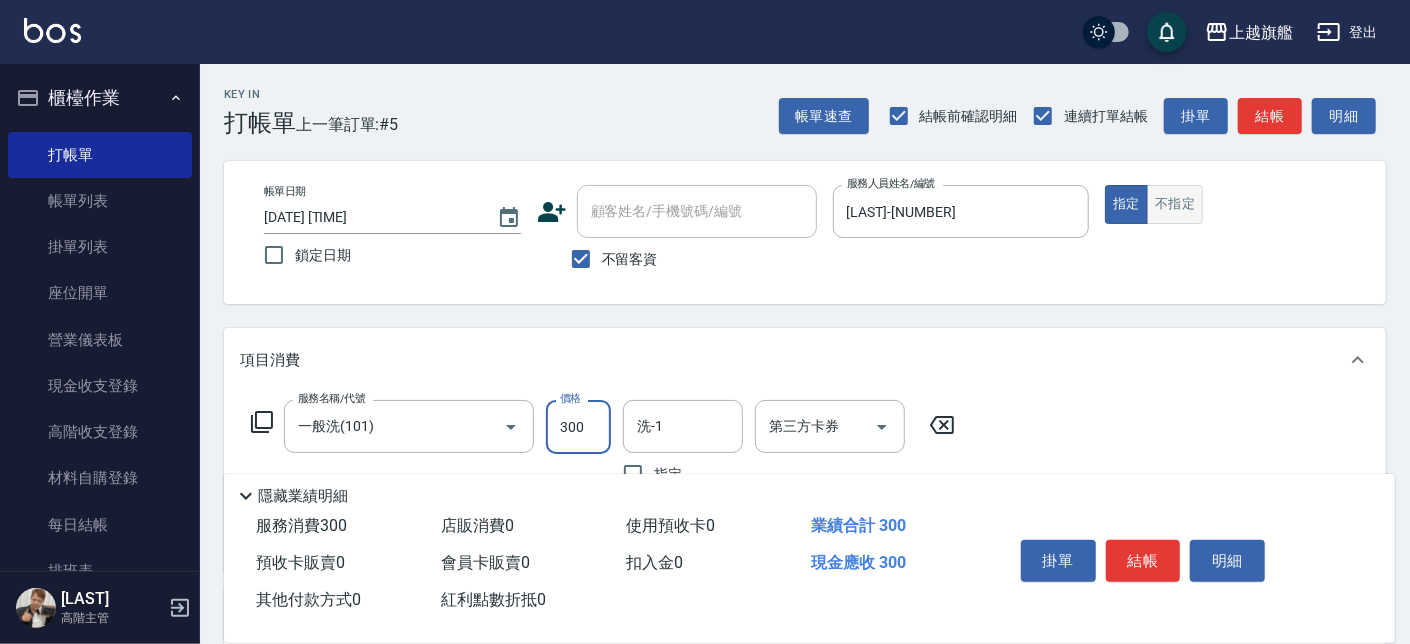 type on "300" 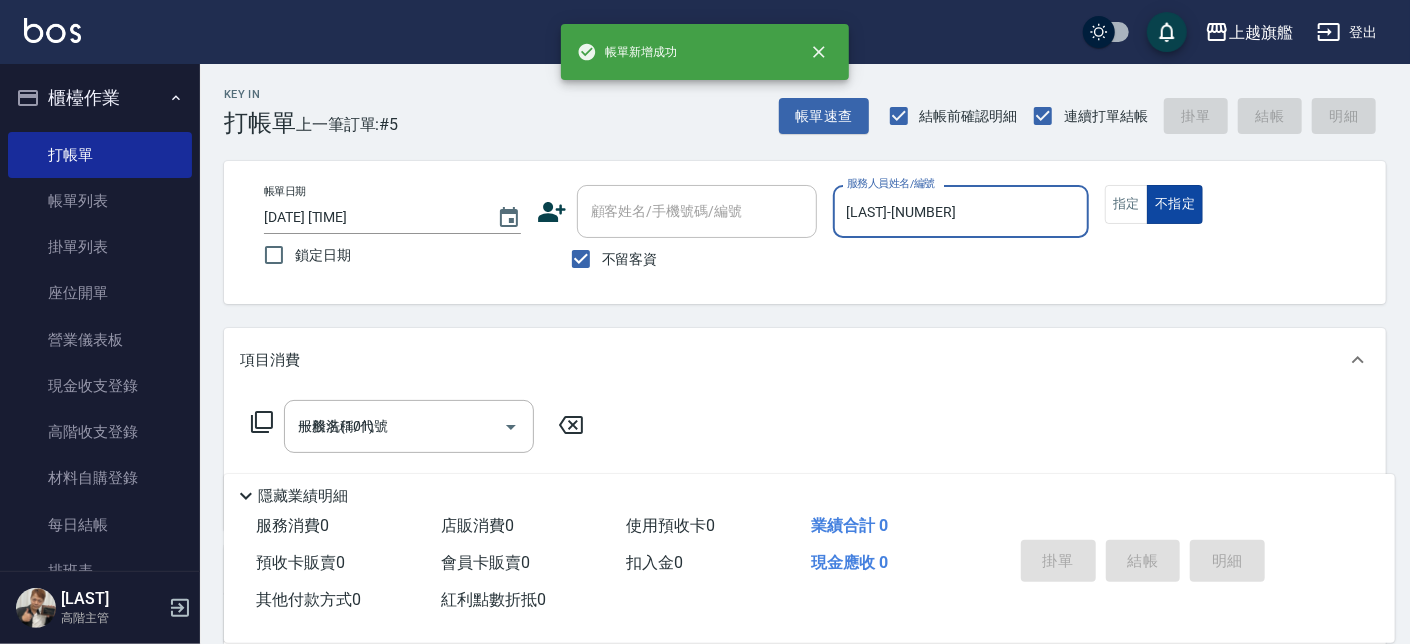 type 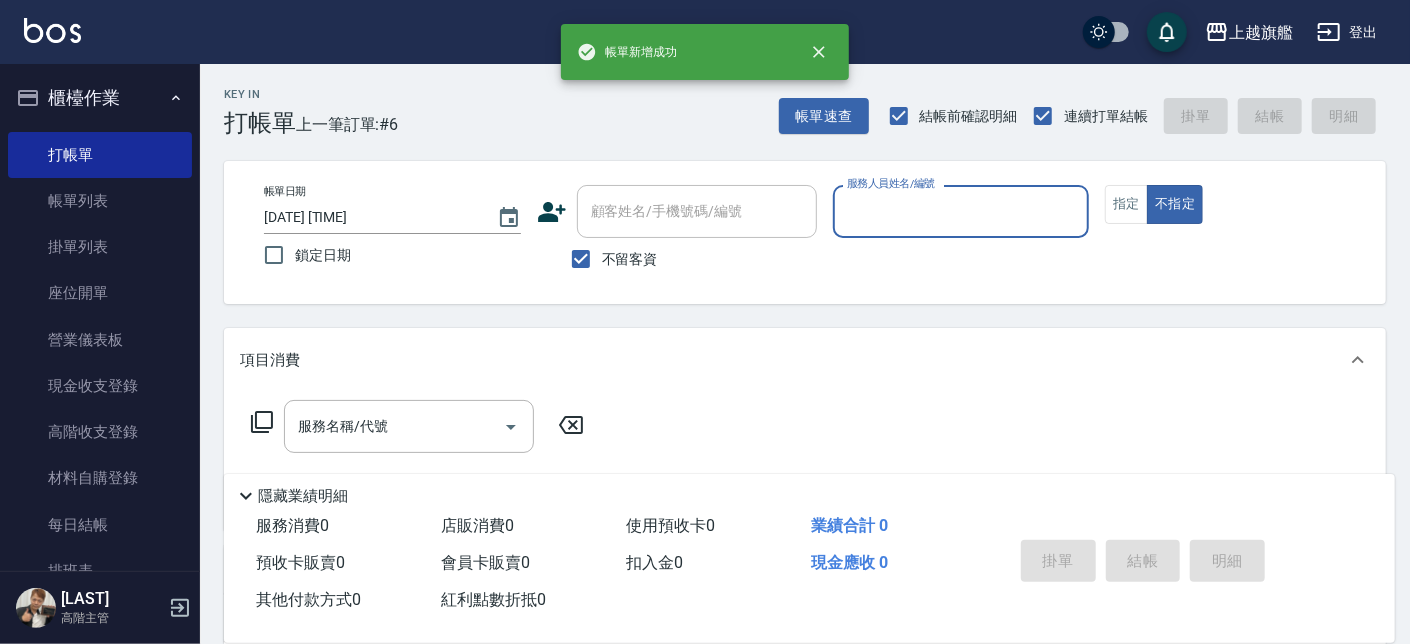 click on "服務人員姓名/編號" at bounding box center (961, 211) 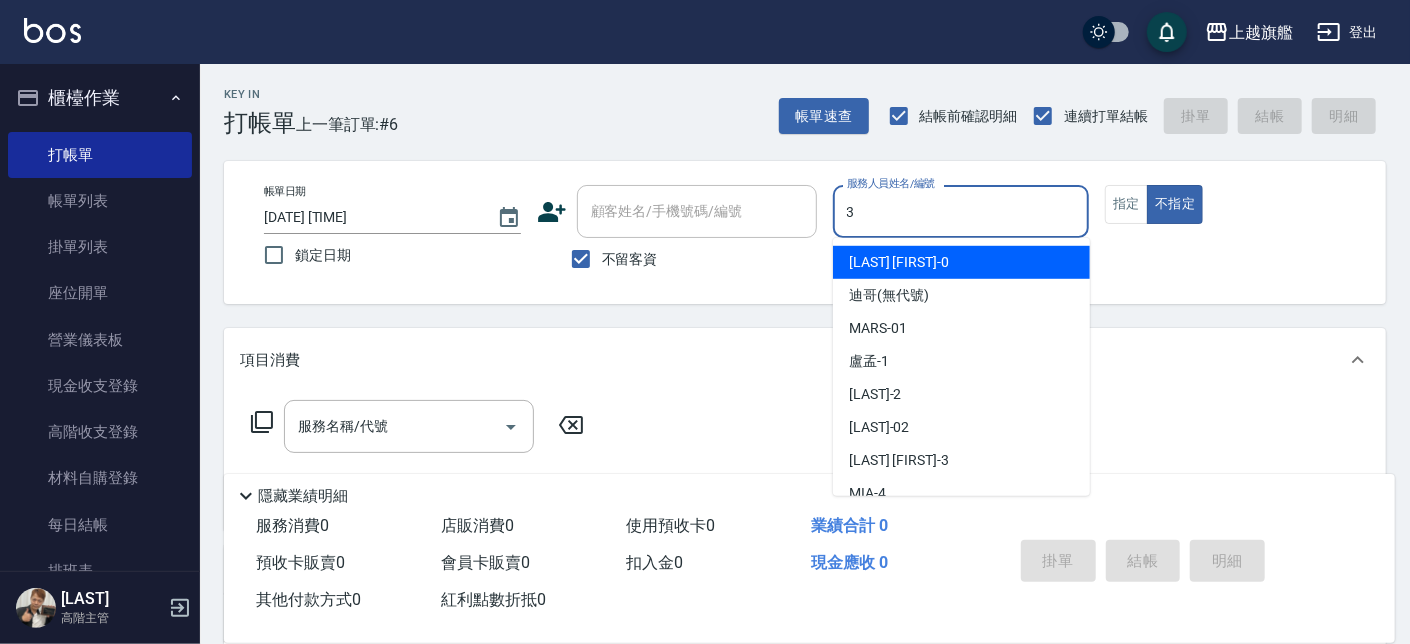 type on "[LAST]-[NUMBER]" 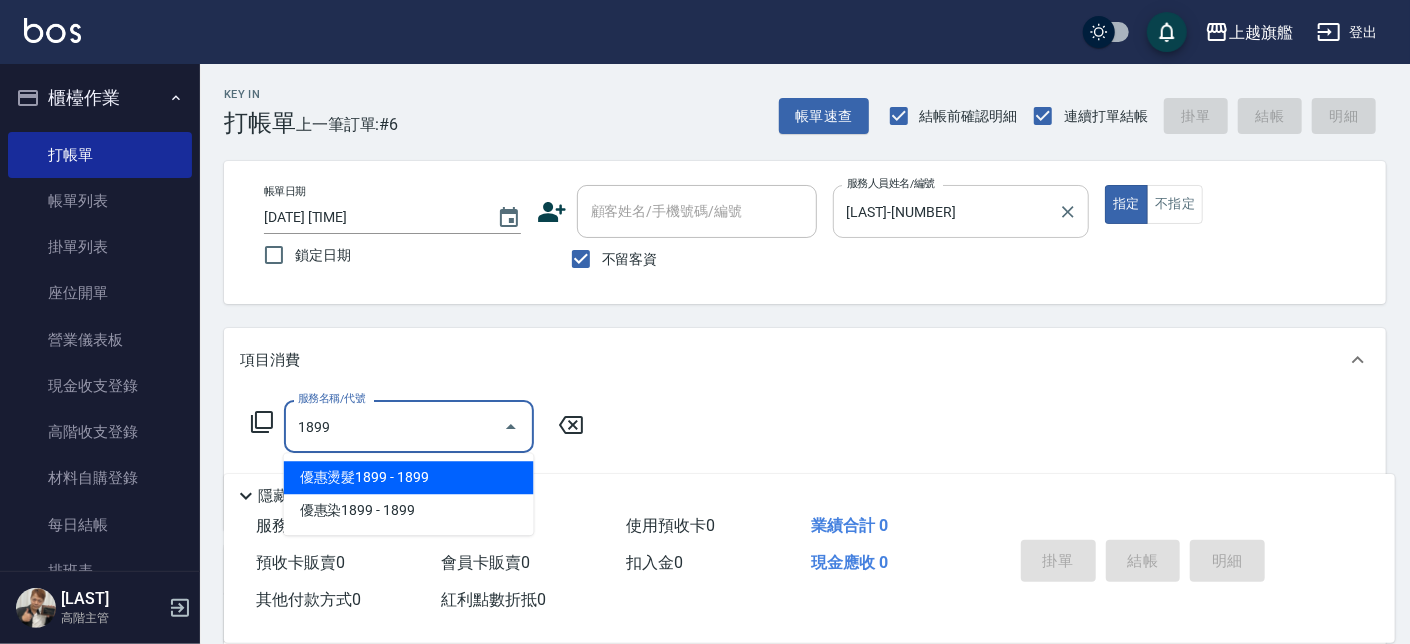 type on "優惠燙髮1899(21899)" 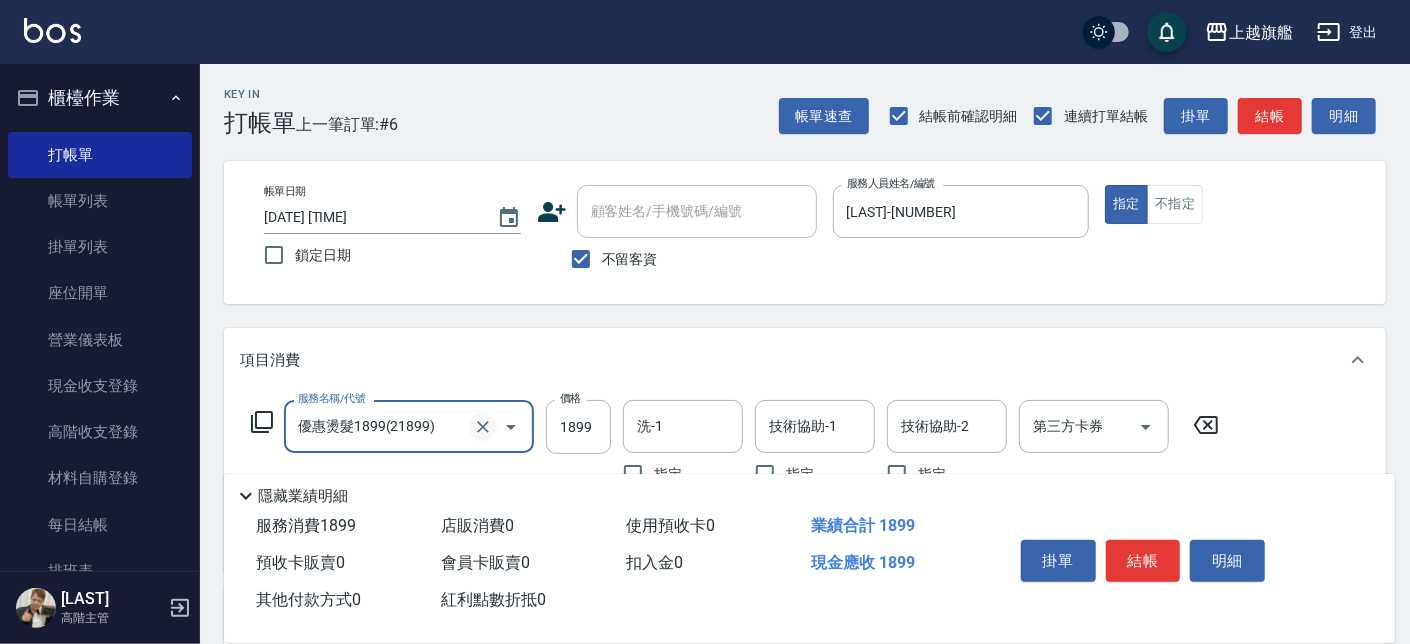 click 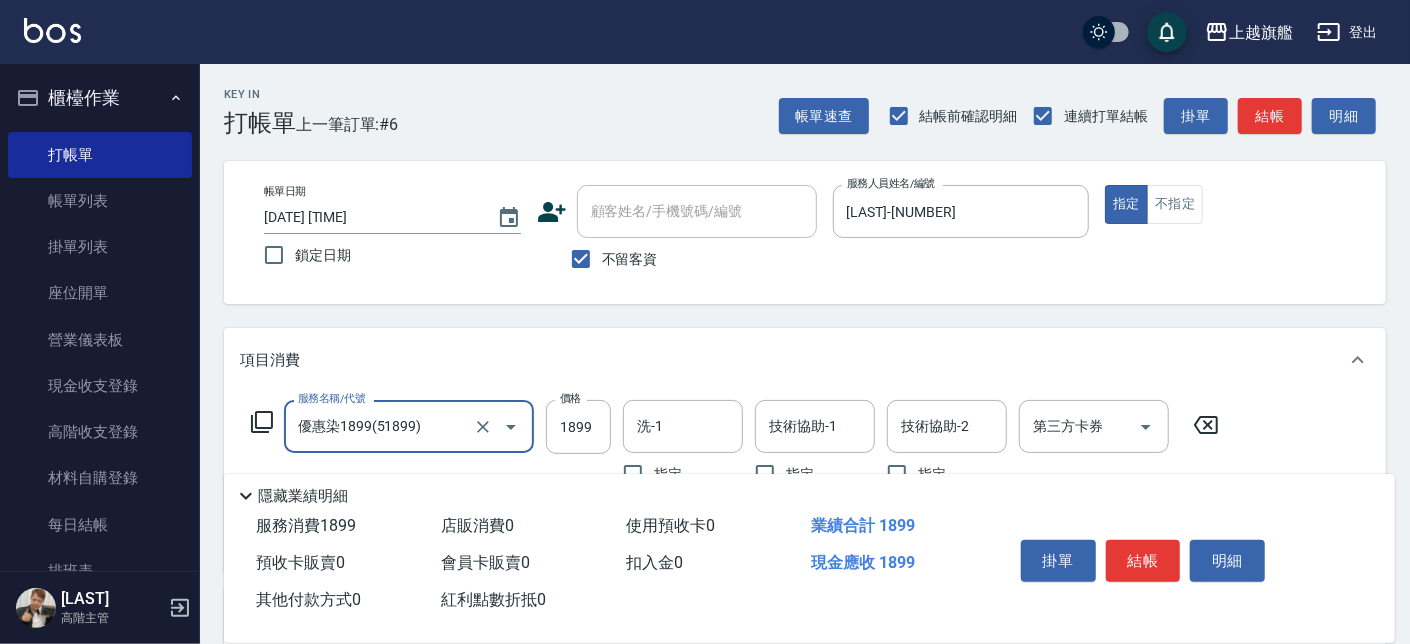 type on "優惠染1899(51899)" 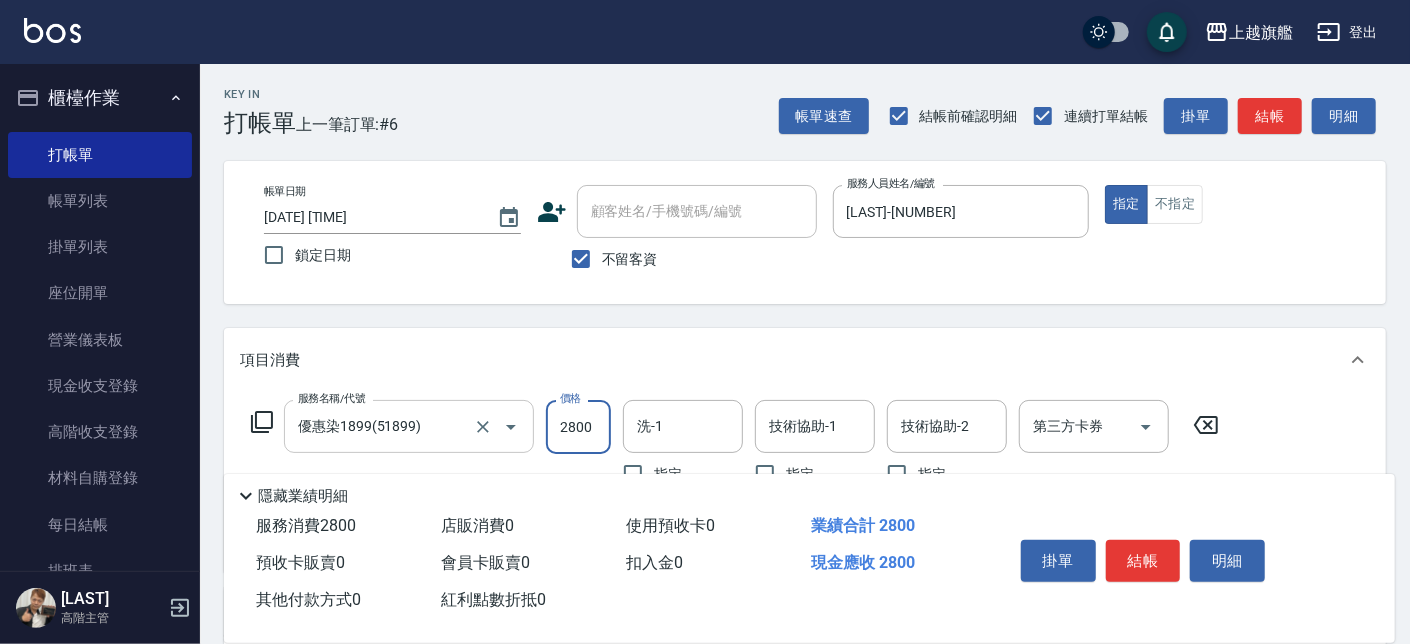 type on "2800" 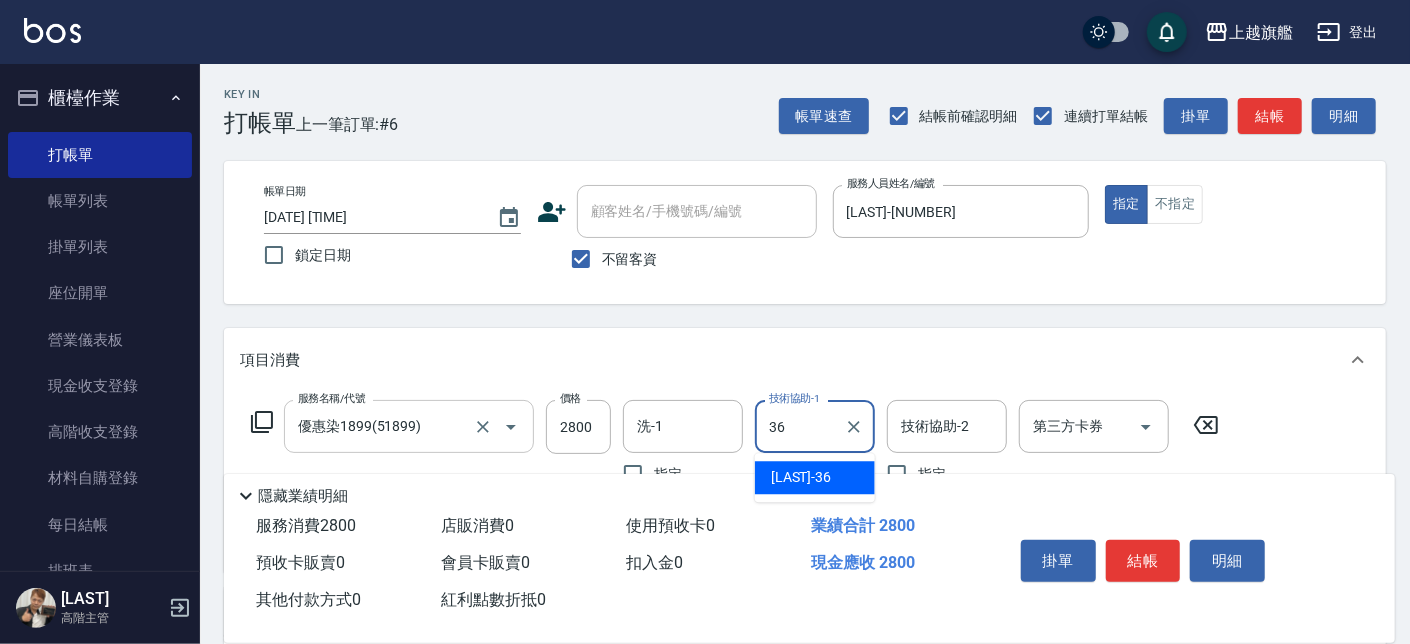 type on "[LAST] [FIRST]-36" 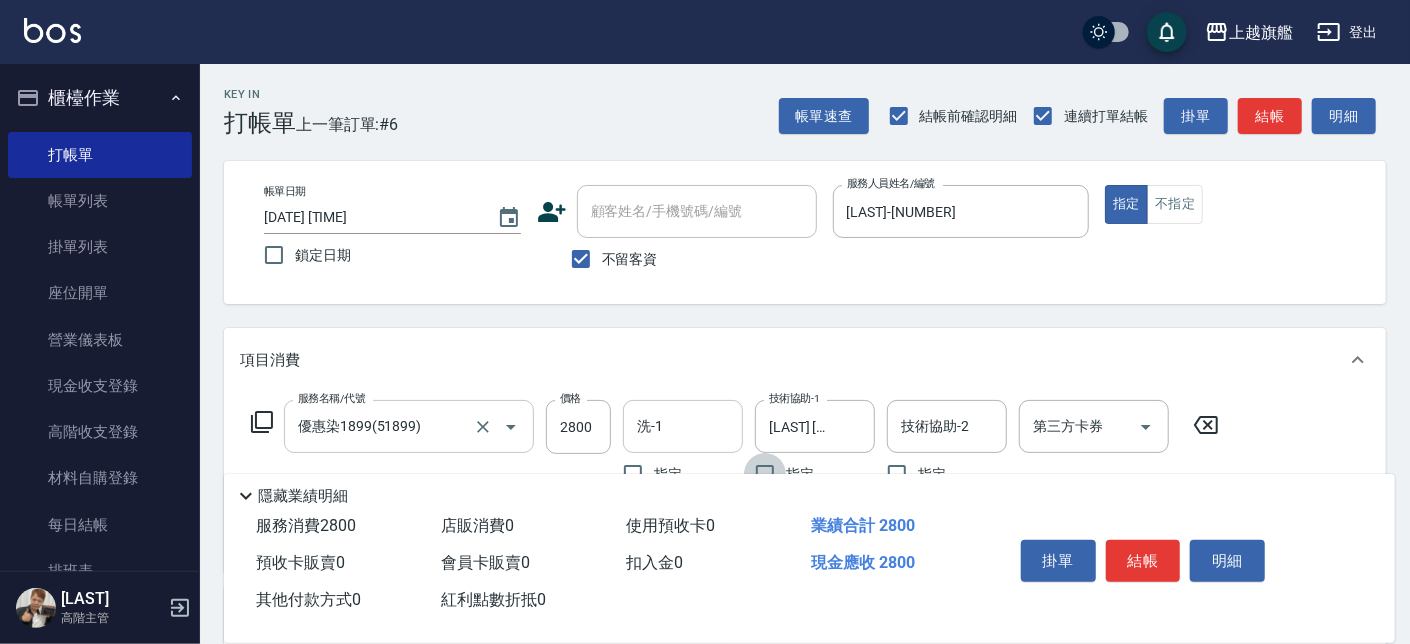 click on "洗-1" at bounding box center (683, 426) 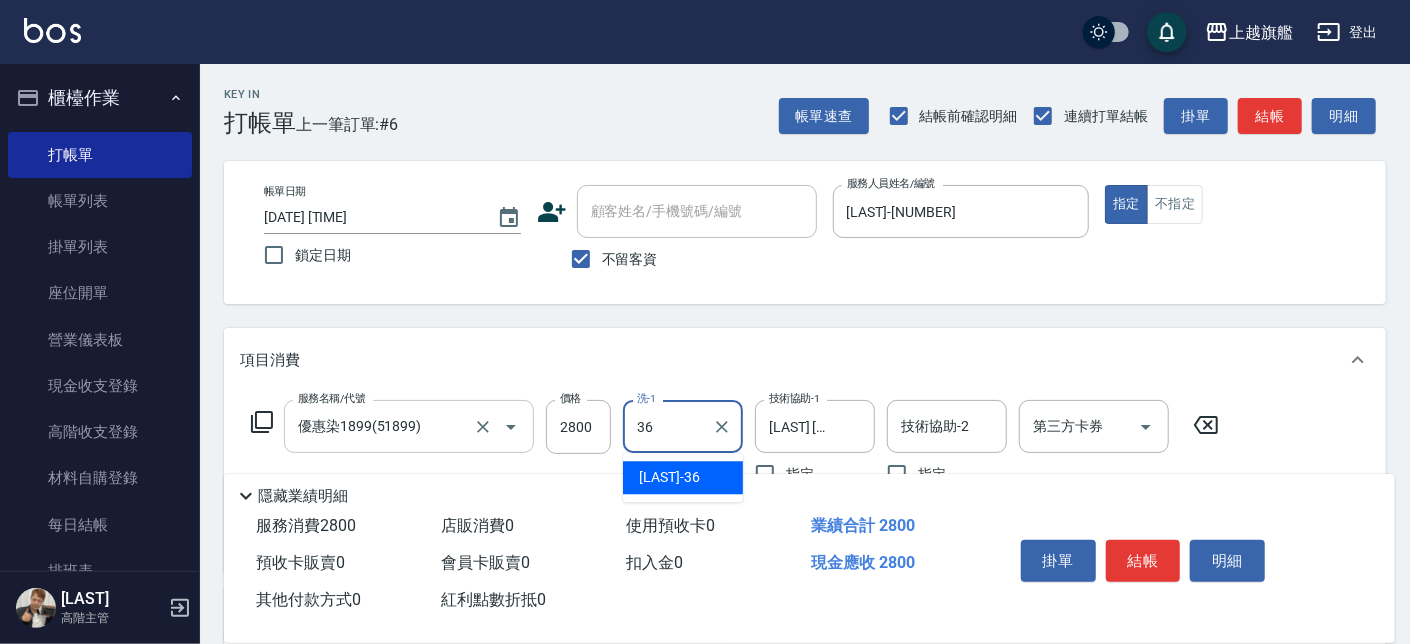 type on "[LAST] [FIRST]-36" 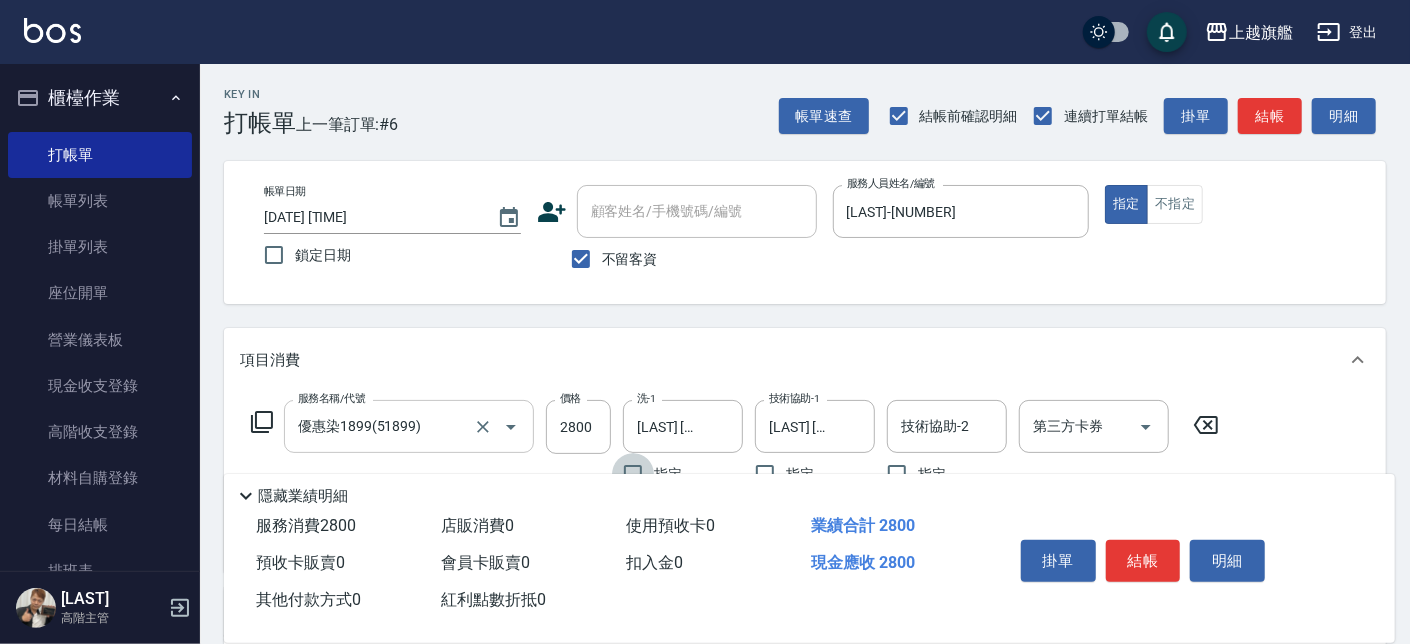 scroll, scrollTop: 326, scrollLeft: 0, axis: vertical 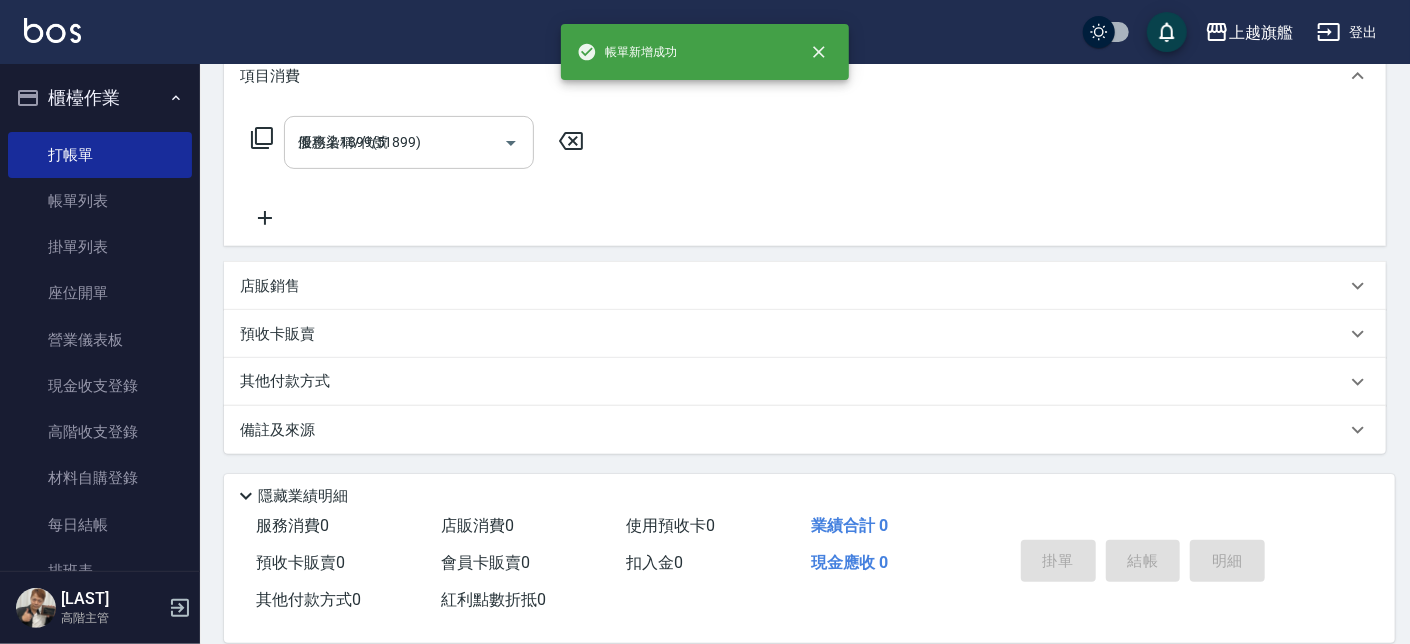 type on "[DATE] [TIME]" 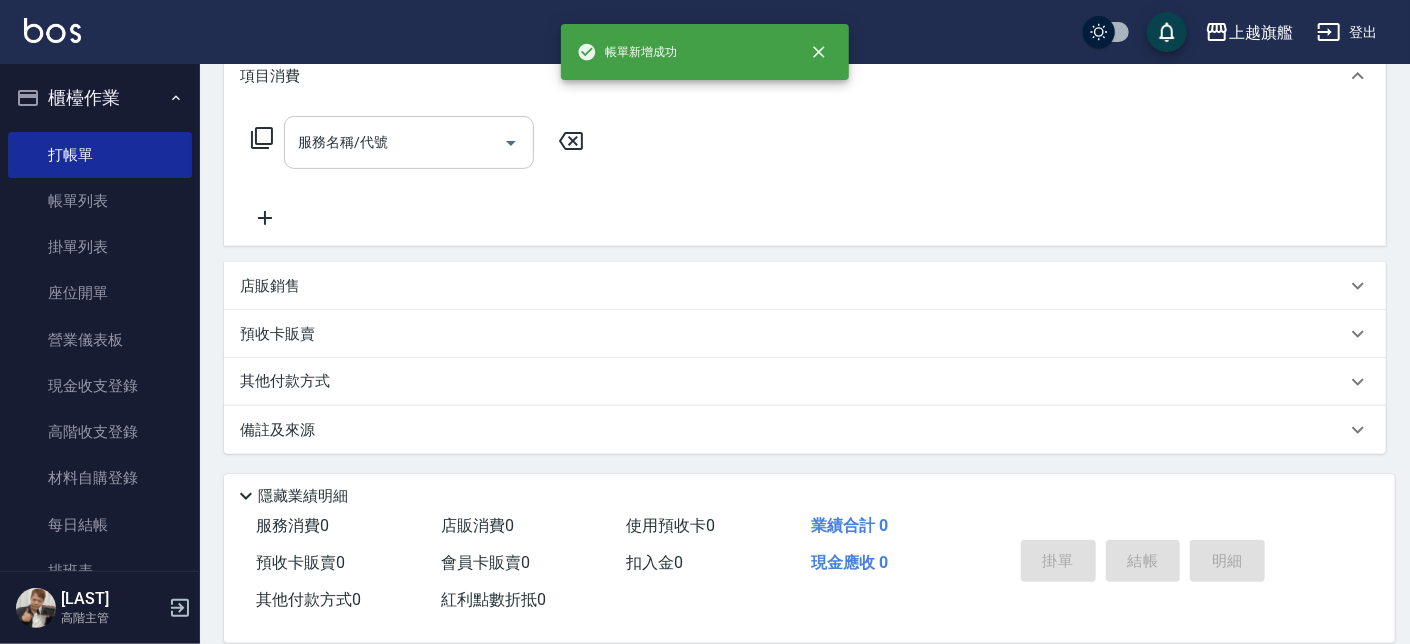 scroll, scrollTop: 0, scrollLeft: 0, axis: both 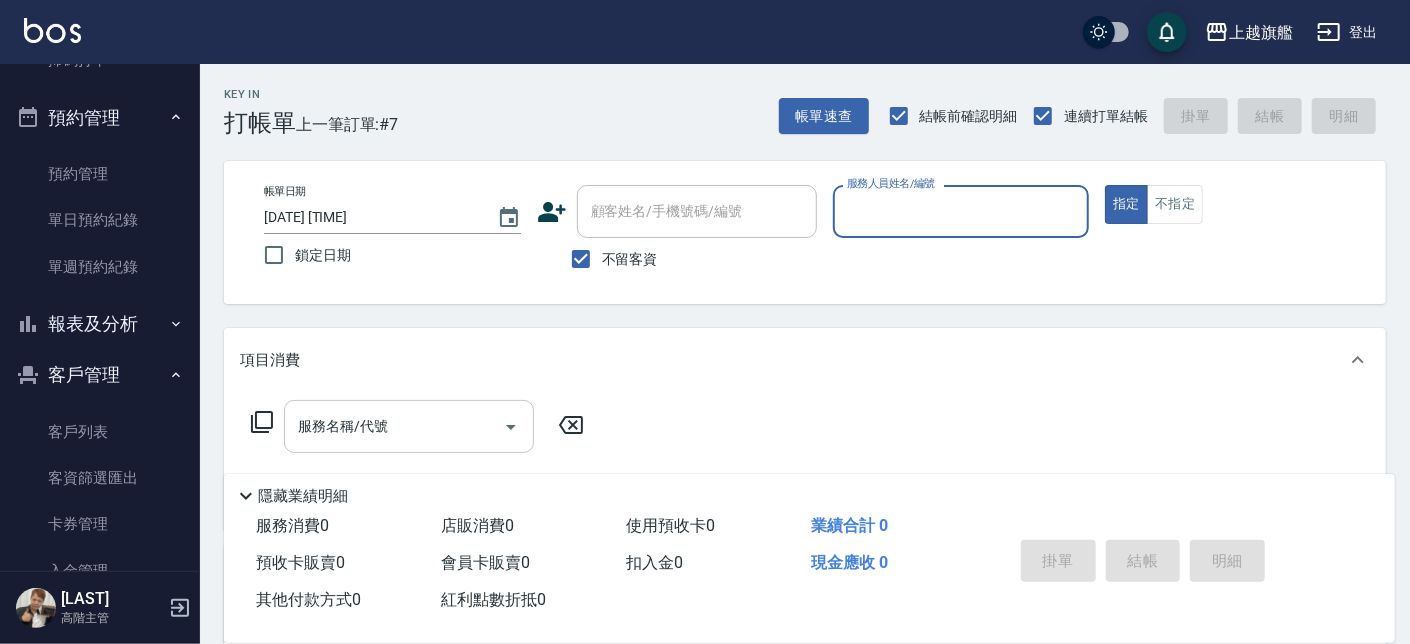 click on "報表及分析" at bounding box center [100, 324] 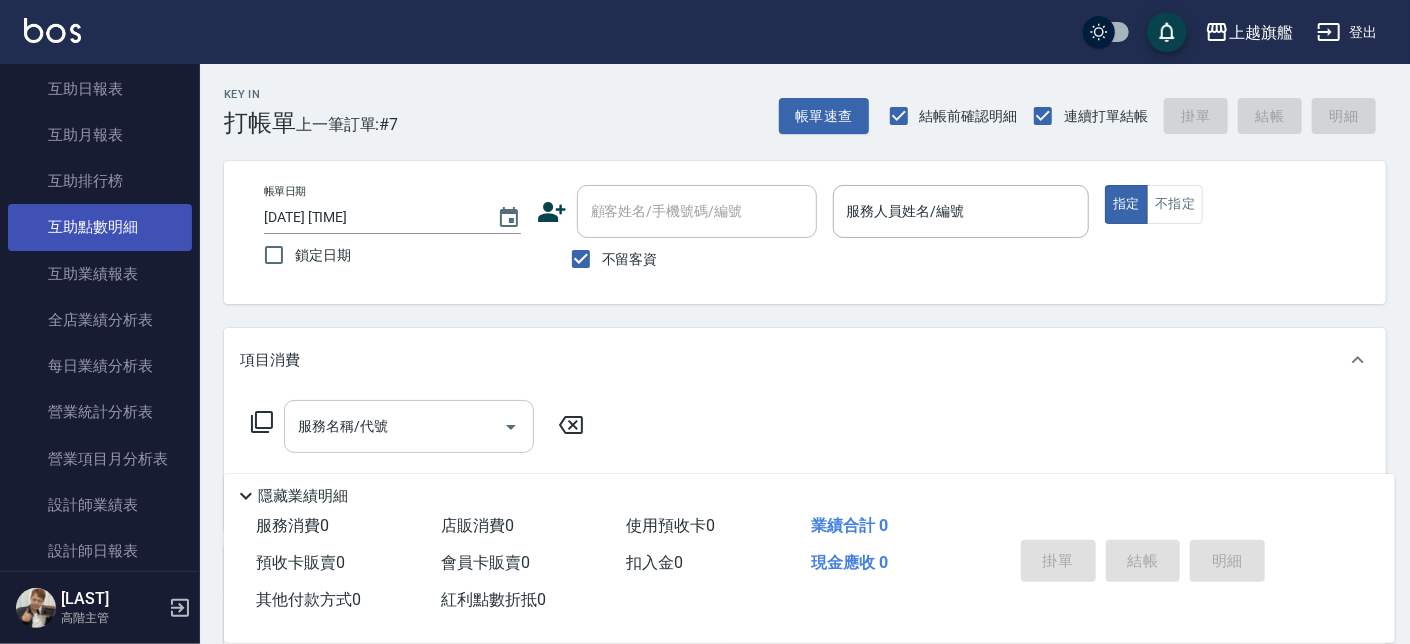 scroll, scrollTop: 1085, scrollLeft: 0, axis: vertical 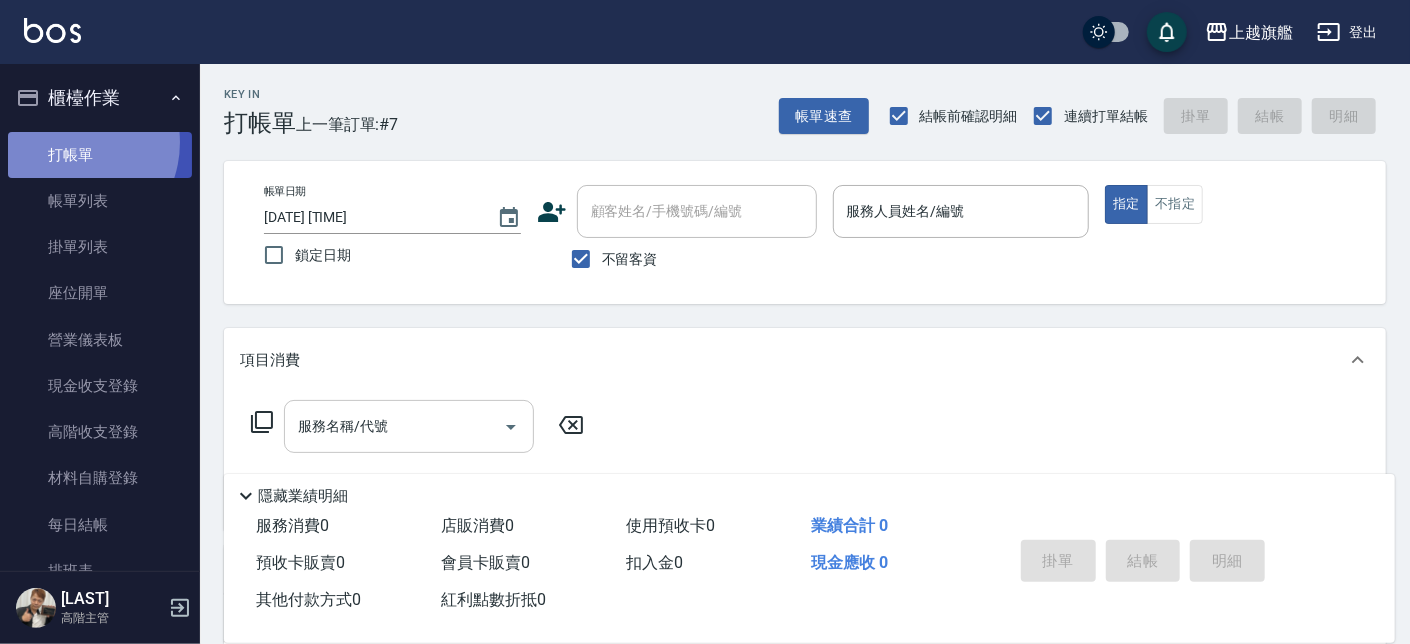click on "打帳單" at bounding box center (100, 155) 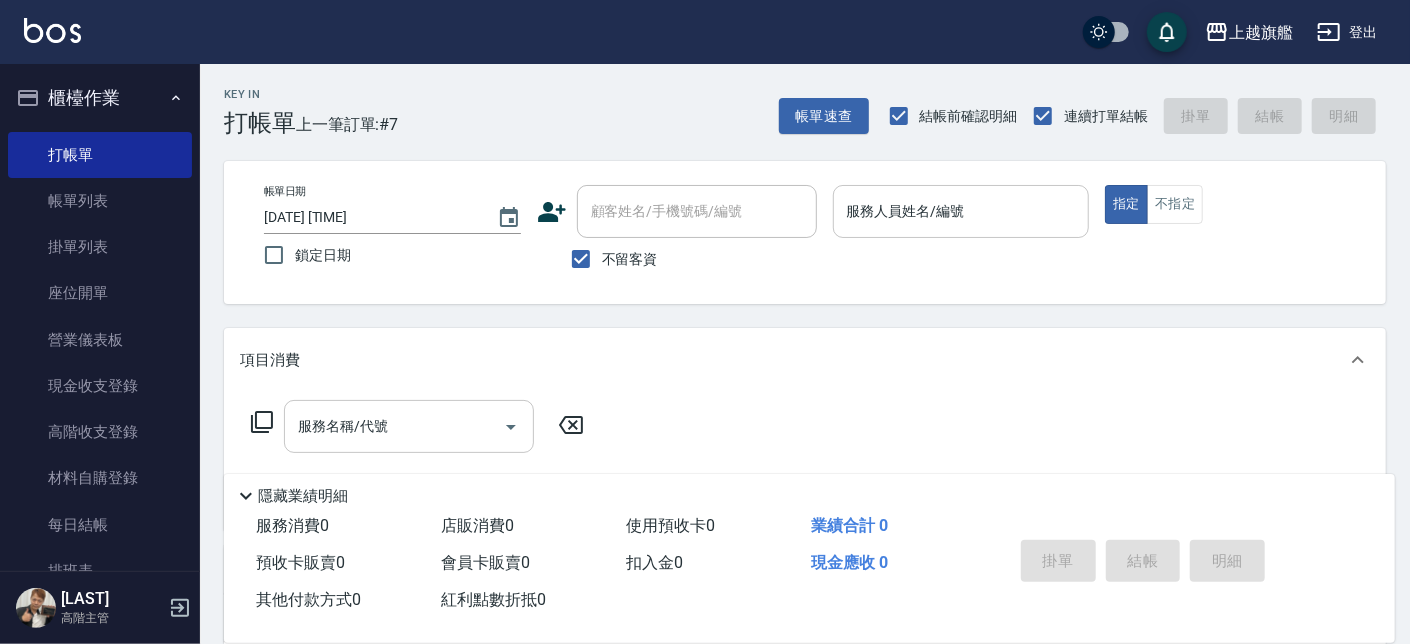 click on "服務人員姓名/編號" at bounding box center (961, 211) 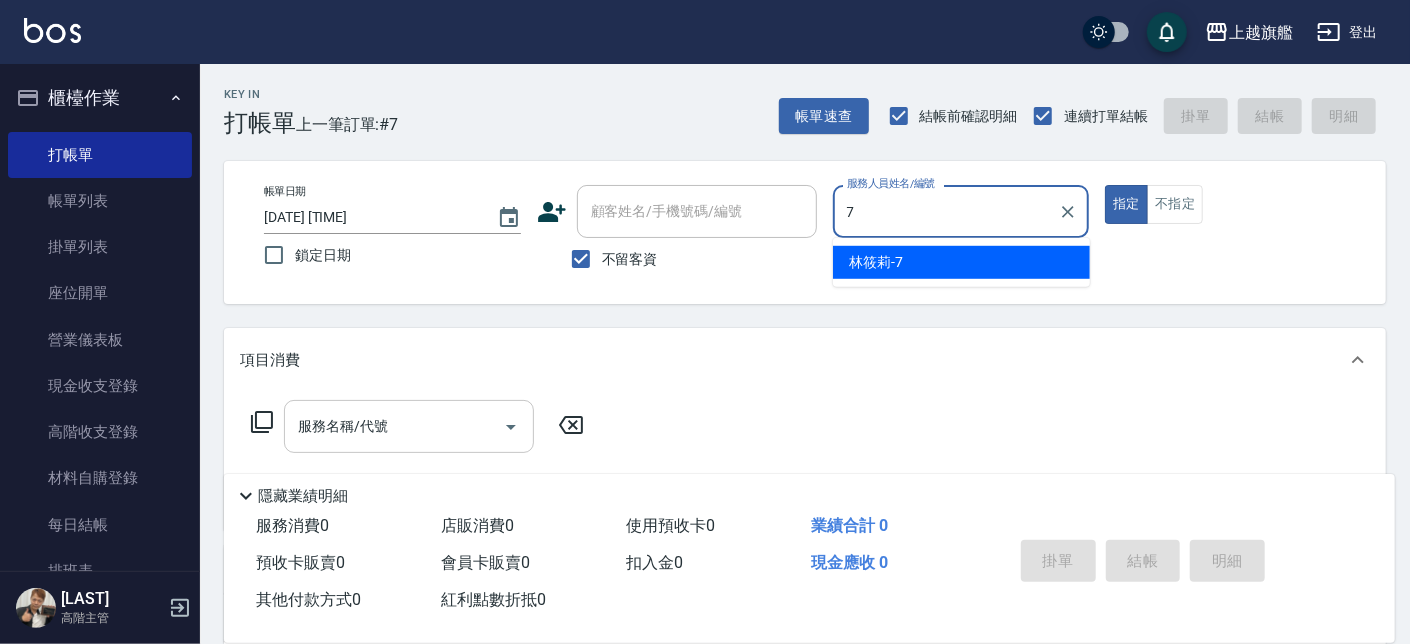 type on "[LAST]-[NUMBER]" 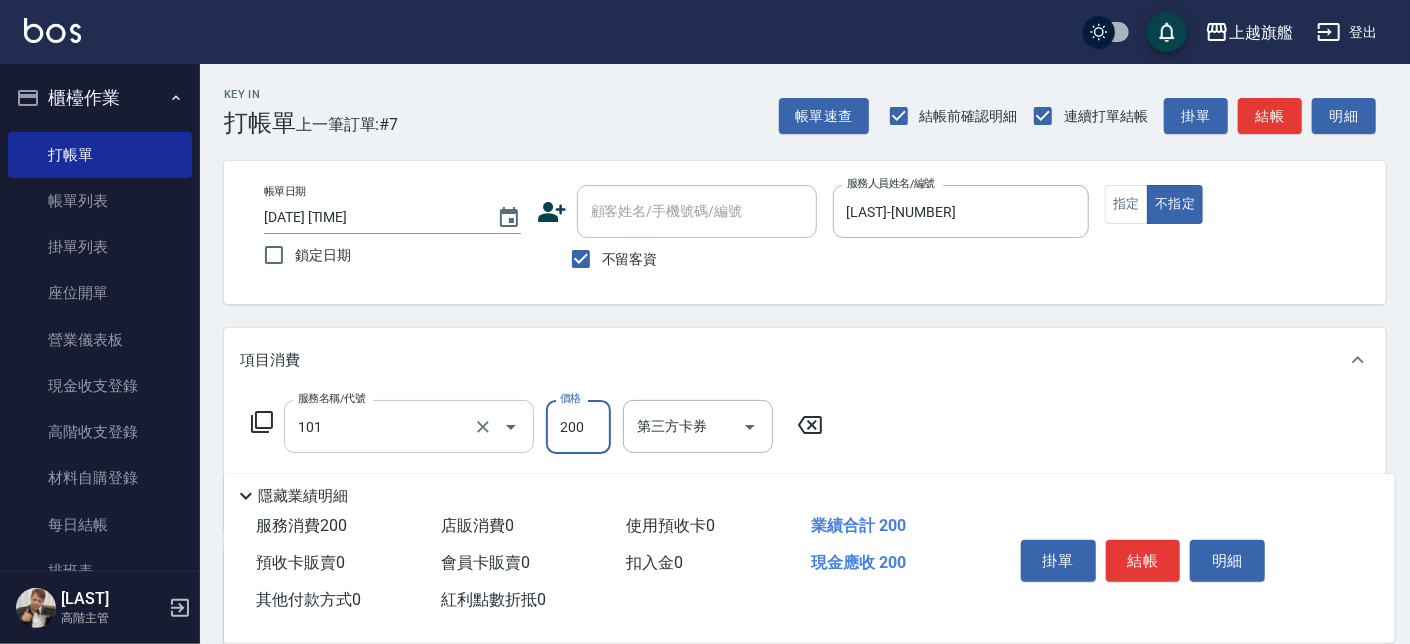 type on "一般洗(101)" 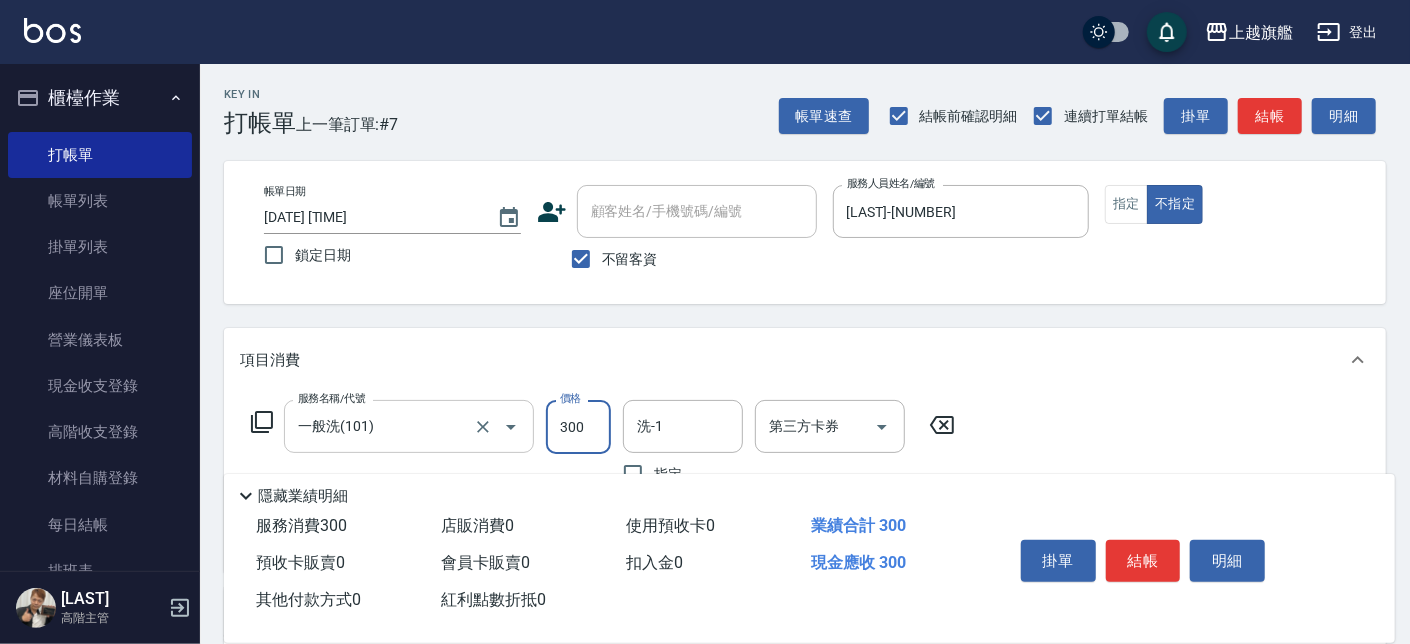 type on "300" 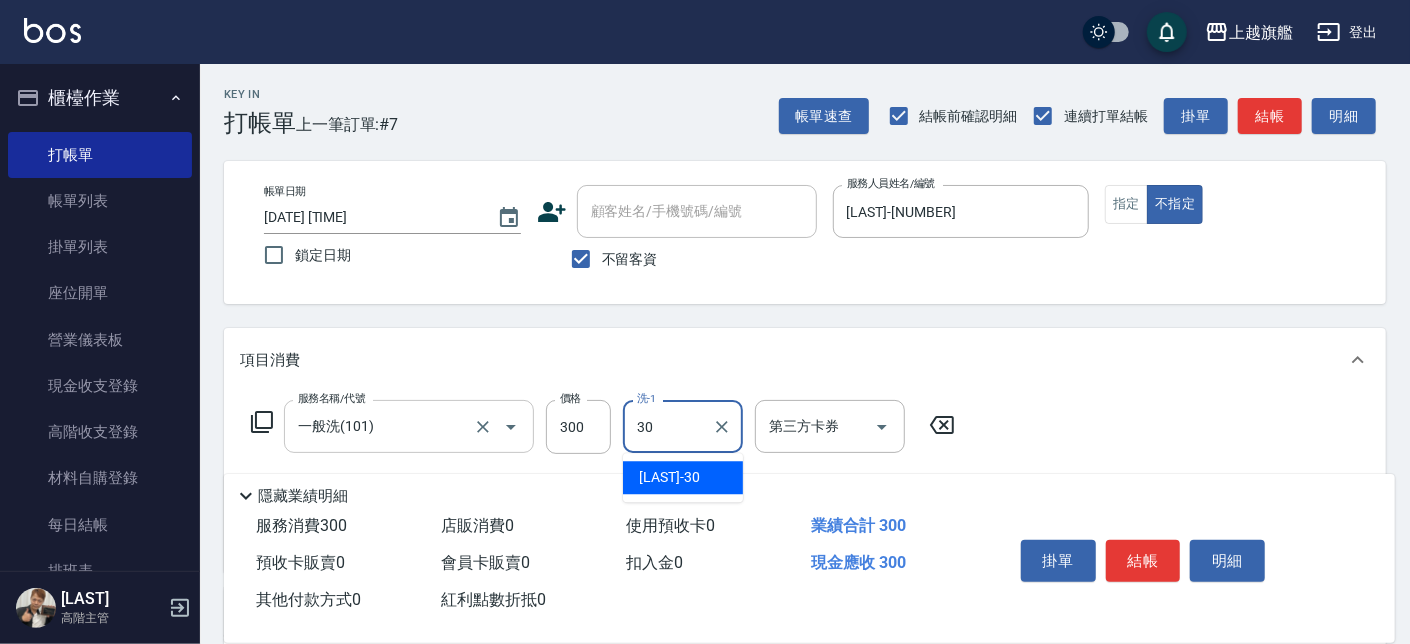 type on "[LAST]-[NUMBER]" 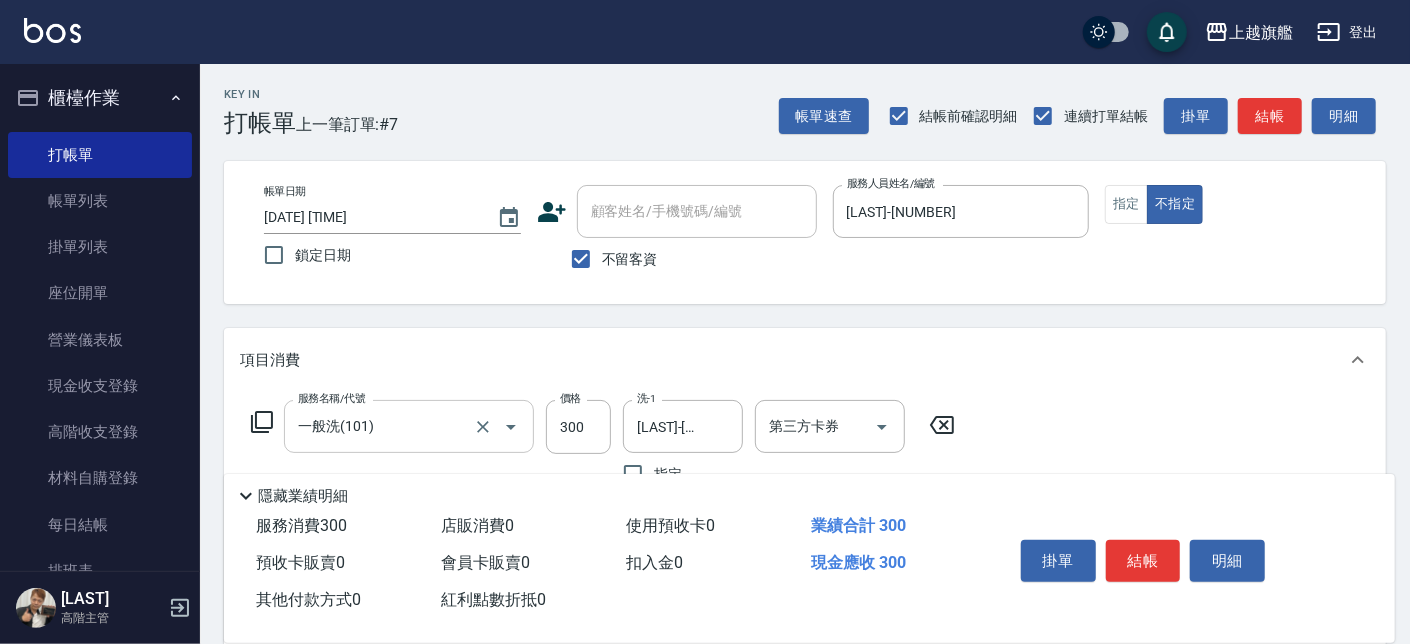scroll, scrollTop: 403, scrollLeft: 0, axis: vertical 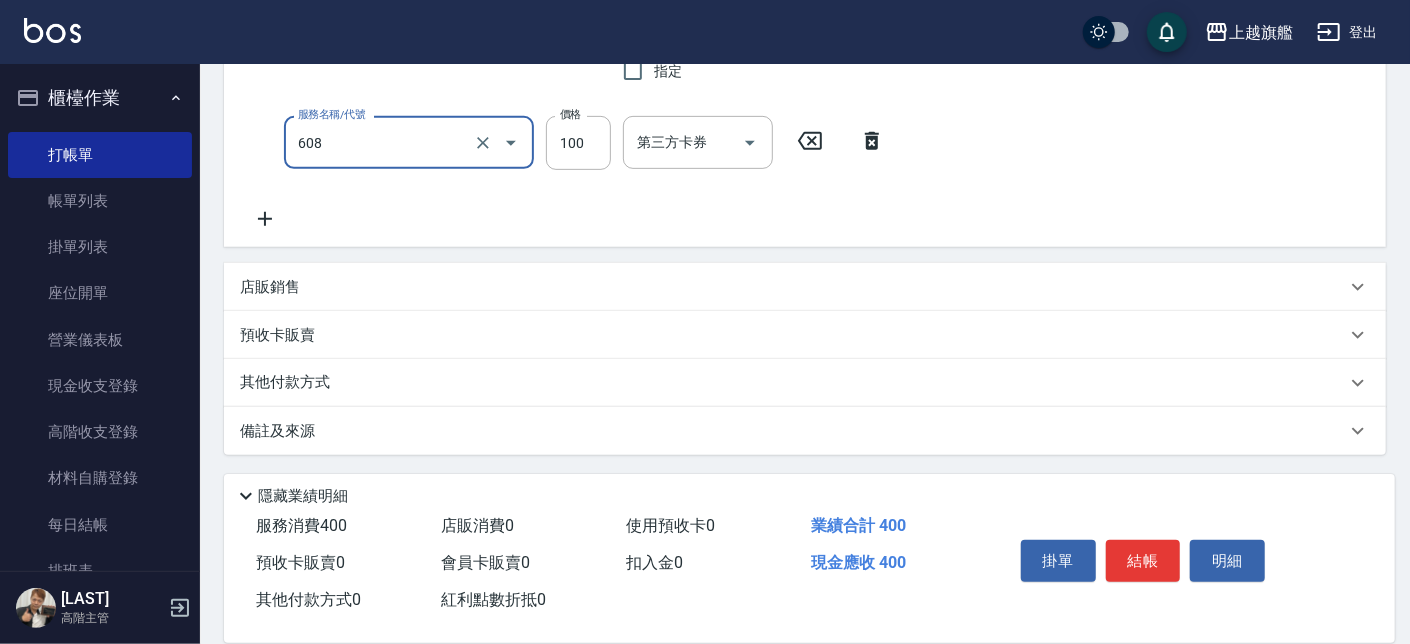 type on "專業/順護100(608)" 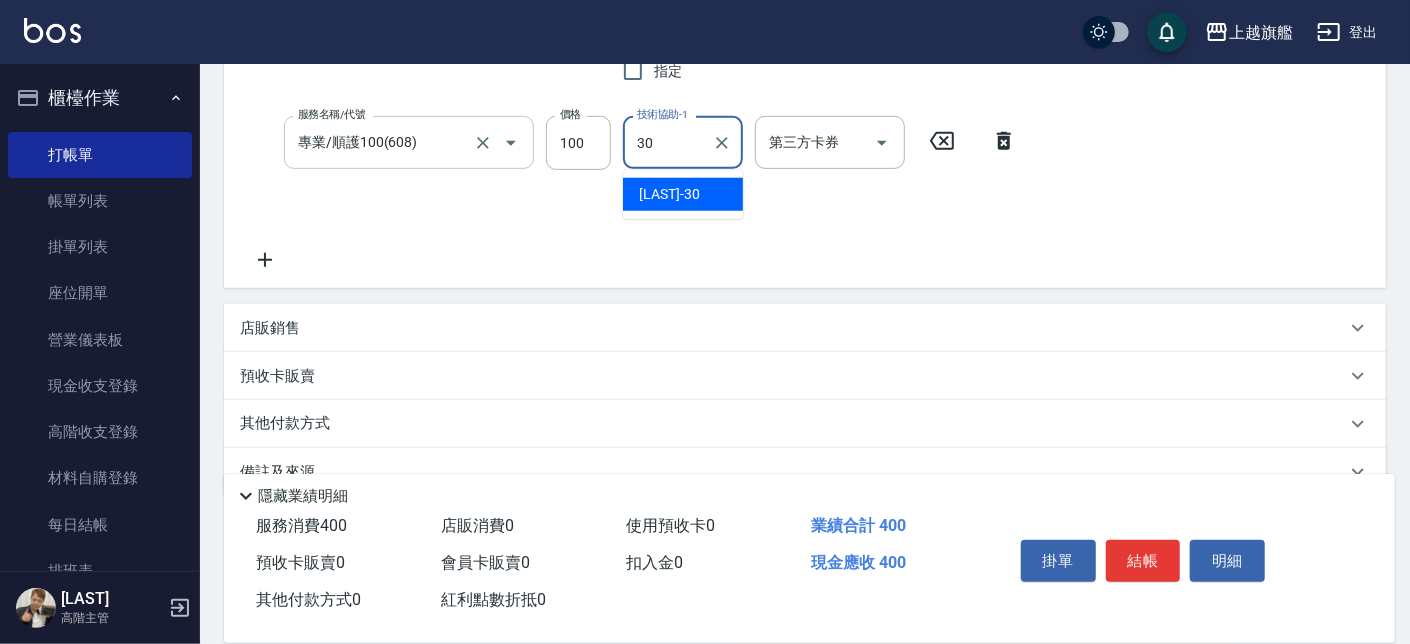 type on "[LAST]-[NUMBER]" 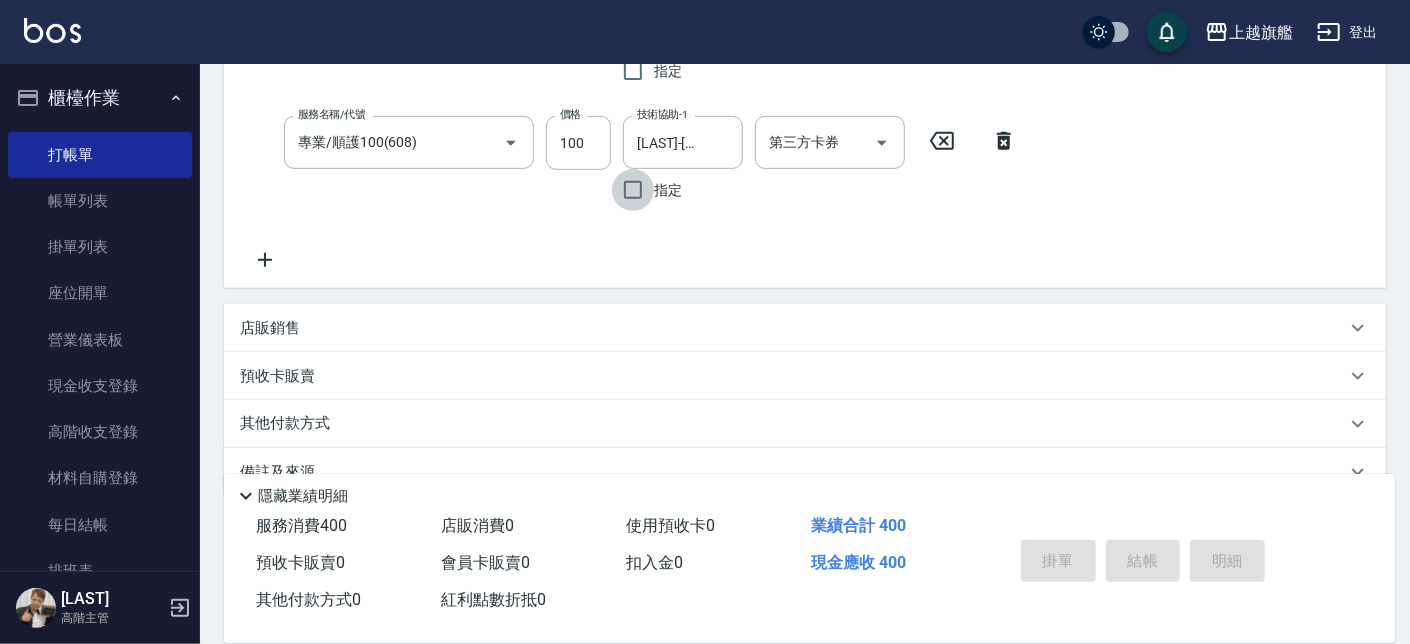 type on "[DATE] [TIME]" 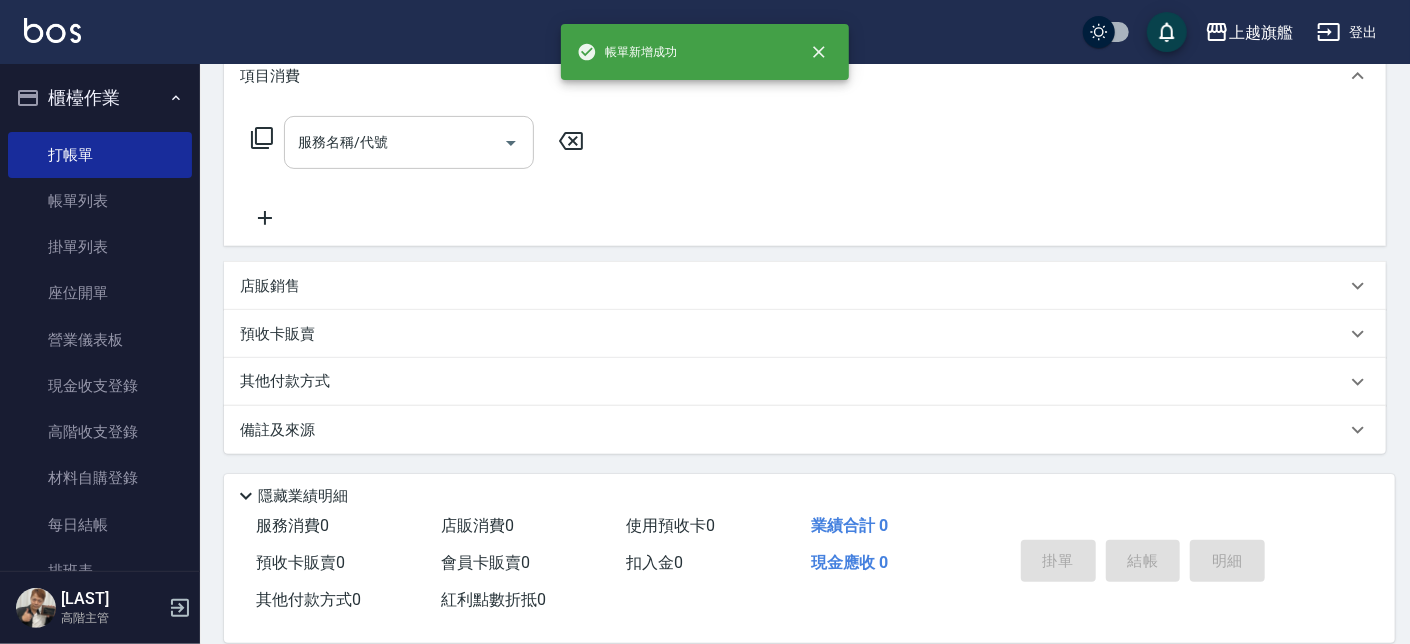 scroll, scrollTop: 0, scrollLeft: 0, axis: both 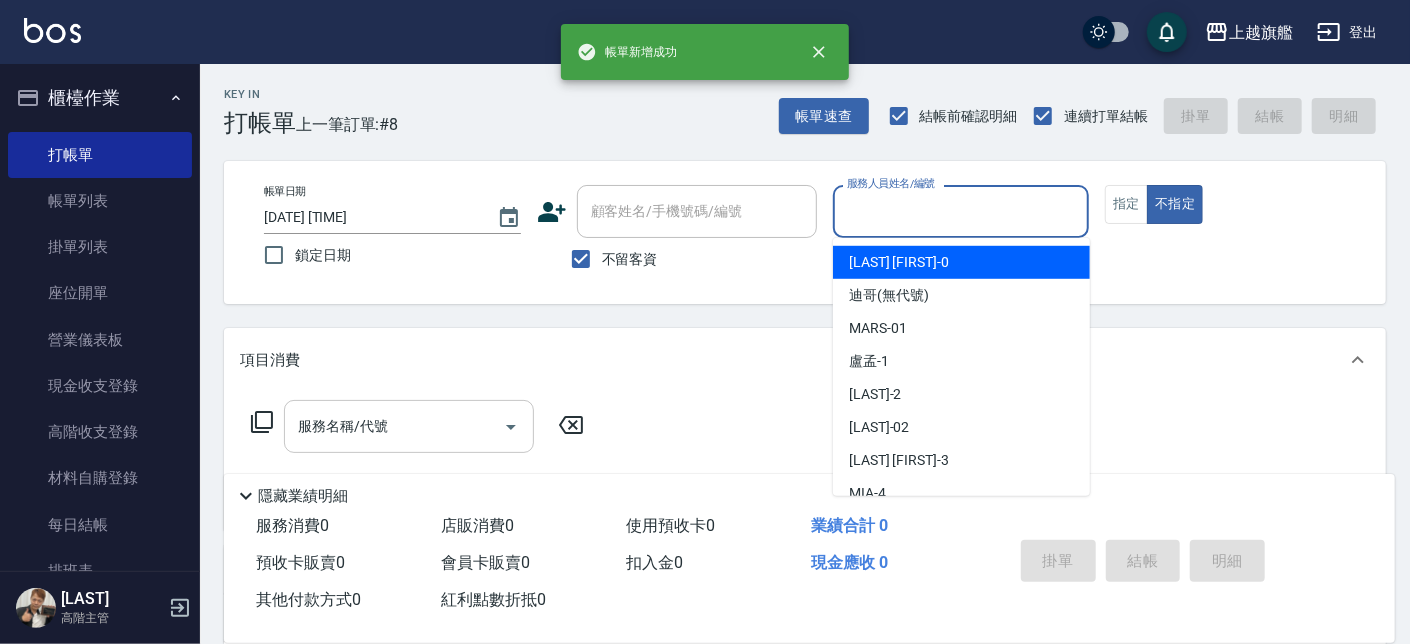 click on "服務人員姓名/編號" at bounding box center [961, 211] 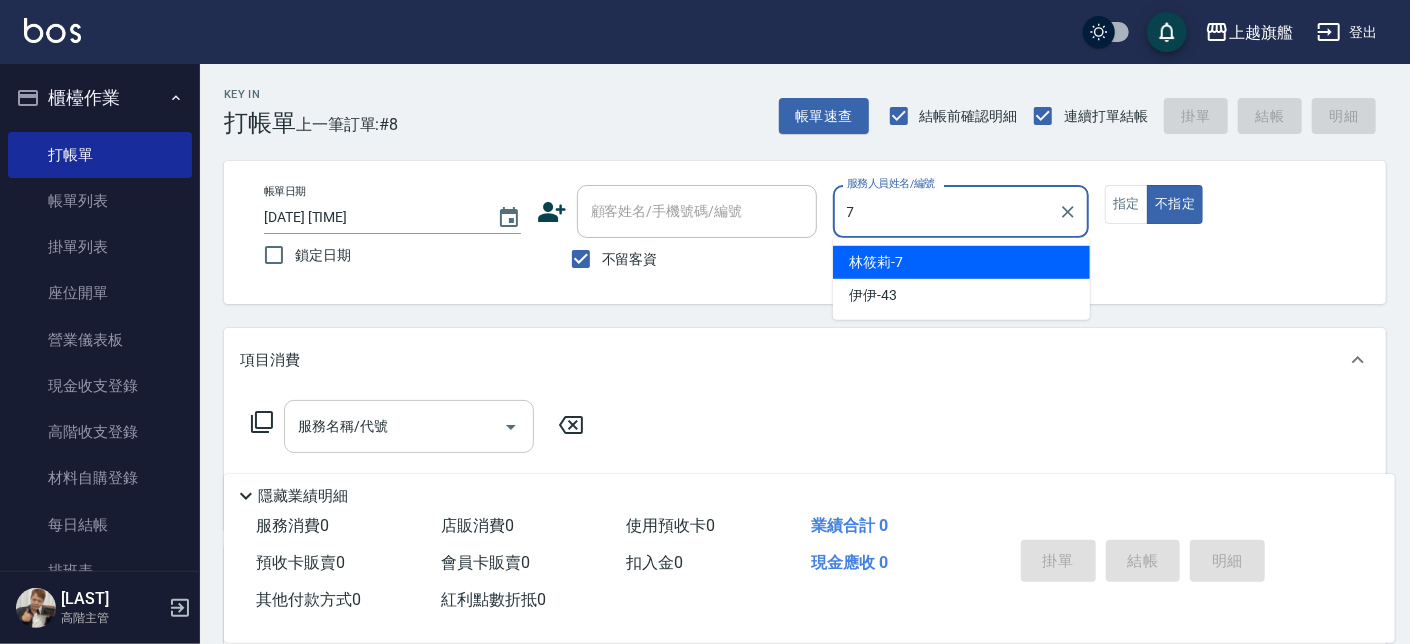 type on "[LAST]-[NUMBER]" 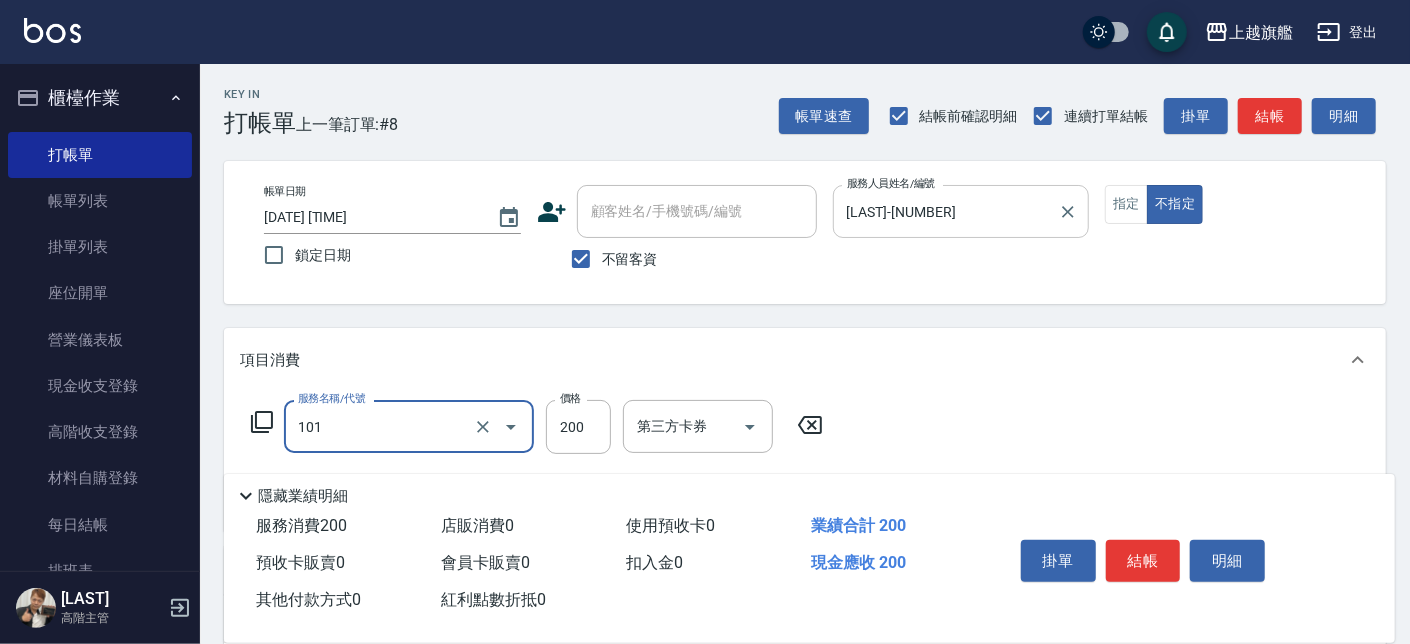type on "一般洗(101)" 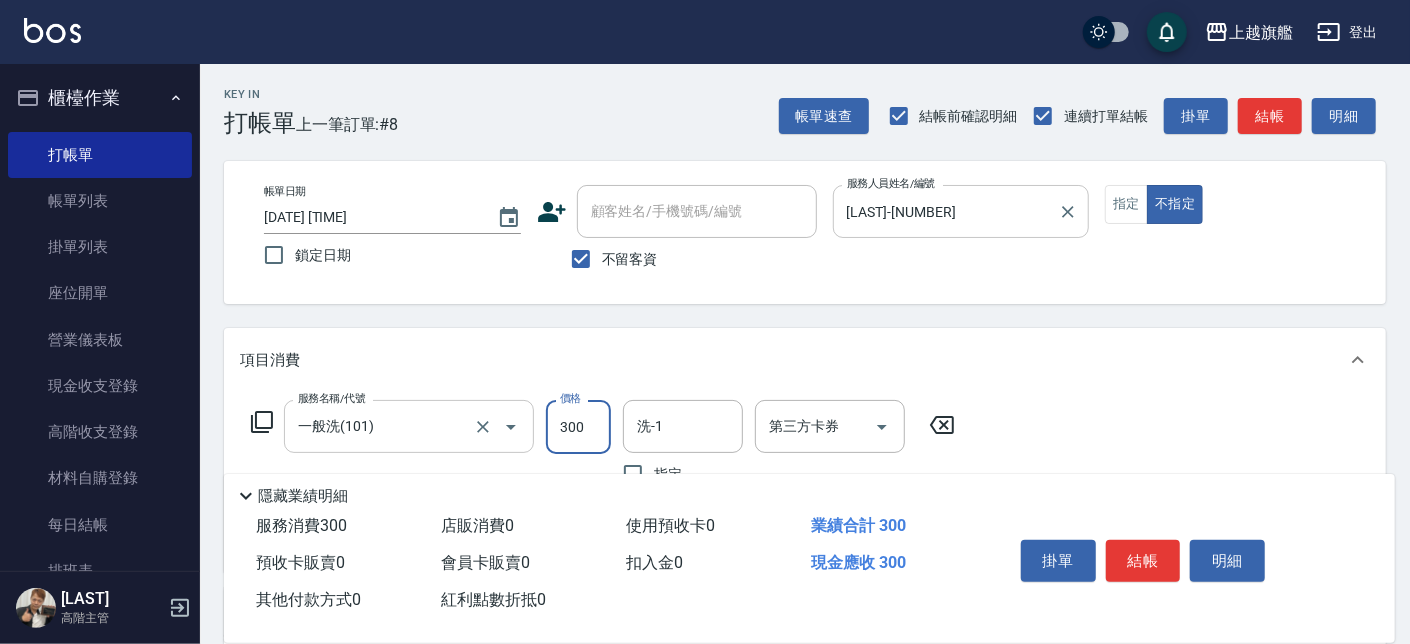 type on "300" 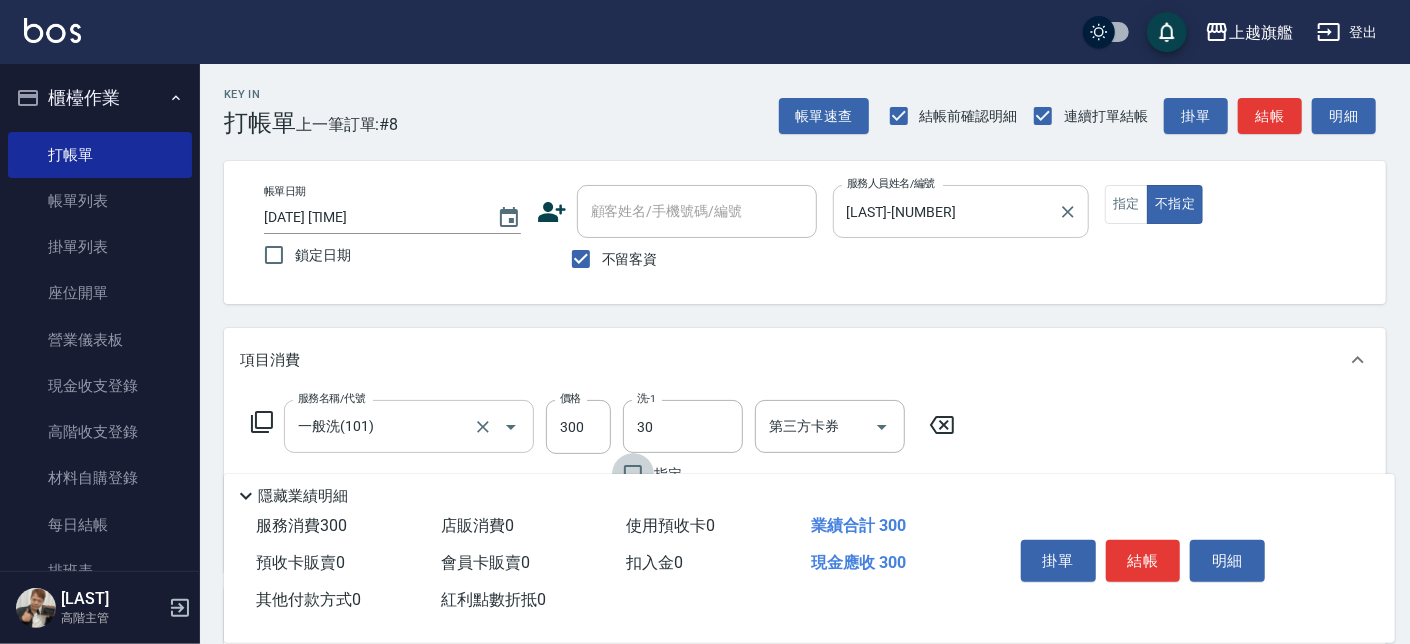 type on "[LAST]-[NUMBER]" 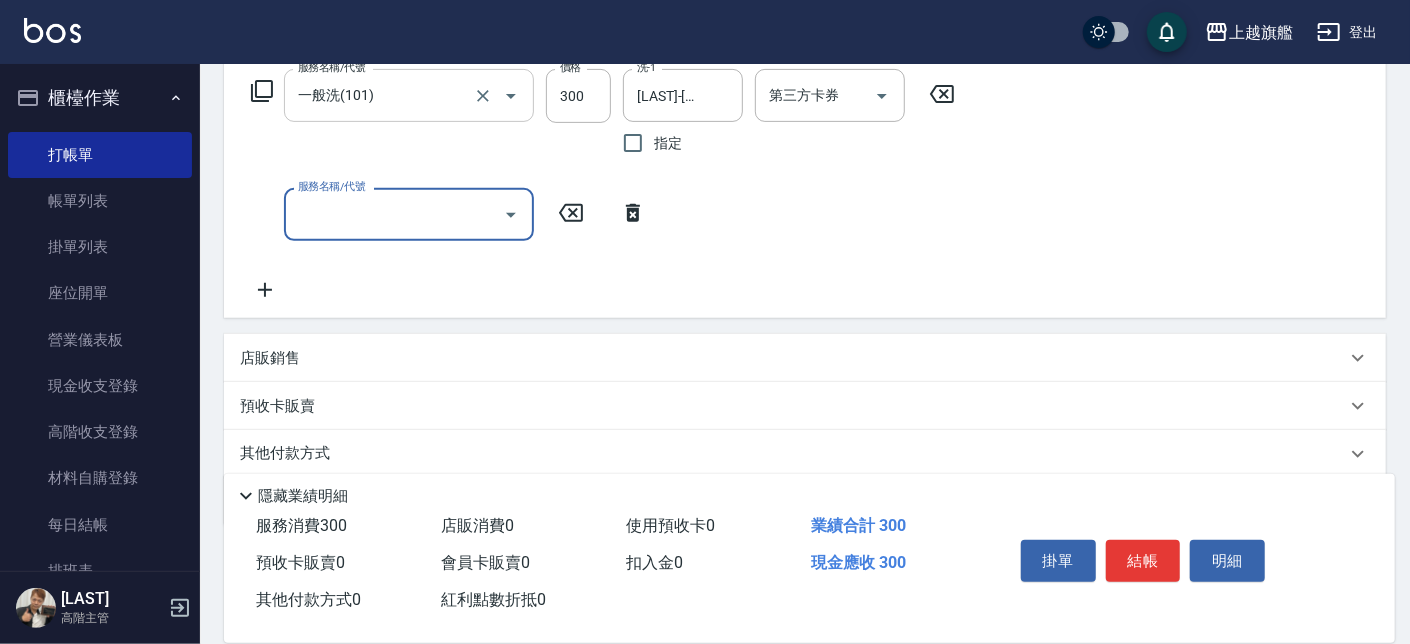 scroll, scrollTop: 403, scrollLeft: 0, axis: vertical 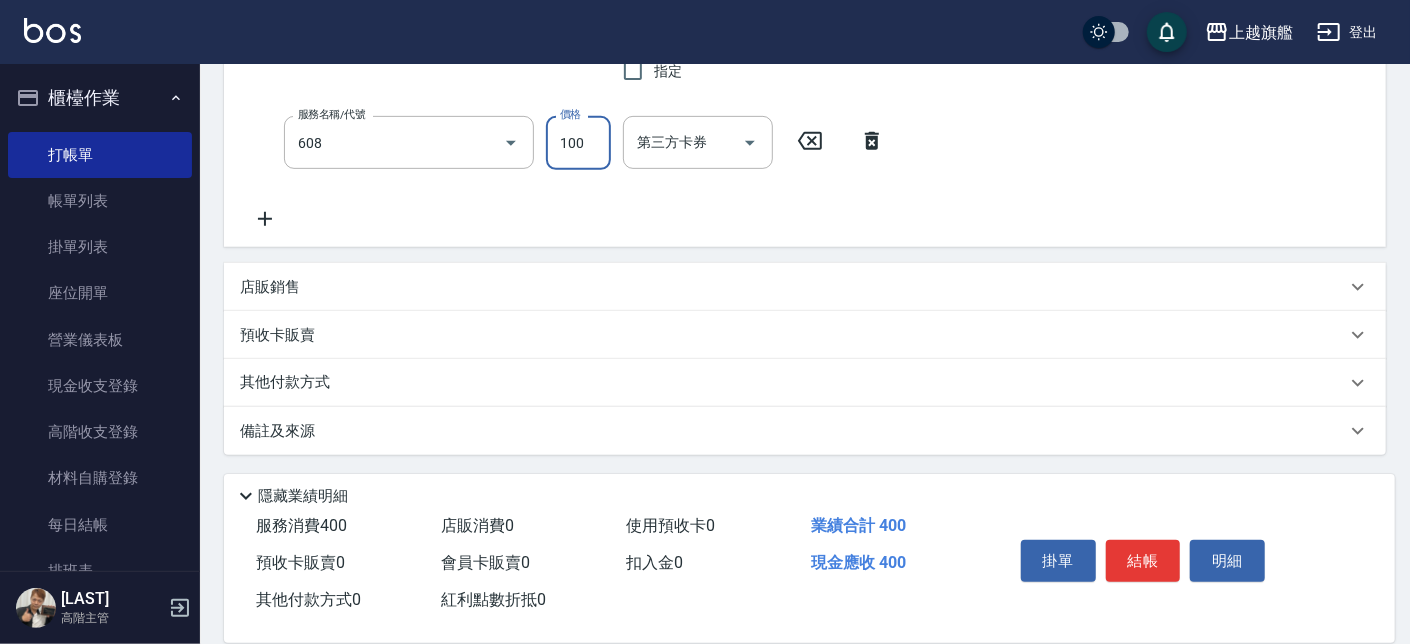 type on "專業/順護100(608)" 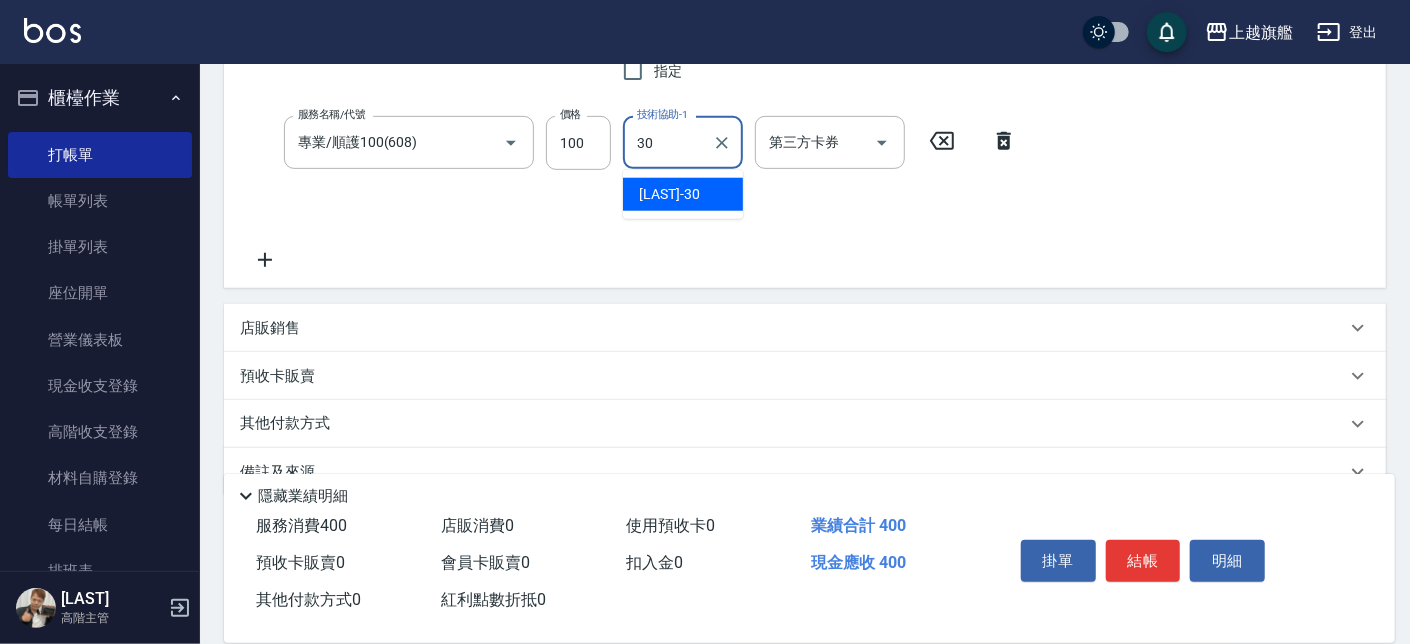 type on "[LAST]-[NUMBER]" 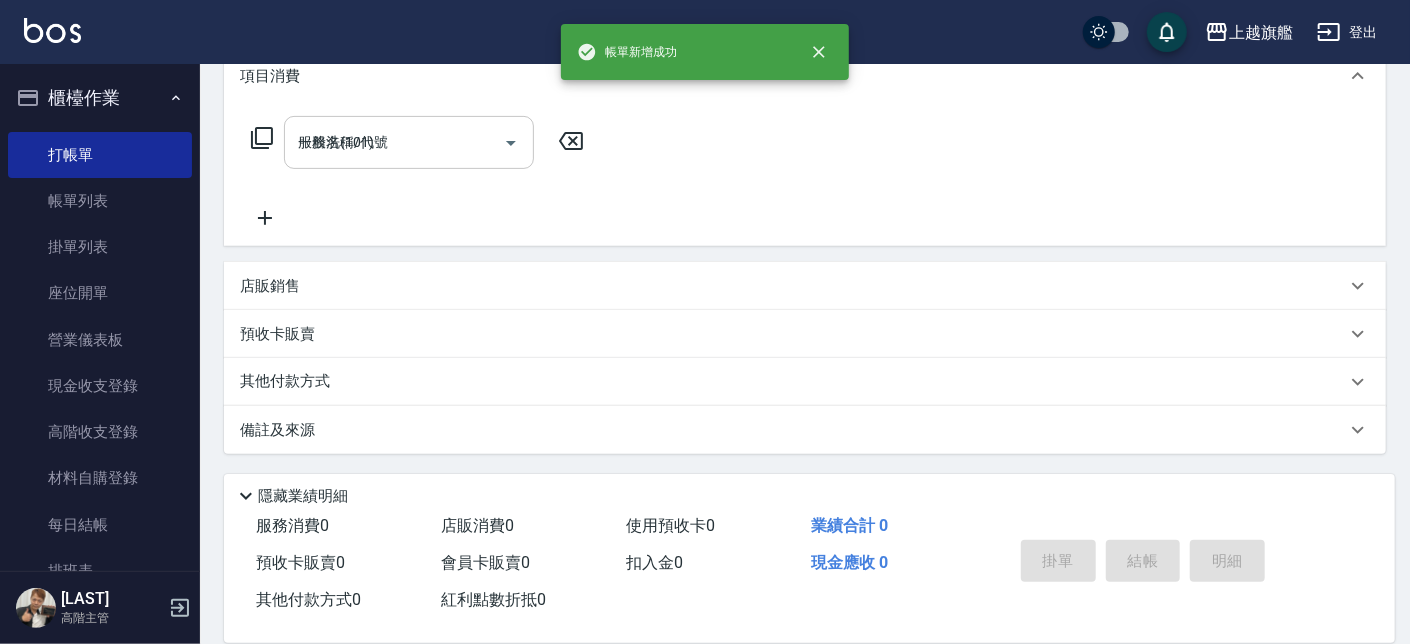 type 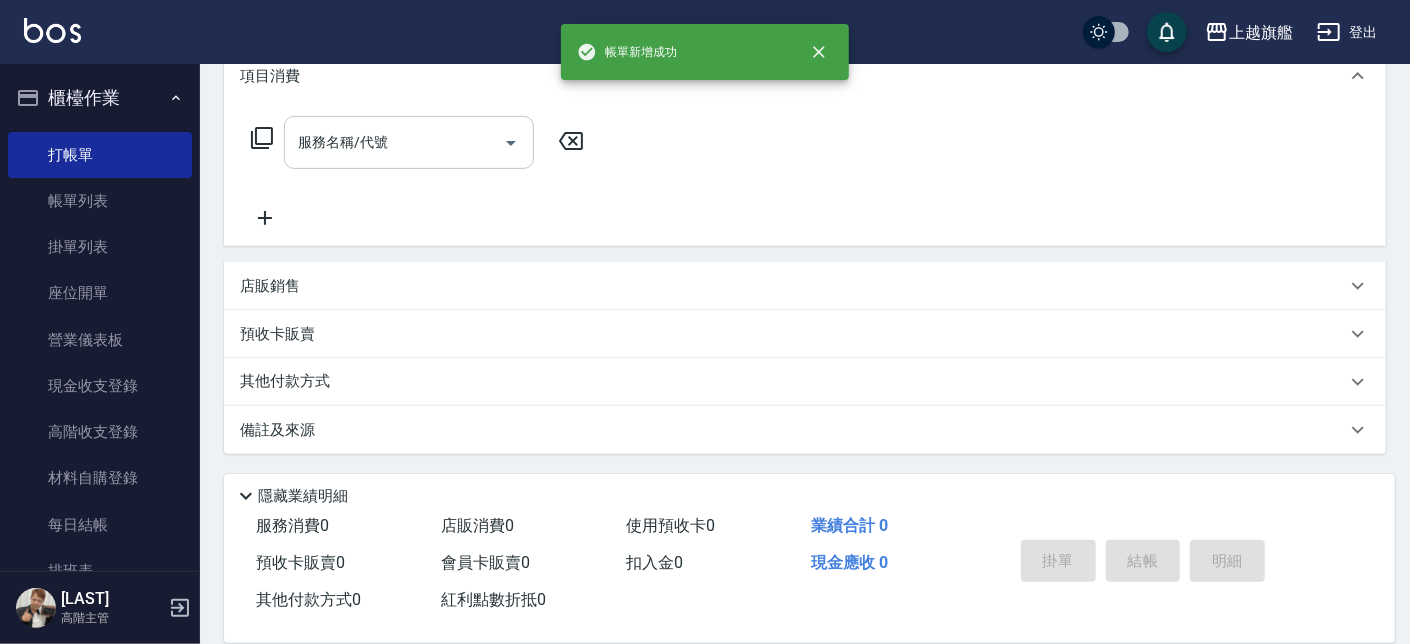 scroll, scrollTop: 0, scrollLeft: 0, axis: both 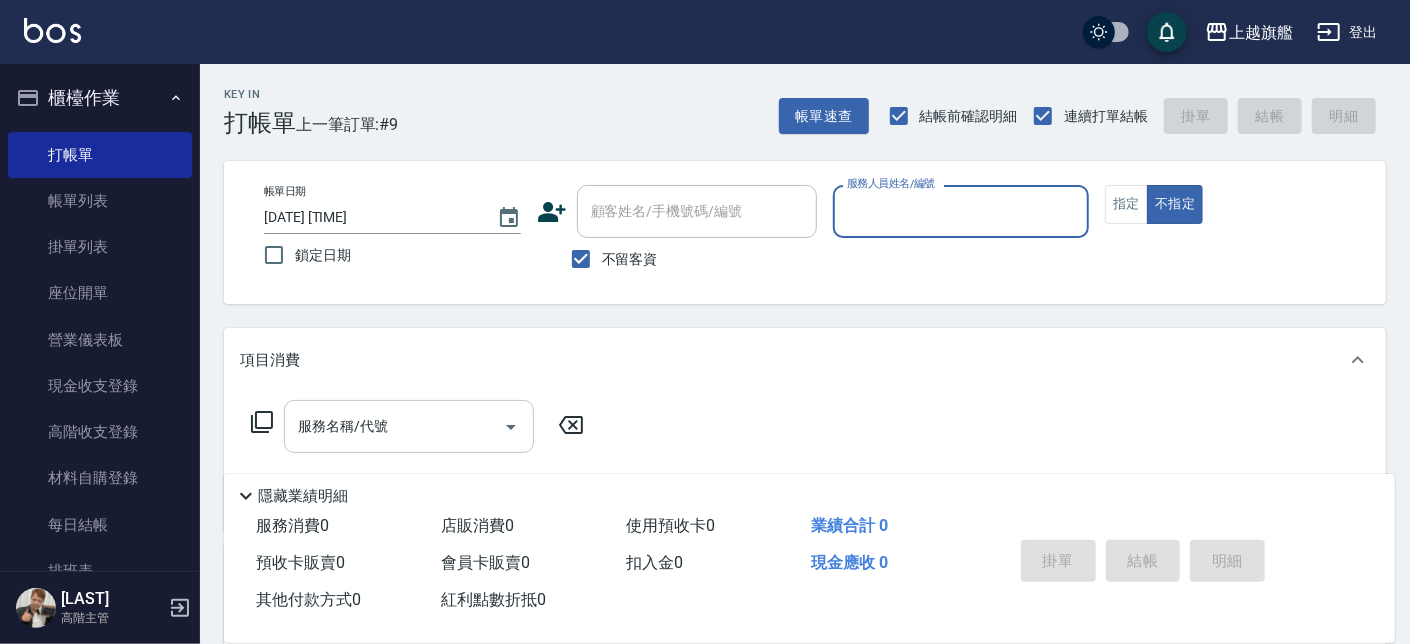 click on "不留客資" at bounding box center (581, 259) 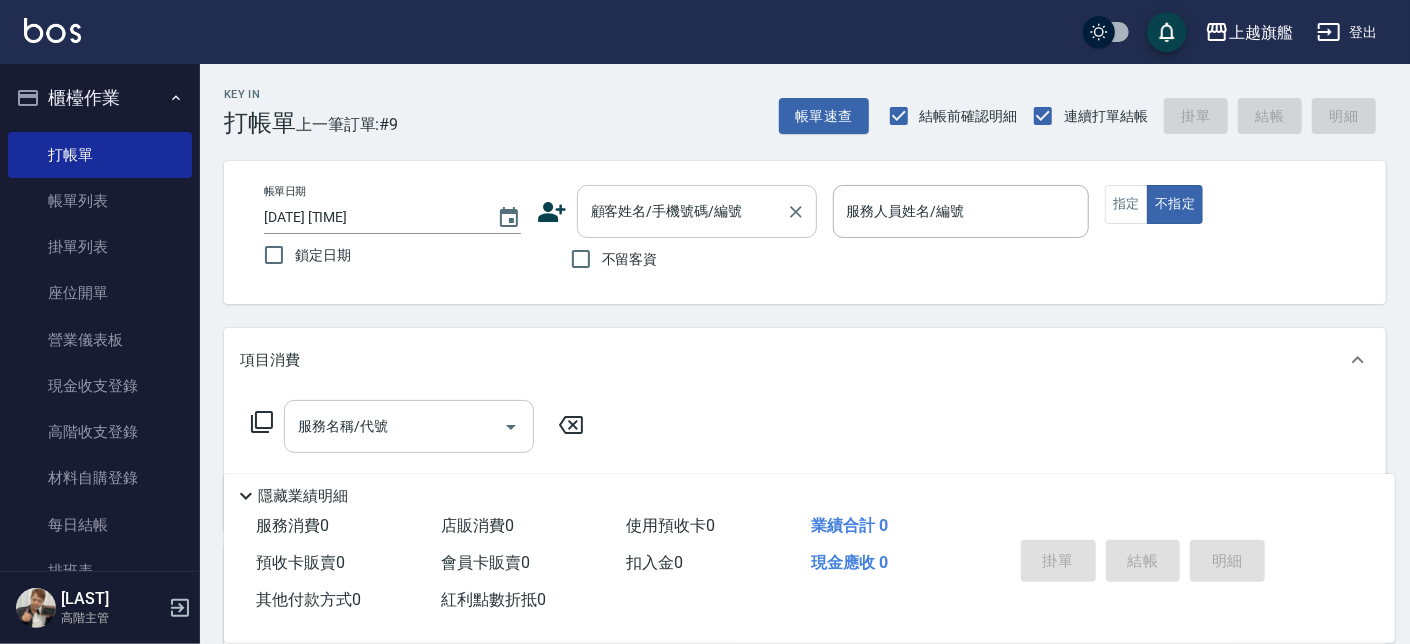 click on "顧客姓名/手機號碼/編號" at bounding box center [682, 211] 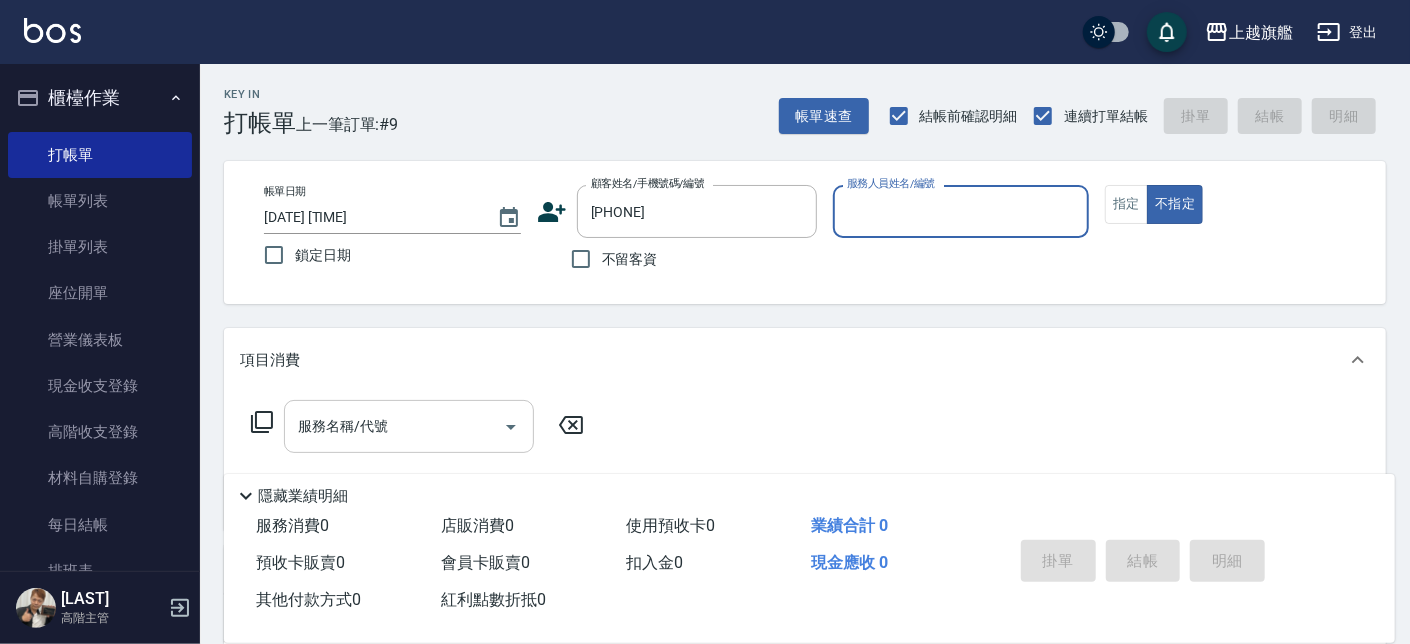 click on "帳單日期 [DATE] [TIME] 鎖定日期 顧客姓名/手機號碼/編號 [PHONE] 顧客姓名/手機號碼/編號 不留客資 服務人員姓名/編號 服務人員姓名/編號 指定 不指定" at bounding box center (805, 232) 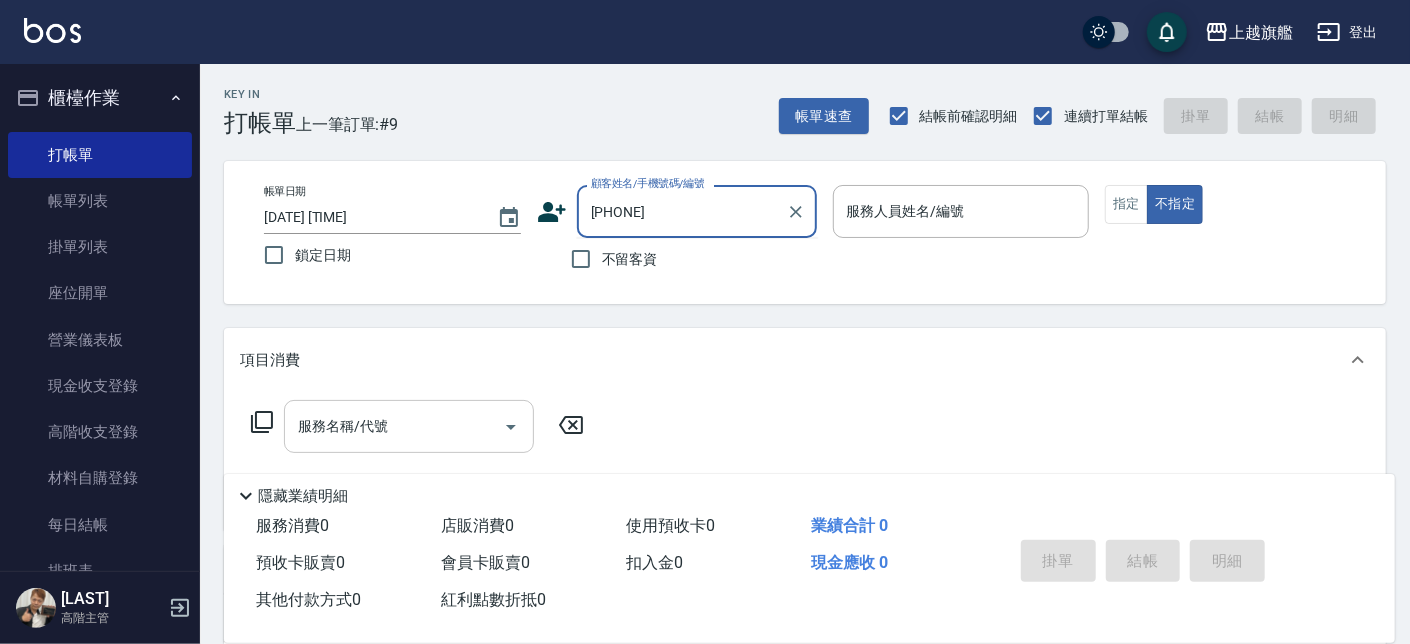click on "[PHONE]" at bounding box center [682, 211] 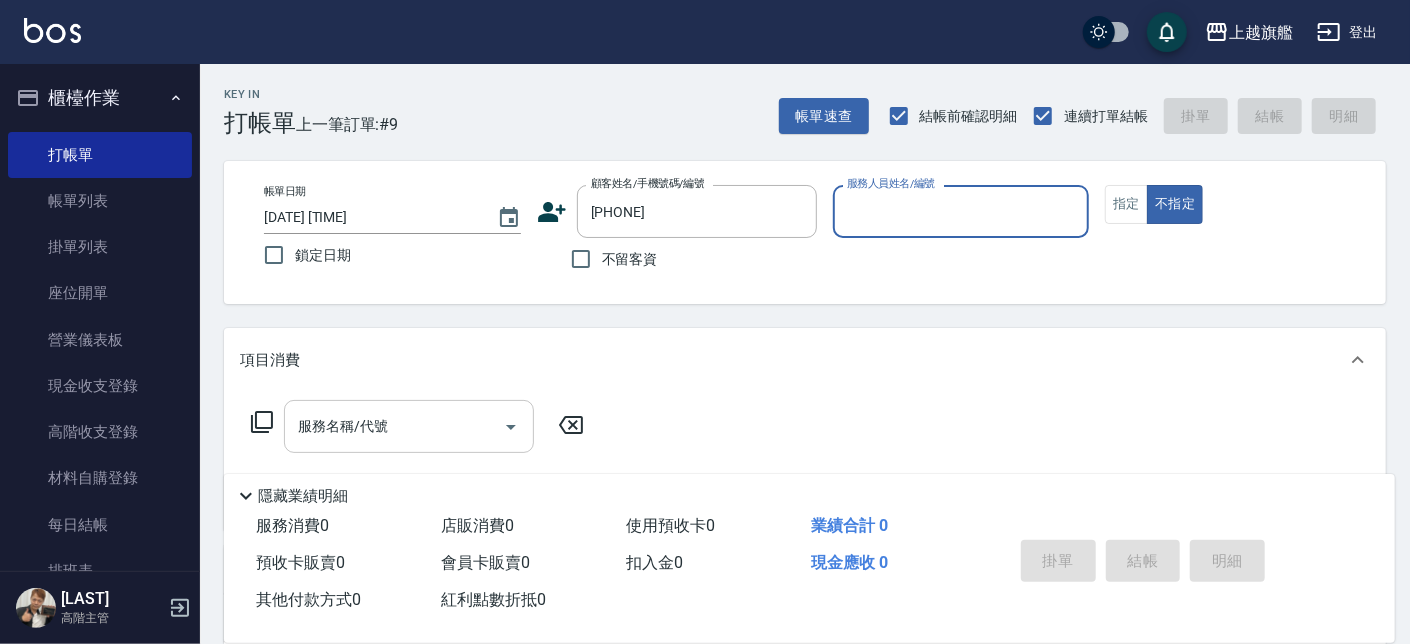 drag, startPoint x: 603, startPoint y: 247, endPoint x: 412, endPoint y: 269, distance: 192.26285 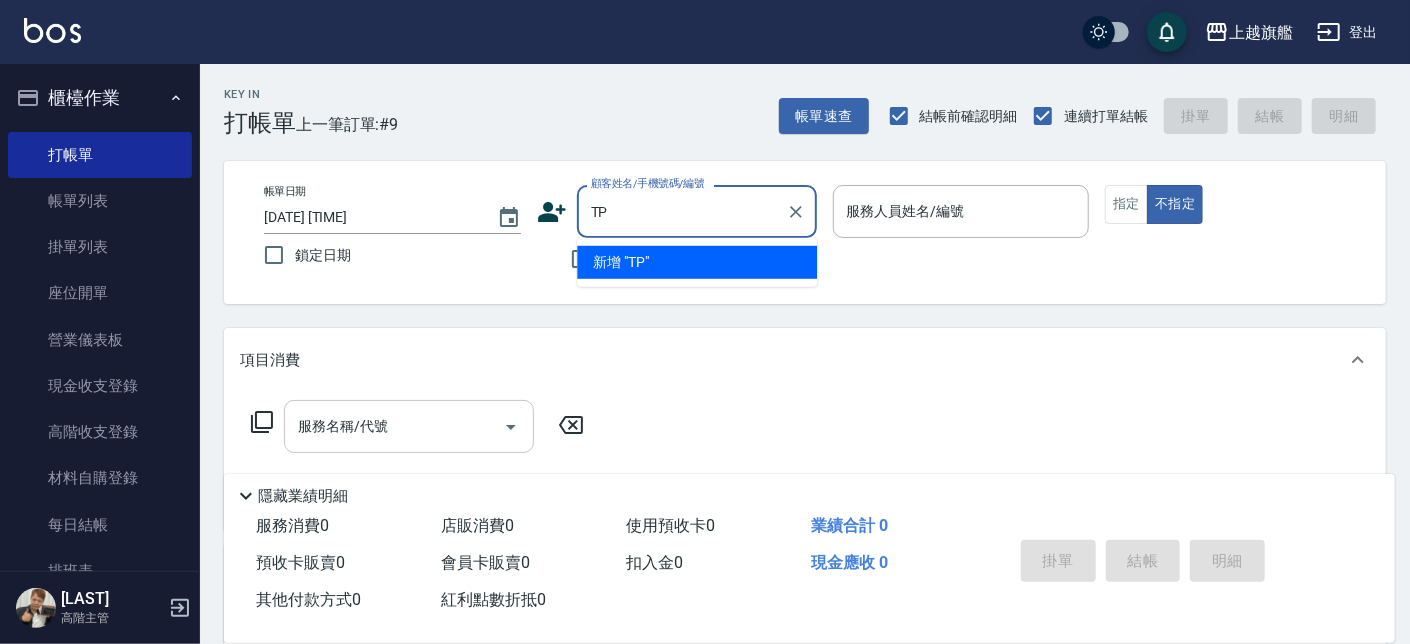 type on "T" 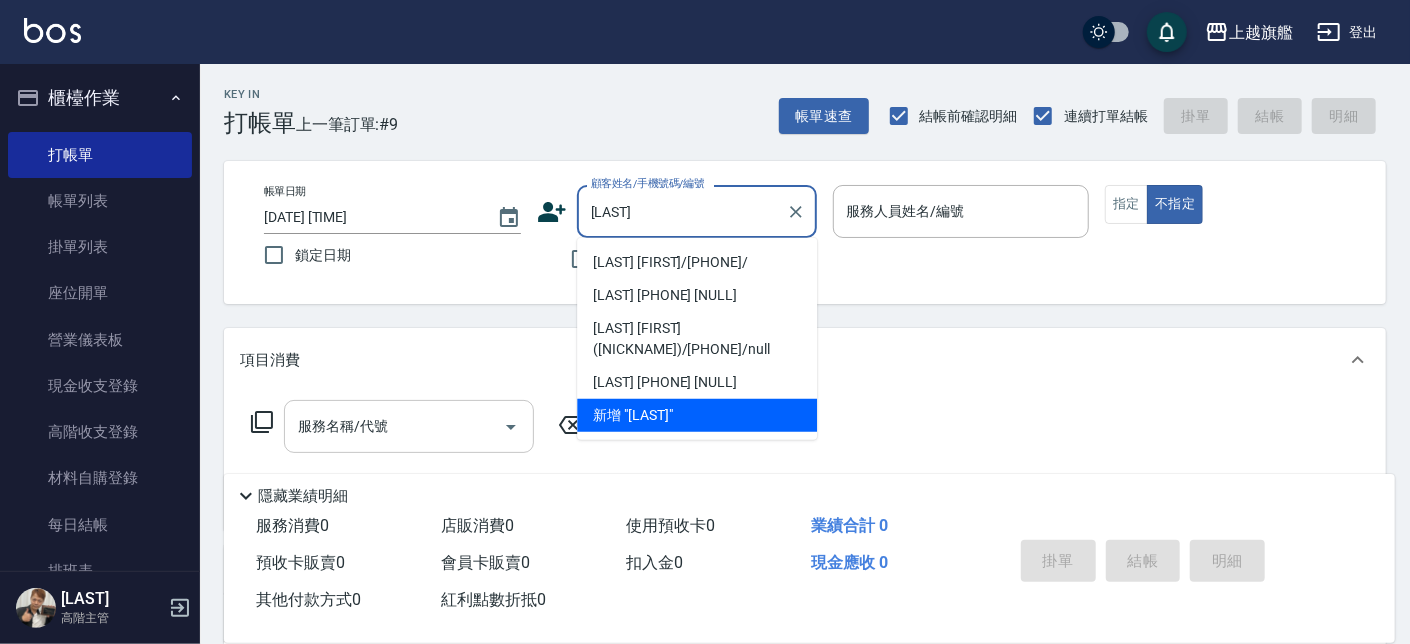 type on "陳" 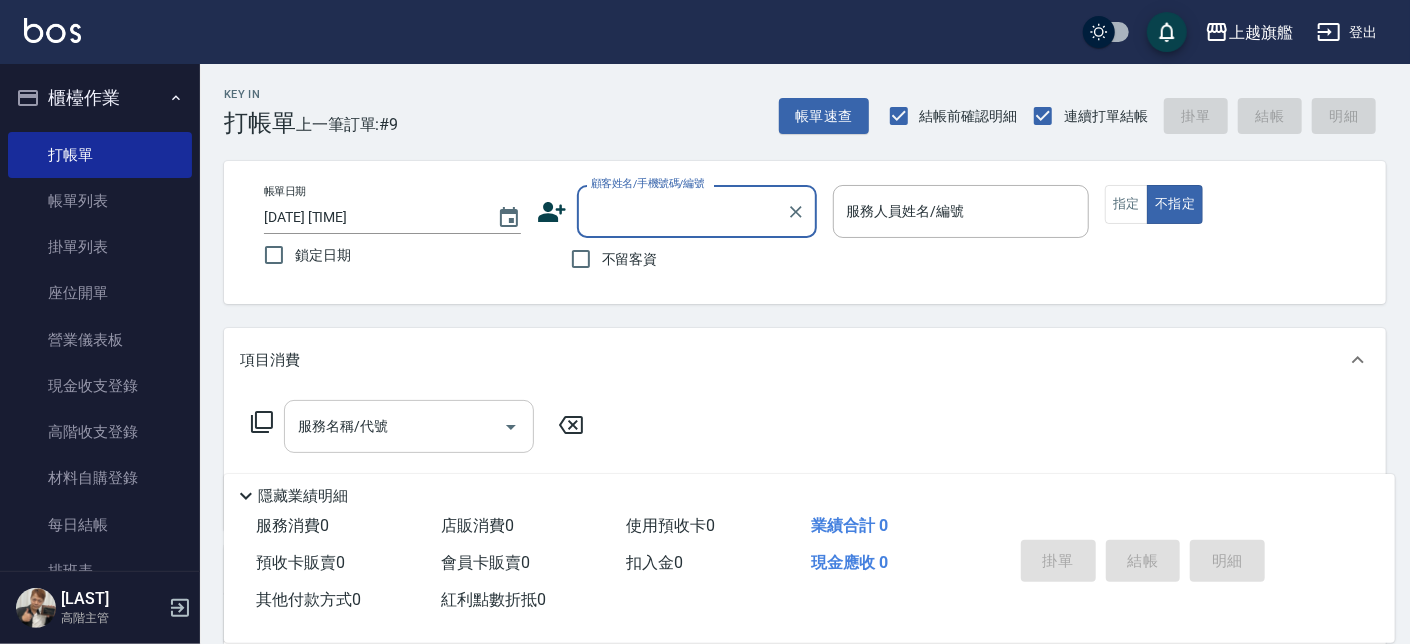 click on "顧客姓名/手機號碼/編號" at bounding box center [682, 211] 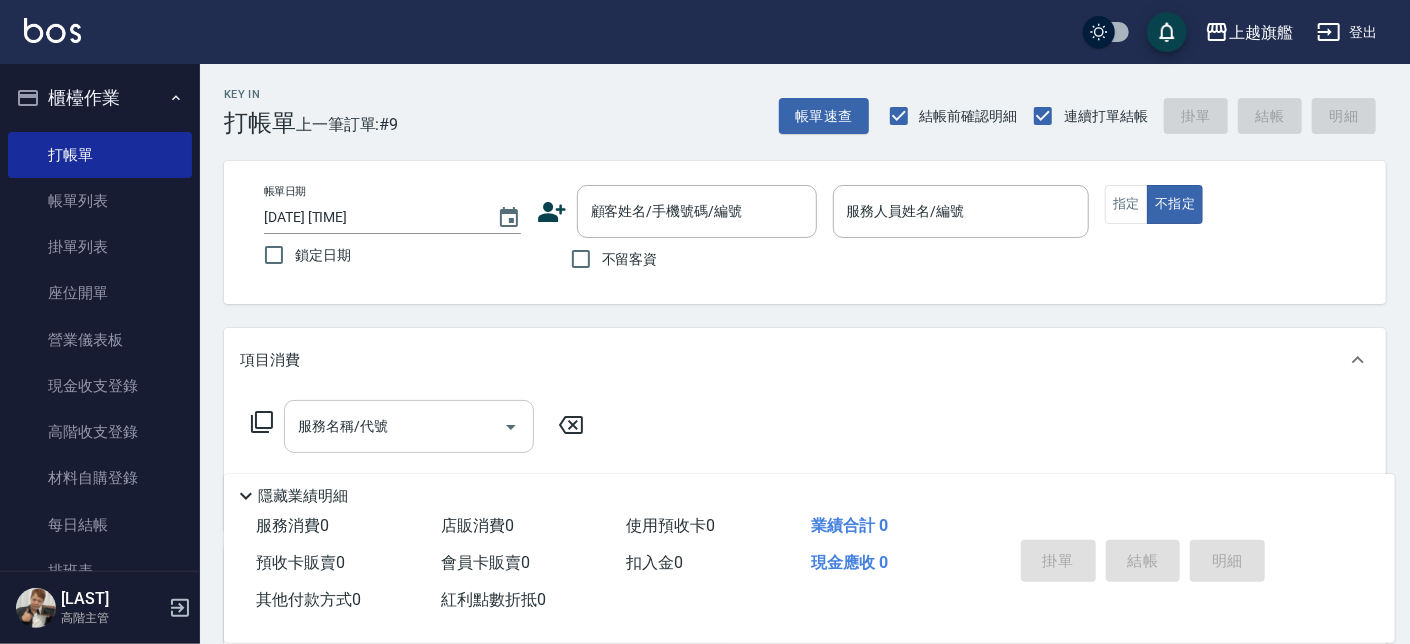click on "不留客資" at bounding box center [677, 259] 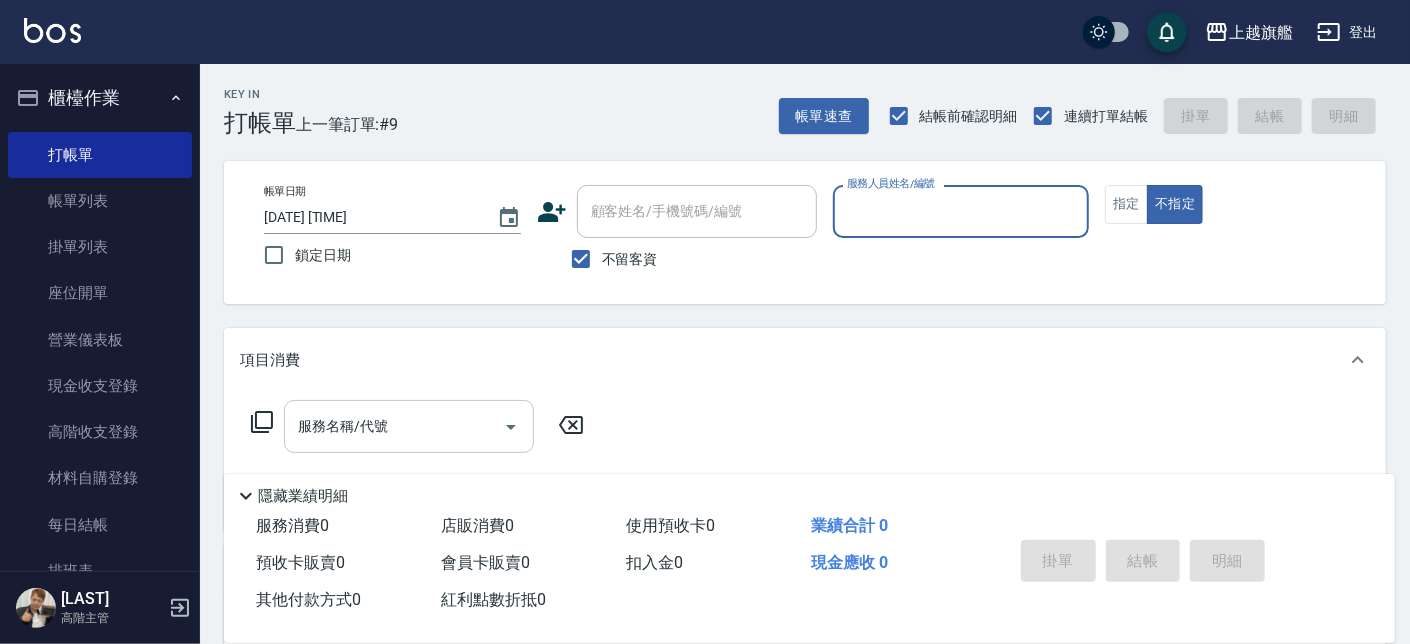 click on "服務人員姓名/編號" at bounding box center (961, 211) 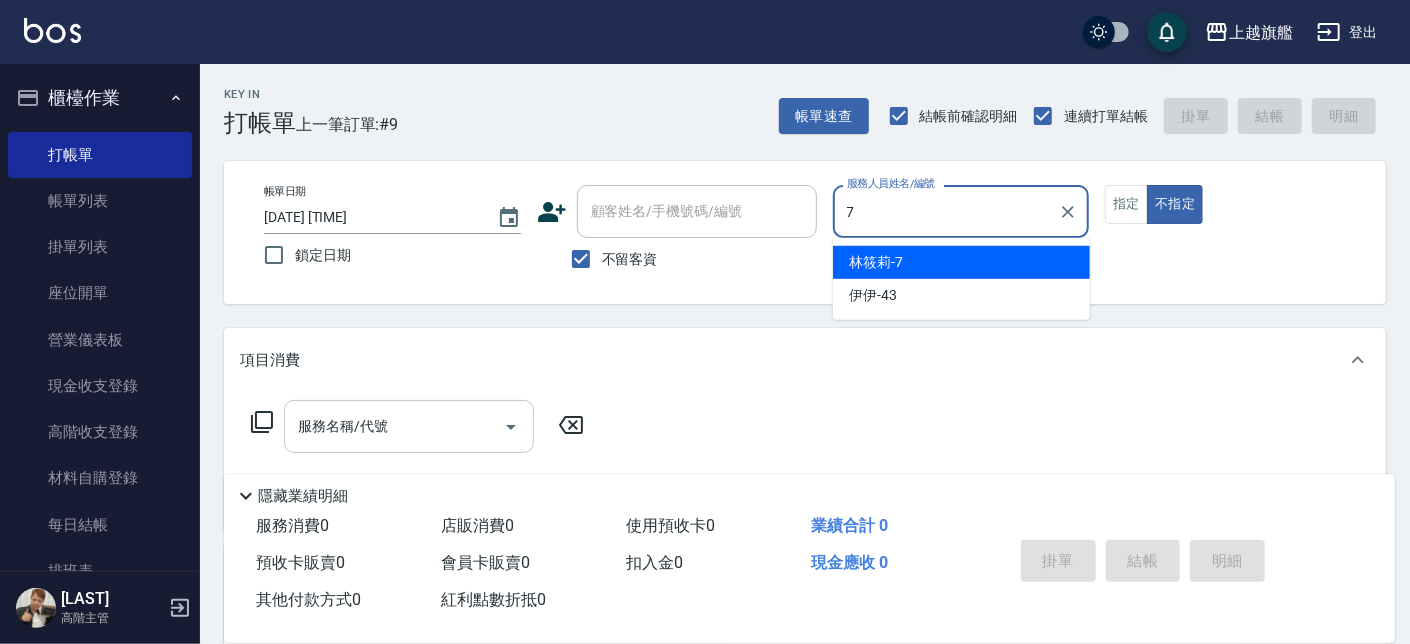 type on "[LAST]-[NUMBER]" 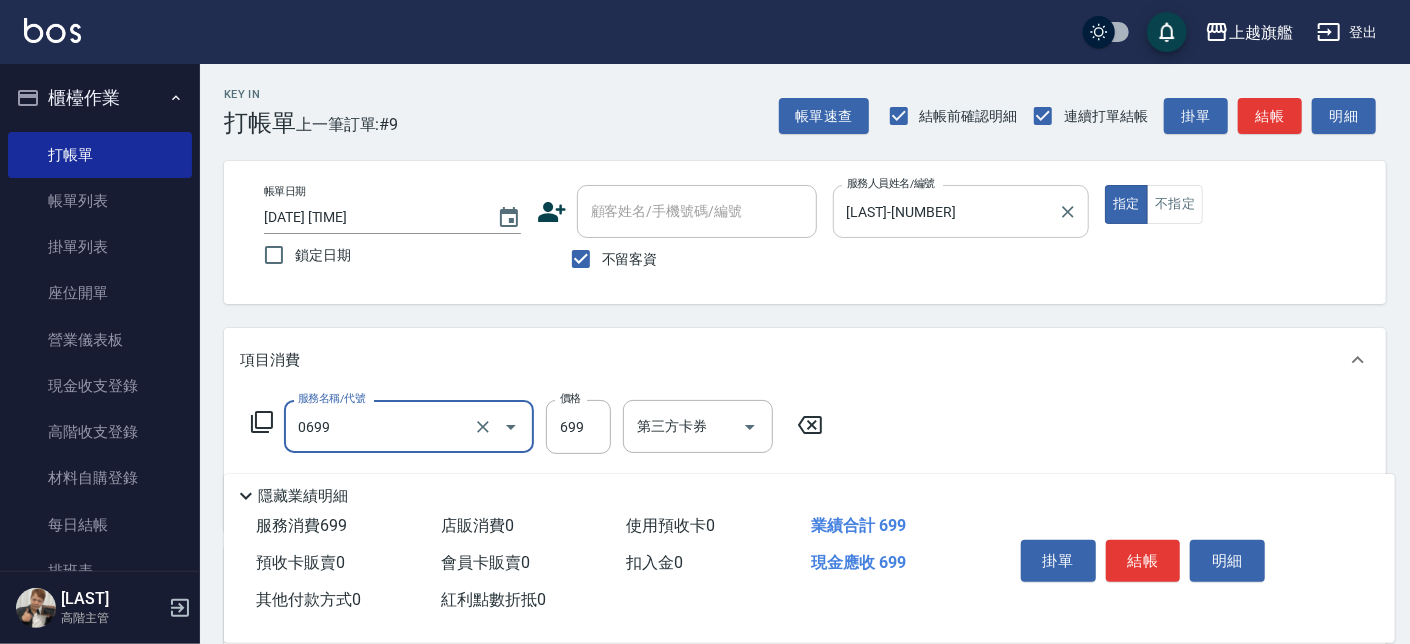 type on "精油SPA(0699)" 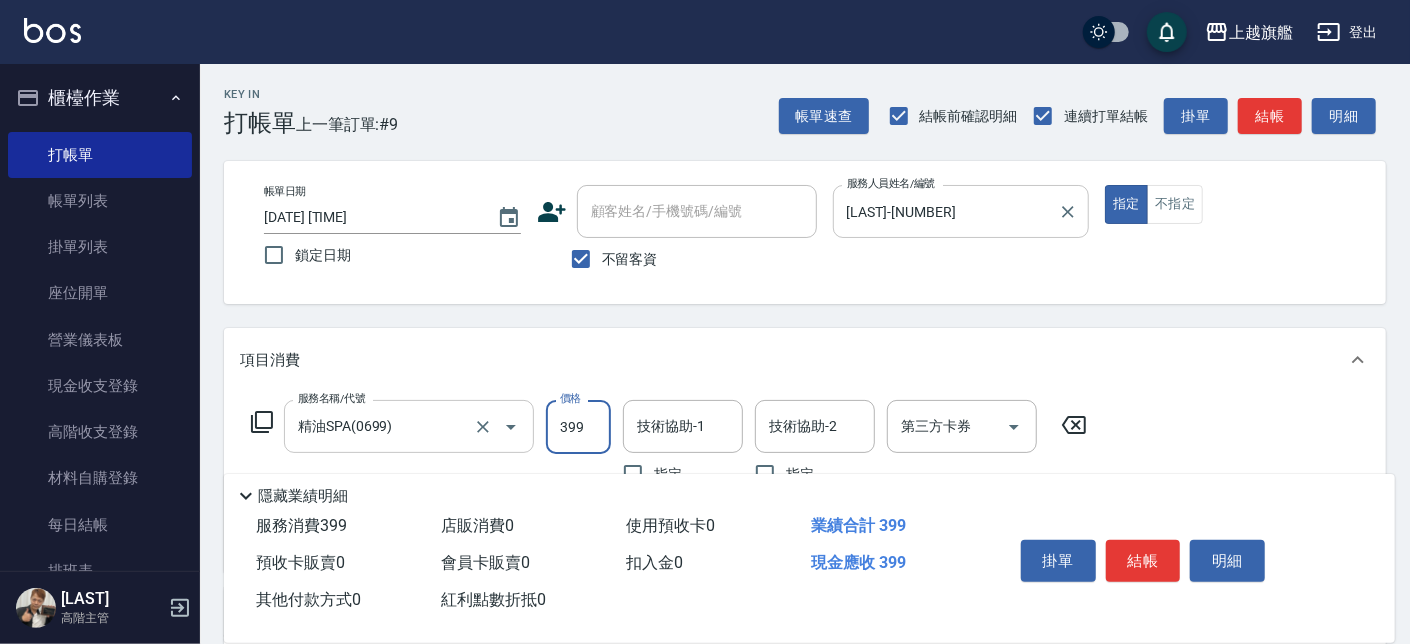 type on "399" 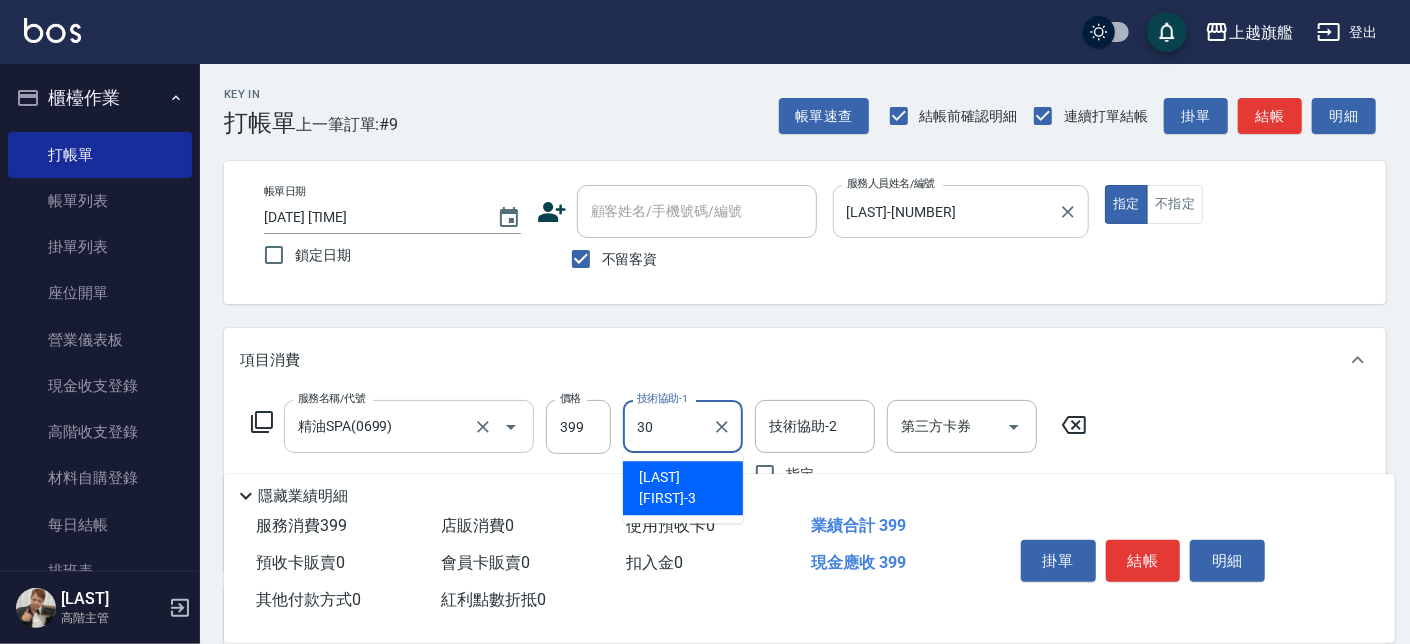 type on "[LAST]-[NUMBER]" 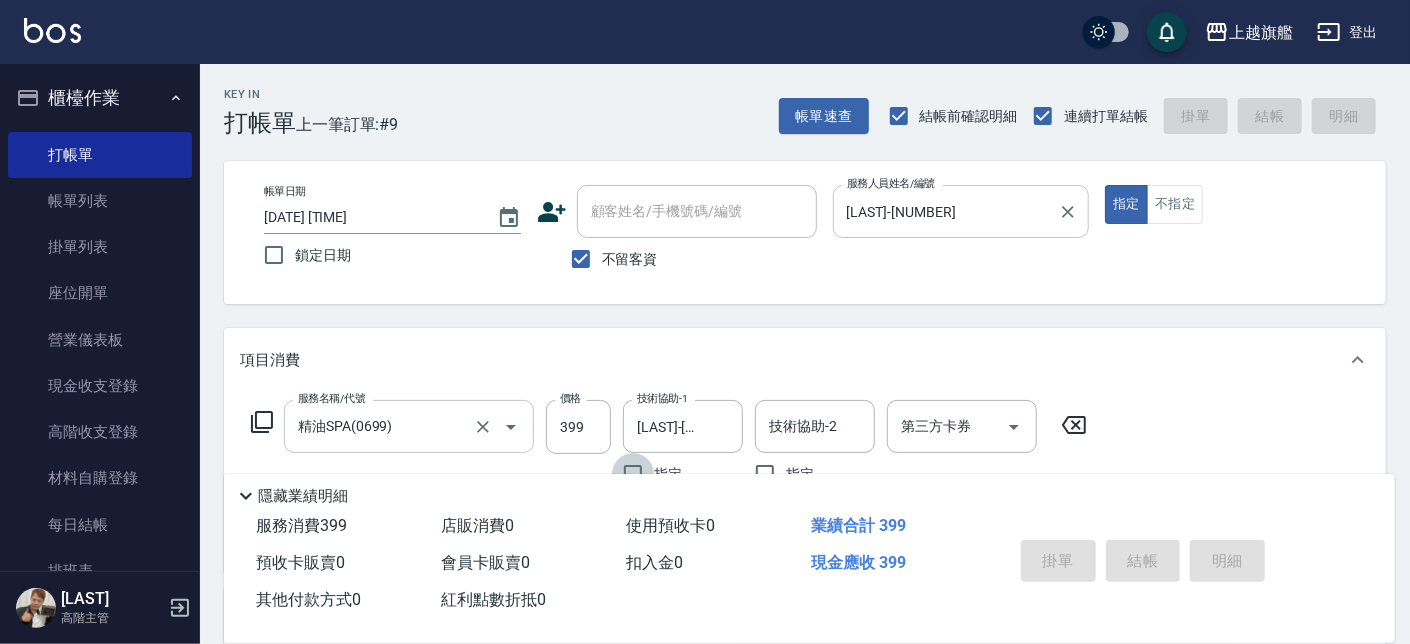 type on "[DATE] [TIME]" 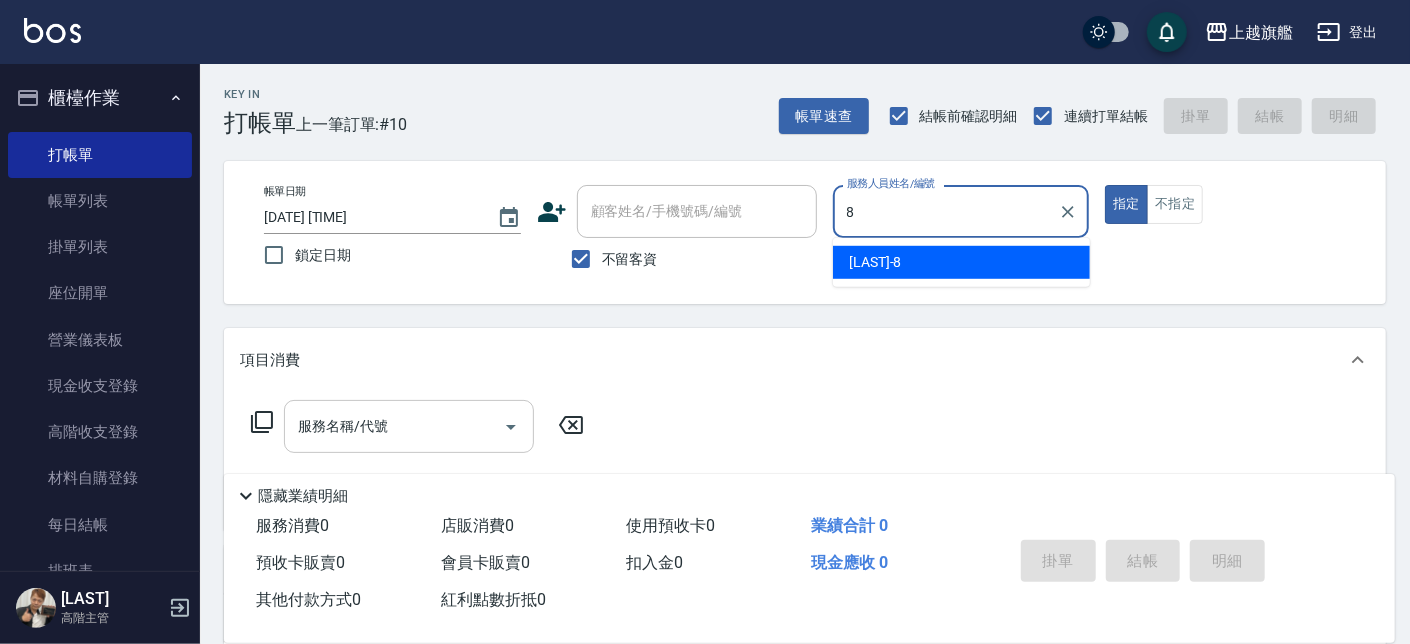 type on "[LAST]-[NUMBER]" 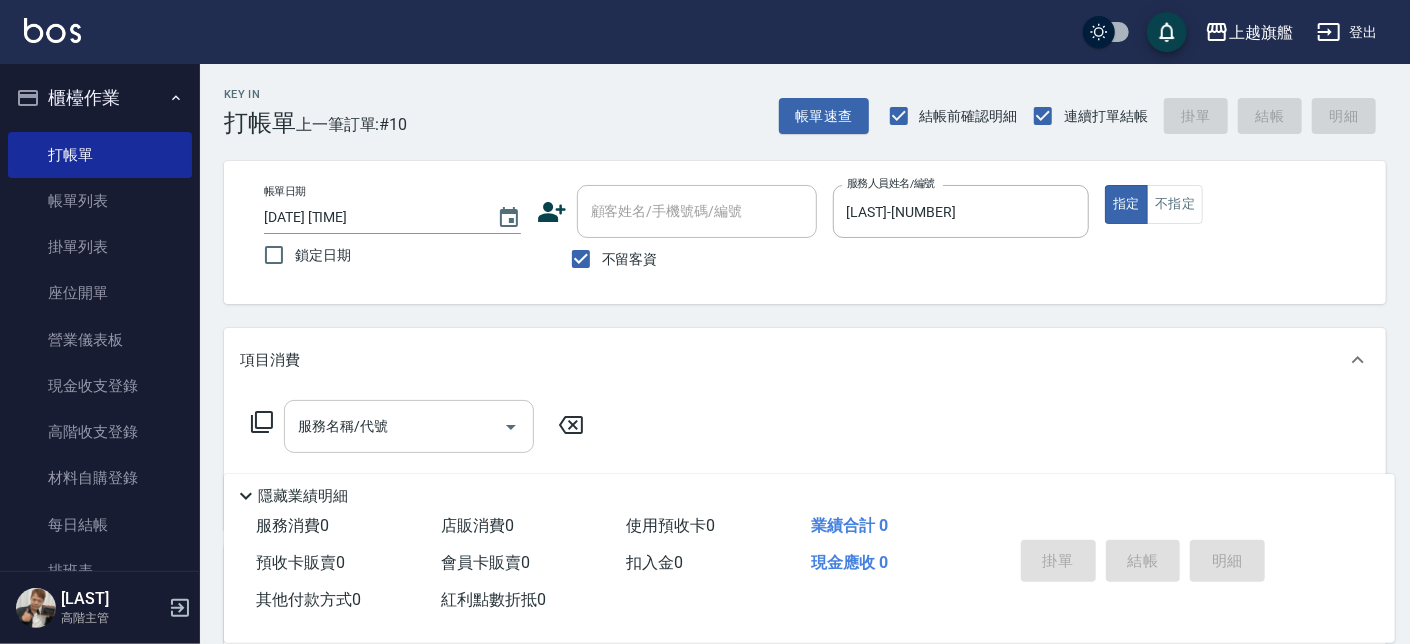 click on "不留客資" at bounding box center [609, 259] 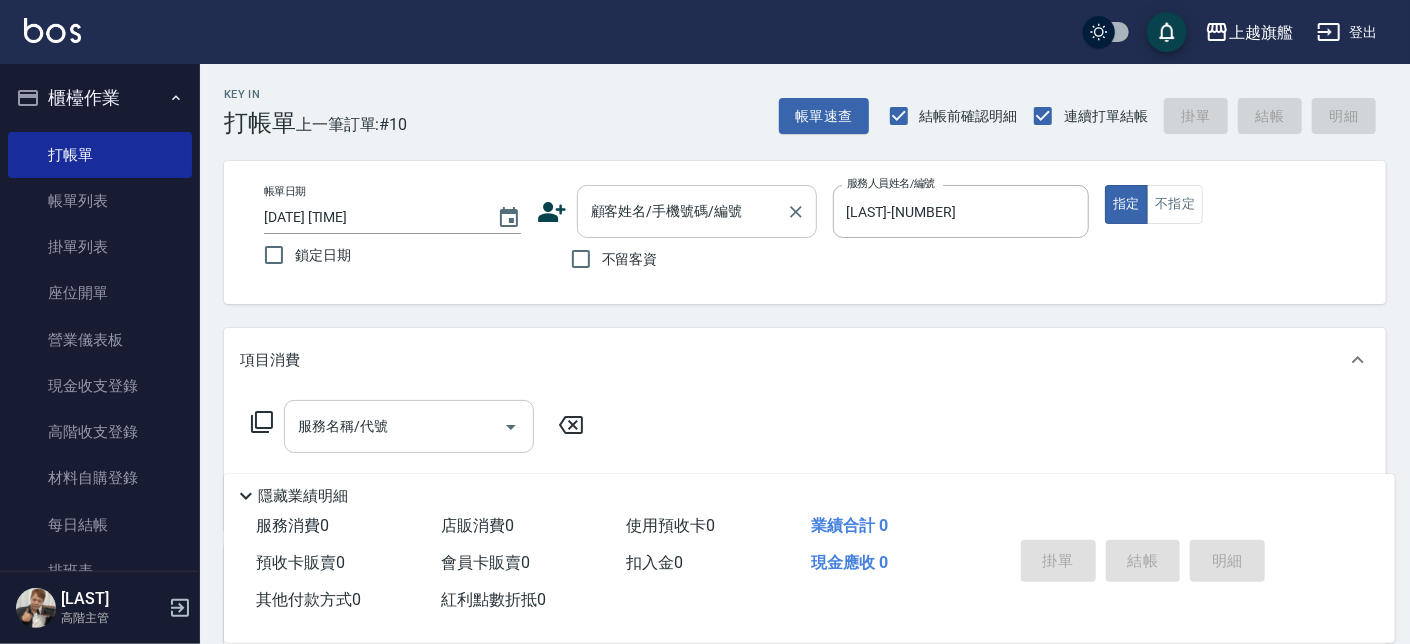 click on "顧客姓名/手機號碼/編號" at bounding box center (682, 211) 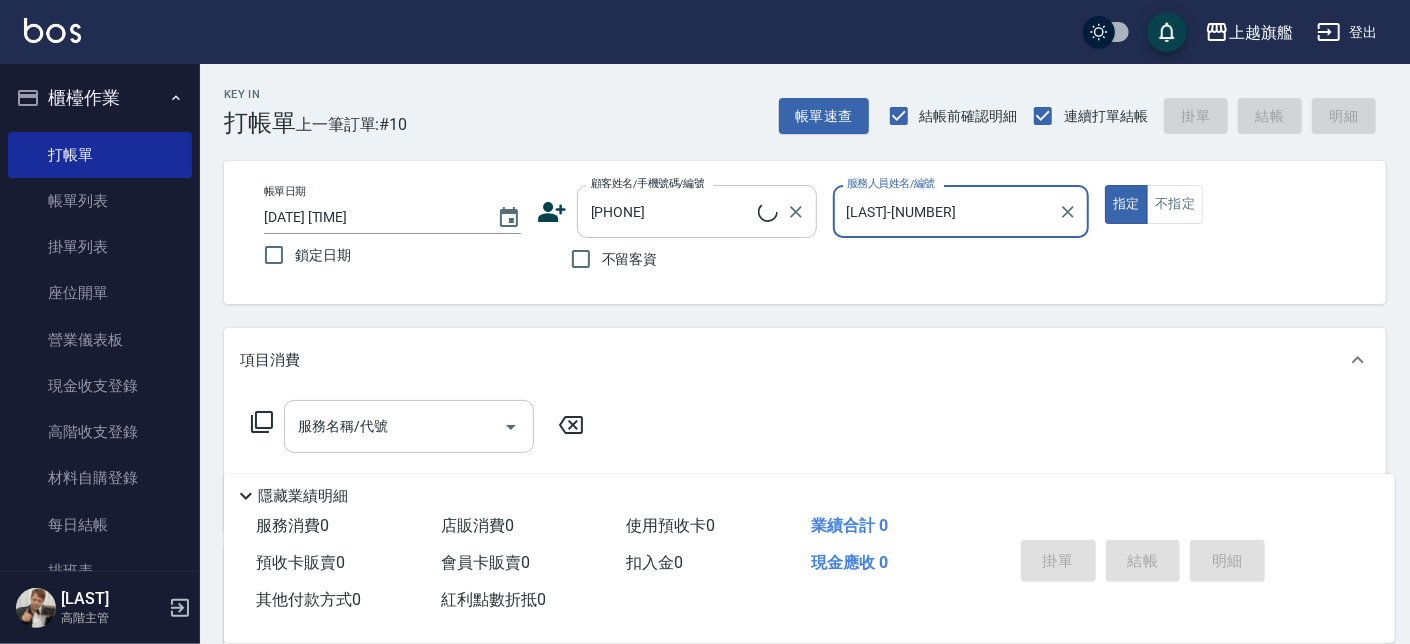 type on "[LAST]([NICKNAME])/ [PHONE] [NULL]" 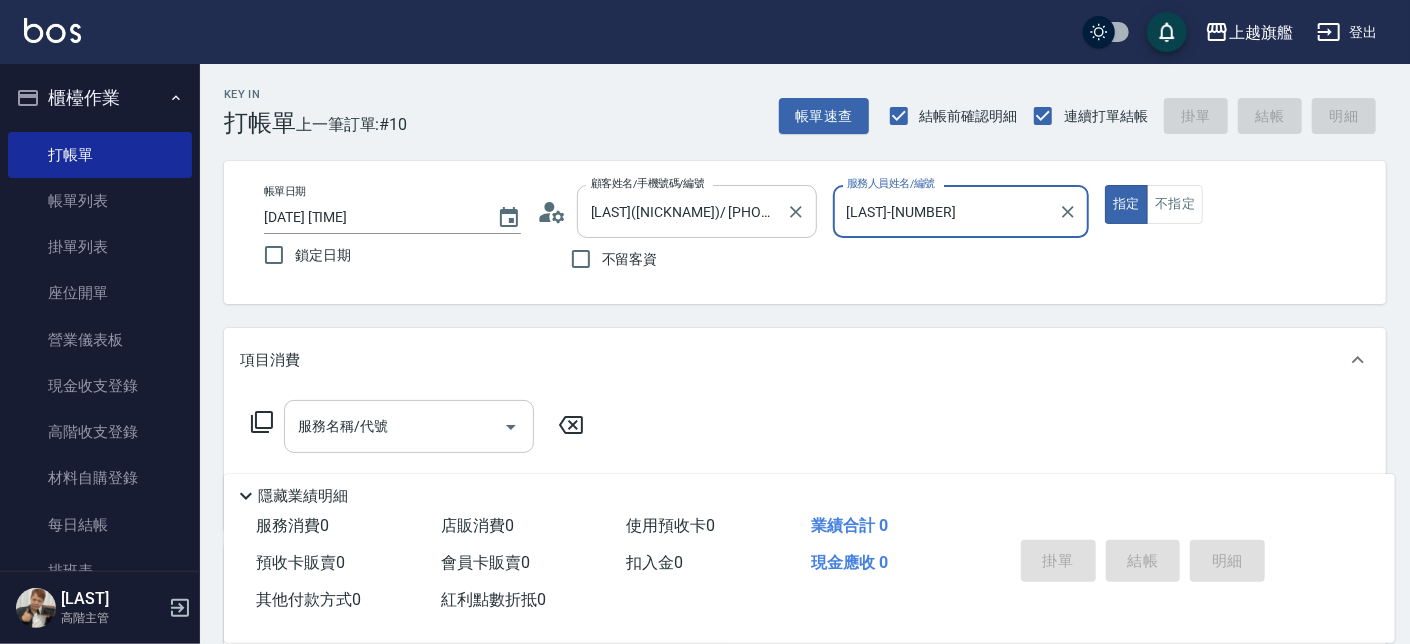 click on "指定" at bounding box center [1126, 204] 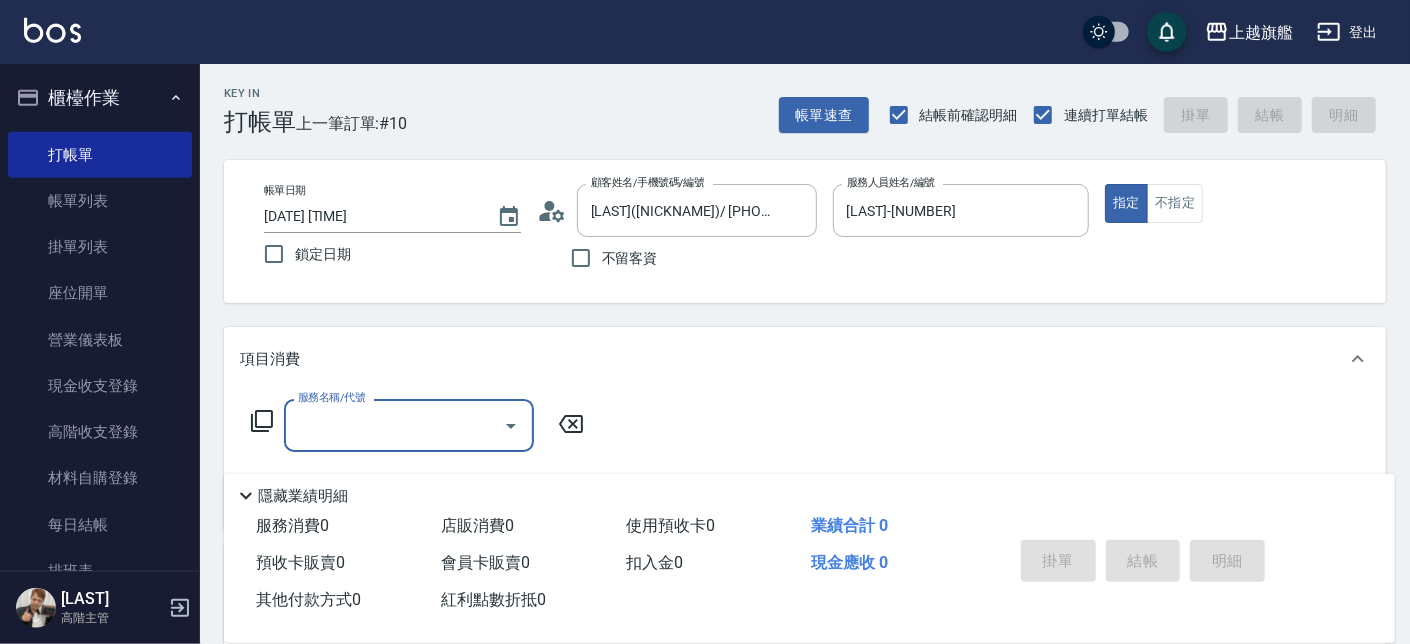 scroll, scrollTop: 331, scrollLeft: 0, axis: vertical 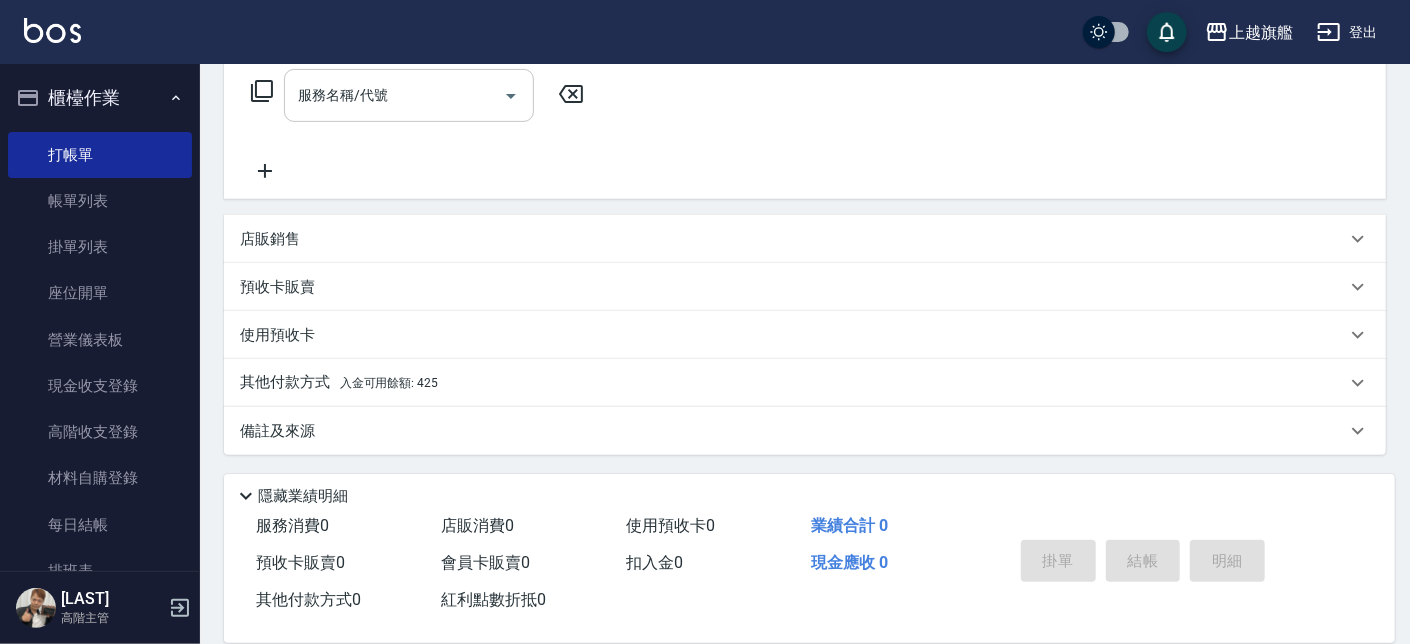 click on "店販銷售" at bounding box center (270, 239) 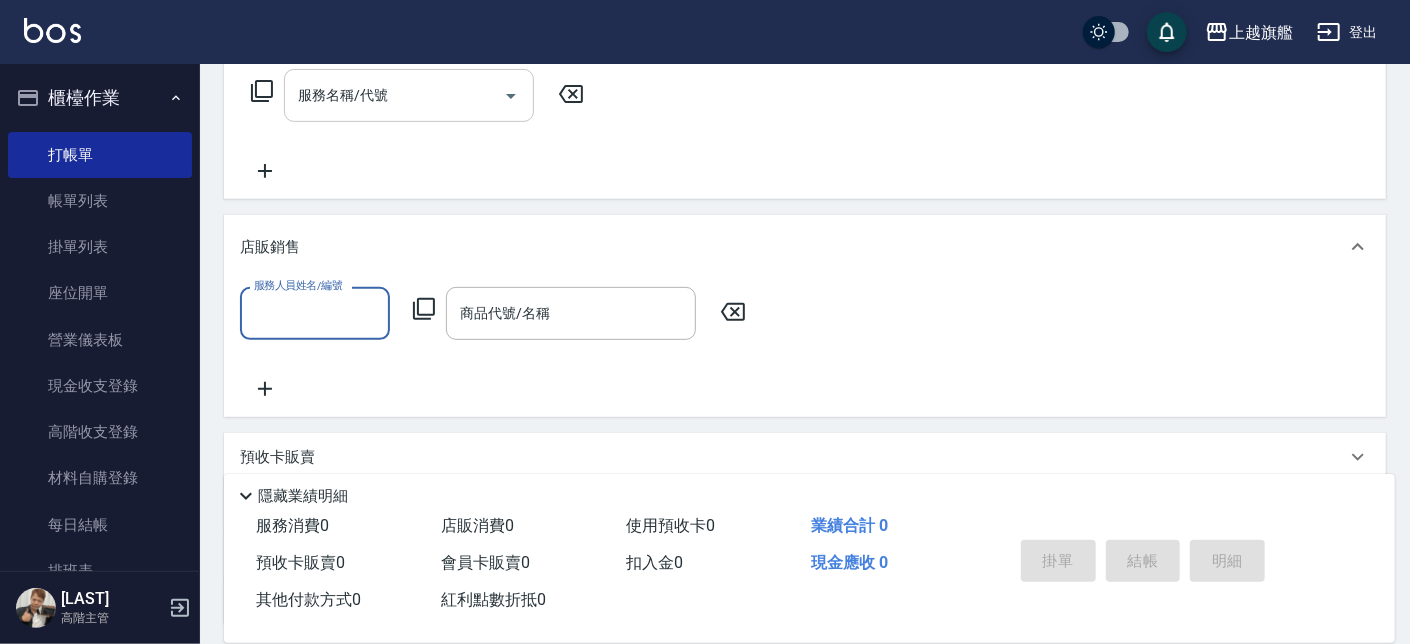 scroll, scrollTop: 0, scrollLeft: 0, axis: both 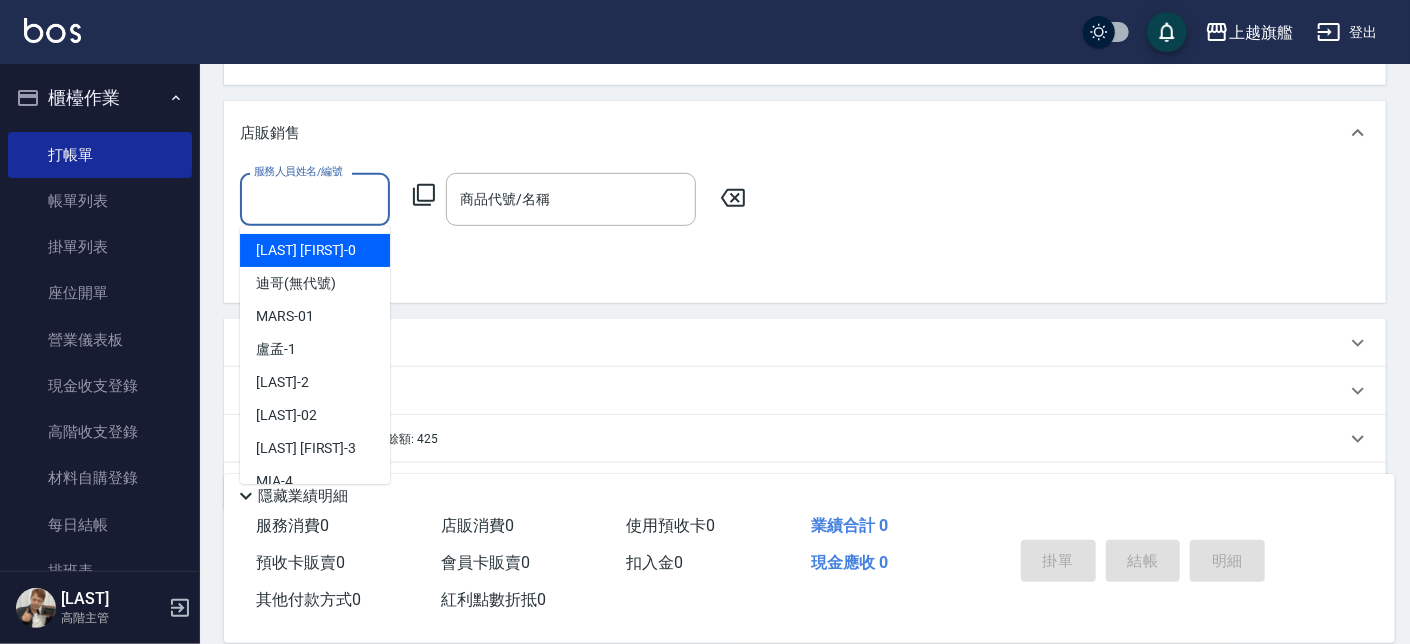 click on "服務人員姓名/編號" at bounding box center (315, 199) 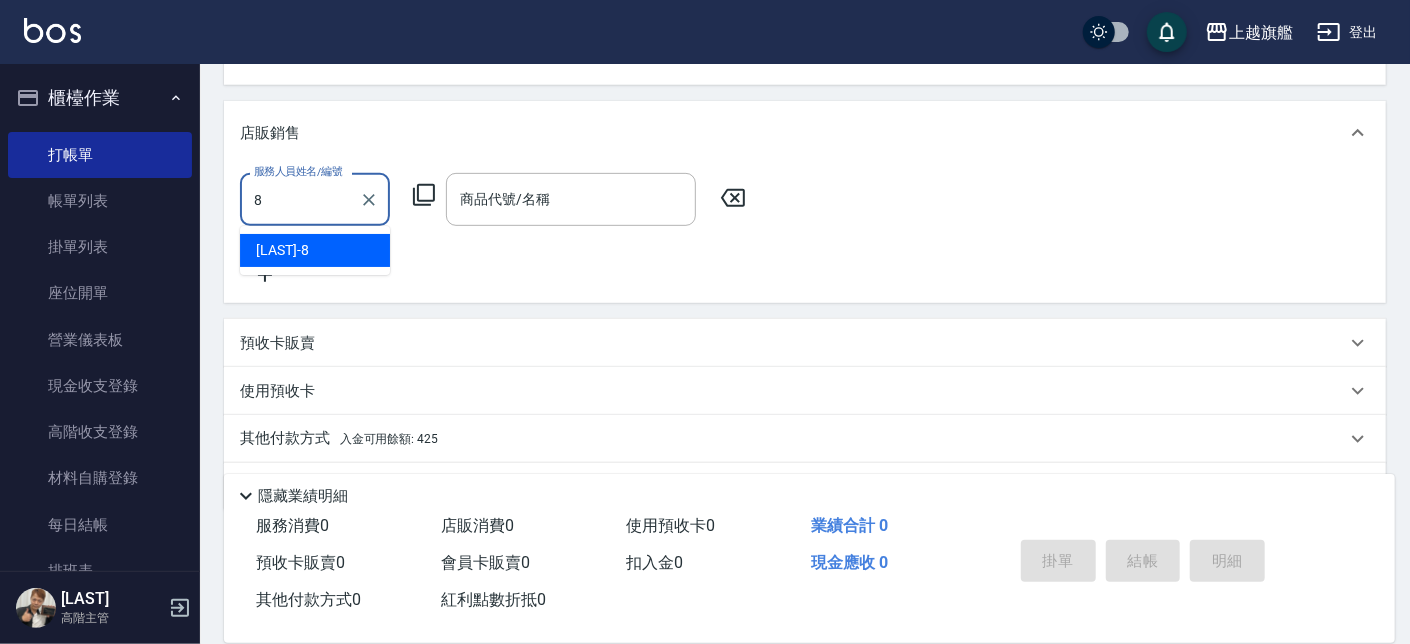 type on "[LAST]-[NUMBER]" 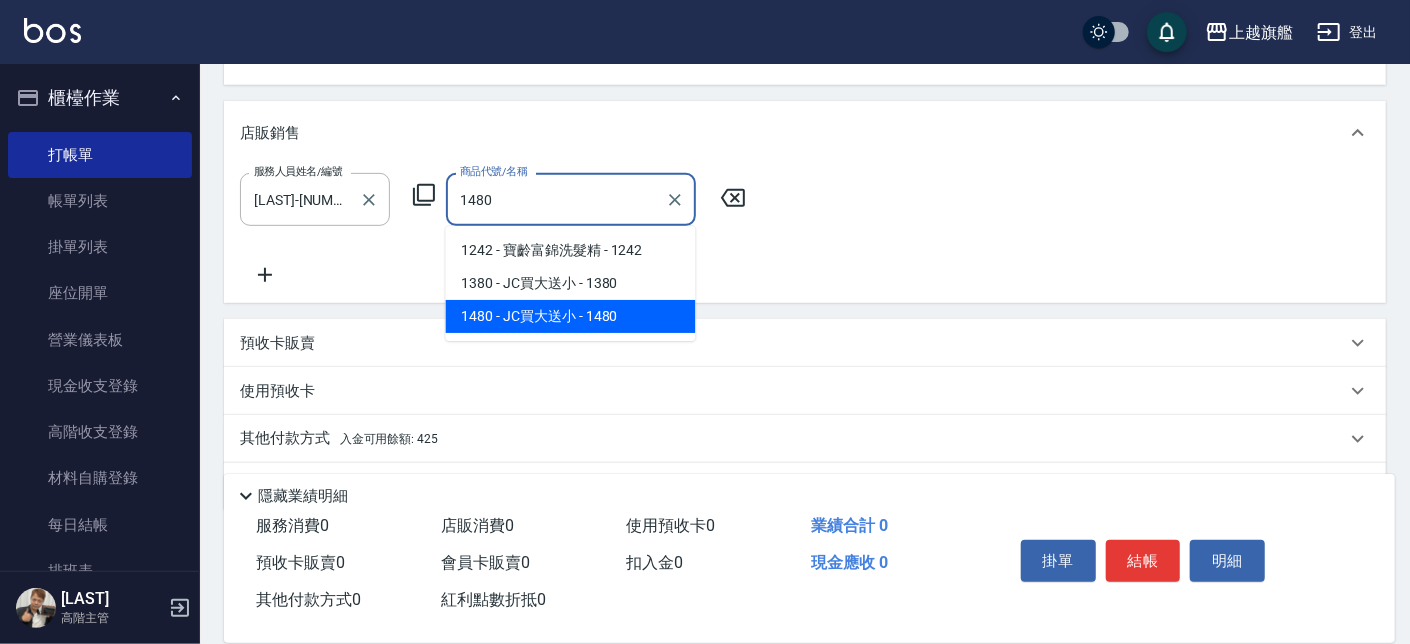 type on "JC買大送小" 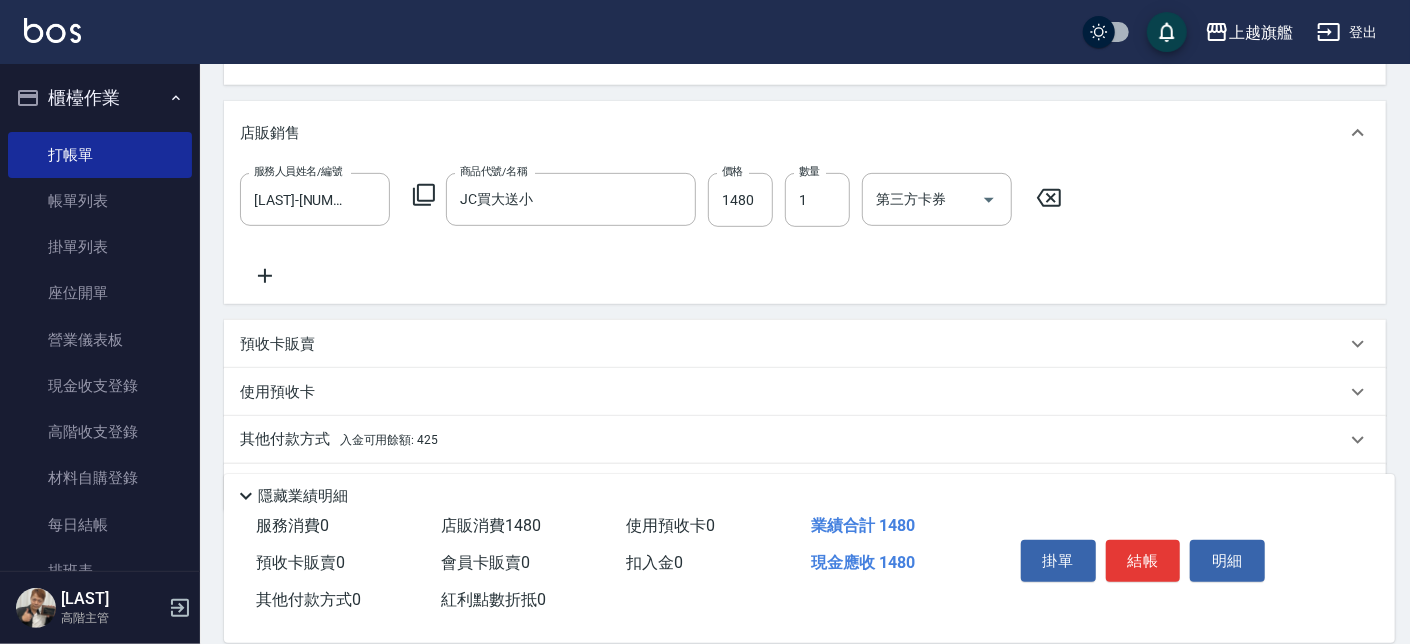 click on "服務人員姓名/編號 [LAST]-[NUMBER] 服務人員姓名/編號 商品代號/名稱 JC買大送小 商品代號/名稱 價格 1480 價格 數量 1 數量 第三方卡券 第三方卡券" at bounding box center (805, 230) 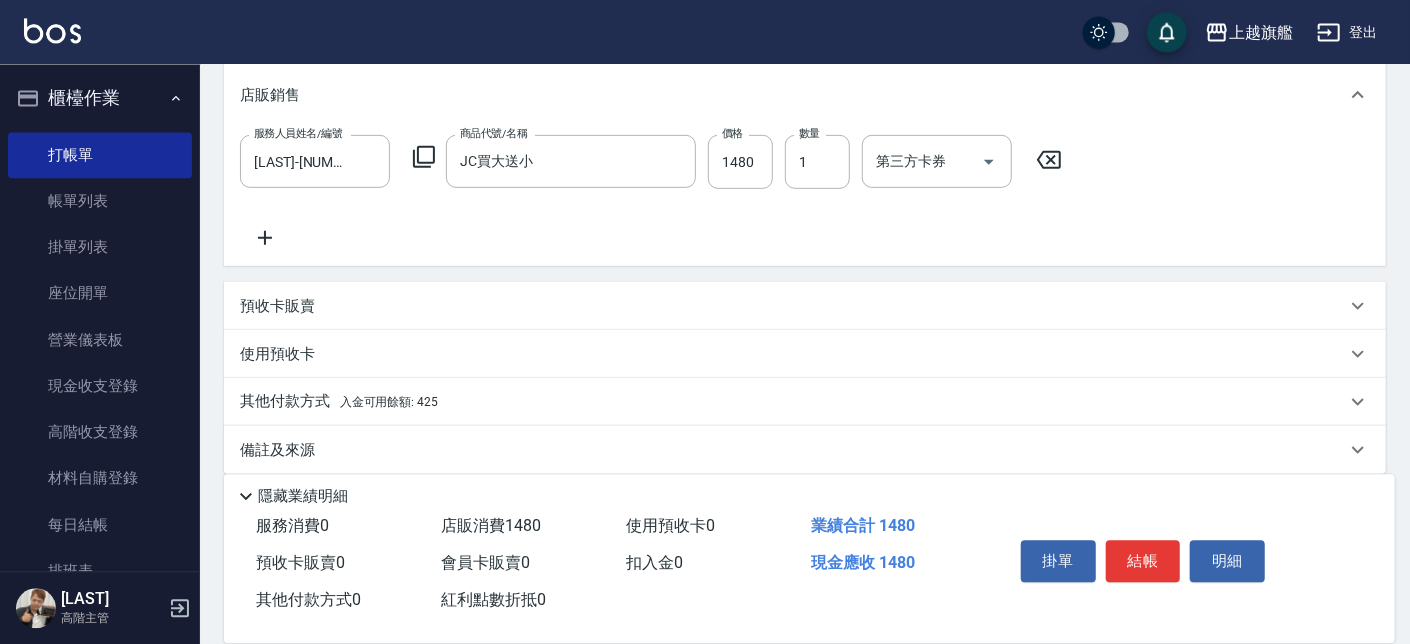 scroll, scrollTop: 503, scrollLeft: 0, axis: vertical 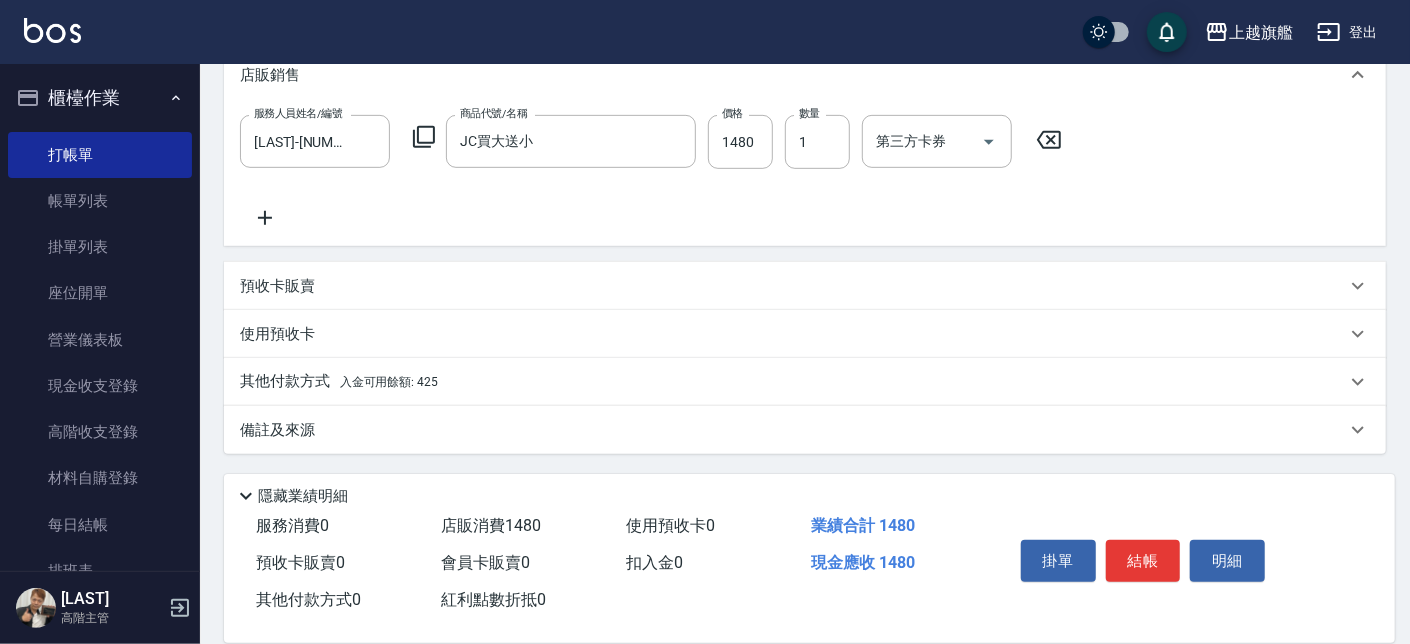 click on "其他付款方式 入金可用餘額: 425" at bounding box center (339, 382) 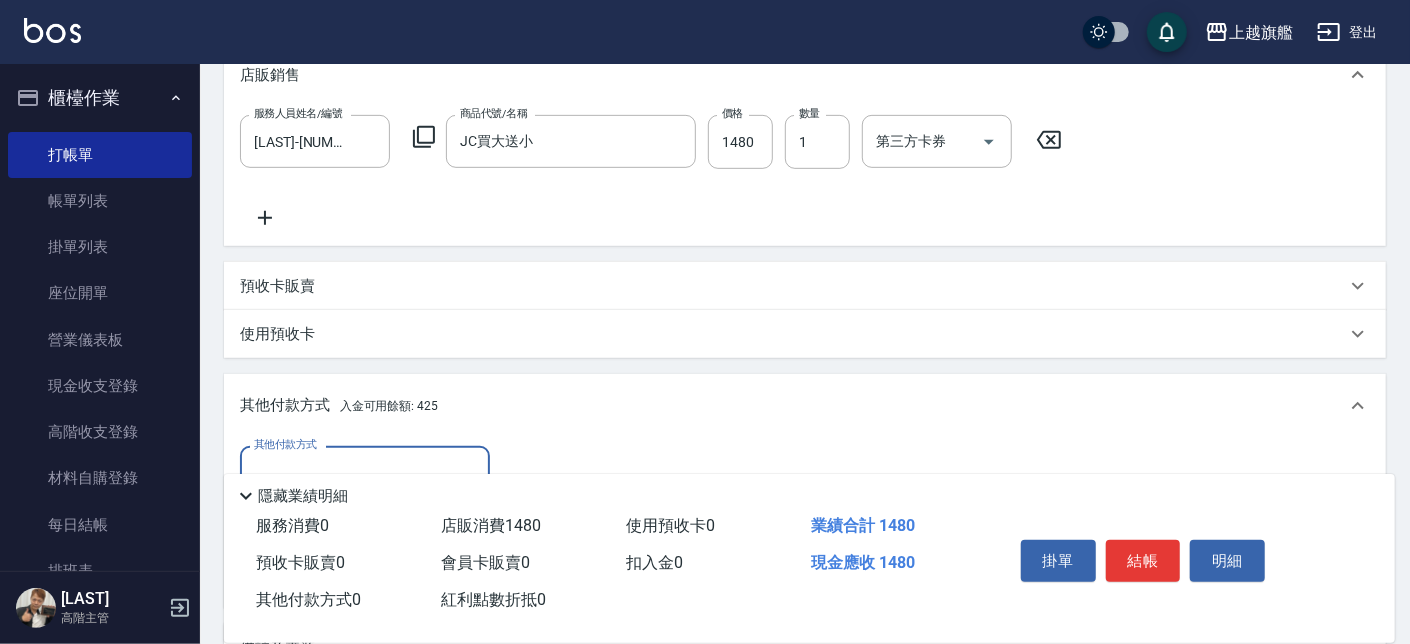 scroll, scrollTop: 0, scrollLeft: 0, axis: both 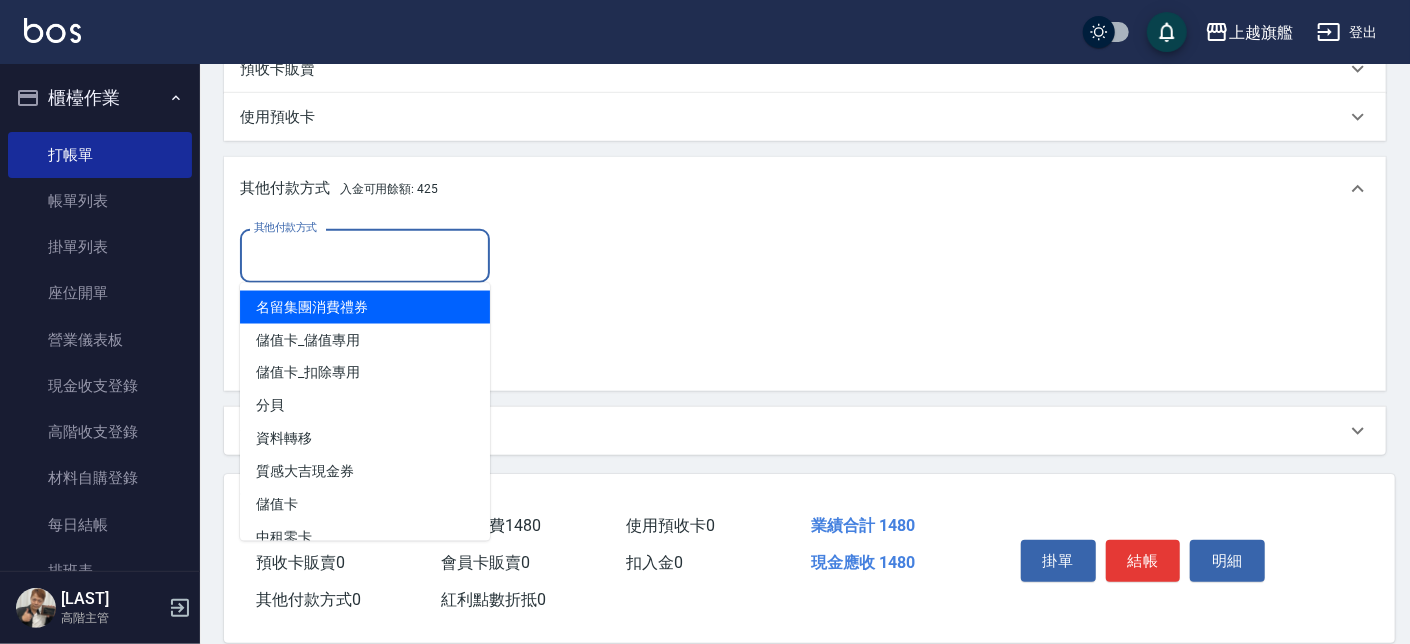 click on "其他付款方式" at bounding box center (365, 255) 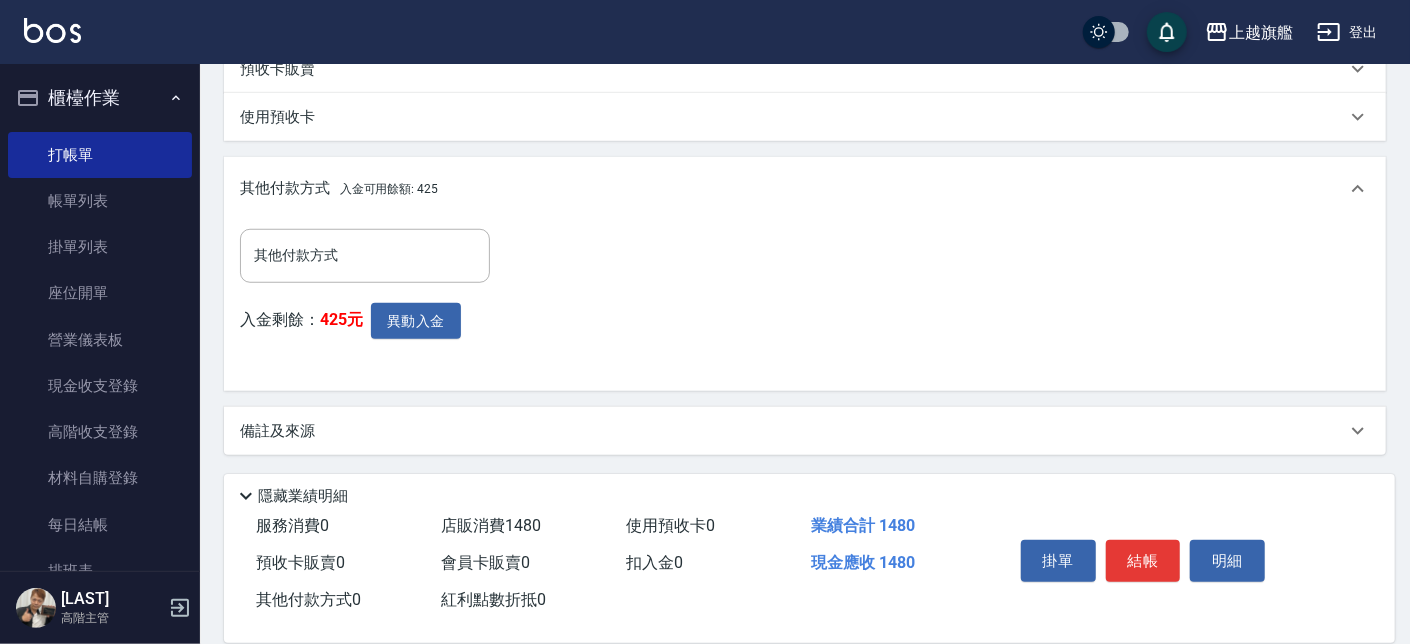 click on "其他付款方式 入金可用餘額: 425" at bounding box center [805, 189] 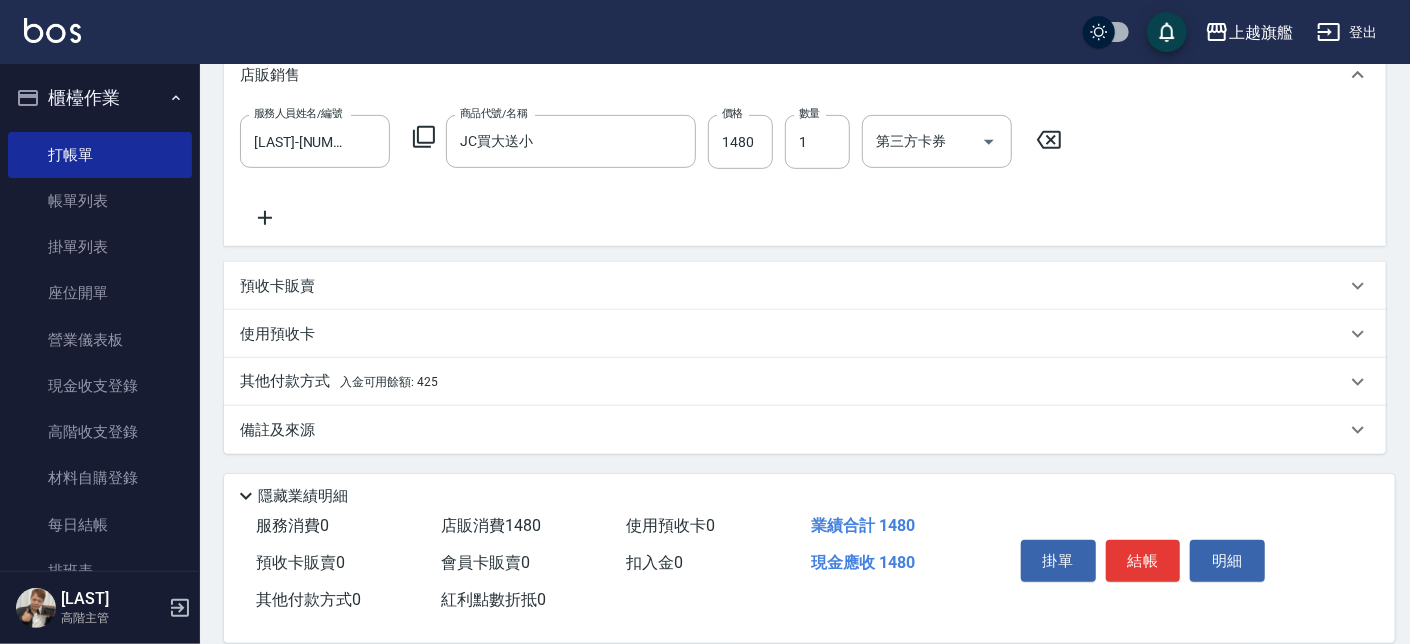 scroll, scrollTop: 503, scrollLeft: 0, axis: vertical 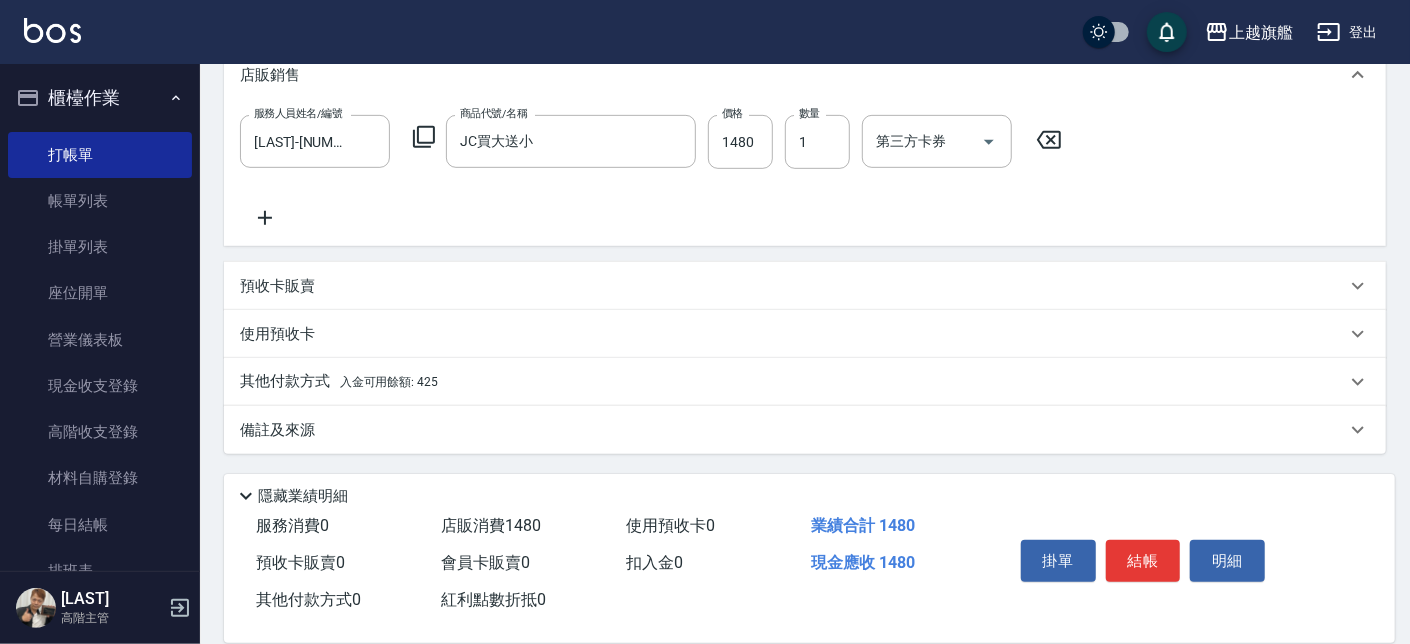 click on "其他付款方式 入金可用餘額: 425" at bounding box center (805, 382) 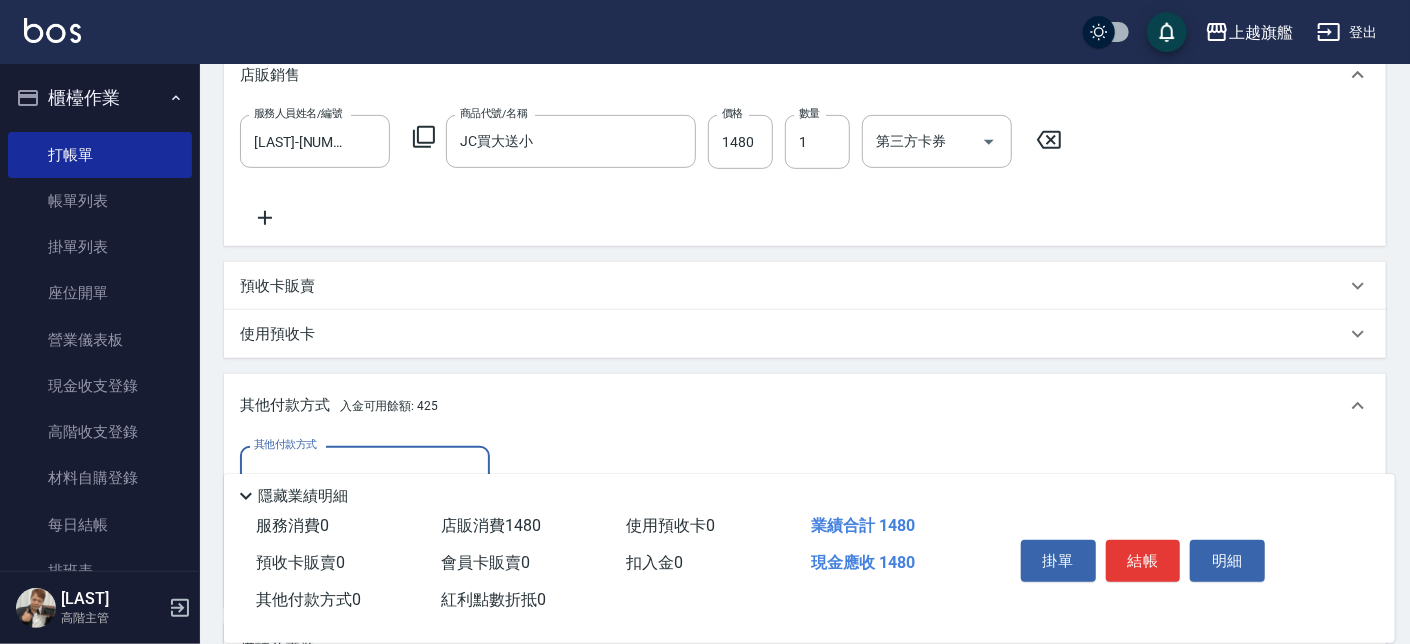 scroll, scrollTop: 0, scrollLeft: 0, axis: both 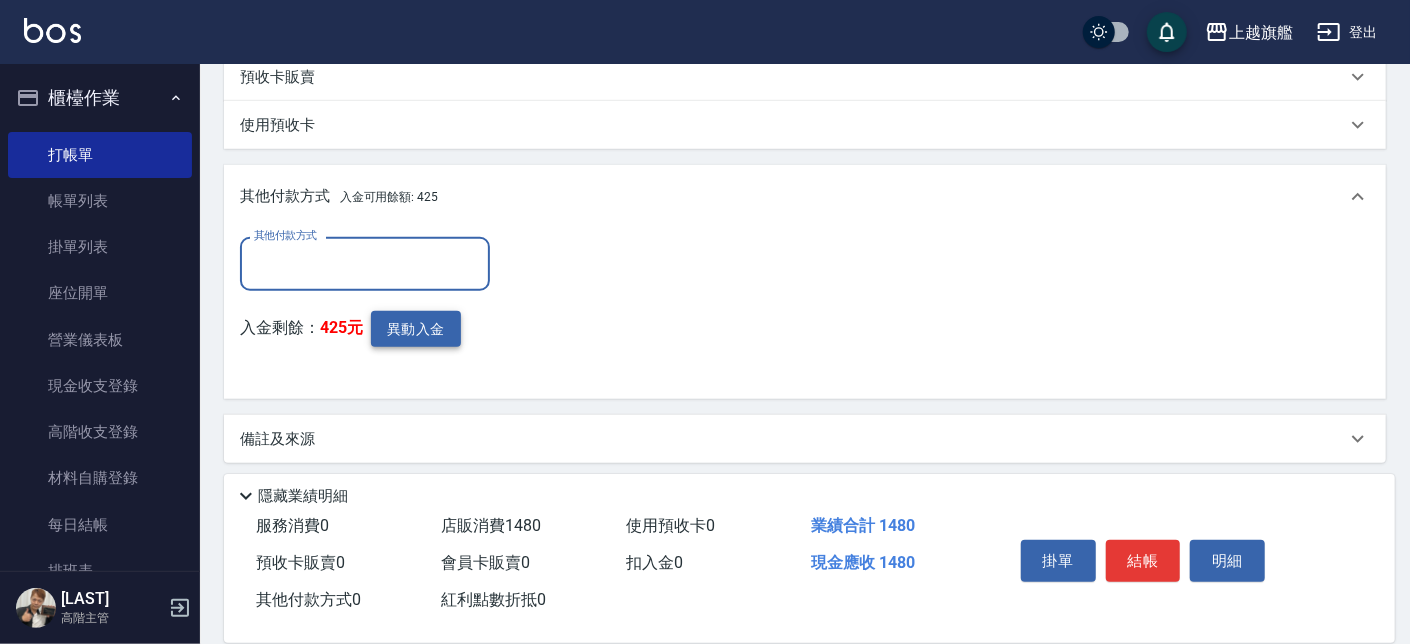 click on "異動入金" at bounding box center (416, 329) 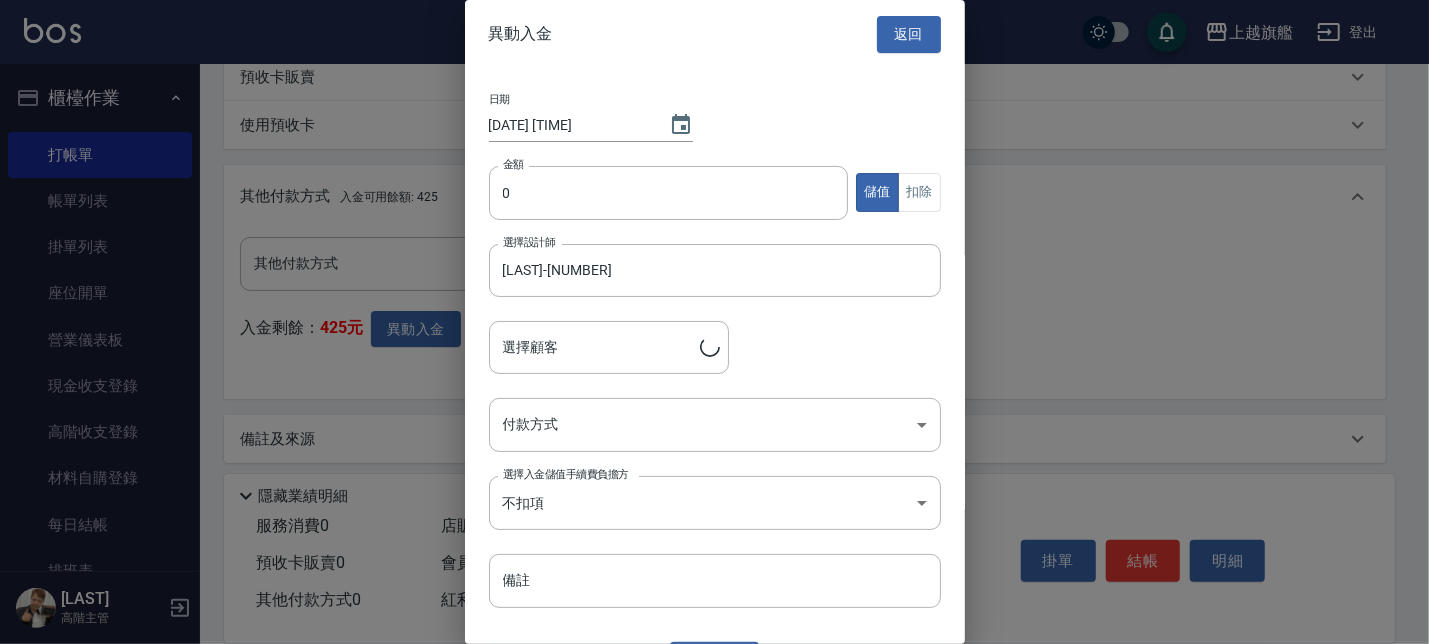 type on "[LAST]([NICKNAME])/ [PHONE]" 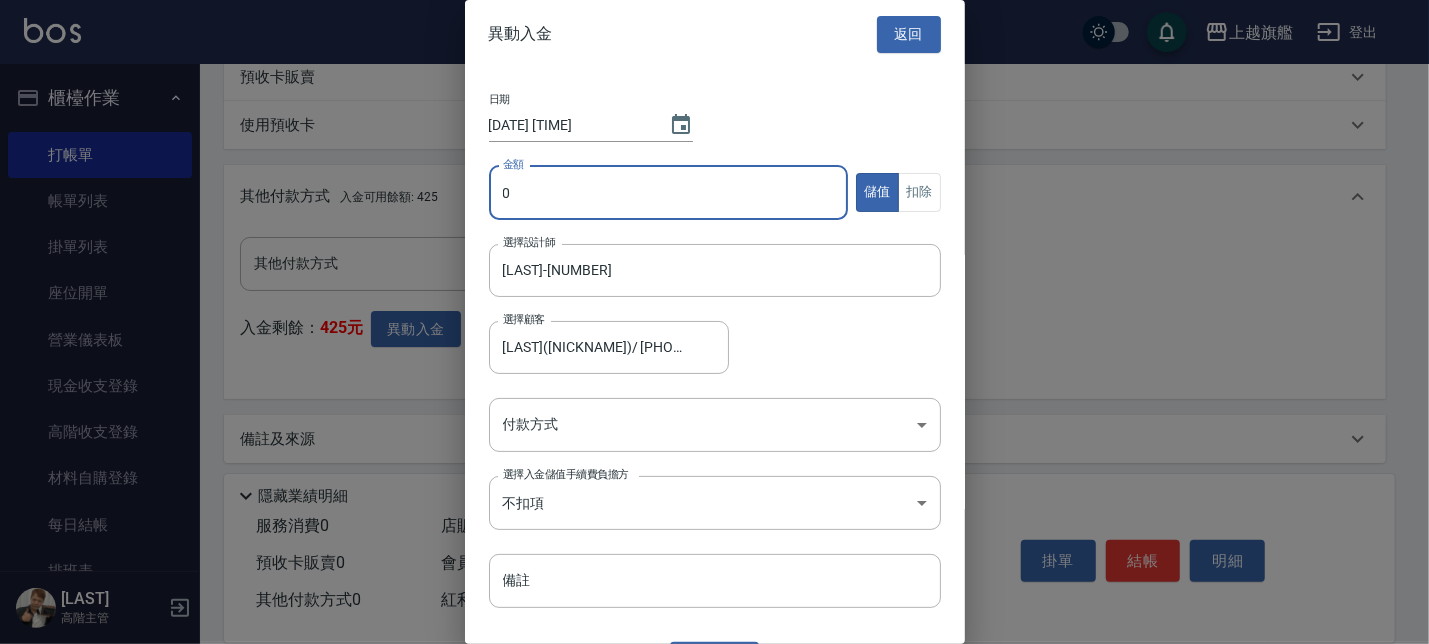 click on "0" at bounding box center (669, 193) 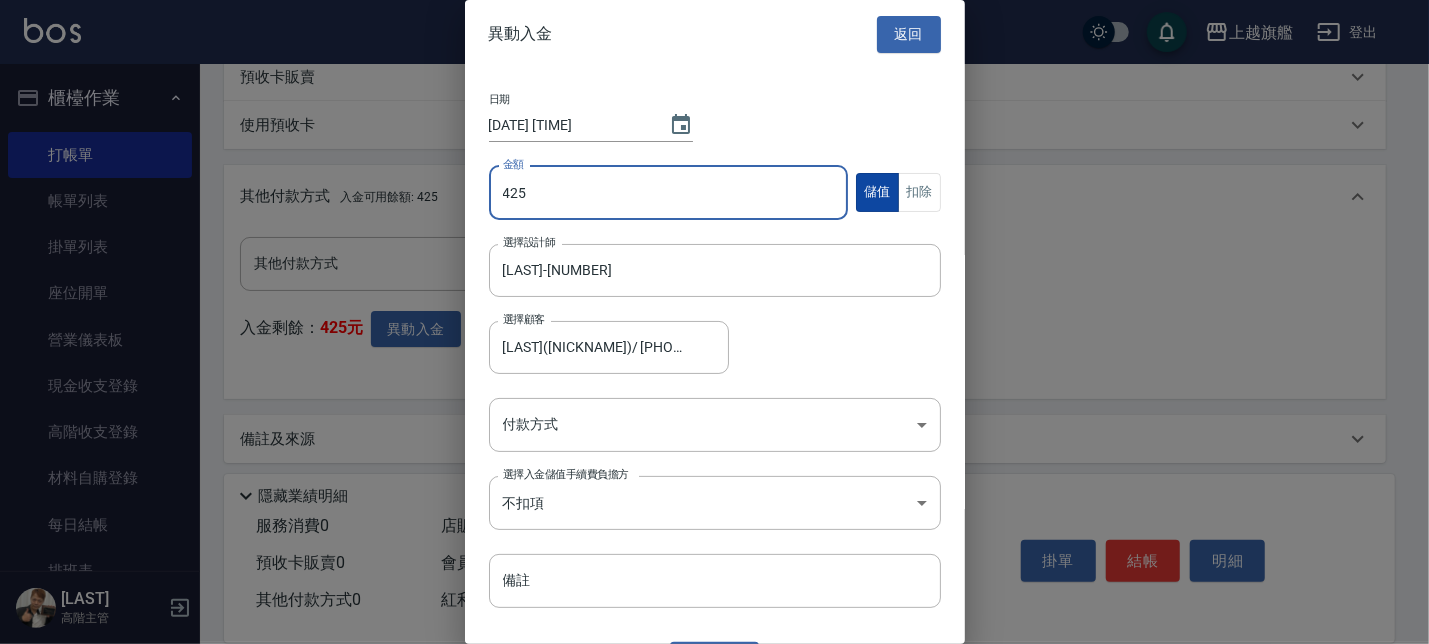 type on "425" 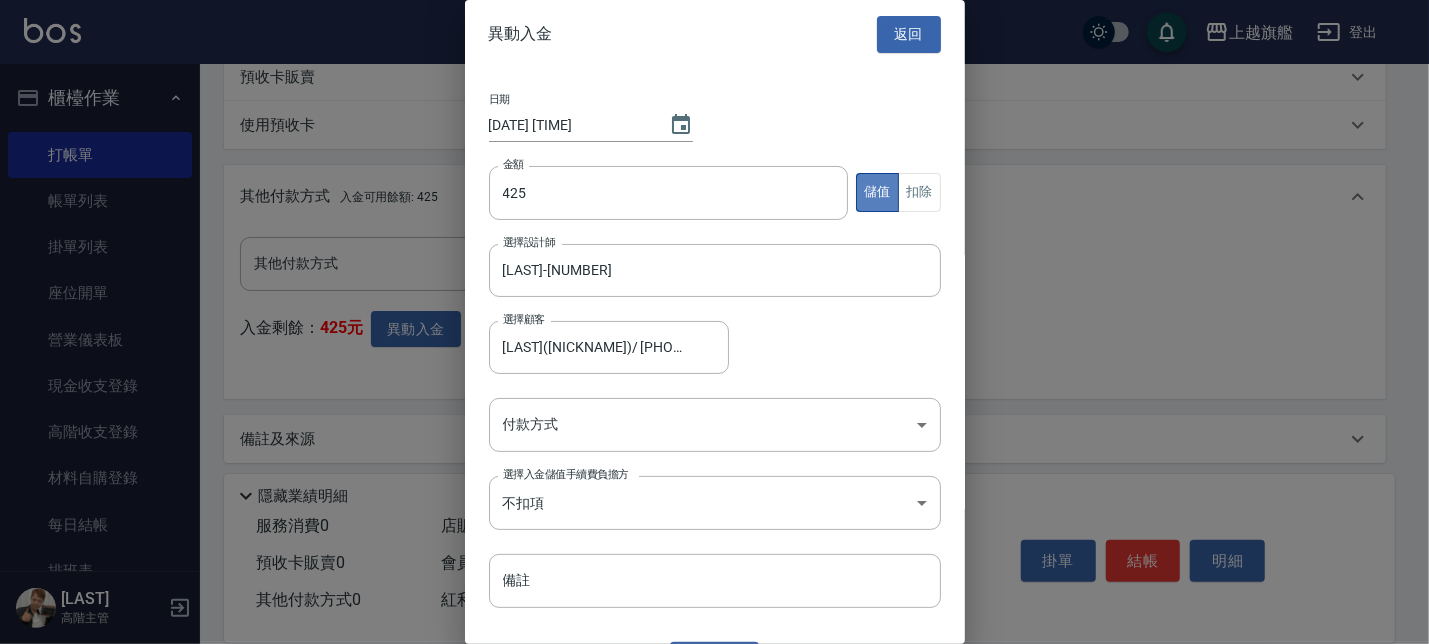 click on "儲值" at bounding box center (877, 192) 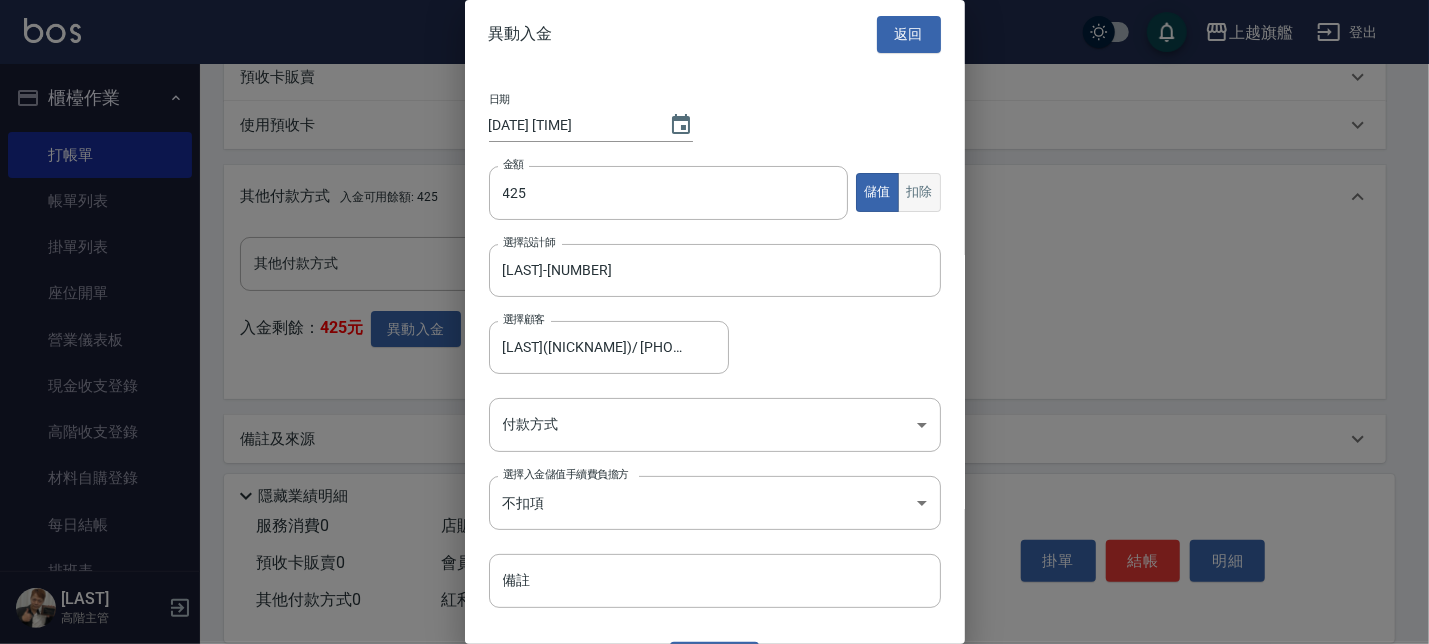 click on "扣除" at bounding box center (919, 192) 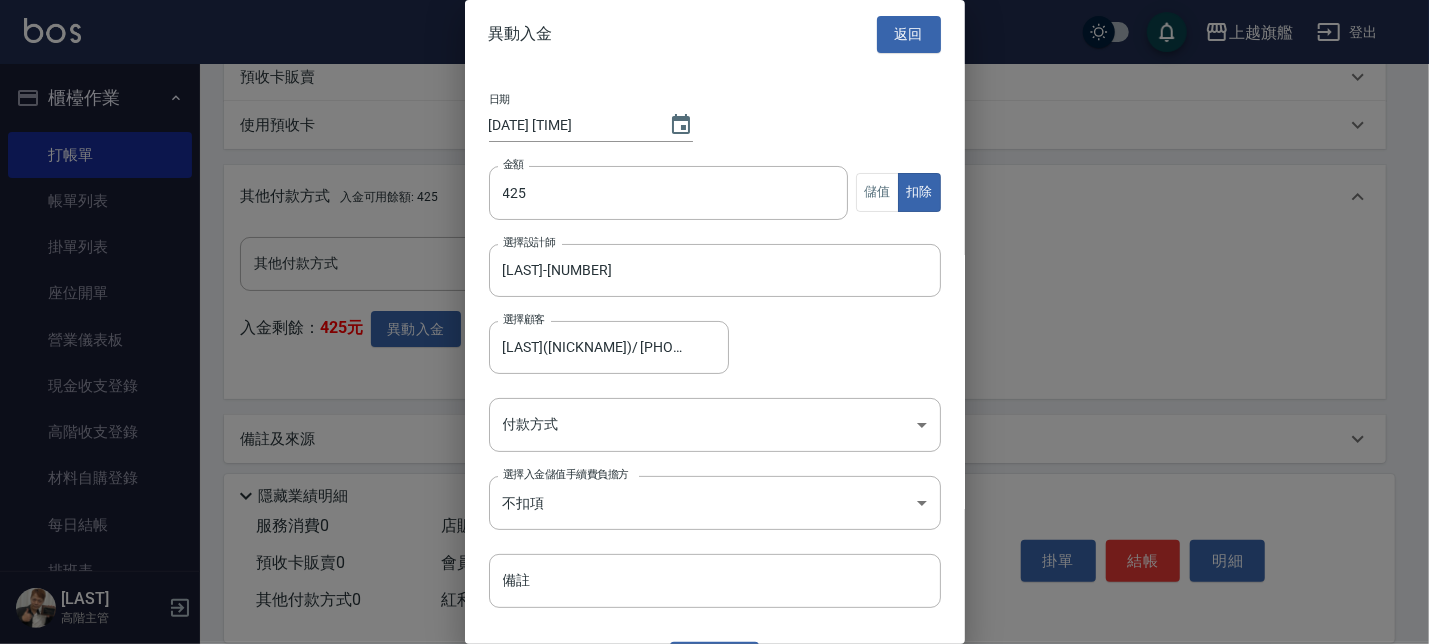 scroll, scrollTop: 44, scrollLeft: 0, axis: vertical 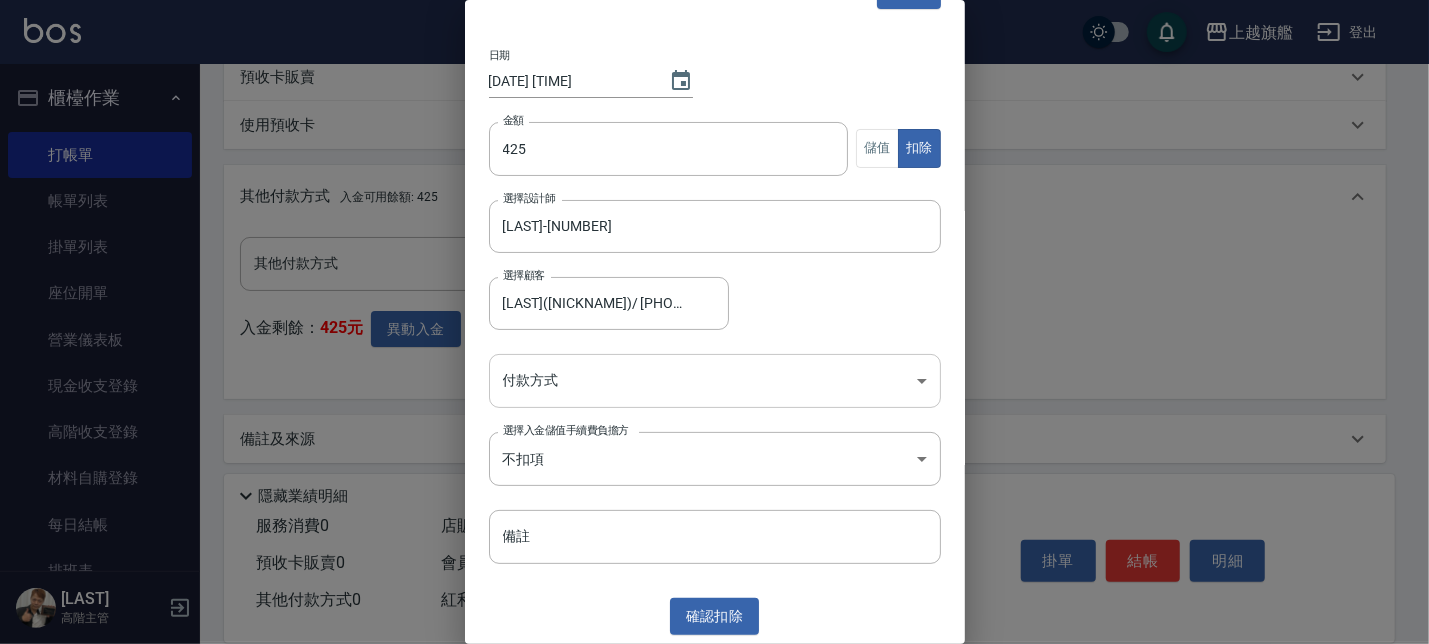 click on "日期 [DATE] [TIME] 金額 425 金額 儲值 扣除 選擇設計師 [LAST]-[NUMBER] 選擇設計師 選擇顧客 [LAST]([NICKNAME])/ [PHONE] 選擇顧客 付款方式 ​ 付款方式 選擇入金儲值手續費負擔方 不扣項 WITHOUTHANDLINGFEE 選擇入金儲值手續費負擔方 備註 備註" at bounding box center [715, 307] 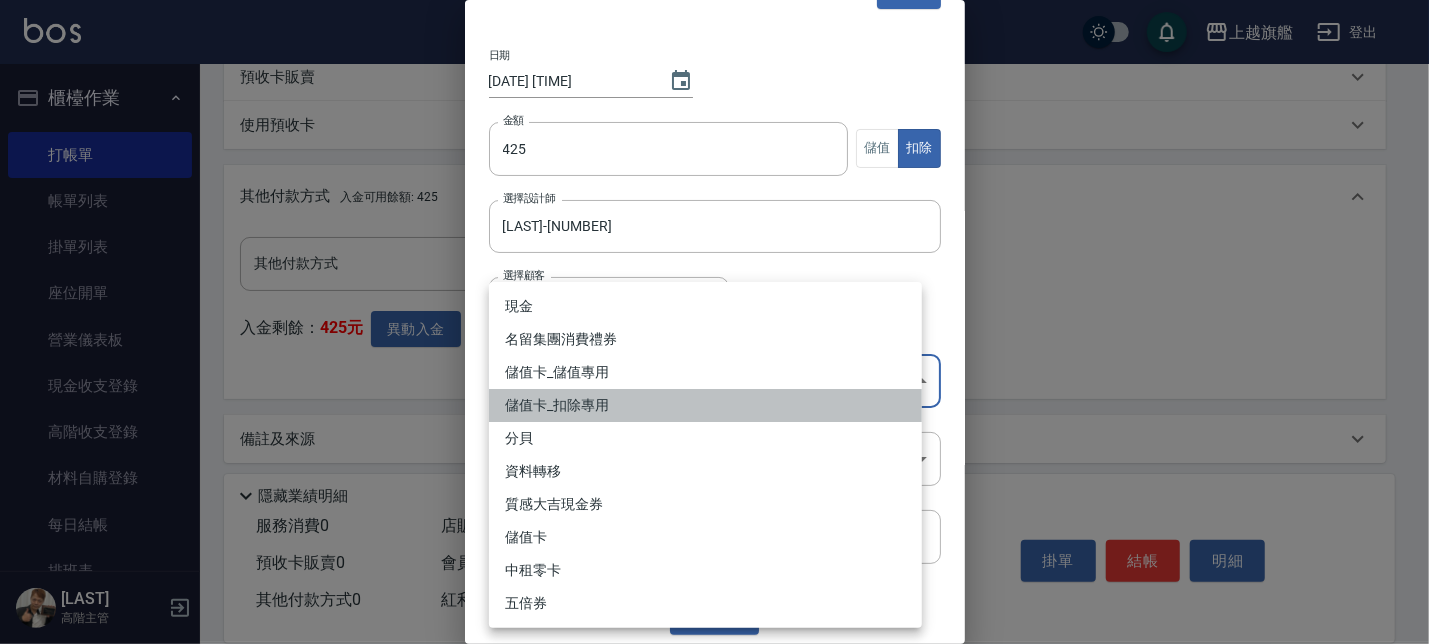 click on "儲值卡_扣除專用" at bounding box center [705, 405] 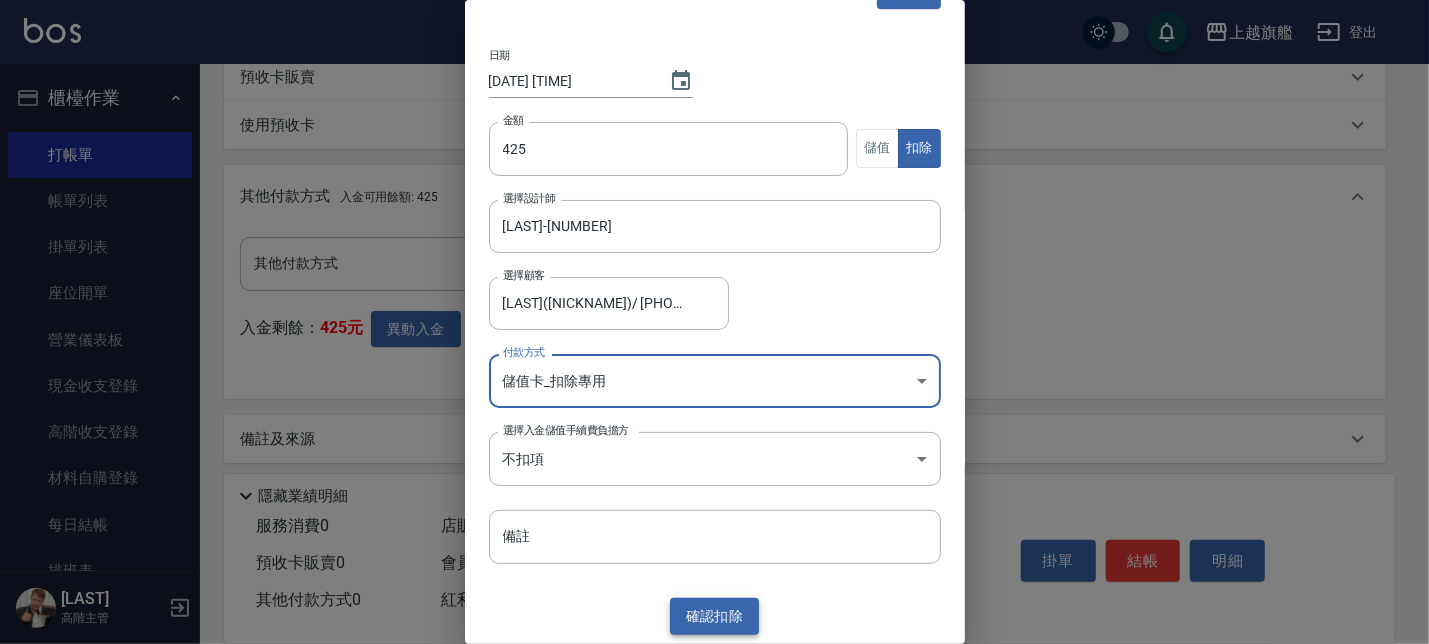 click on "確認 扣除" at bounding box center (715, 616) 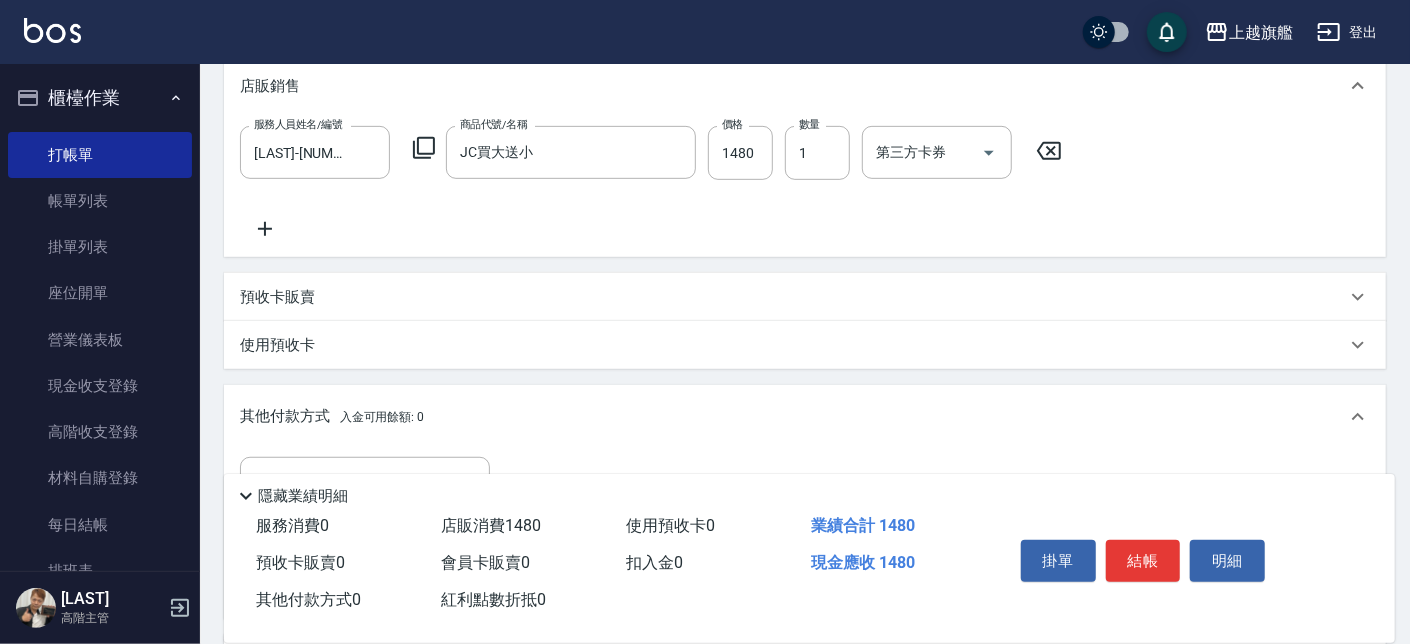 scroll, scrollTop: 720, scrollLeft: 0, axis: vertical 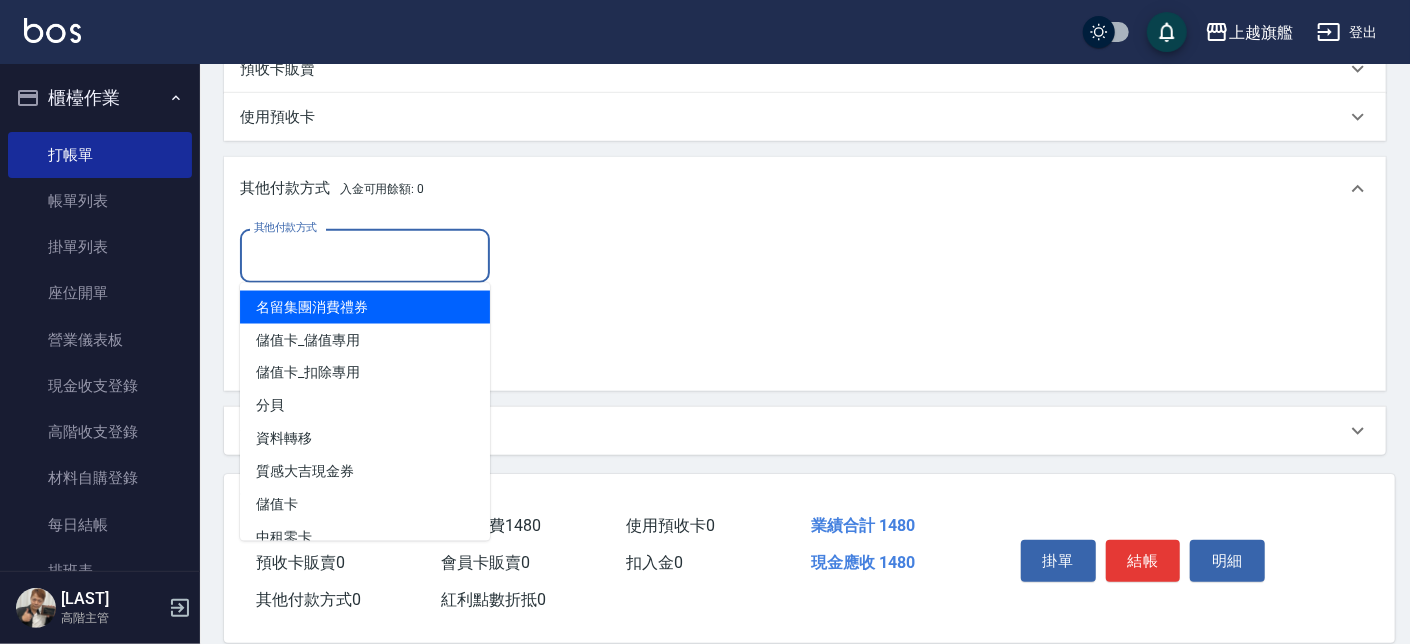 click on "其他付款方式" at bounding box center [365, 255] 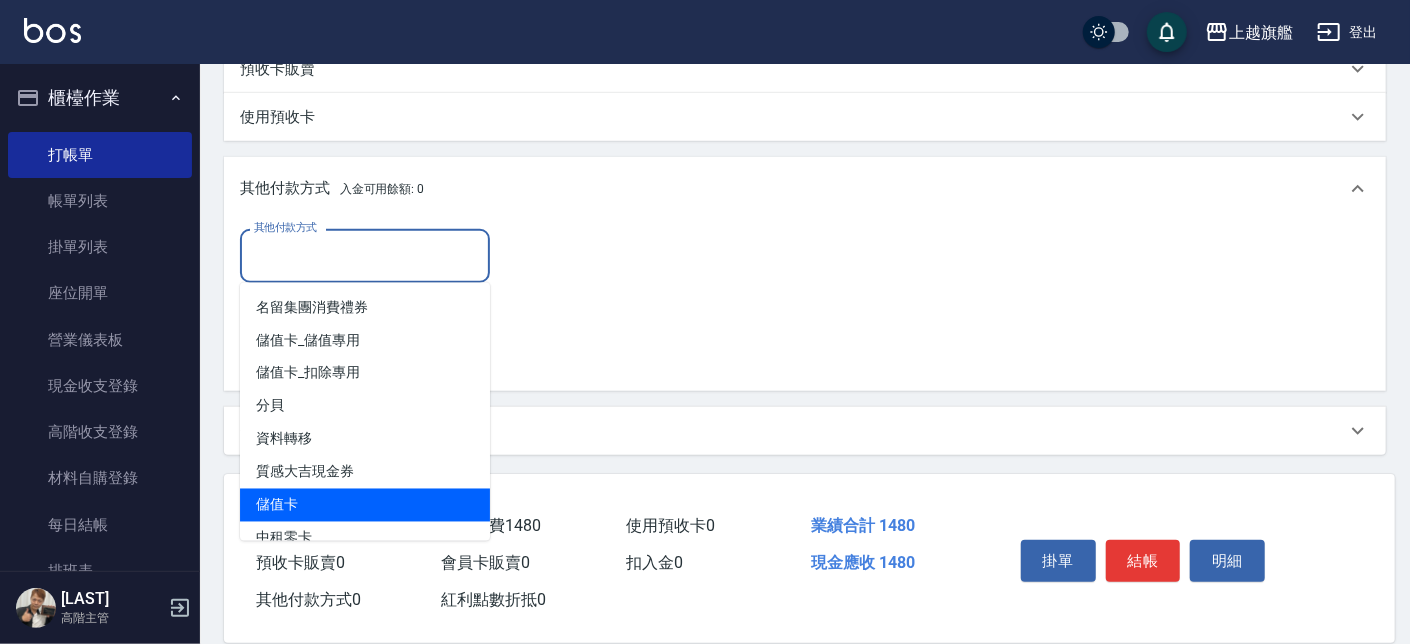 click on "儲值卡" at bounding box center [365, 505] 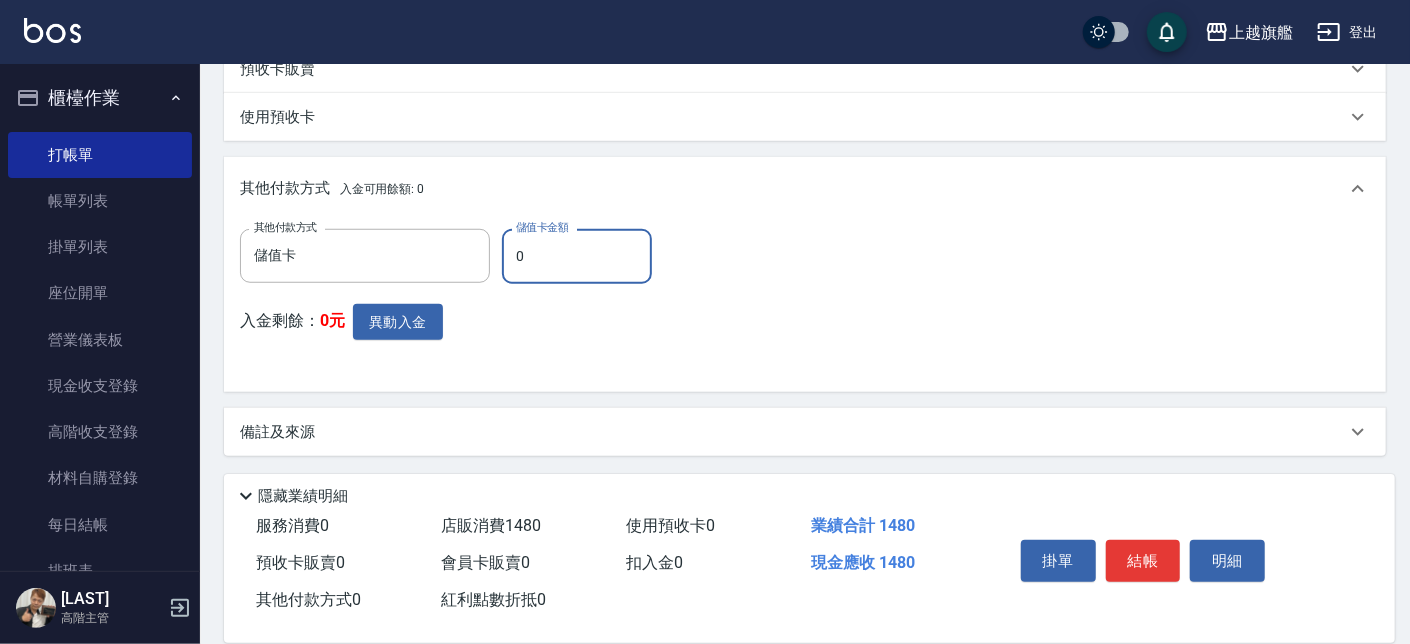 drag, startPoint x: 543, startPoint y: 260, endPoint x: 468, endPoint y: 274, distance: 76.29548 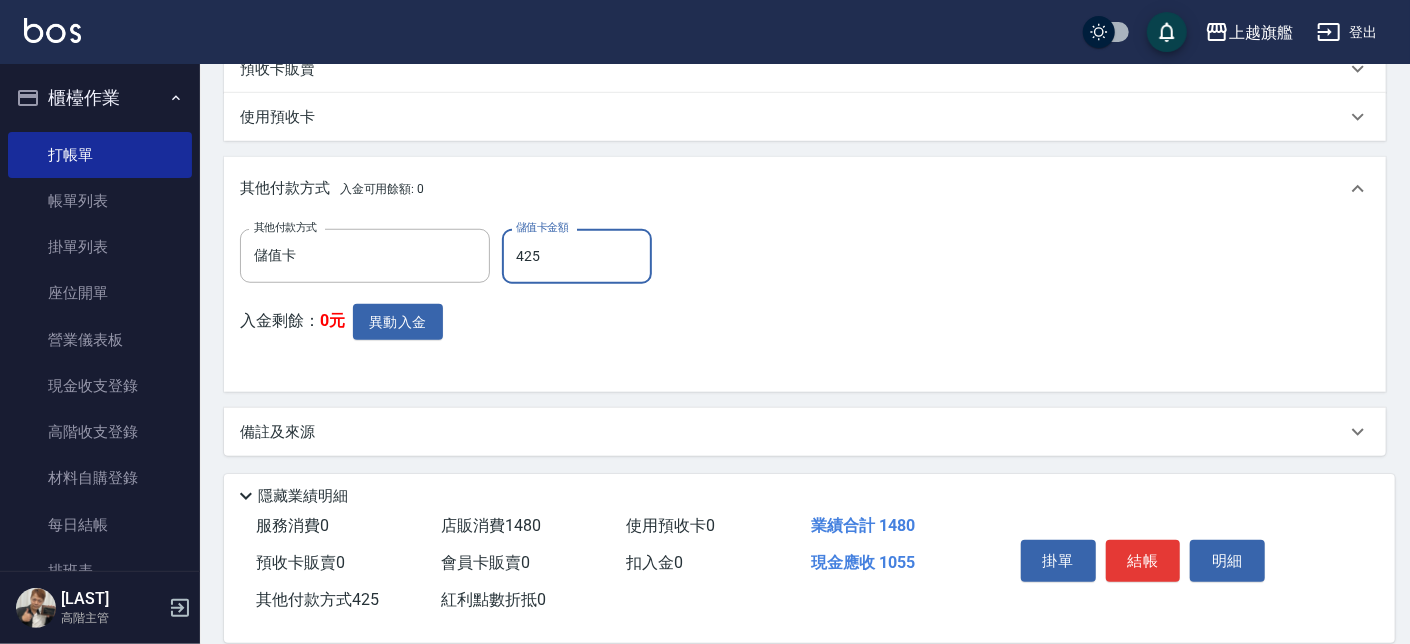 type on "425" 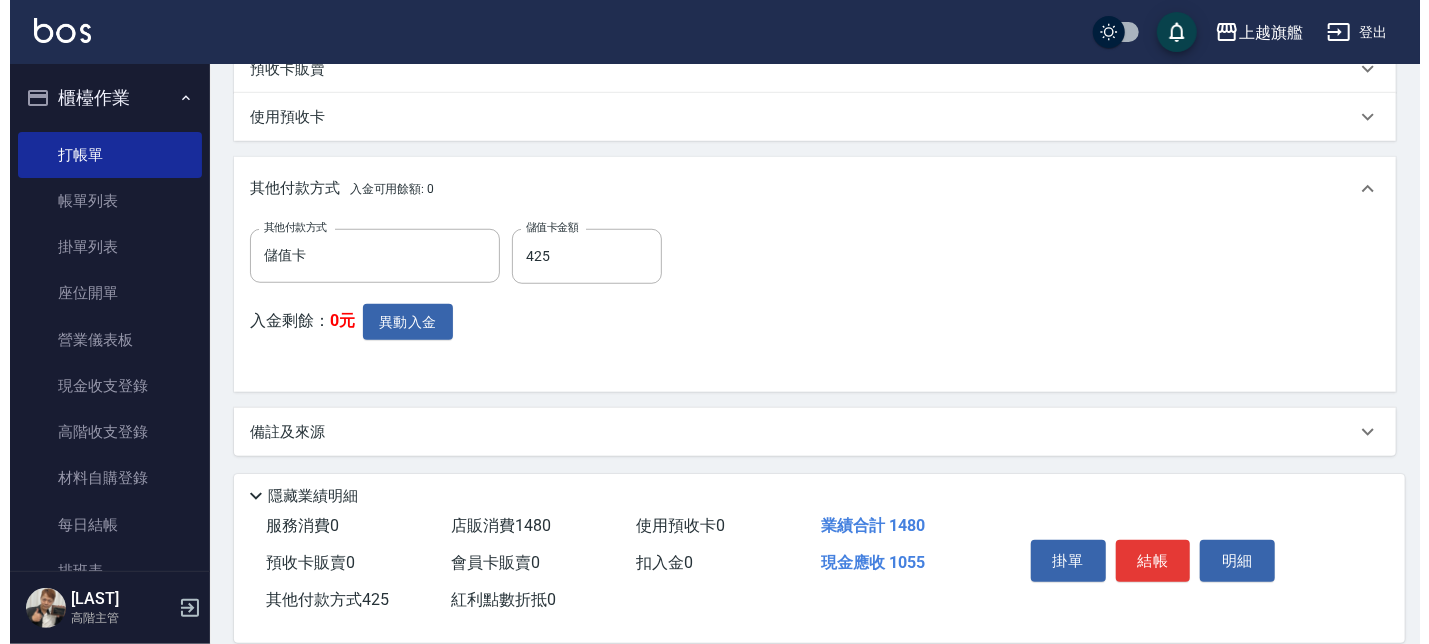 scroll, scrollTop: 721, scrollLeft: 0, axis: vertical 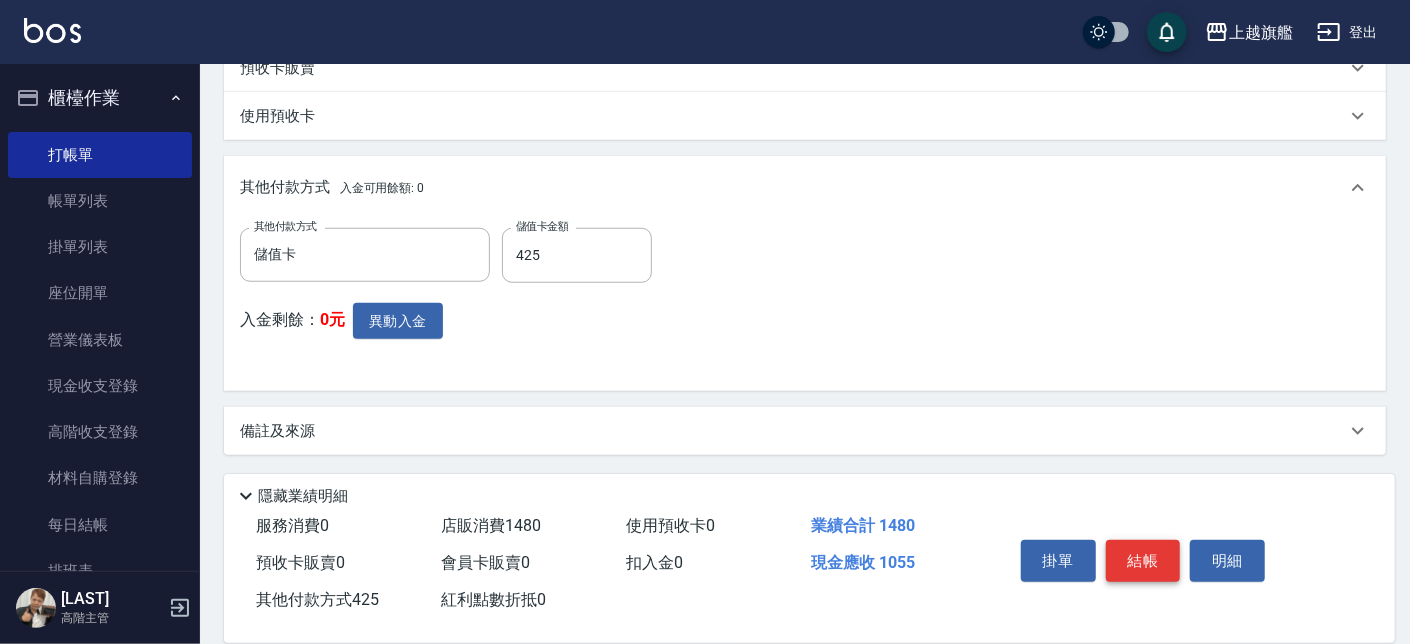 click on "結帳" at bounding box center [1143, 561] 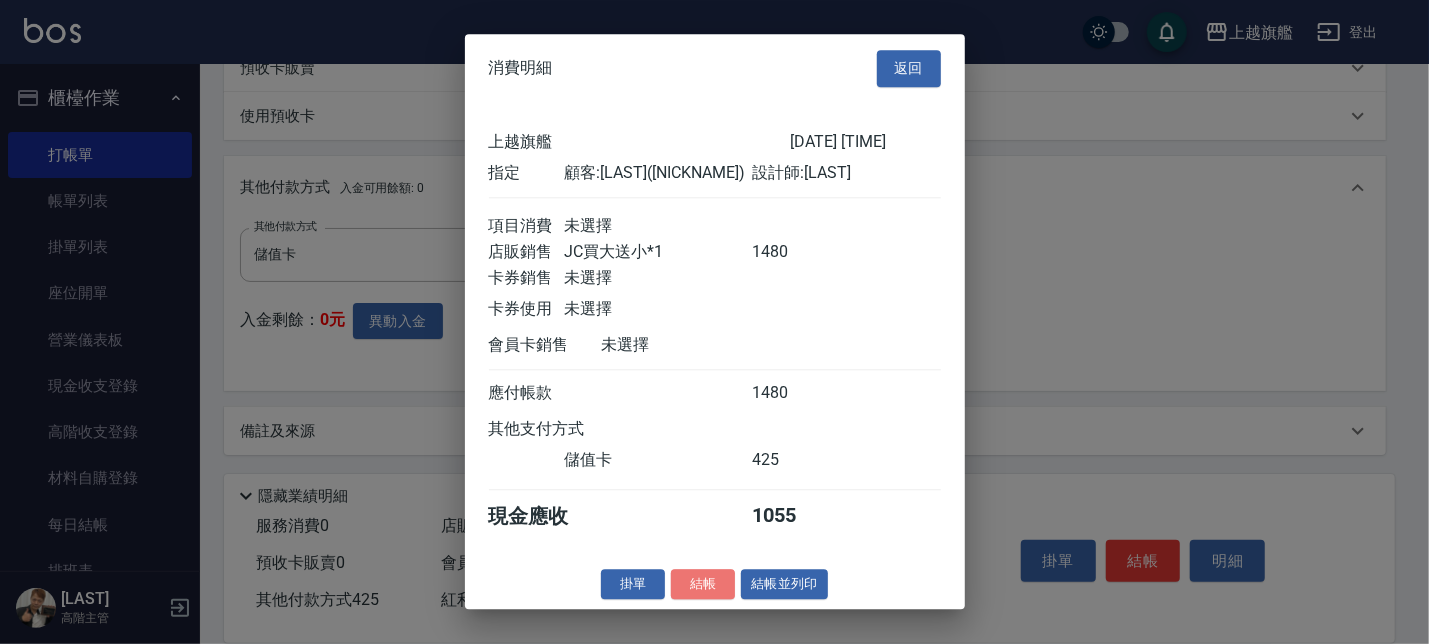 click on "結帳" at bounding box center (703, 584) 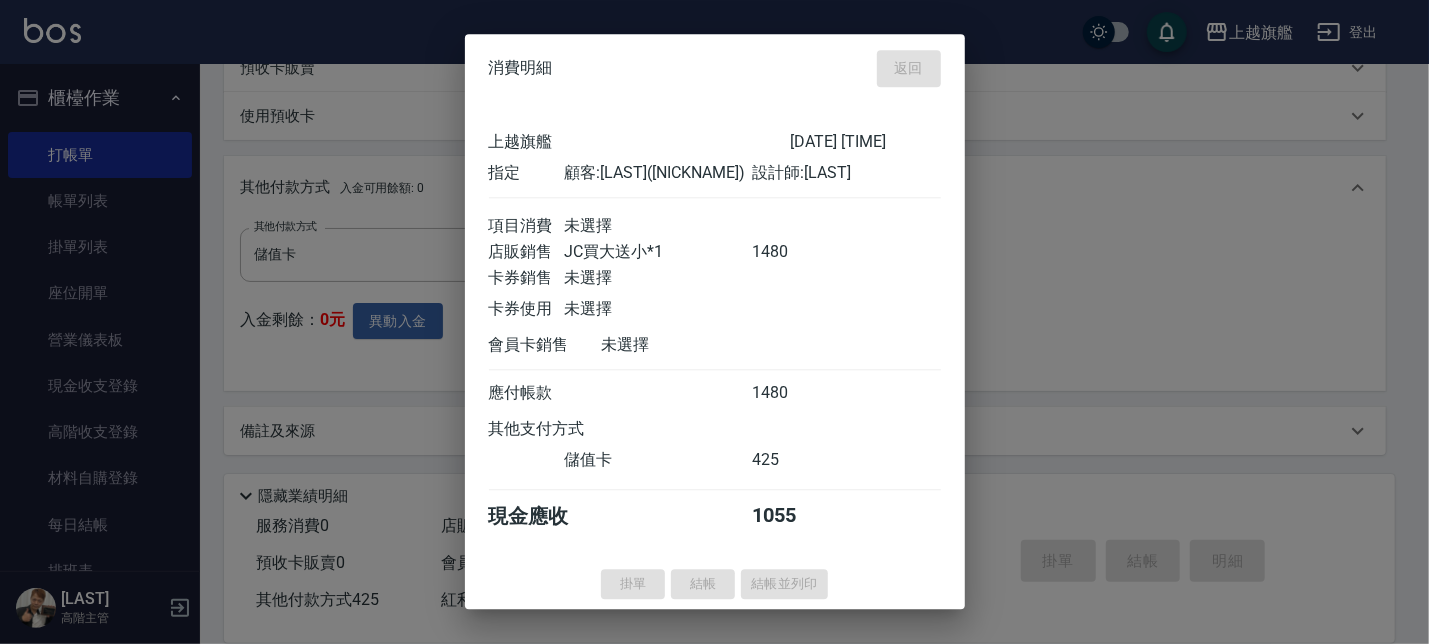 type on "[DATE] [TIME]" 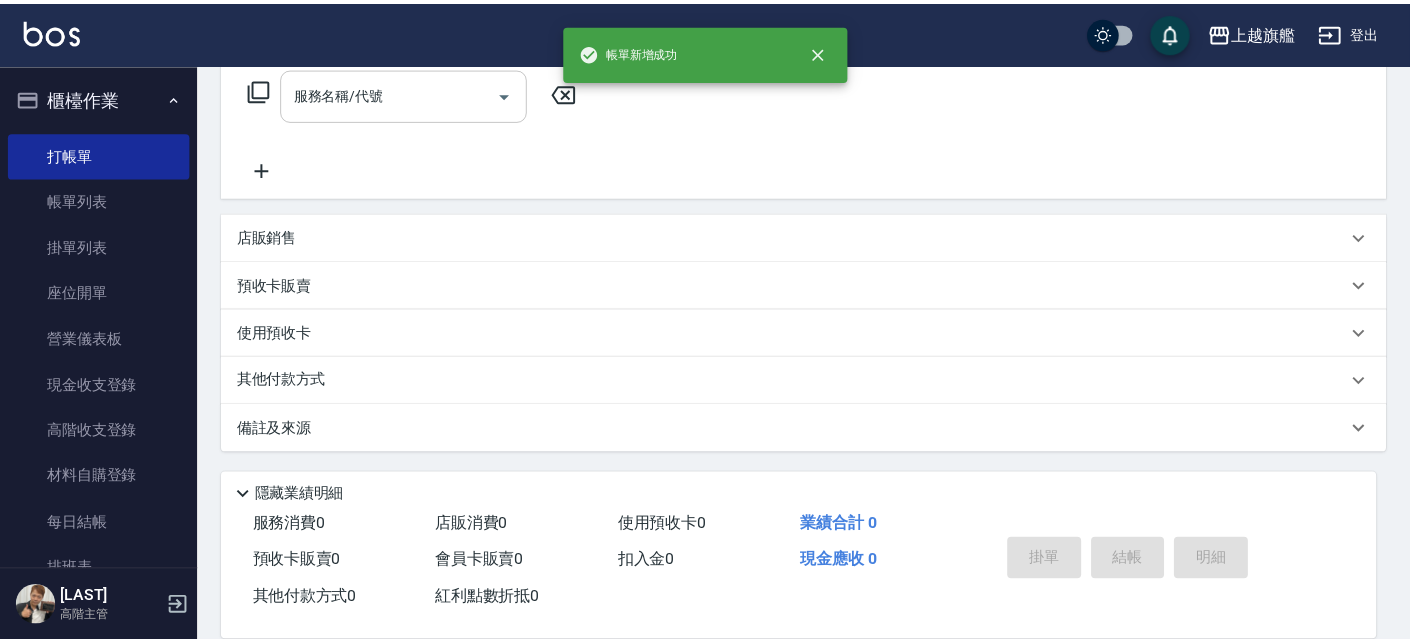 scroll, scrollTop: 0, scrollLeft: 0, axis: both 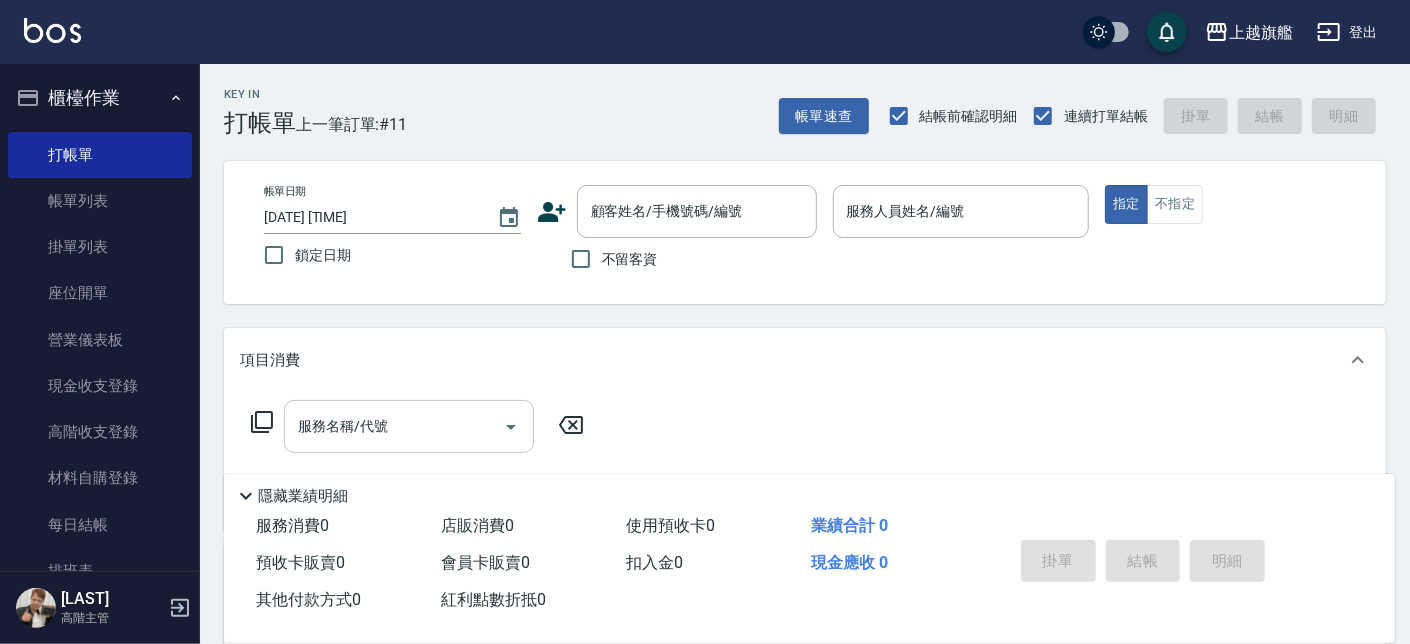 click on "不留客資" at bounding box center [630, 259] 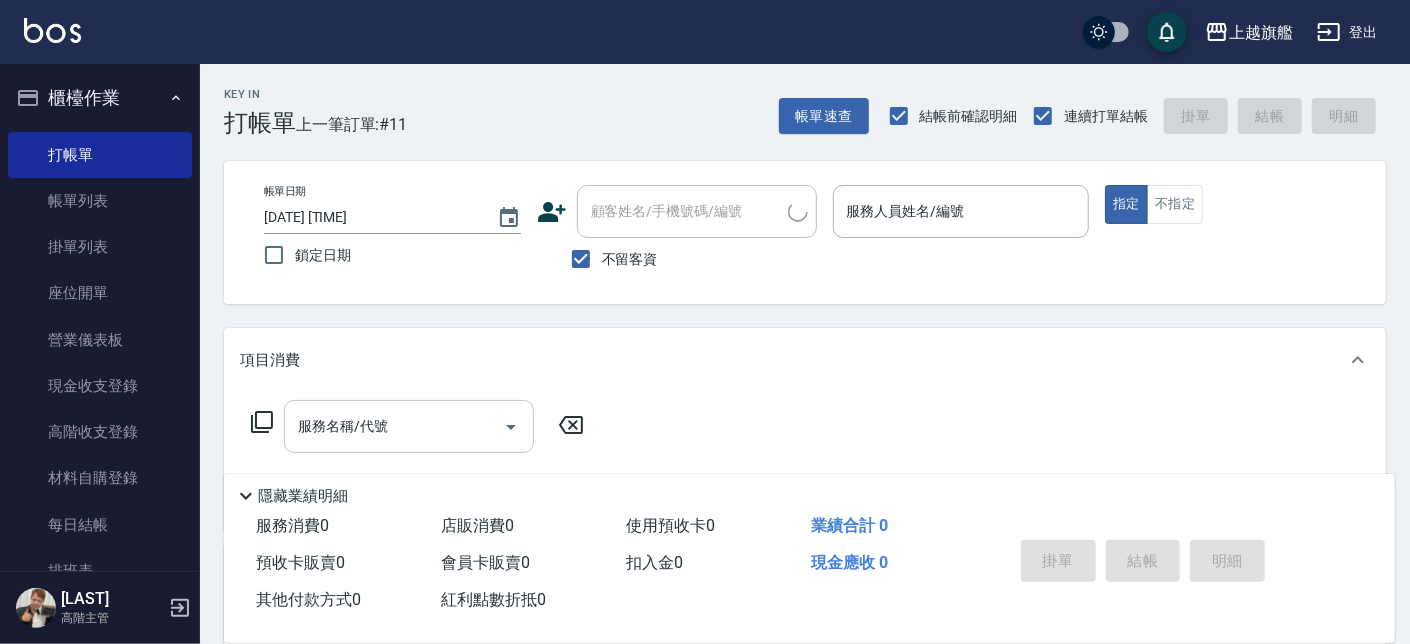 click on "不留客資" at bounding box center [677, 259] 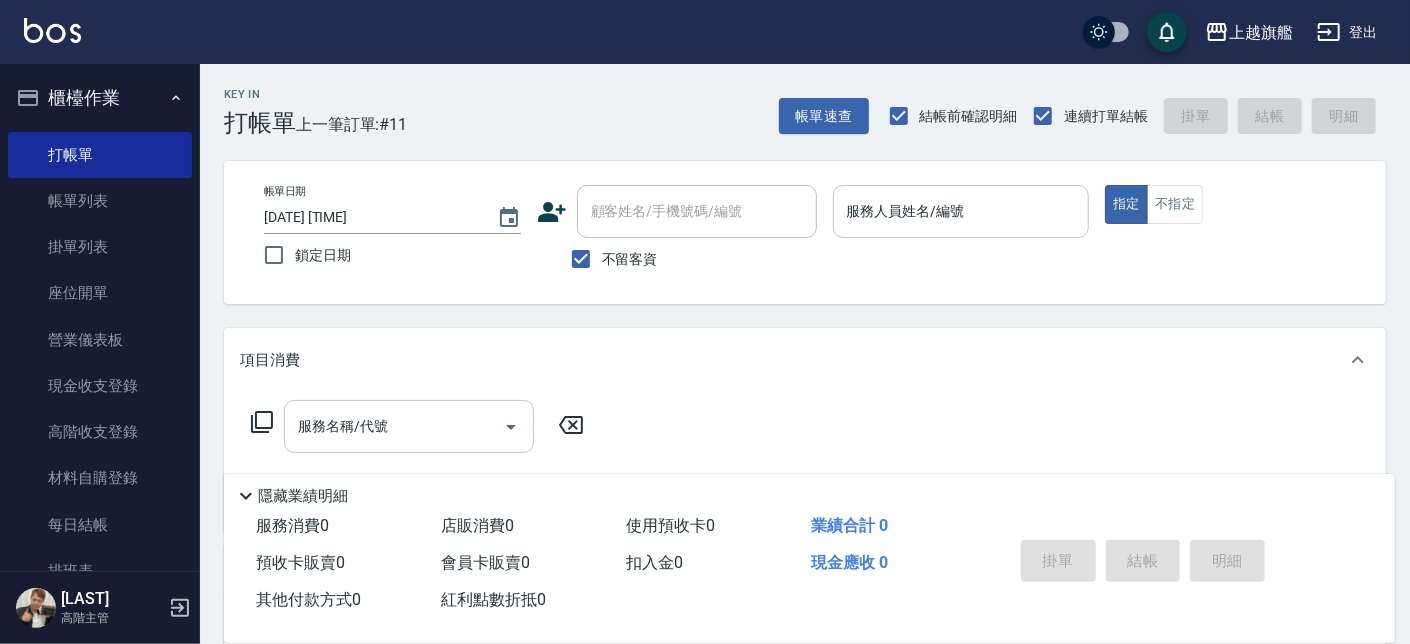 drag, startPoint x: 774, startPoint y: 264, endPoint x: 854, endPoint y: 218, distance: 92.28217 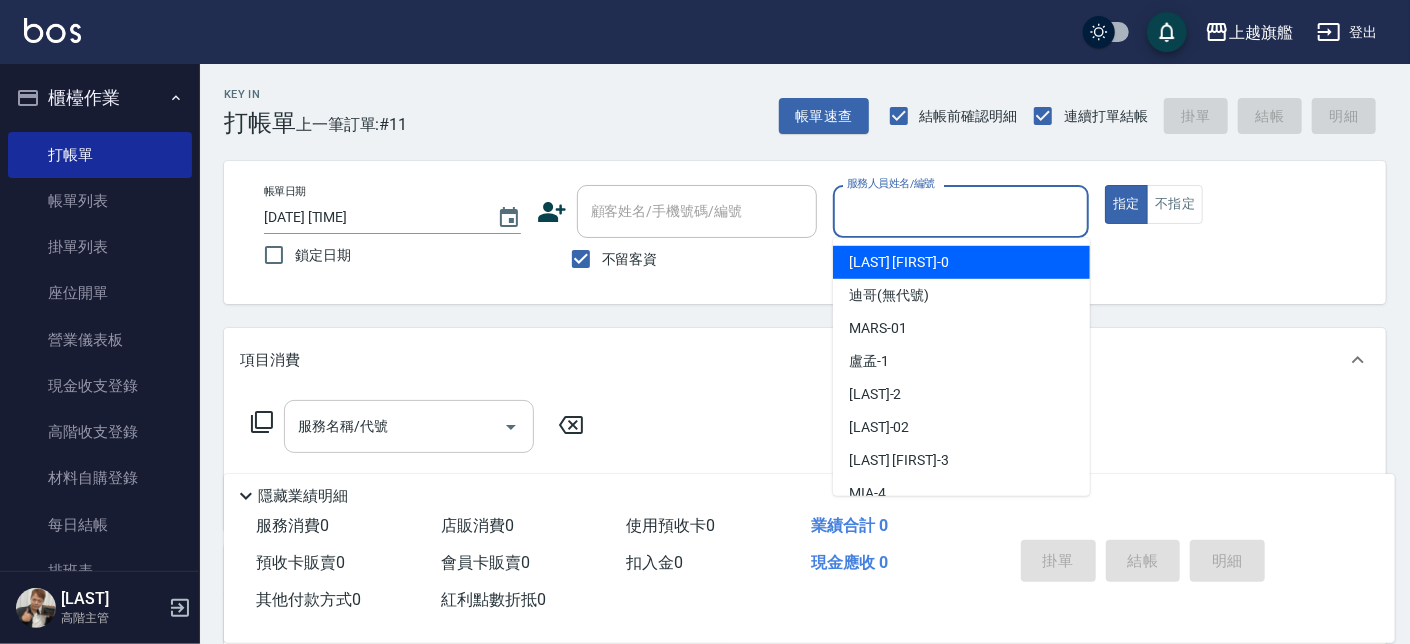 click on "服務人員姓名/編號" at bounding box center [961, 211] 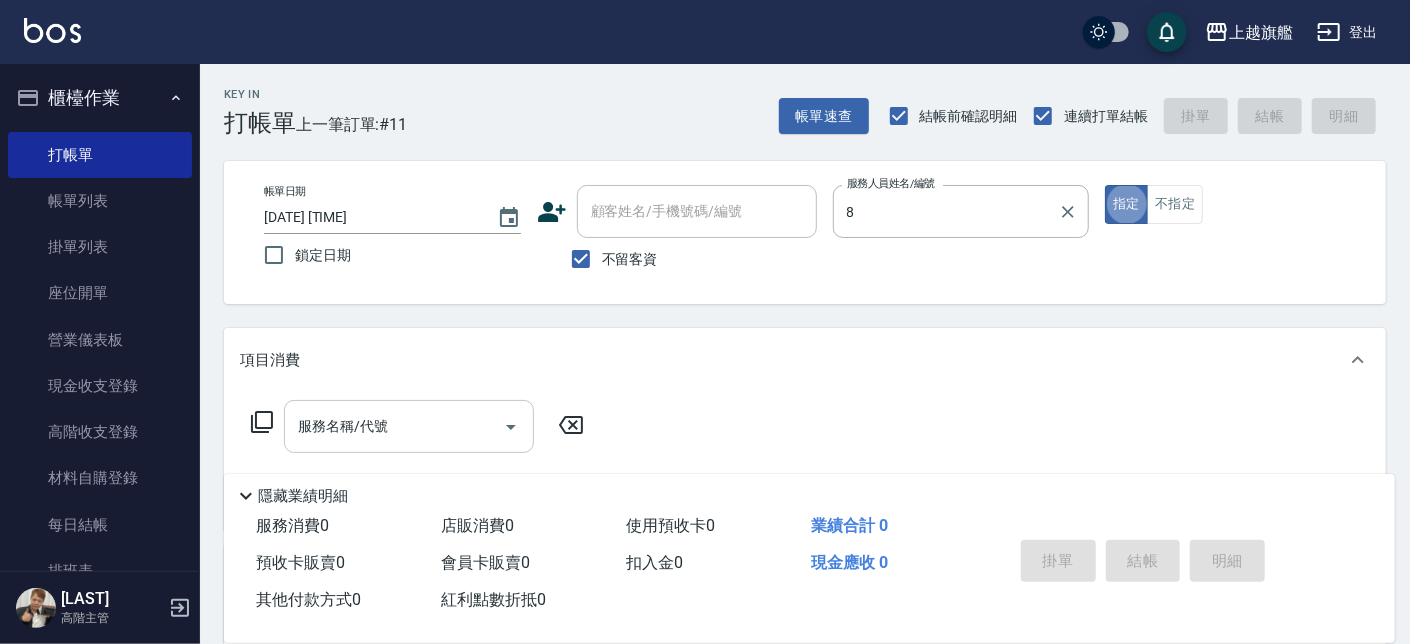 type on "[LAST]-[NUMBER]" 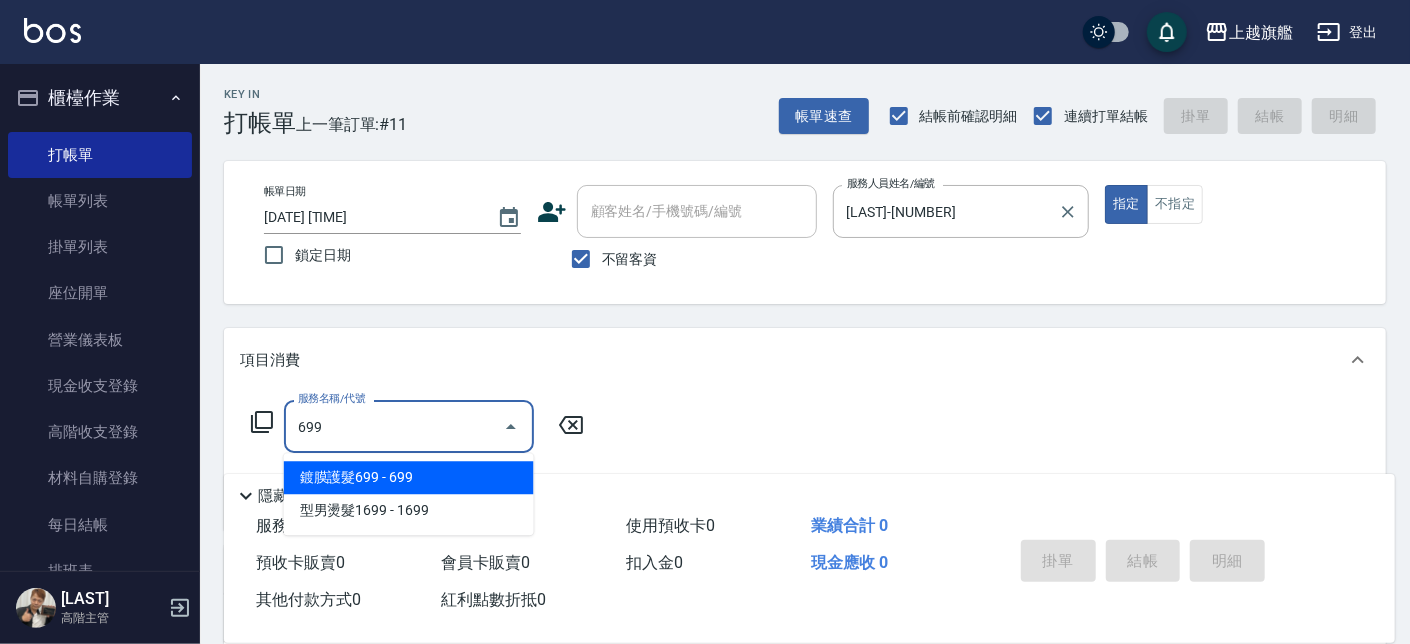 type on "鍍膜護髮699(4699)" 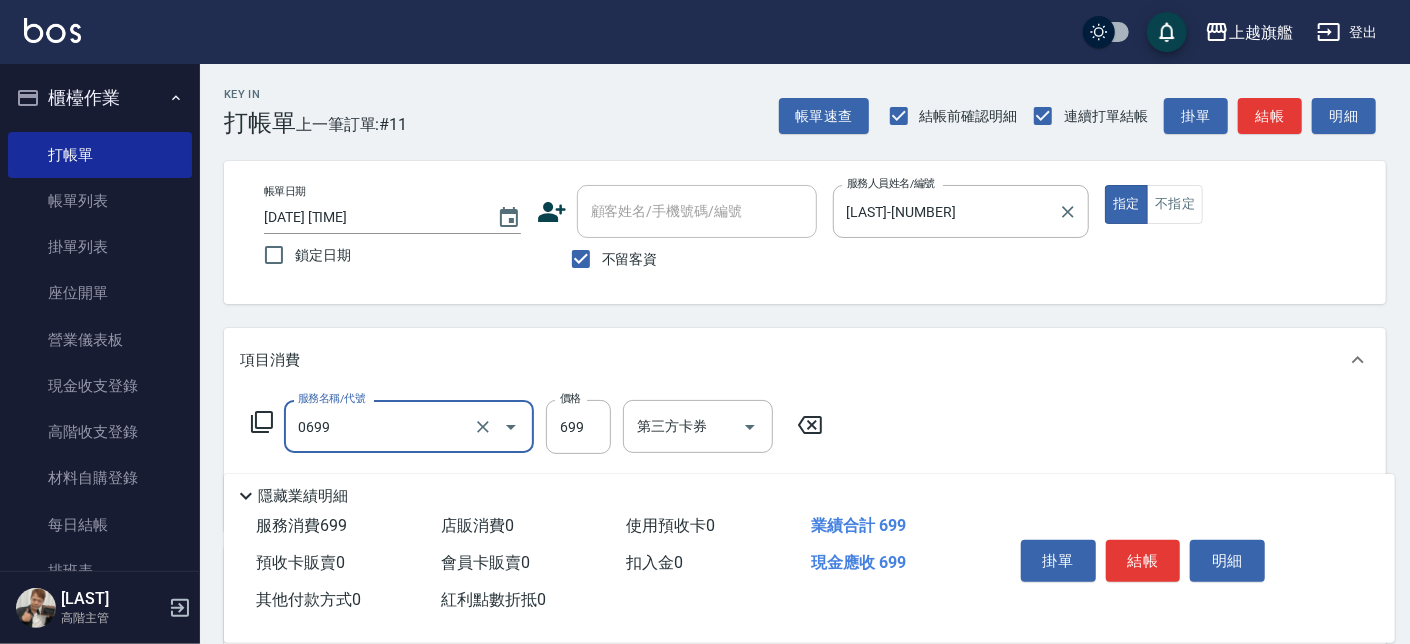 type on "精油SPA(0699)" 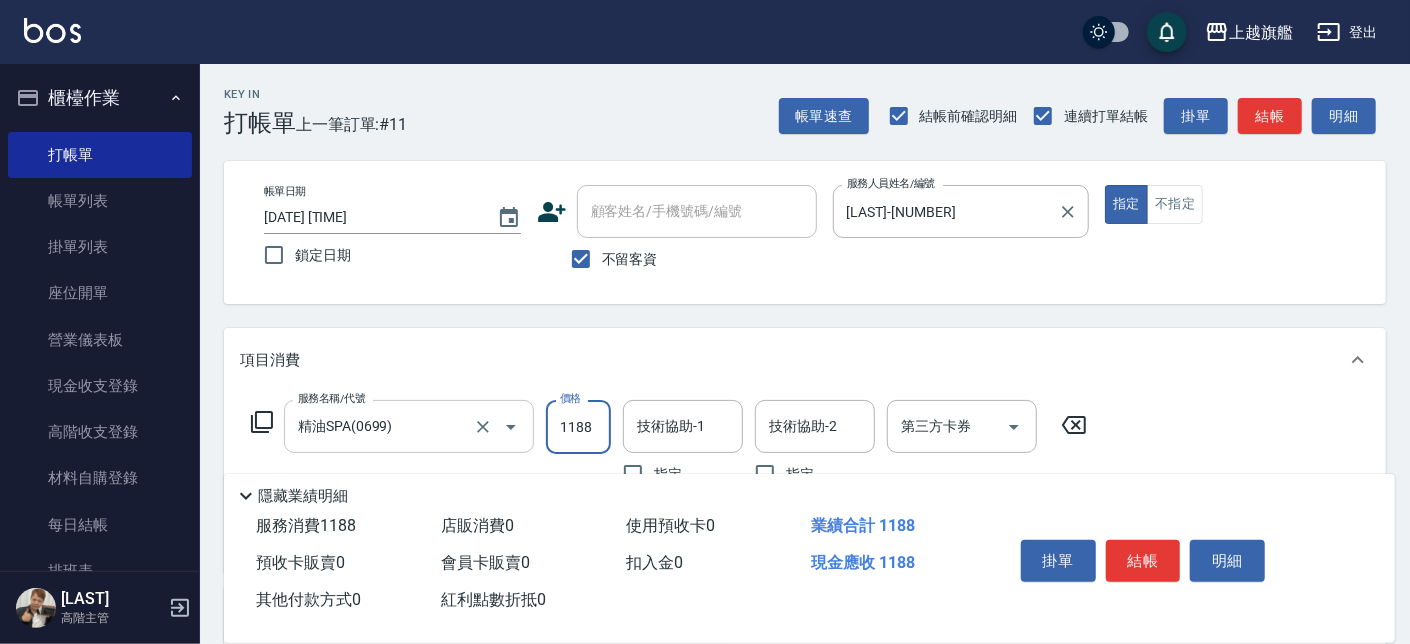 type on "1188" 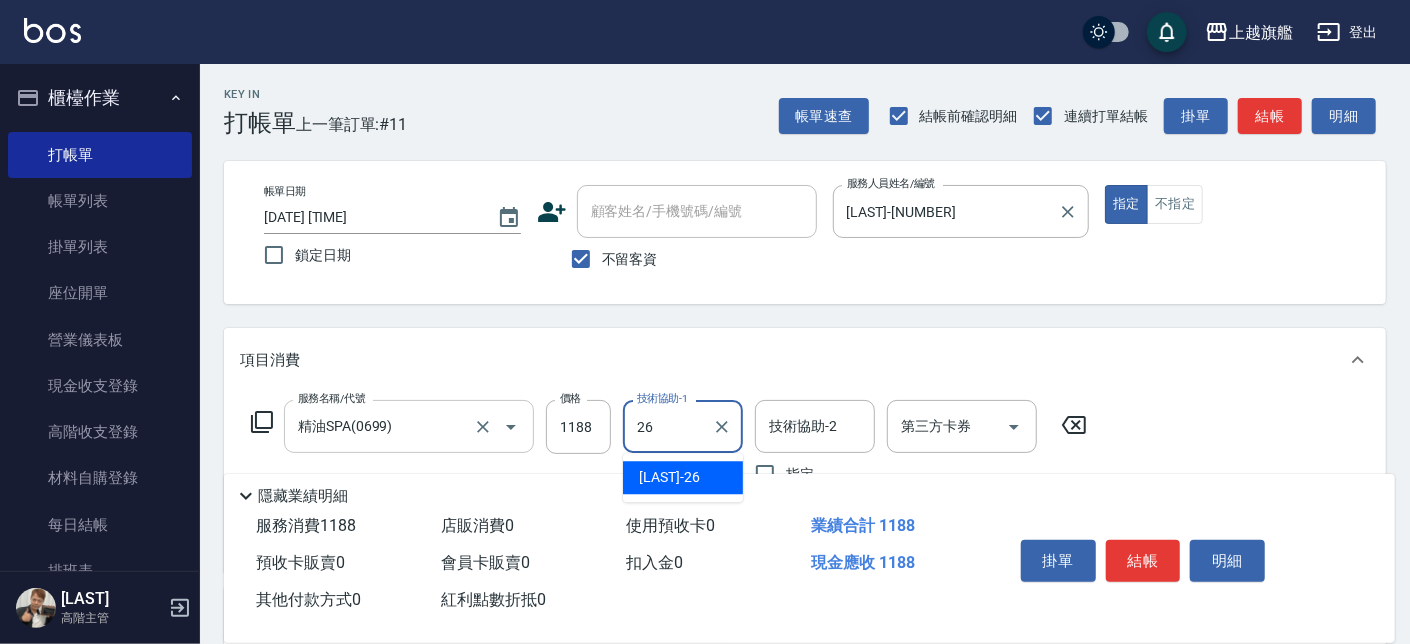 type on "[LAST]-[NUMBER]" 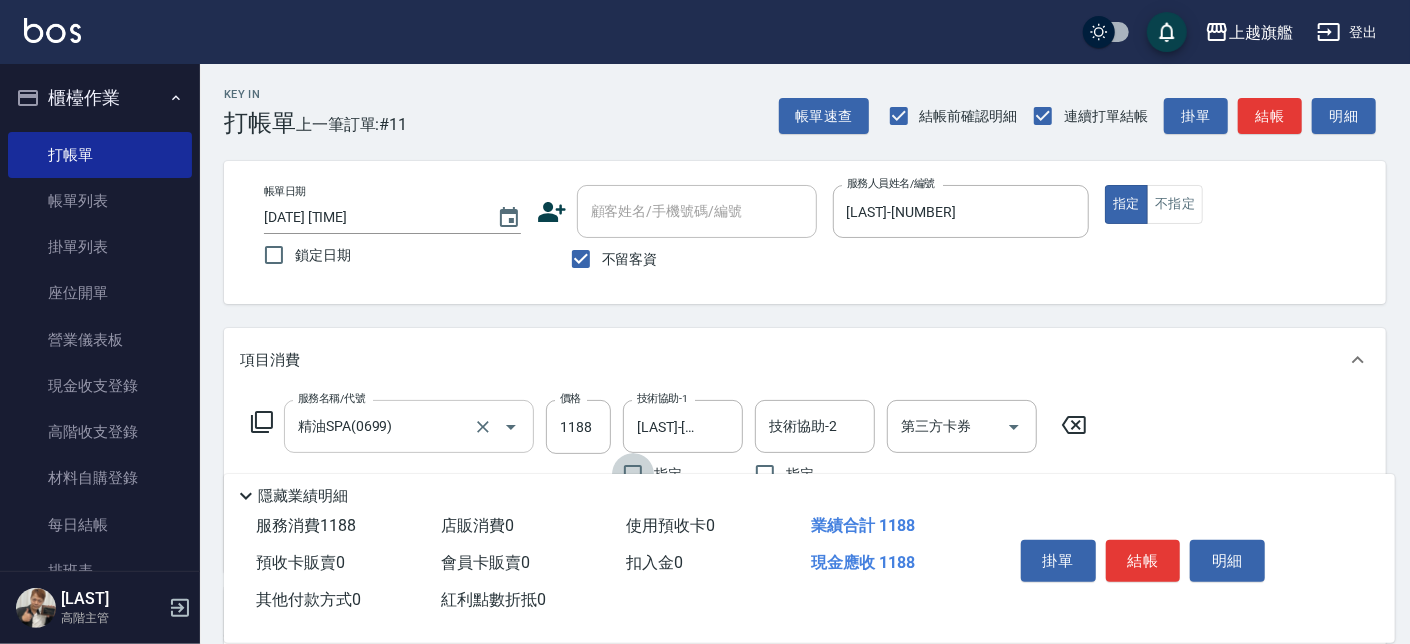 scroll, scrollTop: 326, scrollLeft: 0, axis: vertical 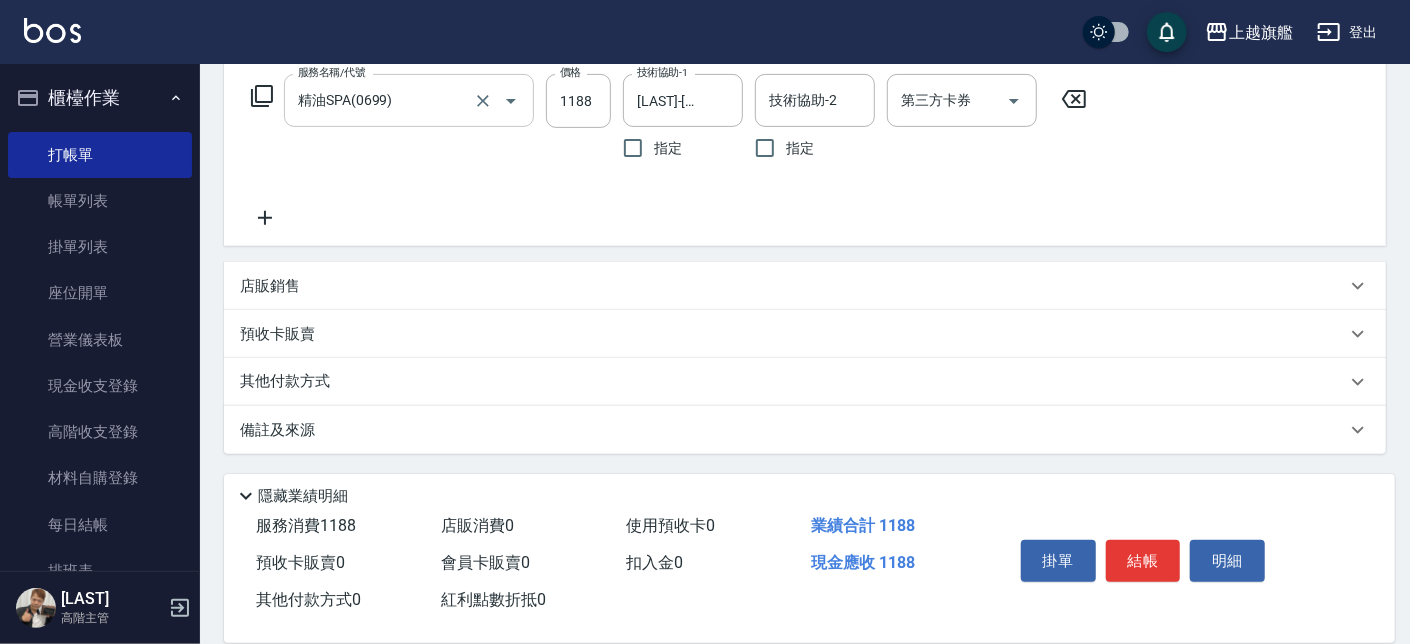 click on "其他付款方式" at bounding box center [793, 382] 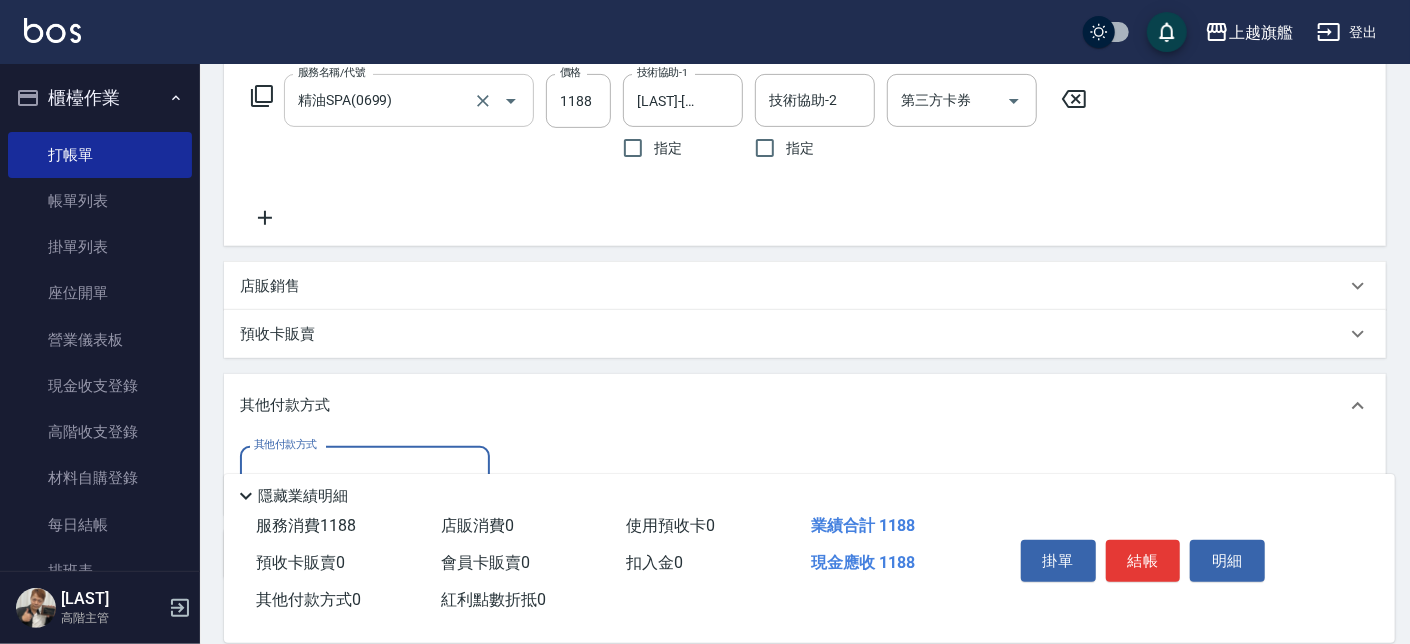 scroll, scrollTop: 0, scrollLeft: 0, axis: both 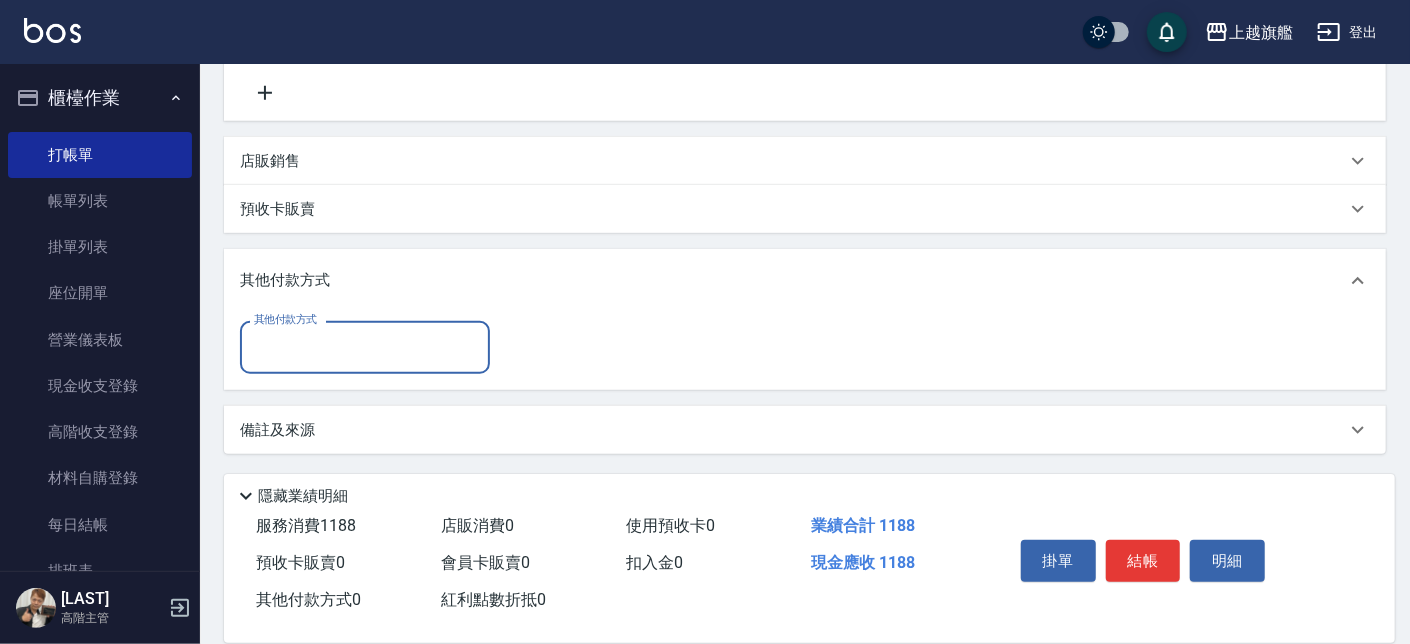click on "其他付款方式" at bounding box center (365, 347) 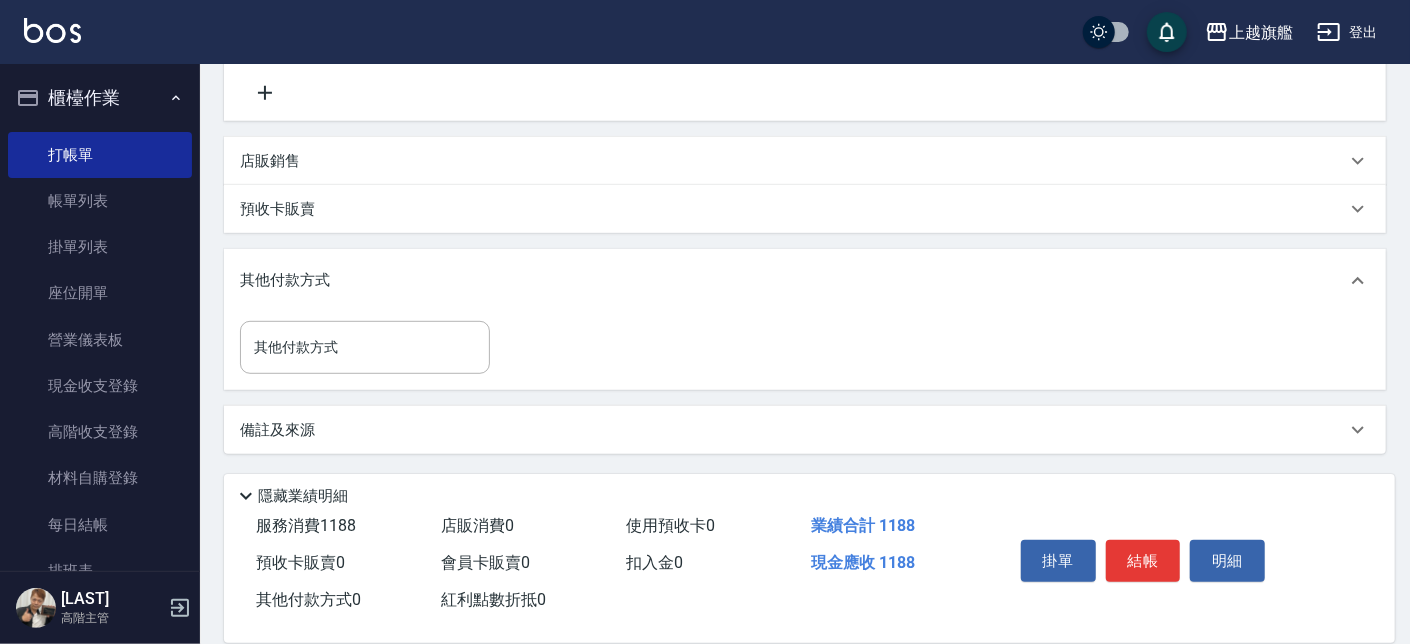 click on "其他付款方式" at bounding box center [805, 281] 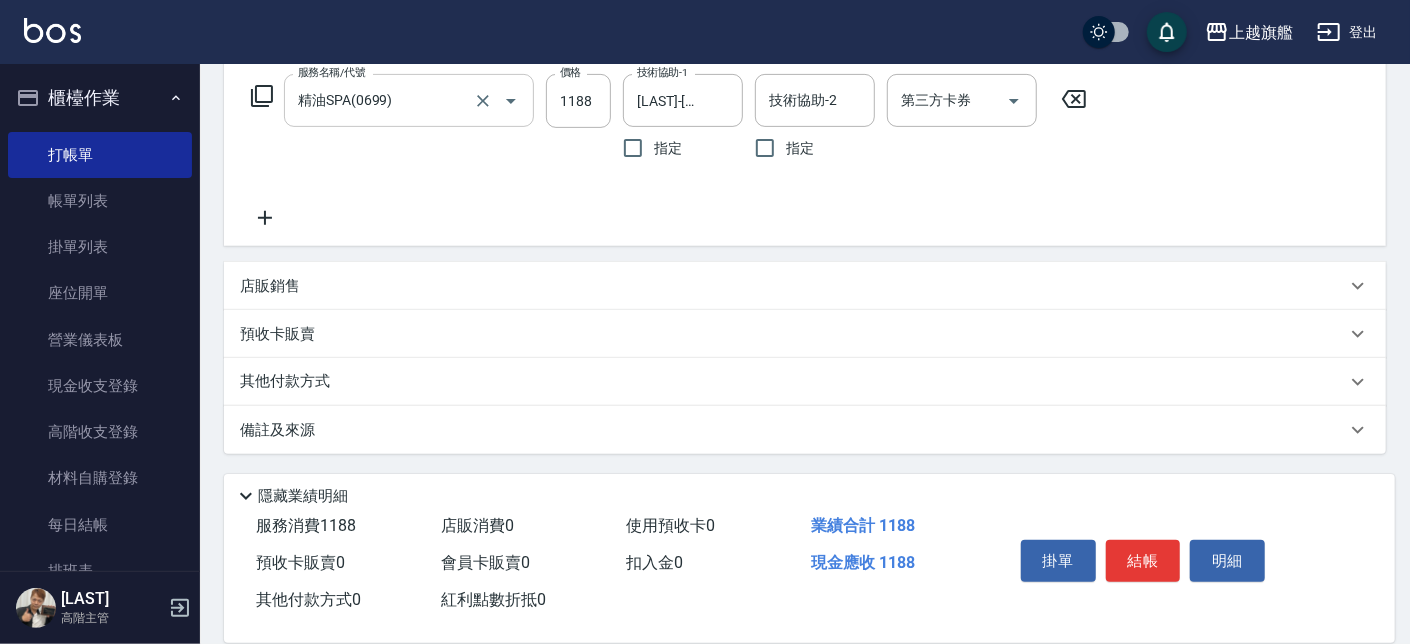 scroll, scrollTop: 326, scrollLeft: 0, axis: vertical 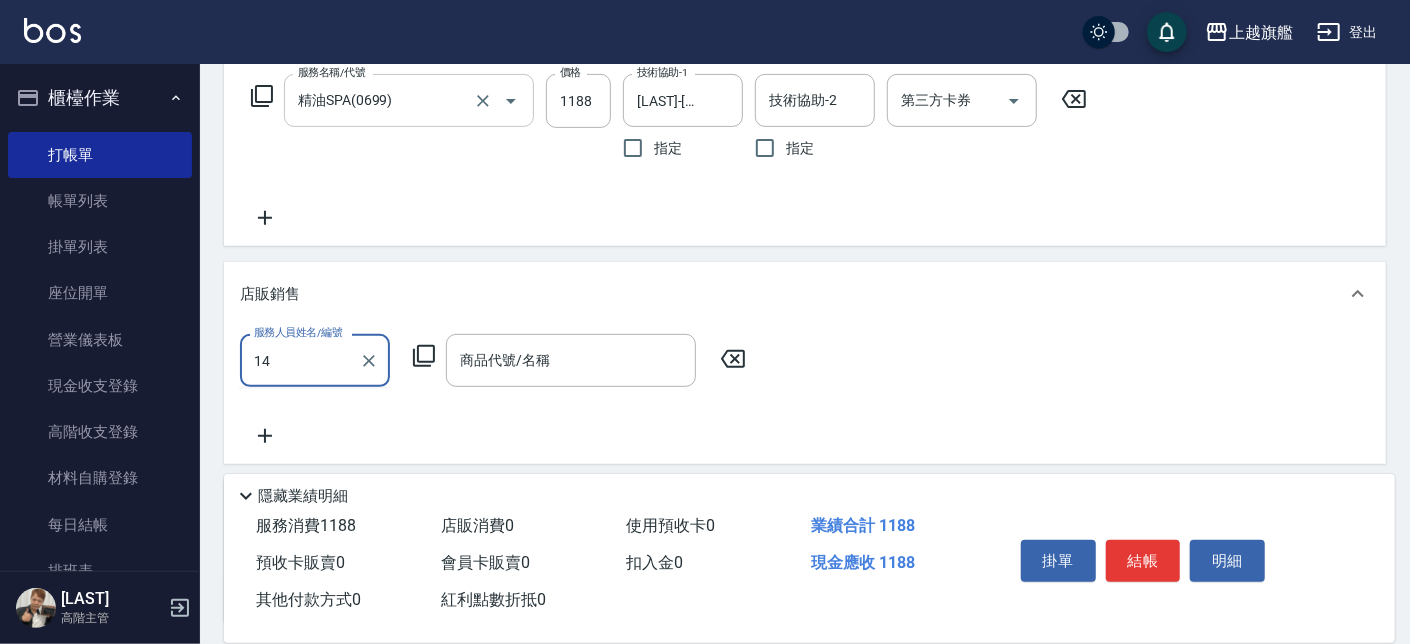 type on "1" 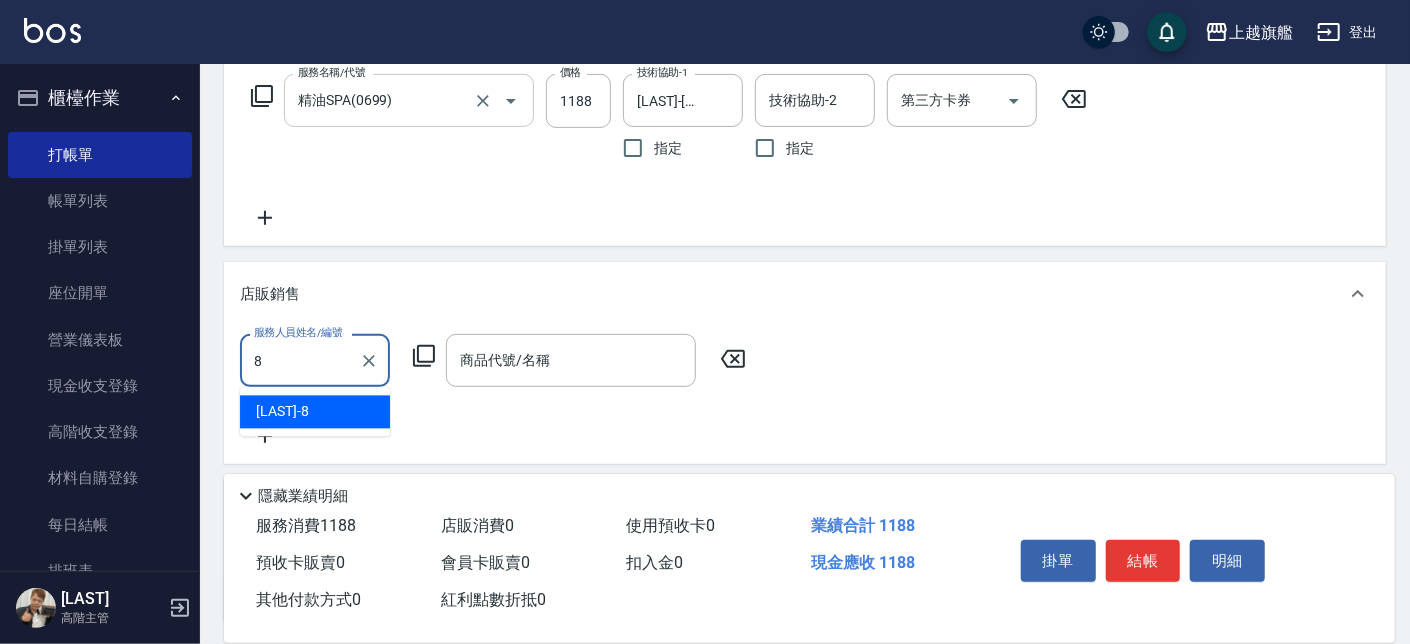 type on "[LAST]-[NUMBER]" 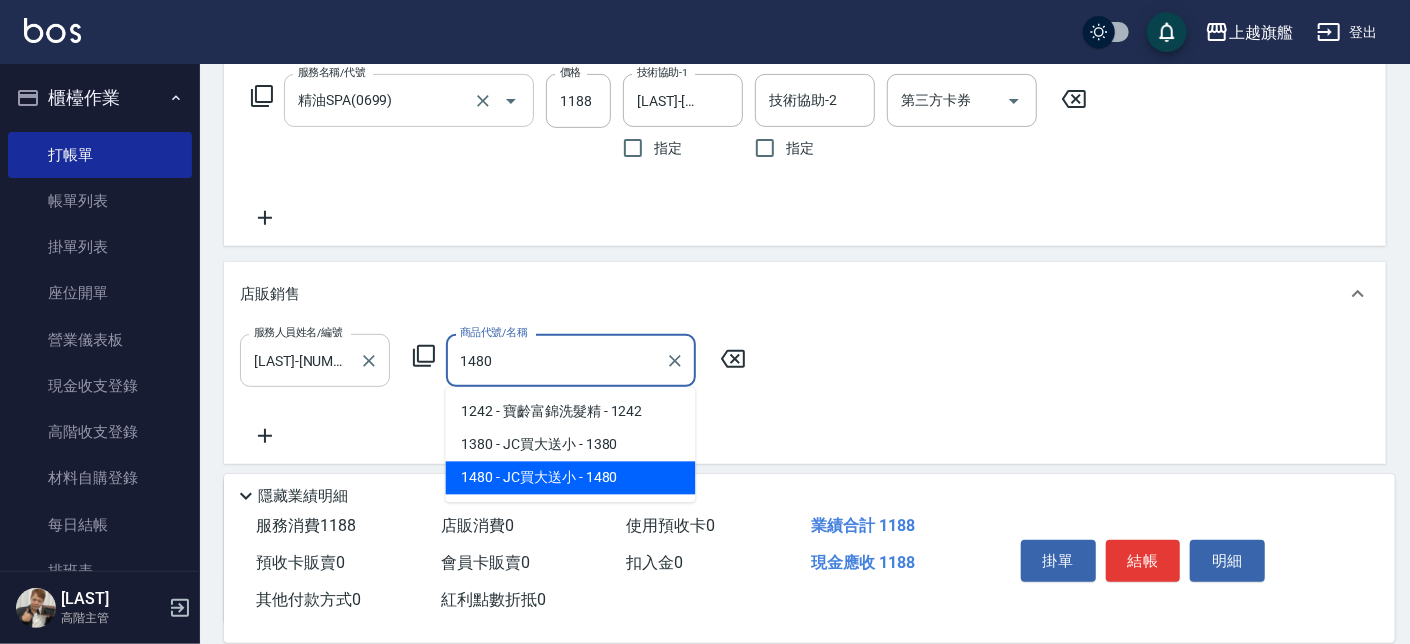 type on "JC買大送小" 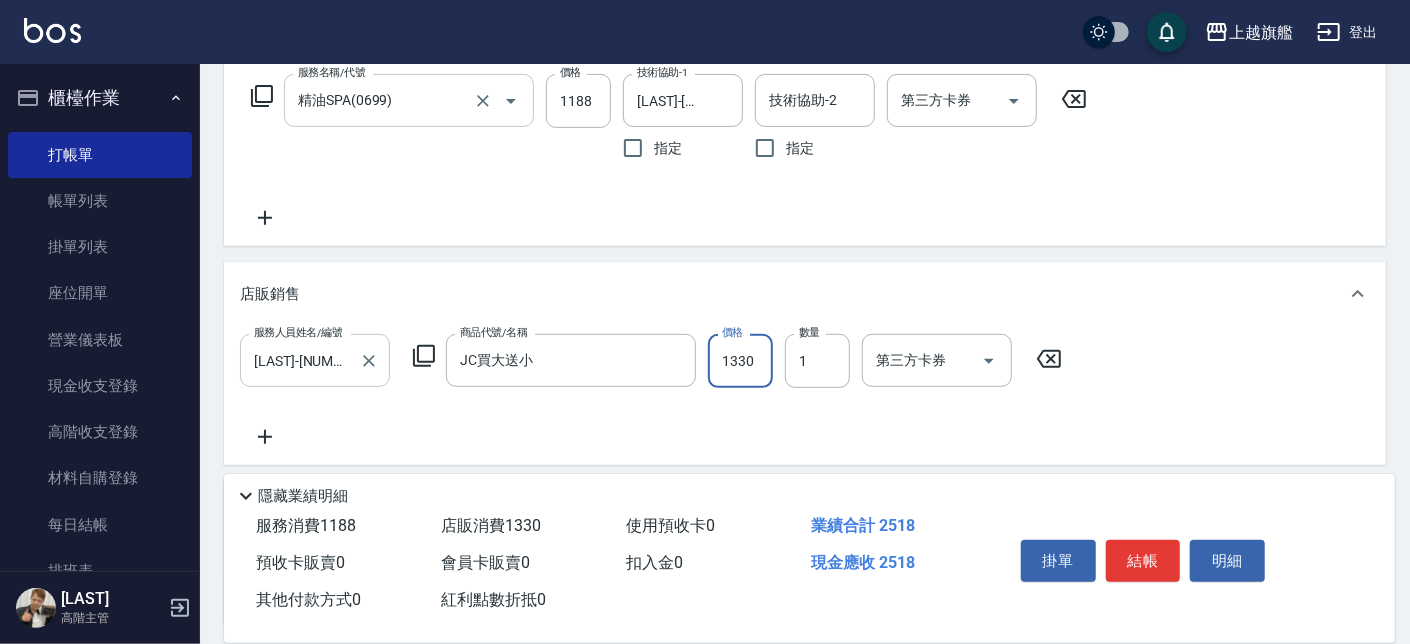 type on "1330" 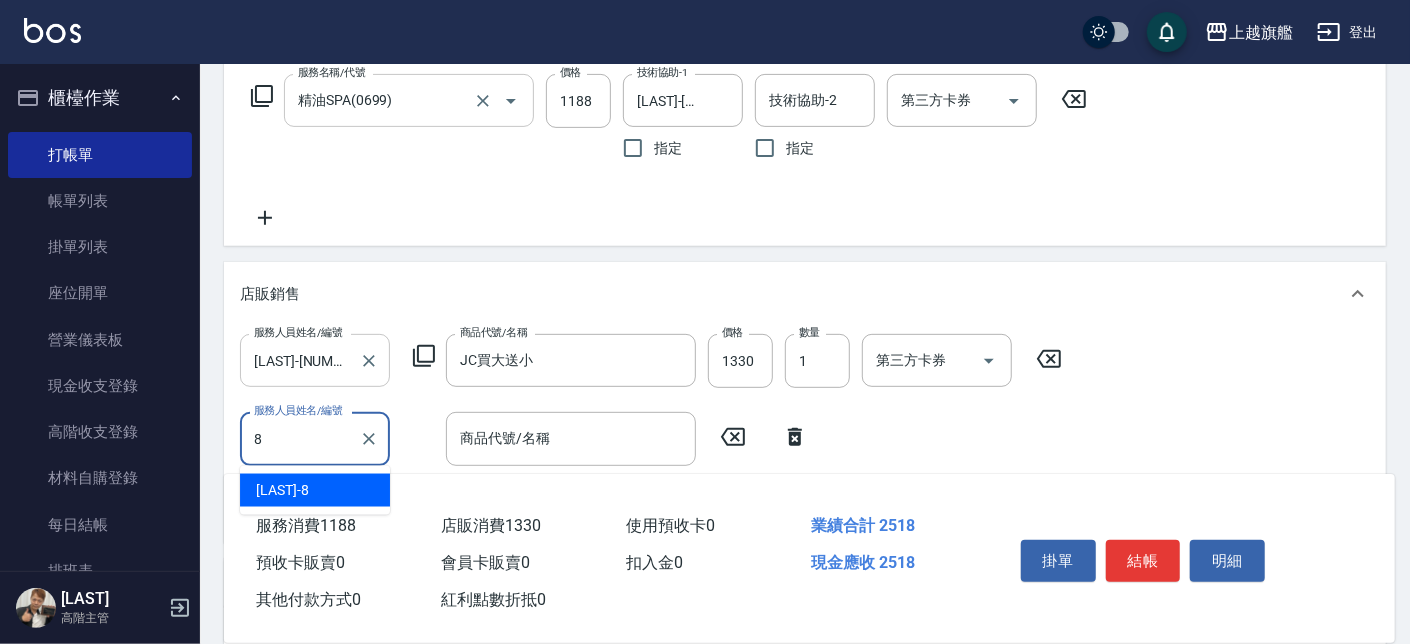 type on "[LAST]-[NUMBER]" 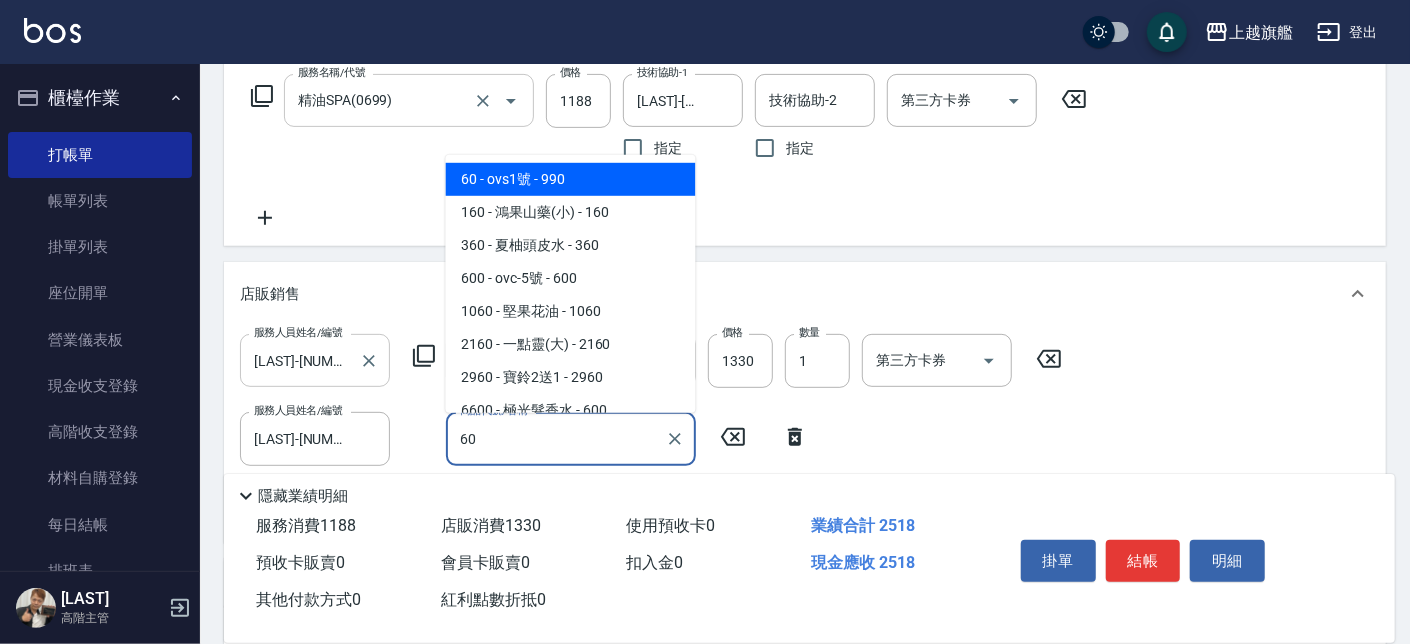 type on "6" 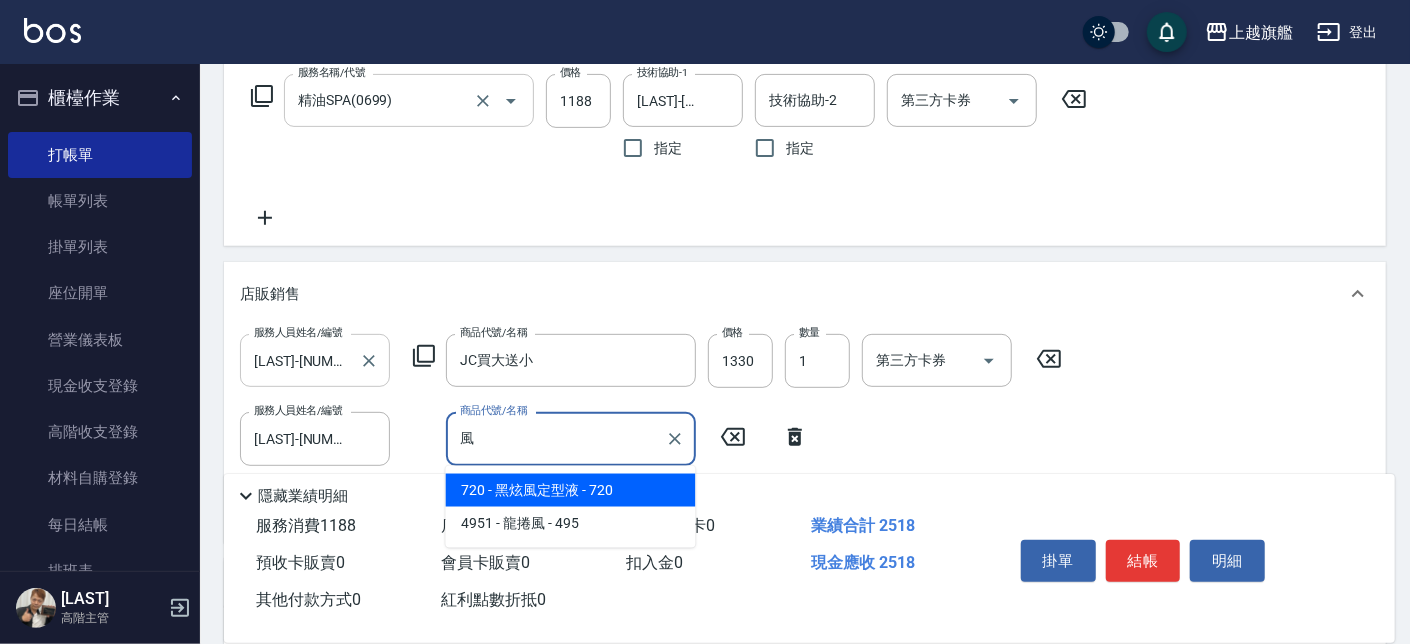type on "蜂" 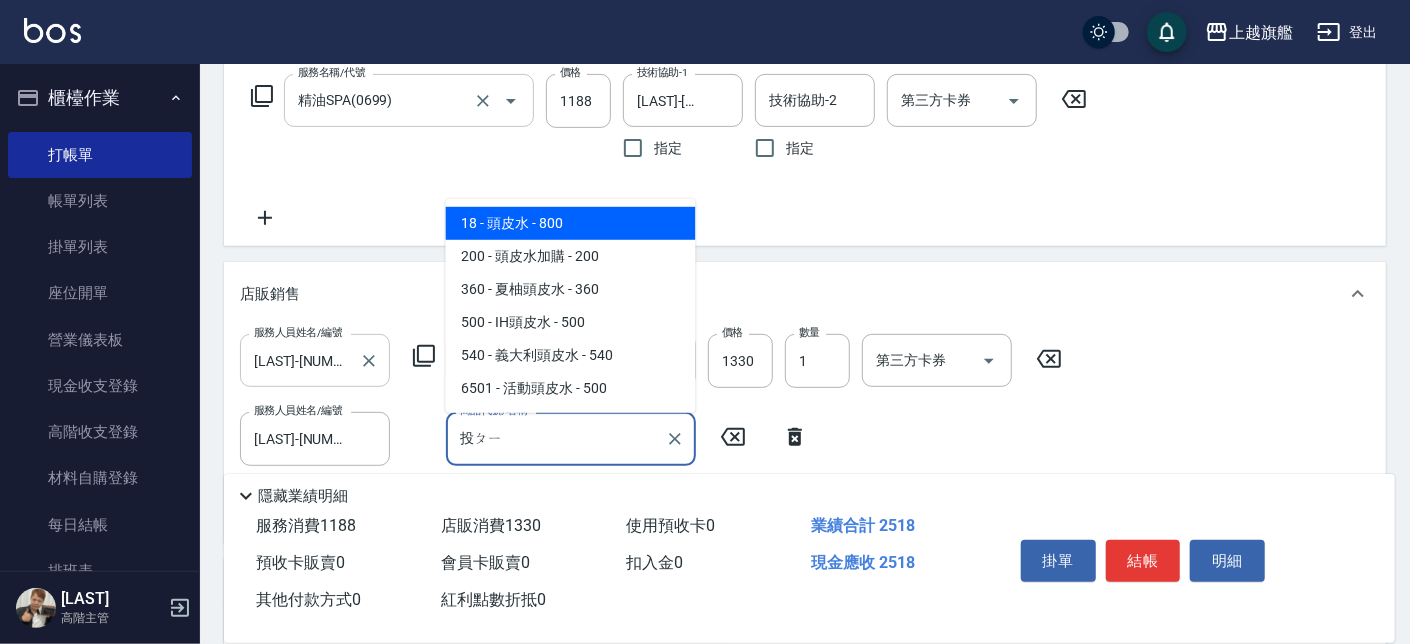 type on "頭皮" 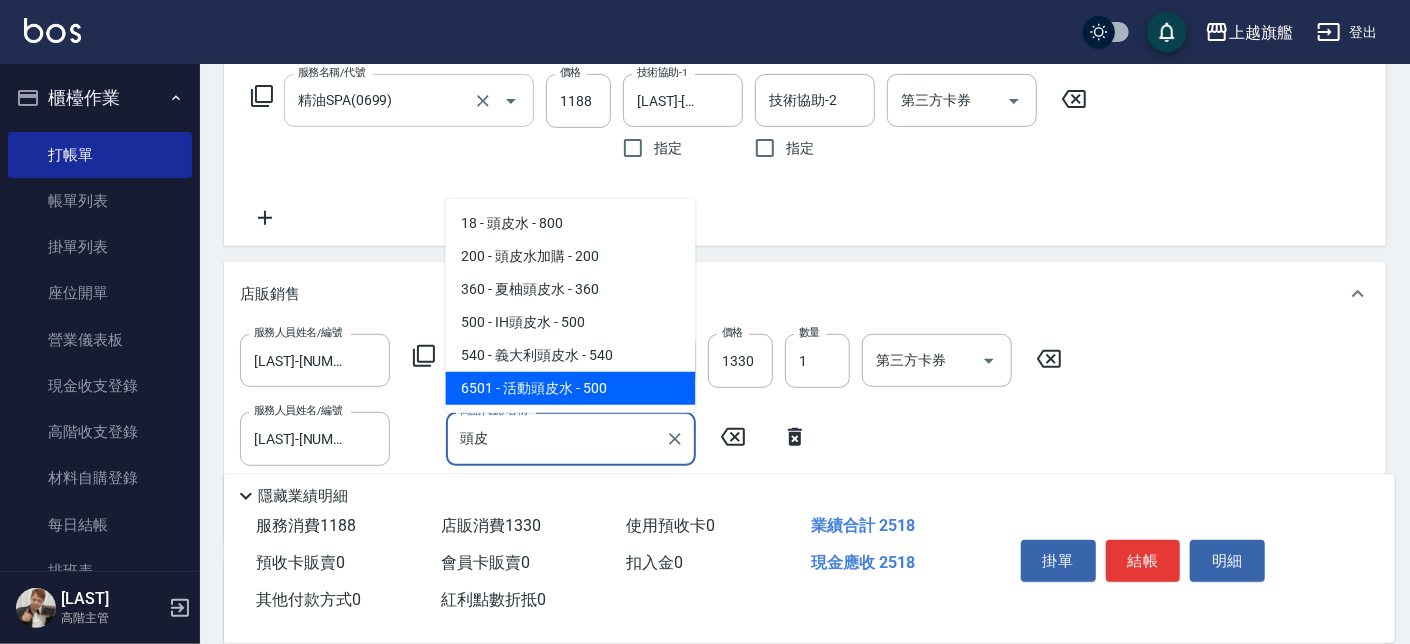 drag, startPoint x: 506, startPoint y: 441, endPoint x: 264, endPoint y: 438, distance: 242.0186 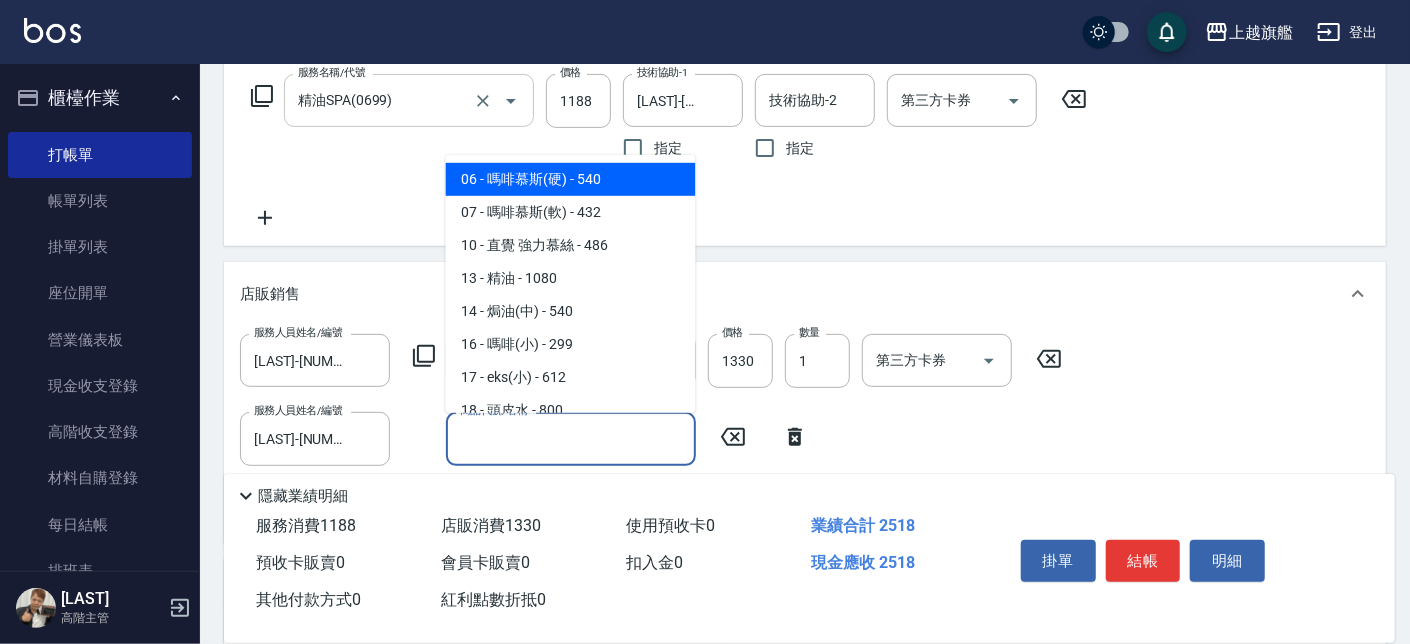 click on "商品代號/名稱" at bounding box center [571, 438] 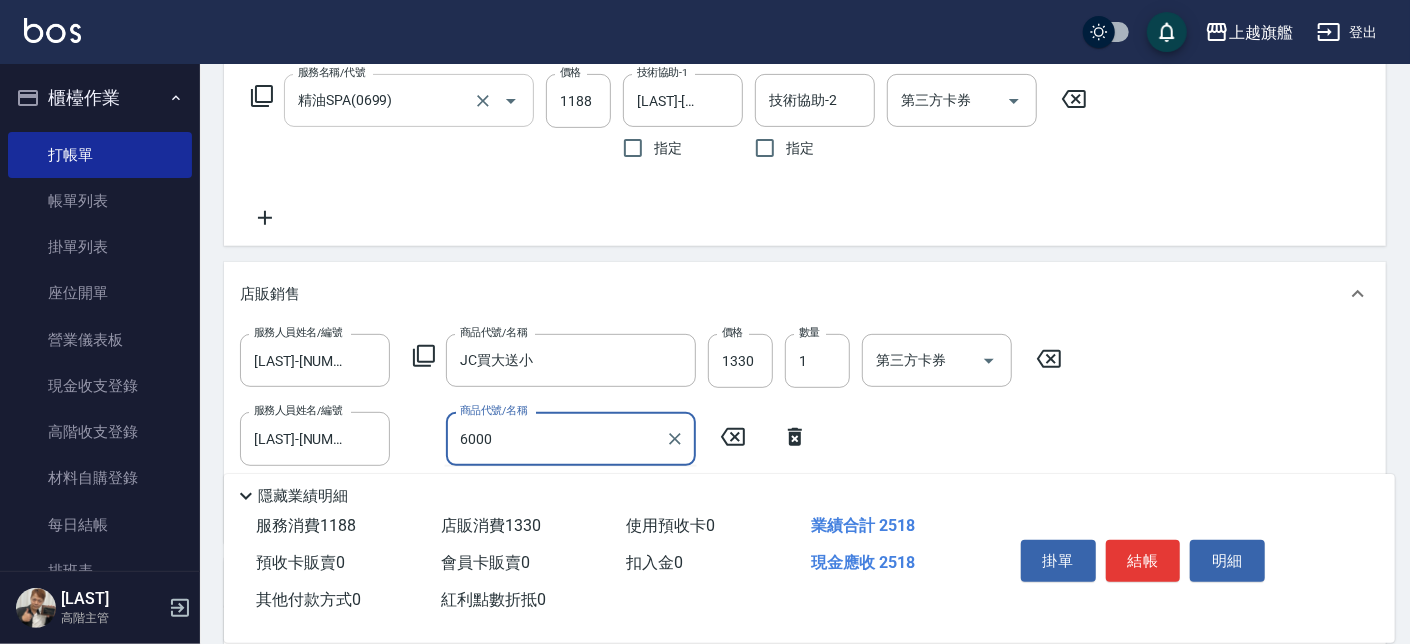 type on "6000" 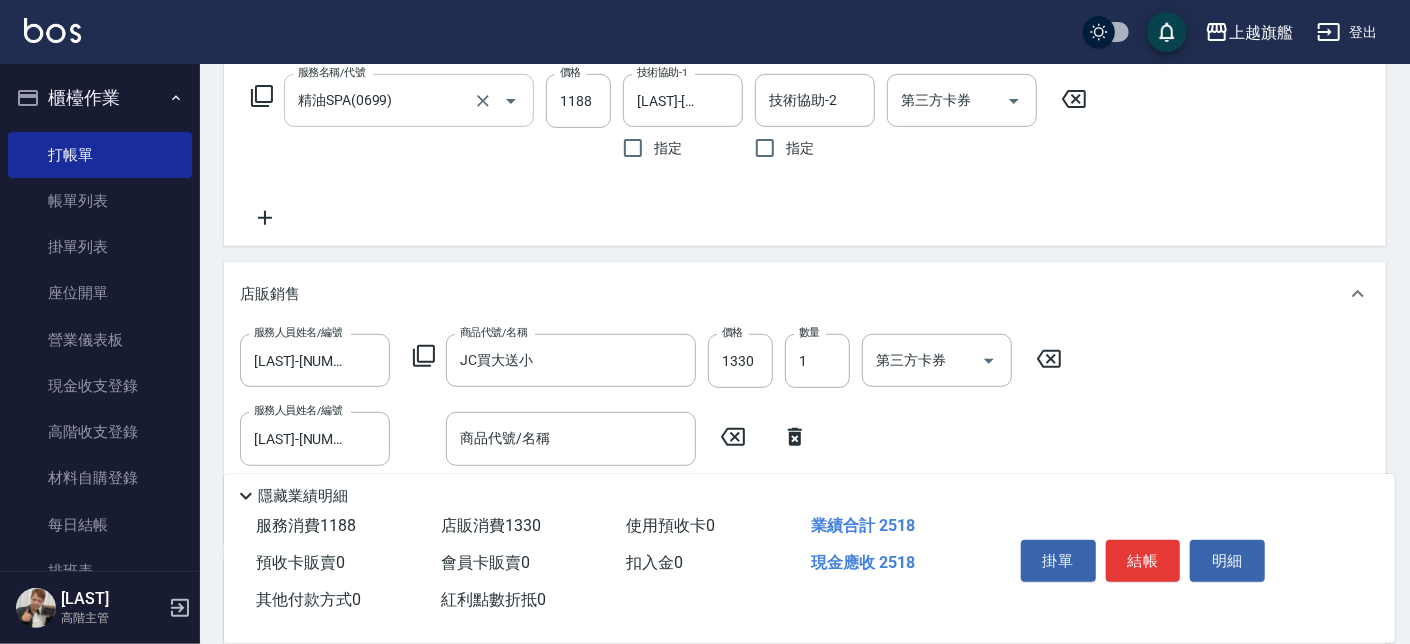 click on "服務人員姓名/編號 [LAST]-[NUMBER] 服務人員姓名/編號 商品代號/名稱 JC買大送小 商品代號/名稱 價格 1330 價格 數量 1 數量 第三方卡券 第三方卡券 服務人員姓名/編號 [LAST]-[NUMBER] 服務人員姓名/編號 商品代號/名稱 商品代號/名稱" at bounding box center (805, 430) 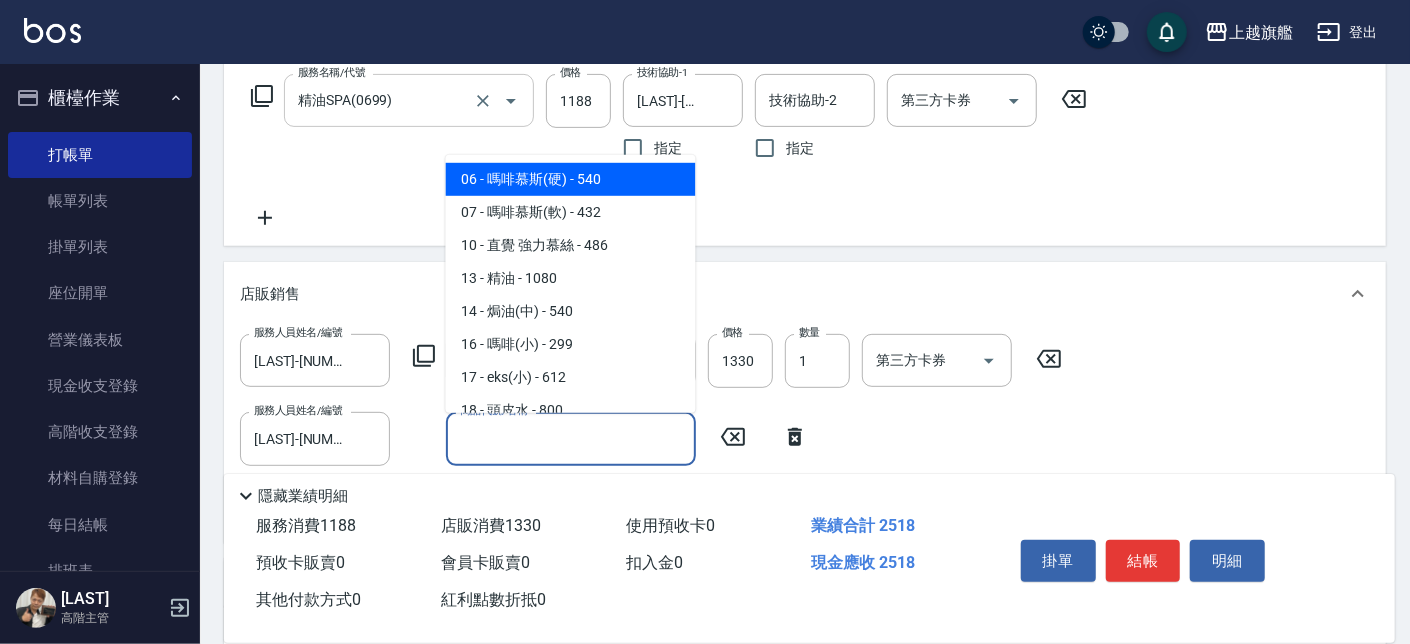 click on "商品代號/名稱" at bounding box center (571, 438) 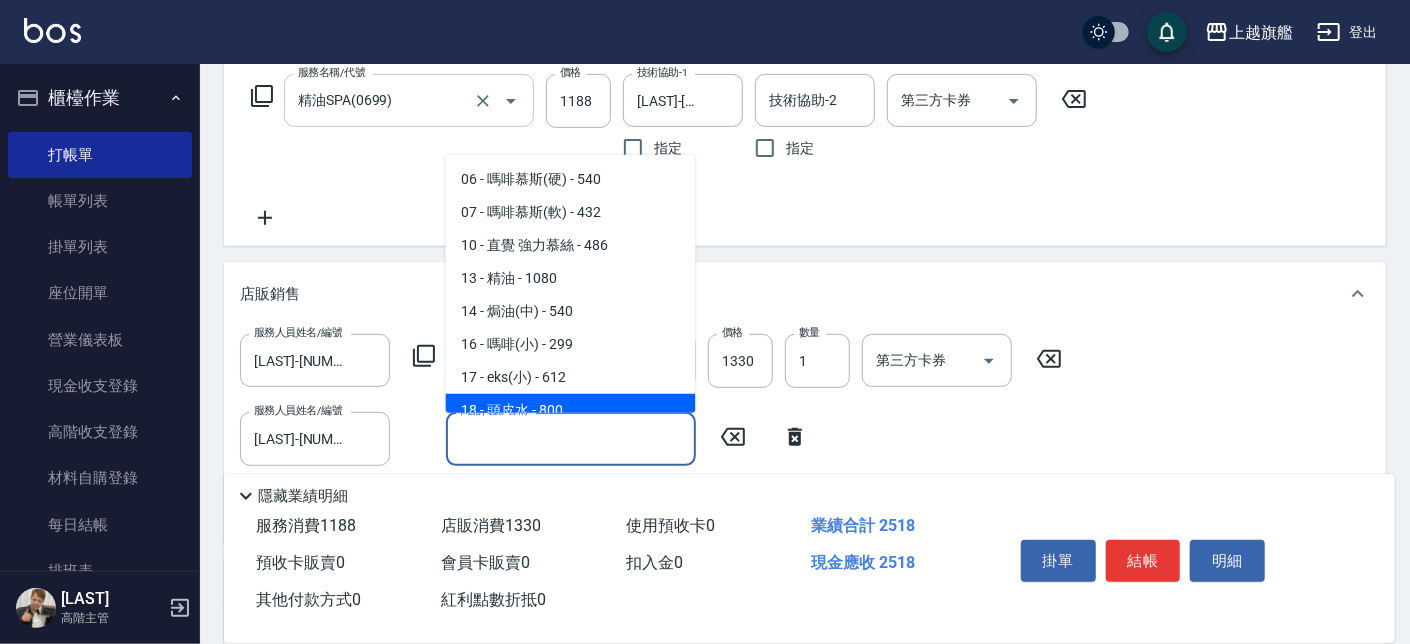 drag, startPoint x: 954, startPoint y: 423, endPoint x: 794, endPoint y: 406, distance: 160.90059 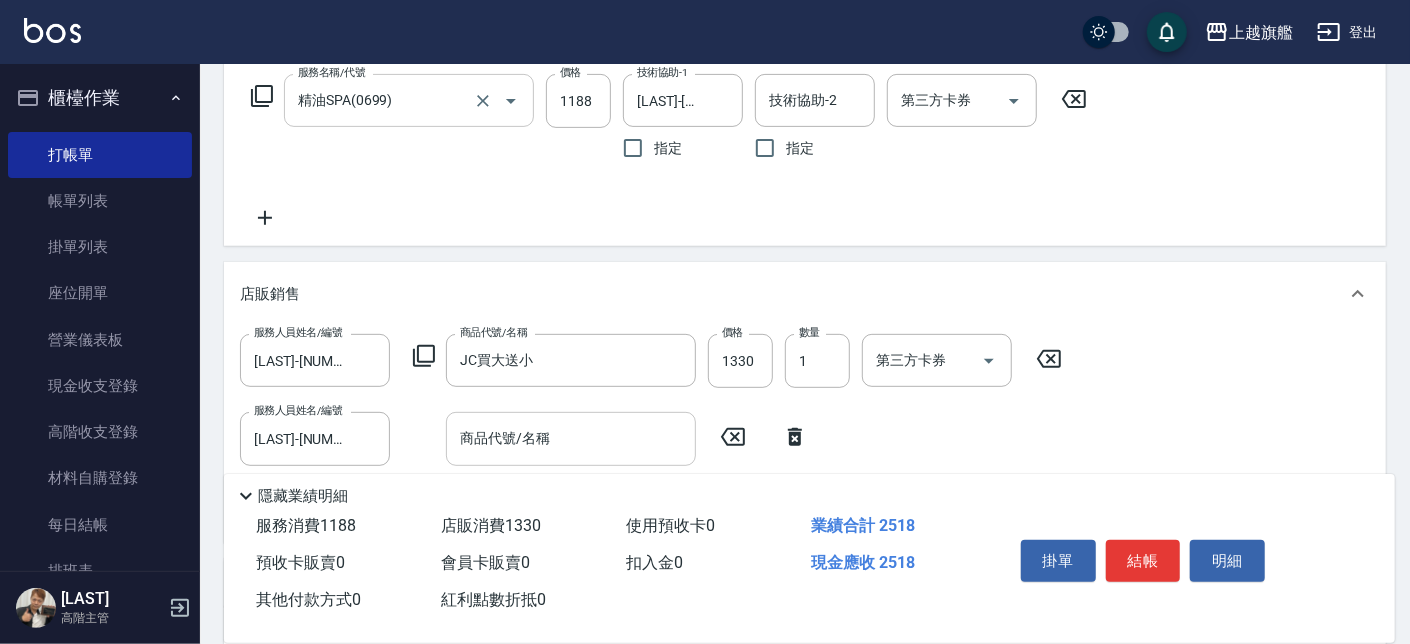 drag, startPoint x: 375, startPoint y: 437, endPoint x: 491, endPoint y: 457, distance: 117.71151 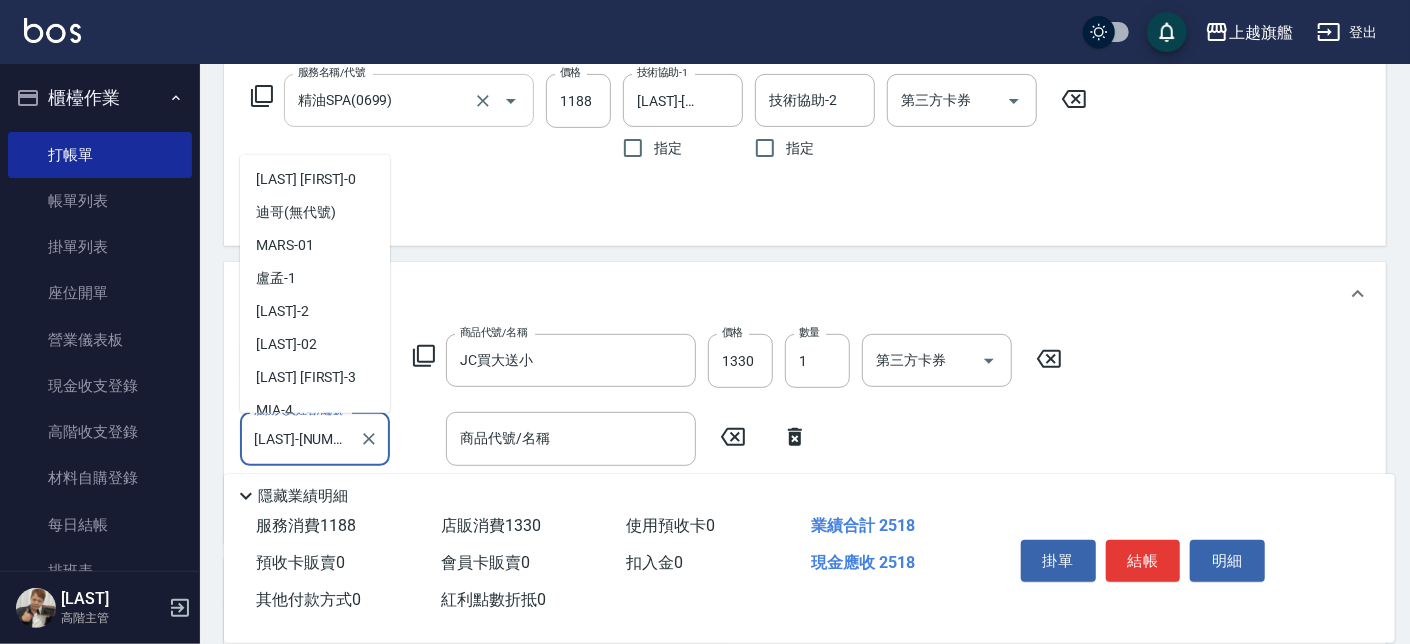 scroll, scrollTop: 146, scrollLeft: 0, axis: vertical 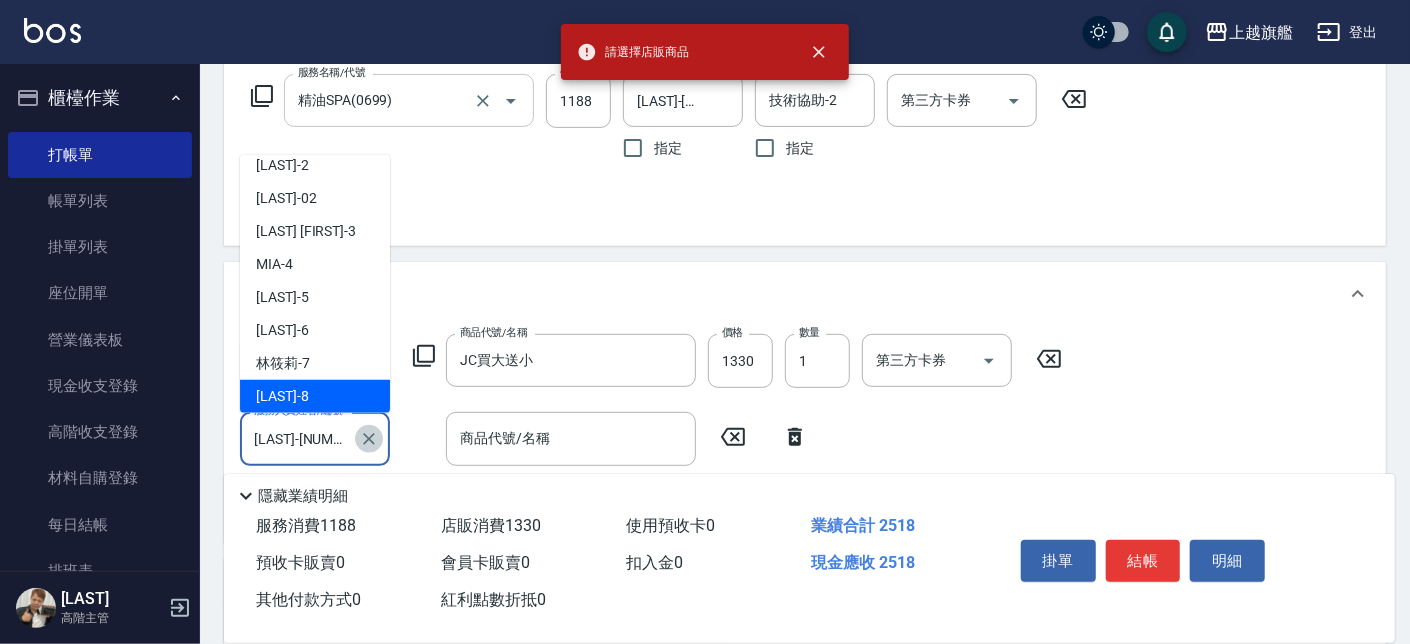click 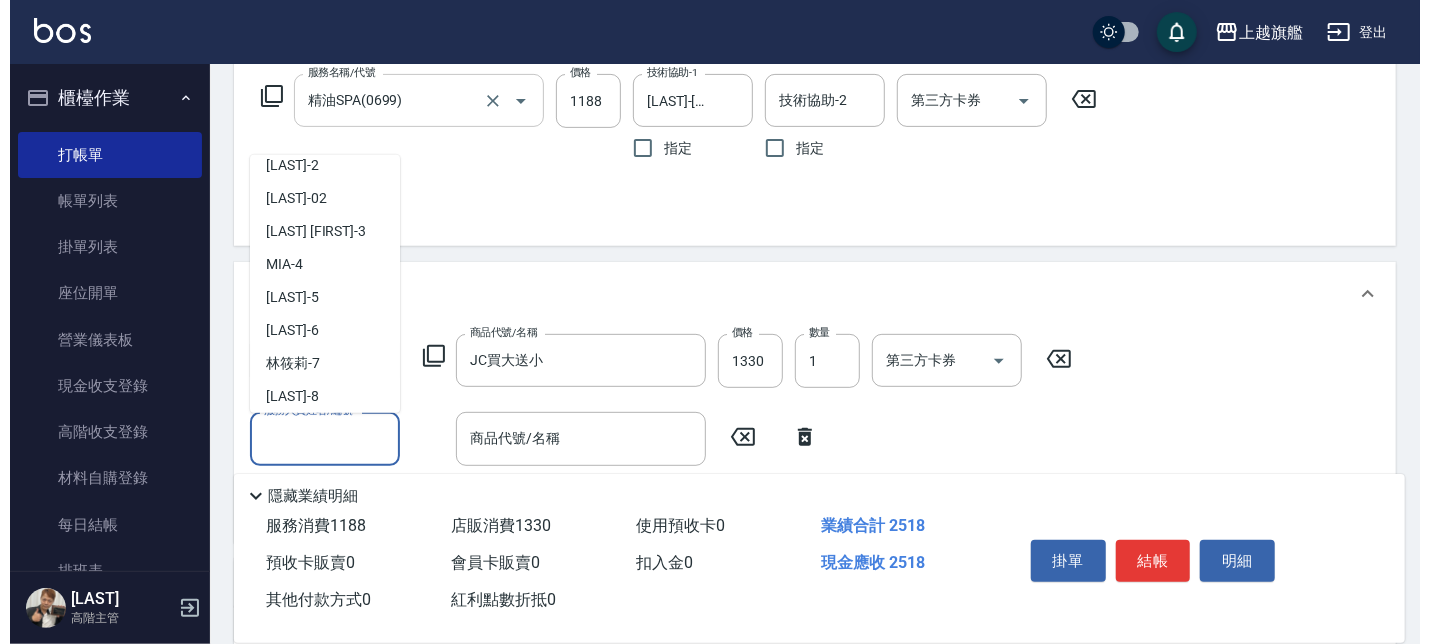 scroll, scrollTop: 7, scrollLeft: 0, axis: vertical 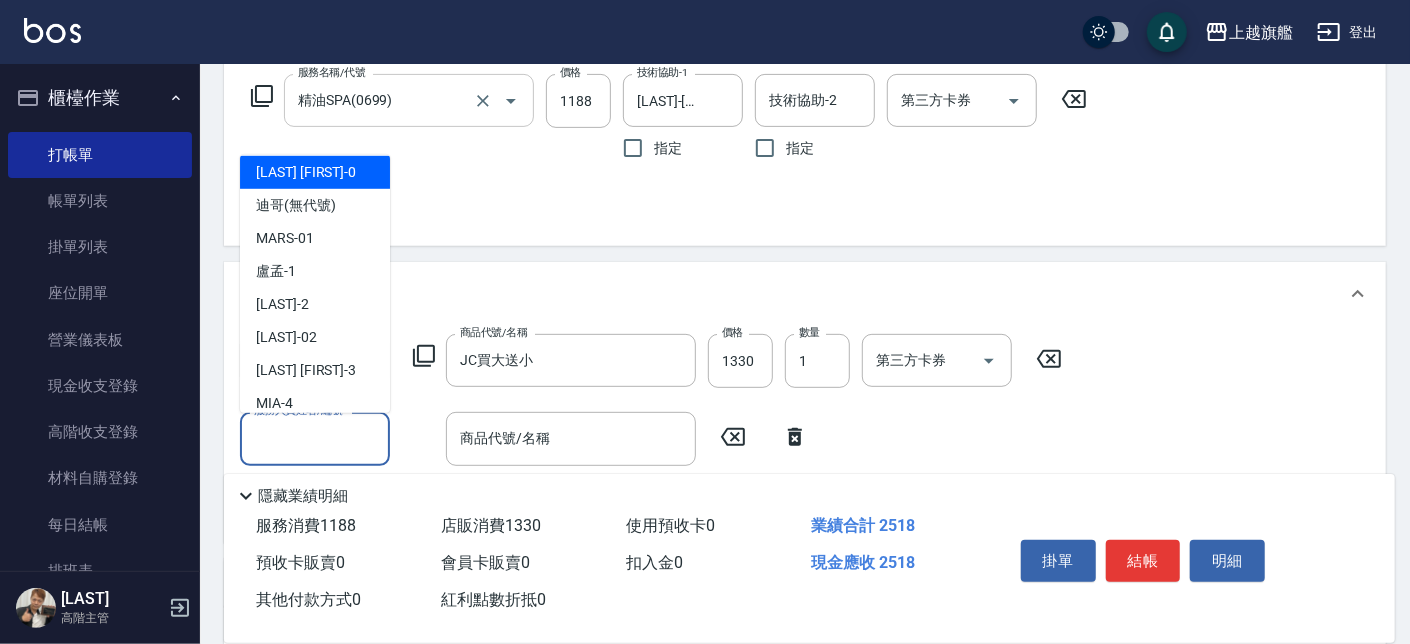 click on "服務人員姓名/編號 [LAST]-[NUMBER] 服務人員姓名/編號 商品代號/名稱 JC買大送小 商品代號/名稱 價格 1330 價格 數量 1 數量 第三方卡券 第三方卡券 服務人員姓名/編號 服務人員姓名/編號 商品代號/名稱 商品代號/名稱" at bounding box center (805, 430) 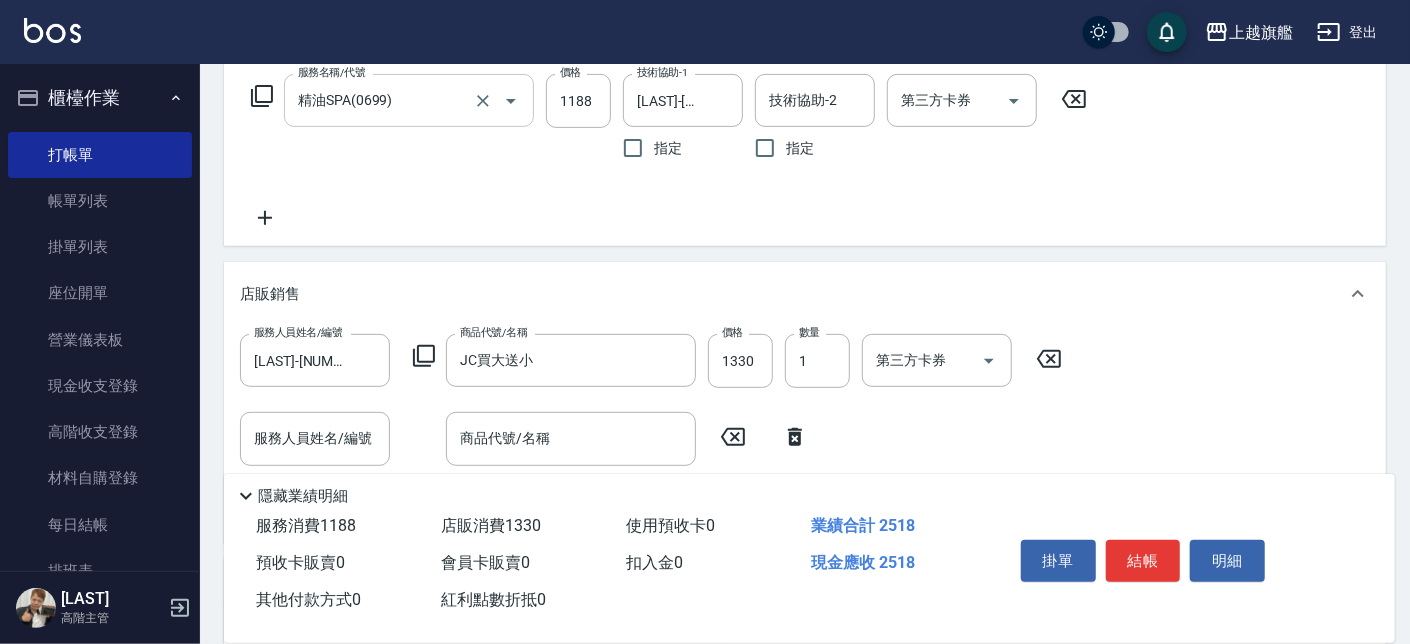 click 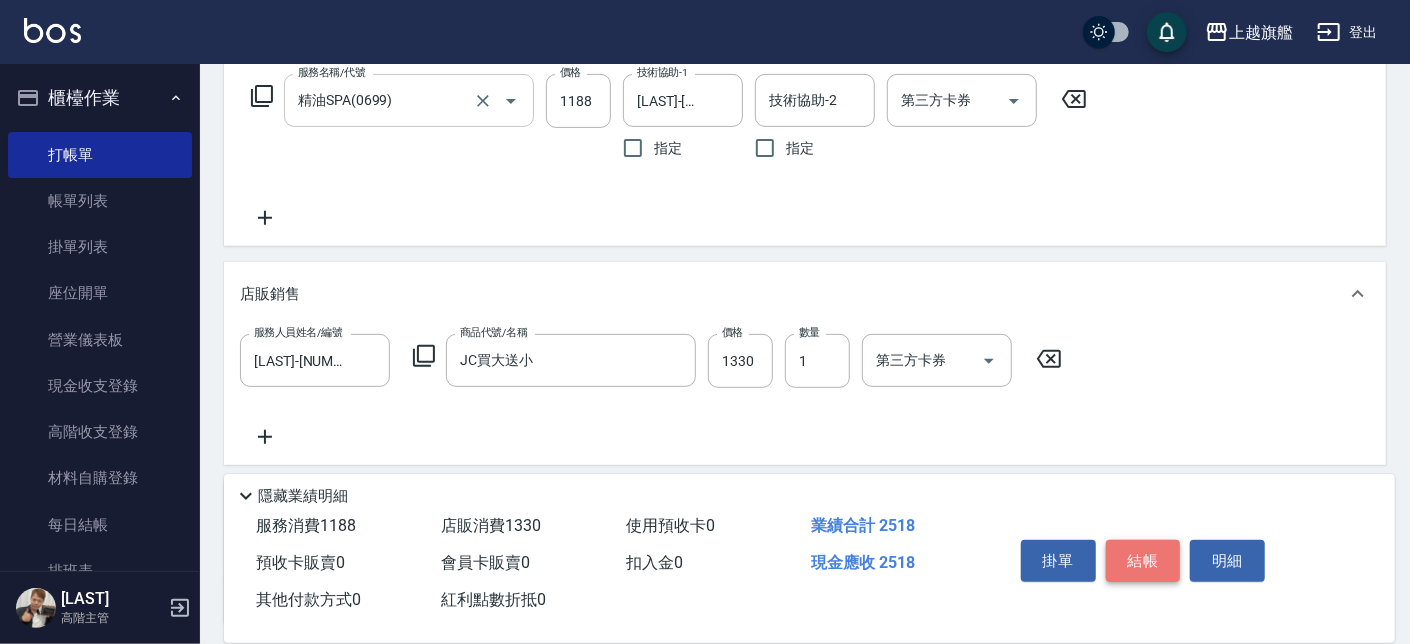 click on "結帳" at bounding box center [1143, 561] 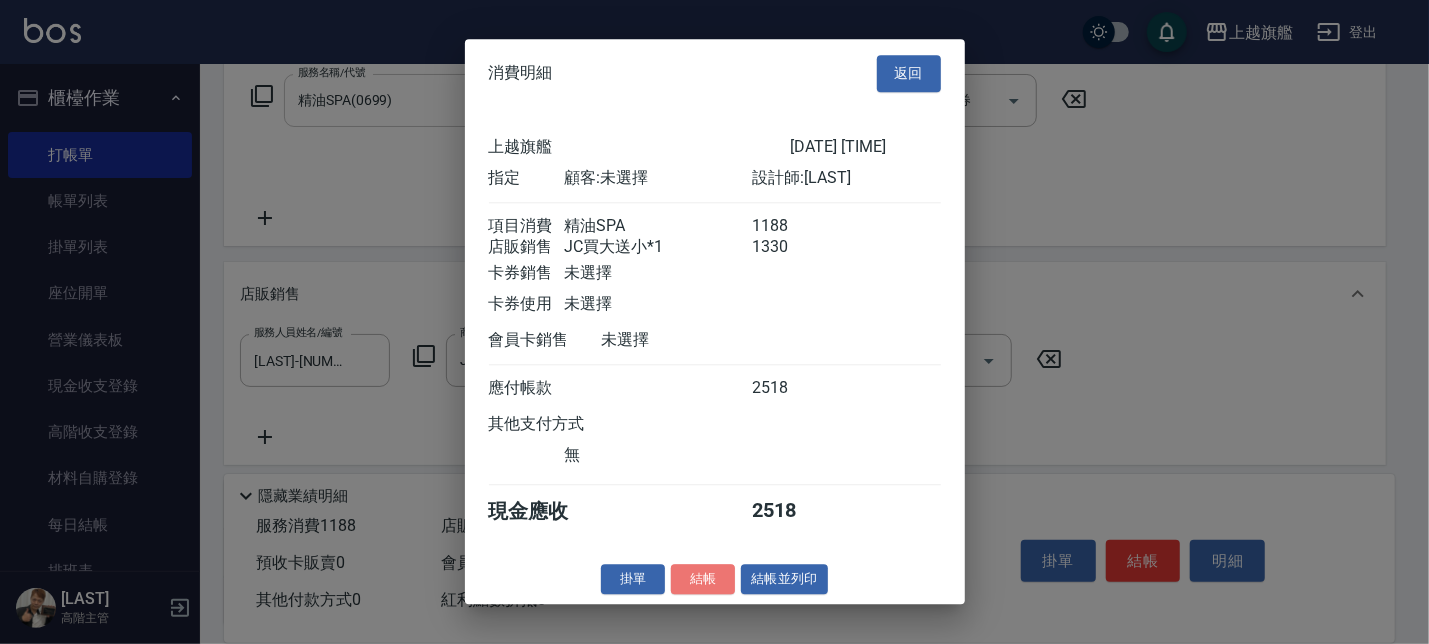 click on "結帳" at bounding box center [703, 579] 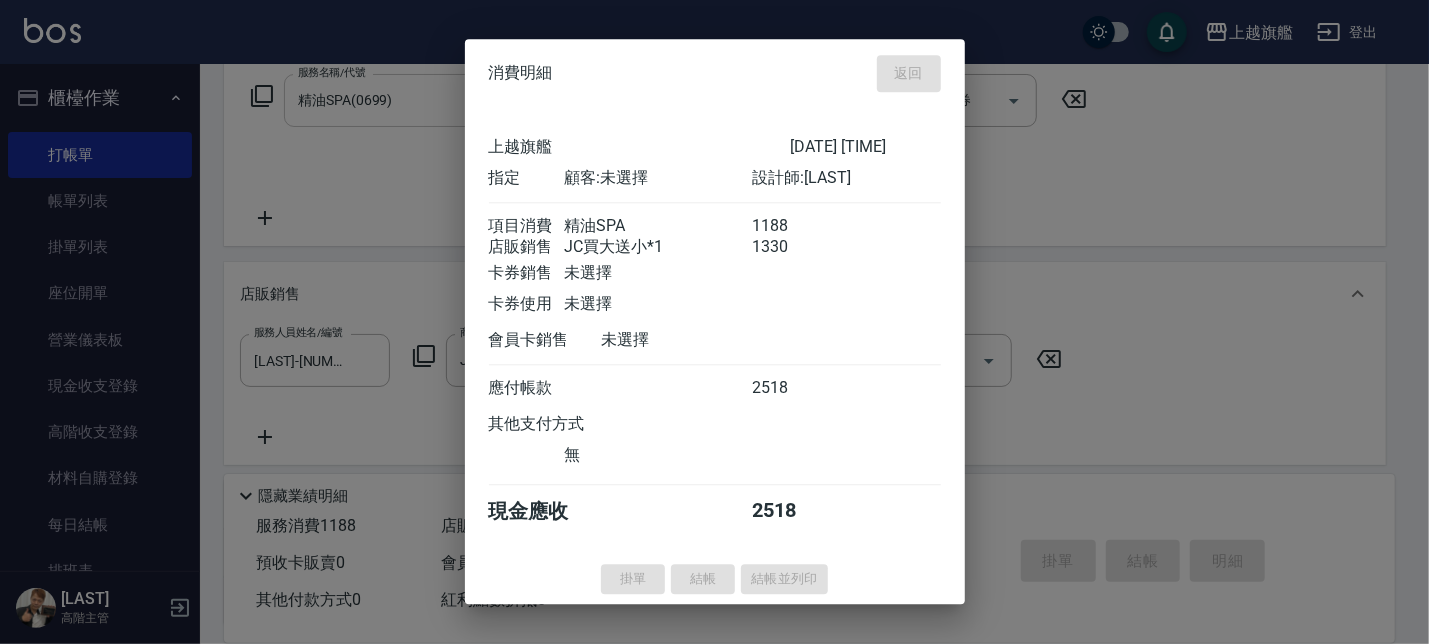 type on "[DATE] [TIME]" 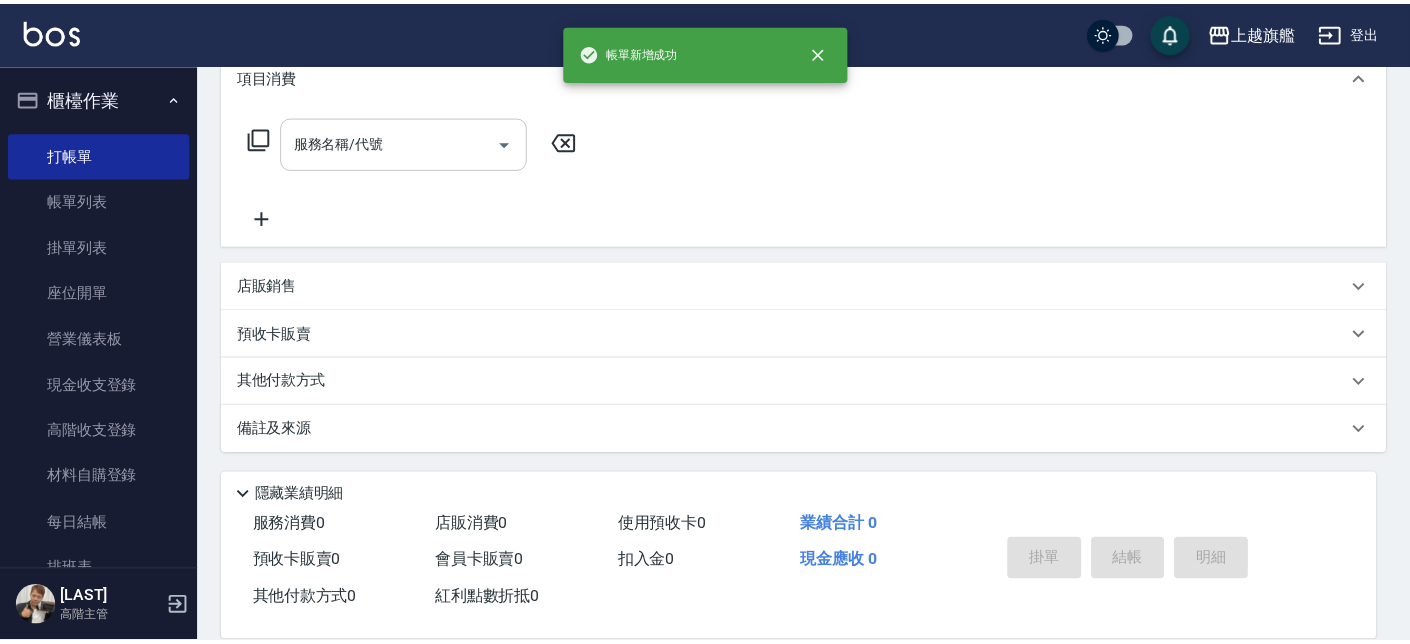 scroll, scrollTop: 0, scrollLeft: 0, axis: both 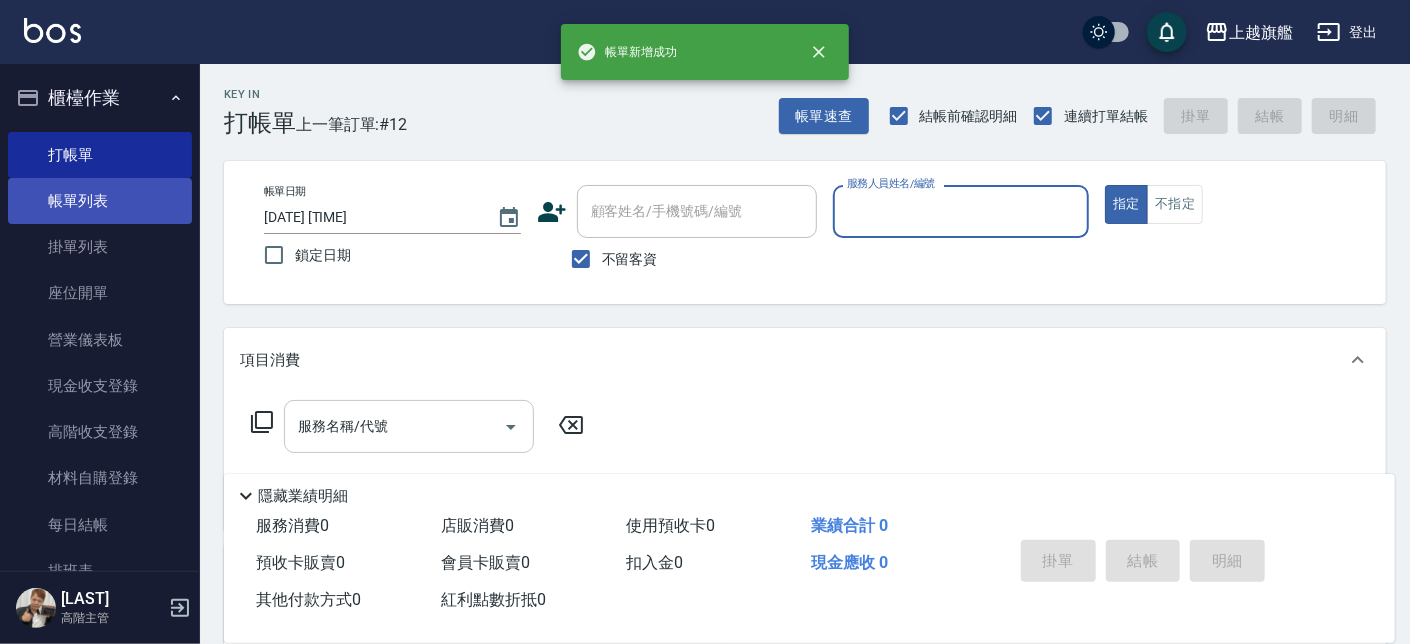 click on "帳單列表" at bounding box center (100, 201) 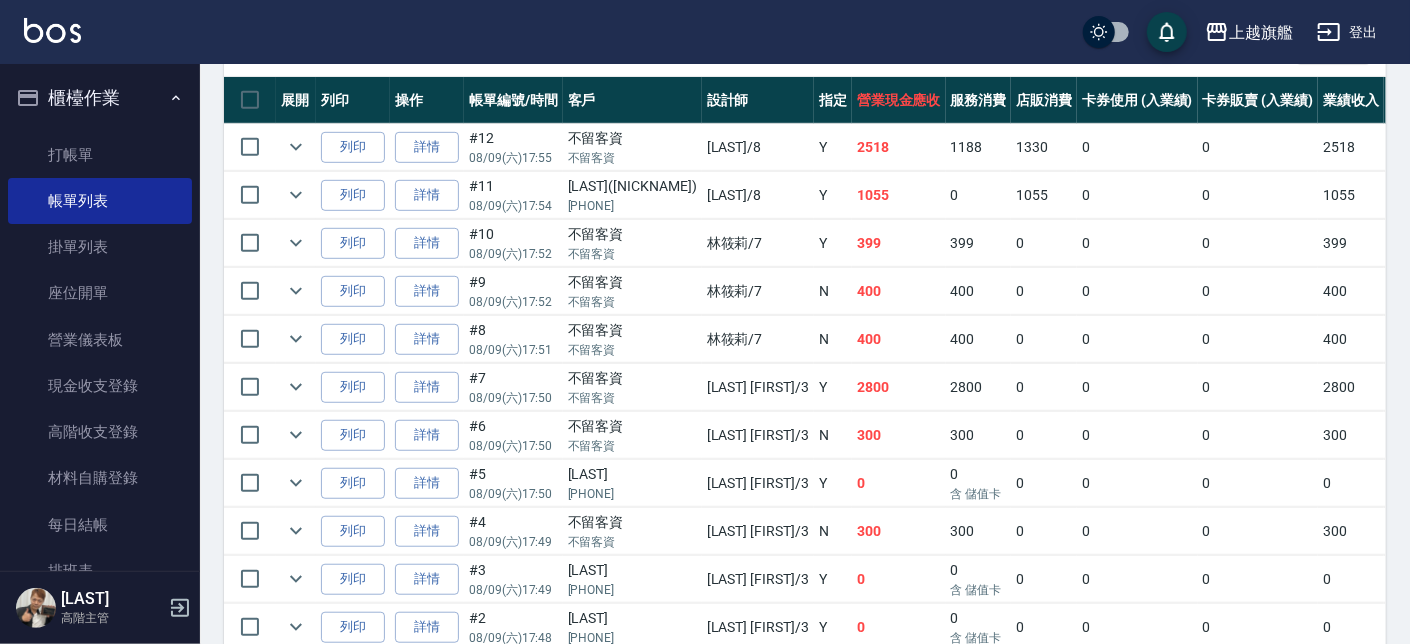 scroll, scrollTop: 569, scrollLeft: 0, axis: vertical 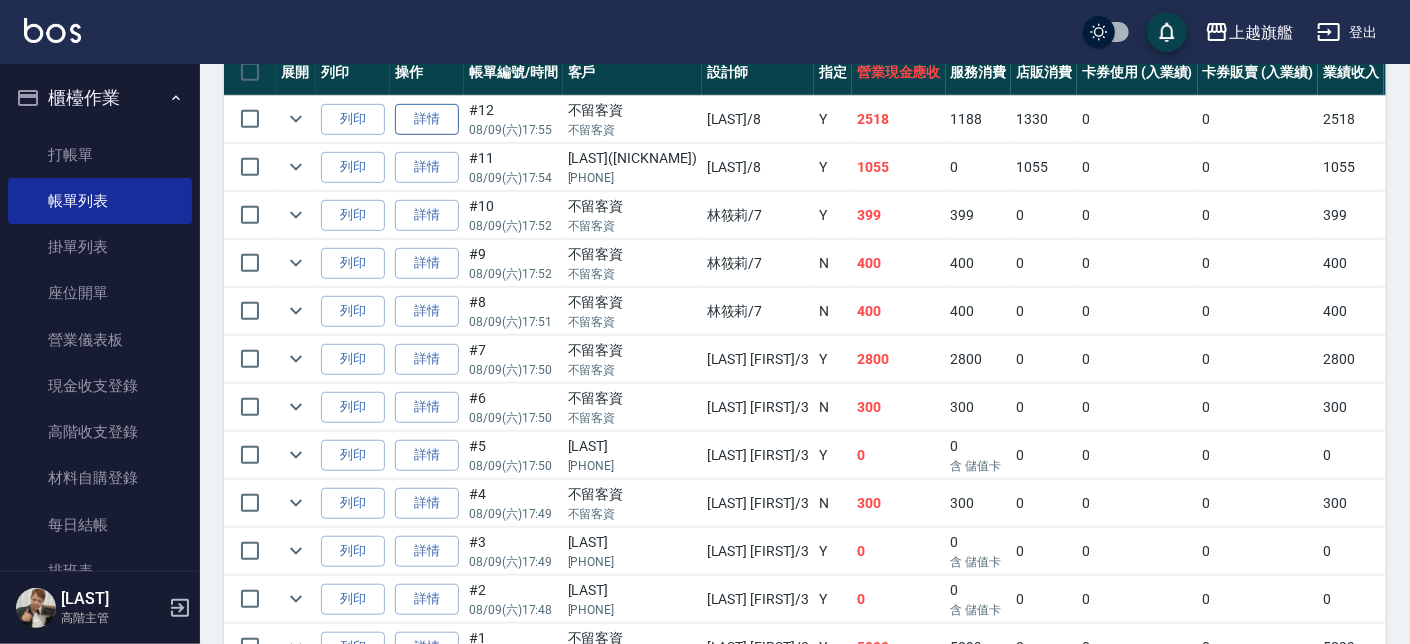 click on "詳情" at bounding box center [427, 119] 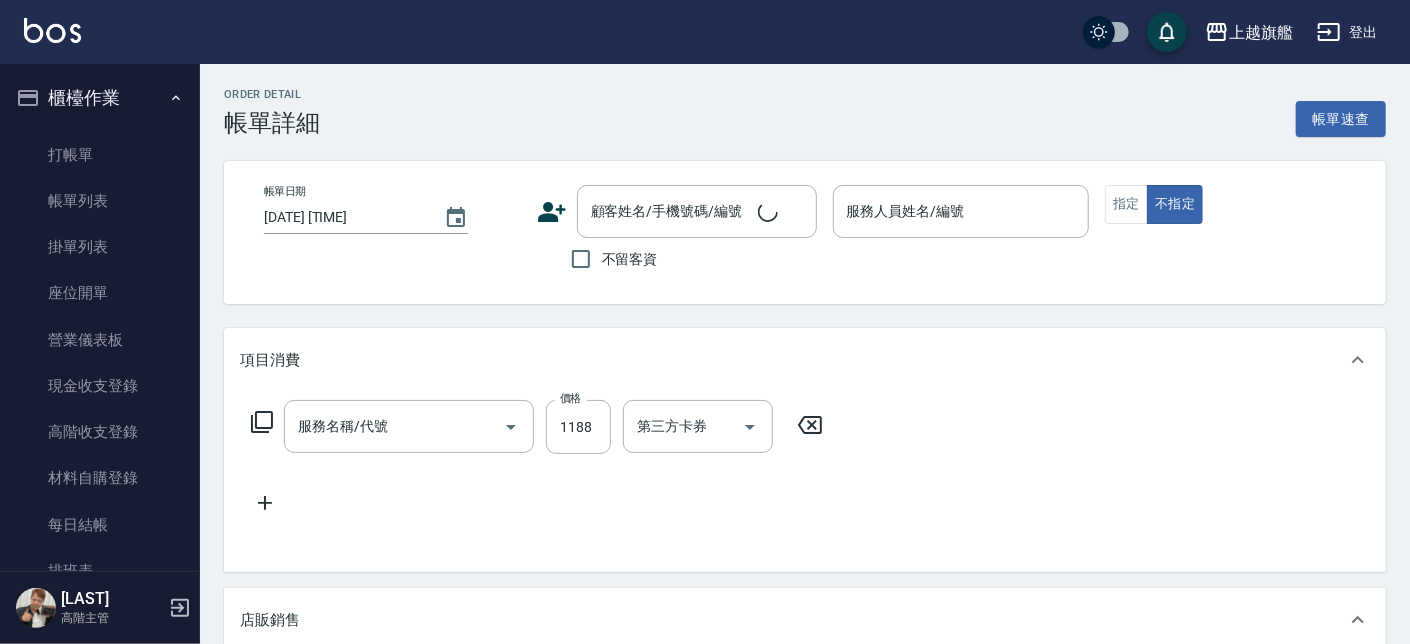 scroll, scrollTop: 138, scrollLeft: 0, axis: vertical 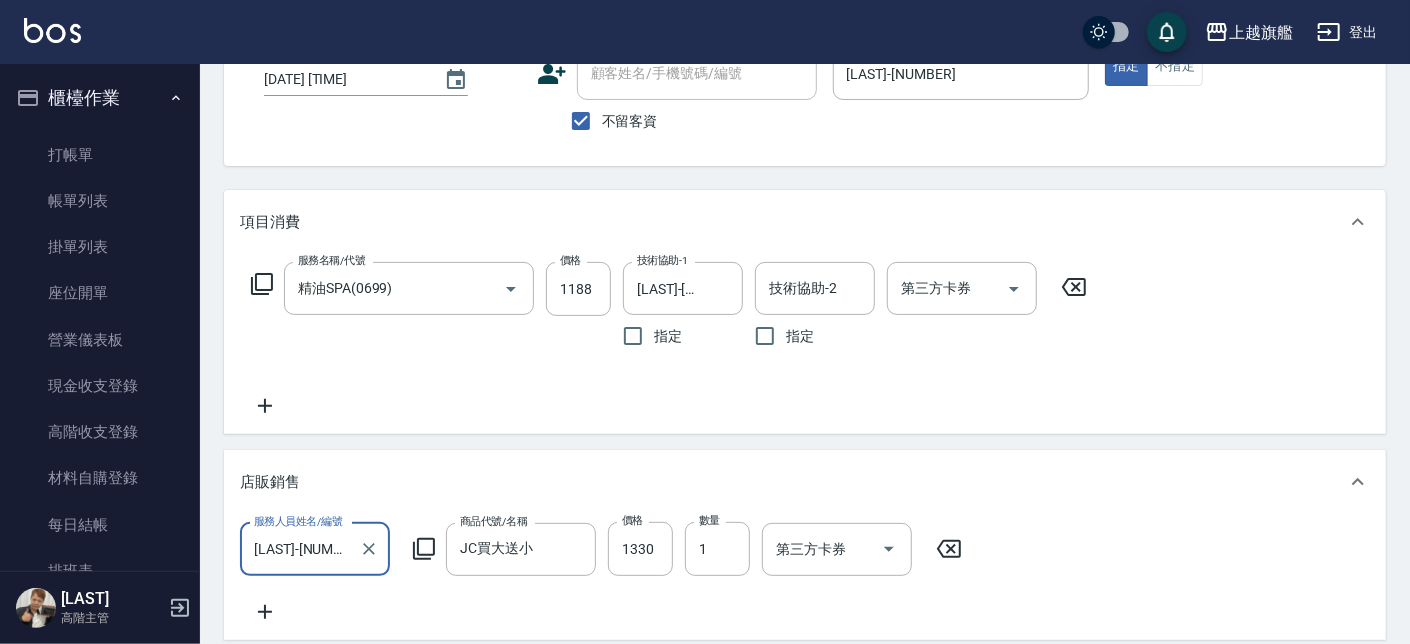 type on "[DATE] [TIME]" 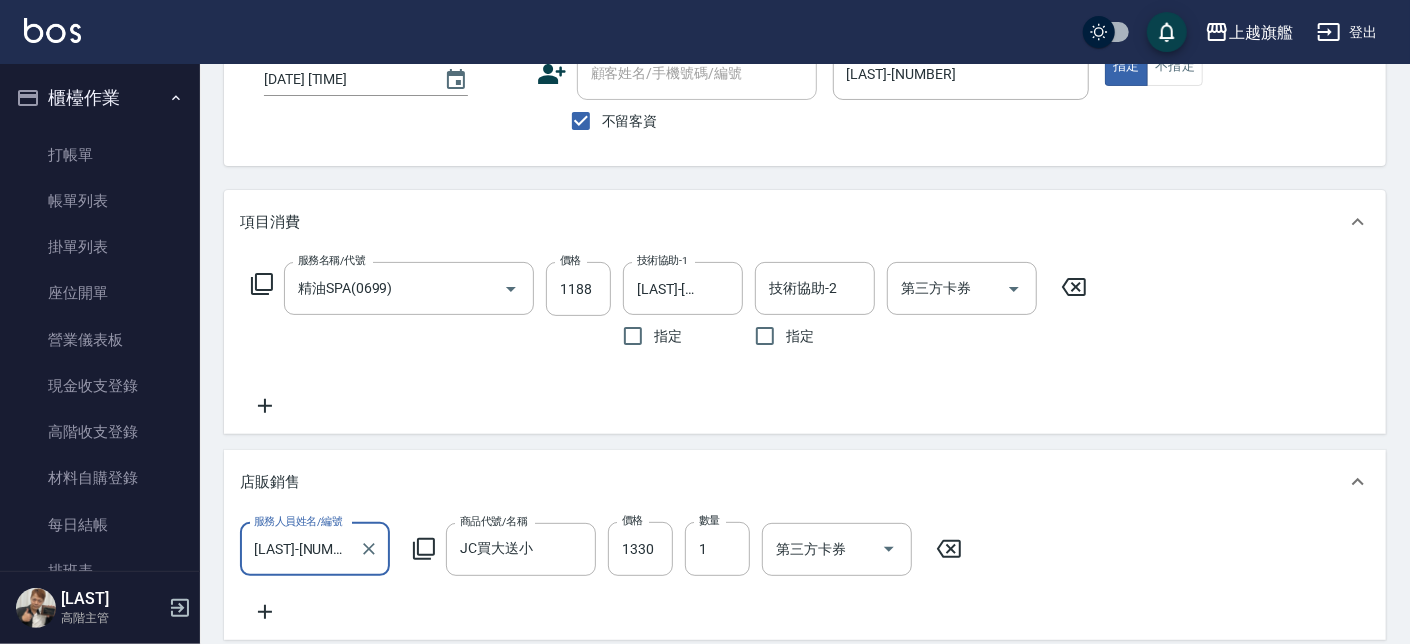 checkbox on "true" 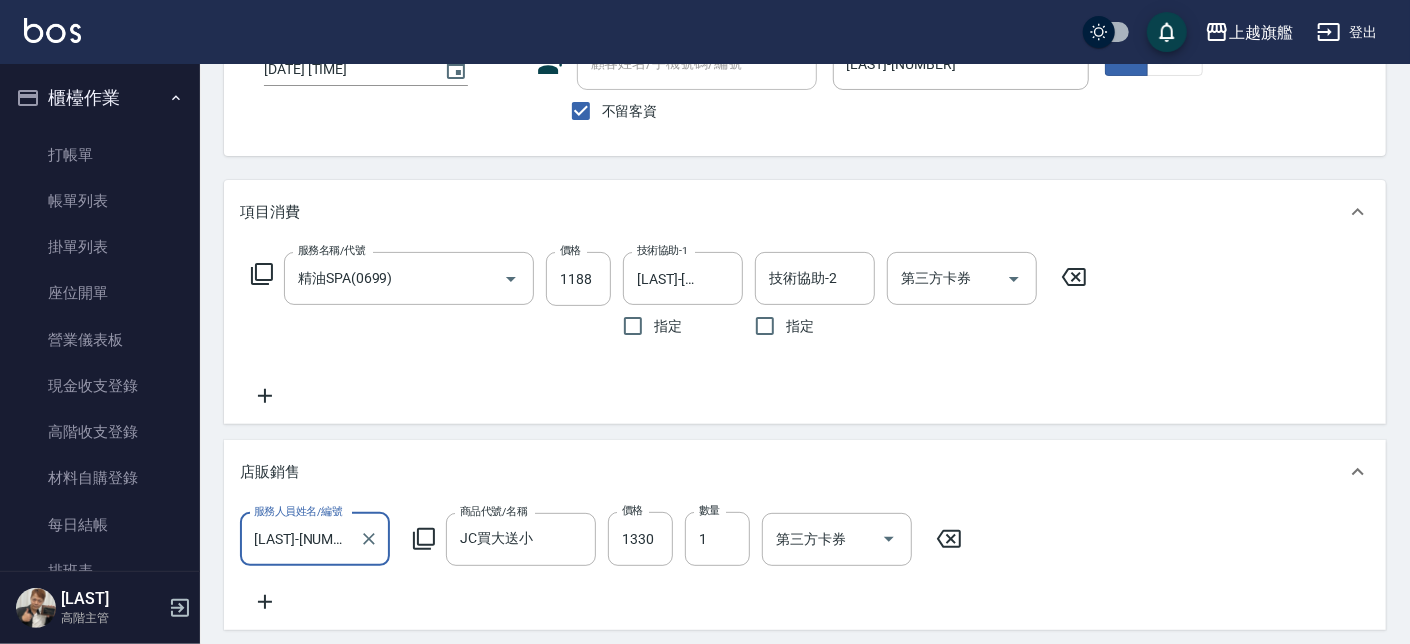 scroll, scrollTop: 575, scrollLeft: 0, axis: vertical 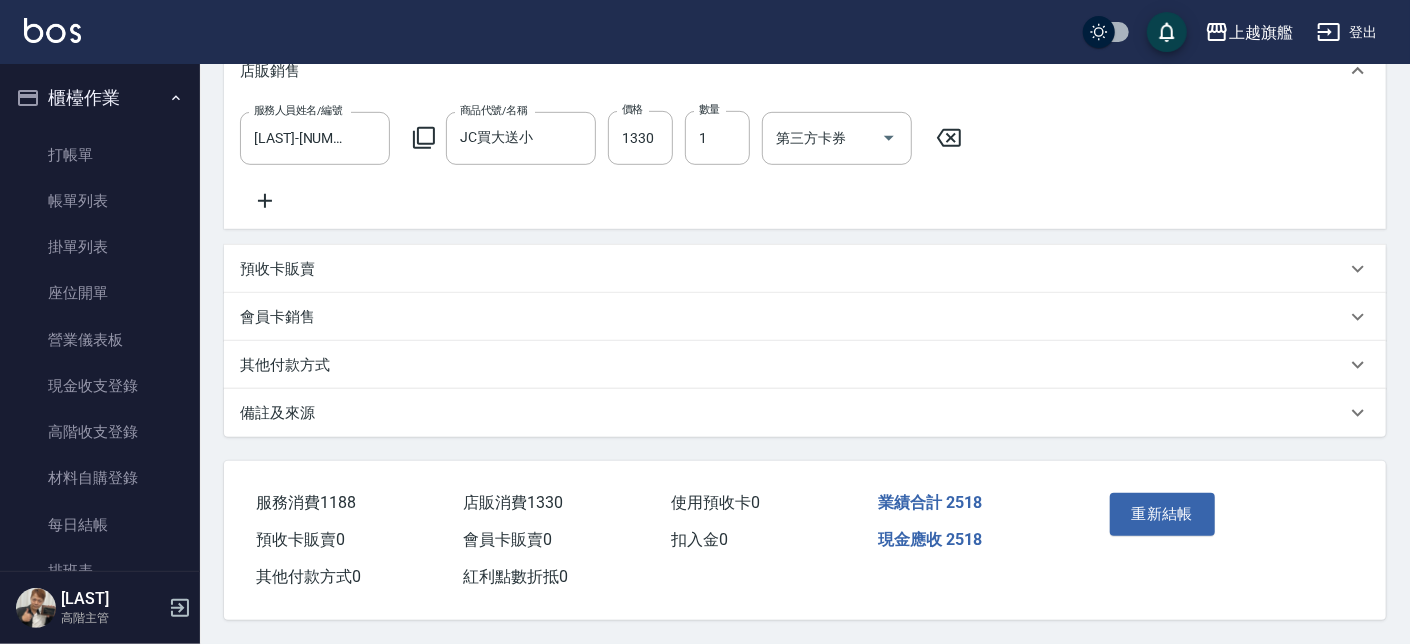 click 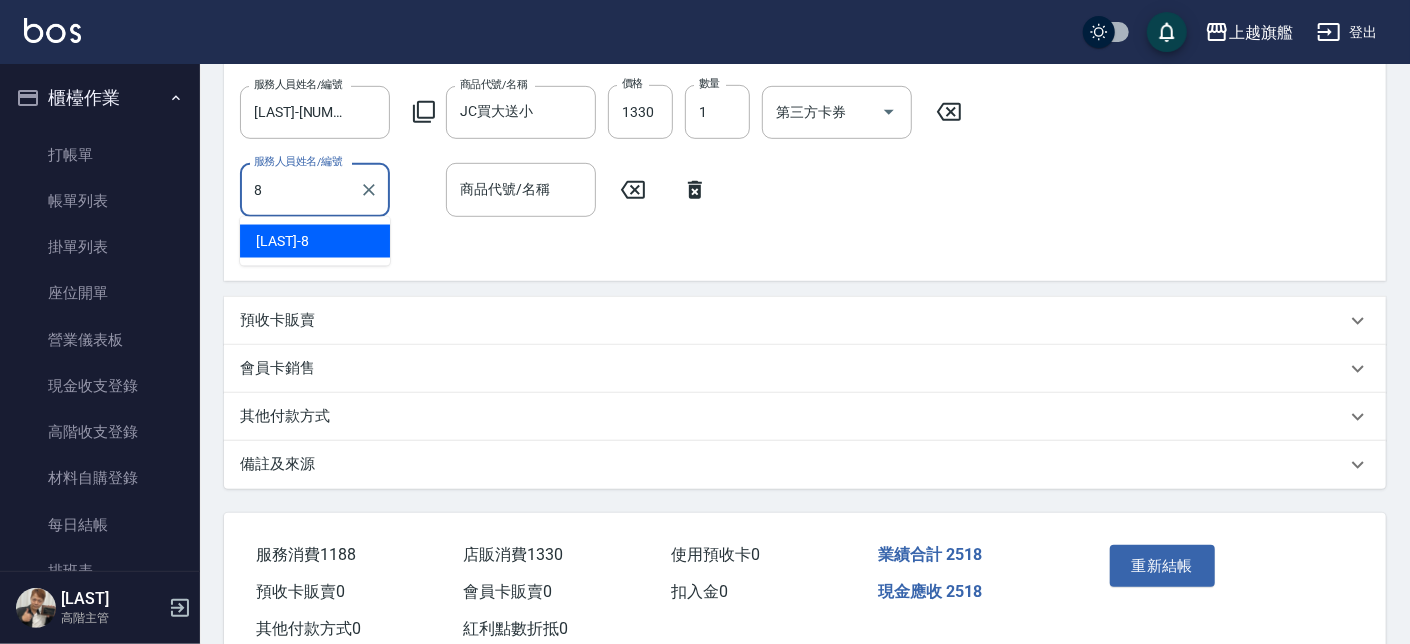 type on "[LAST]-[NUMBER]" 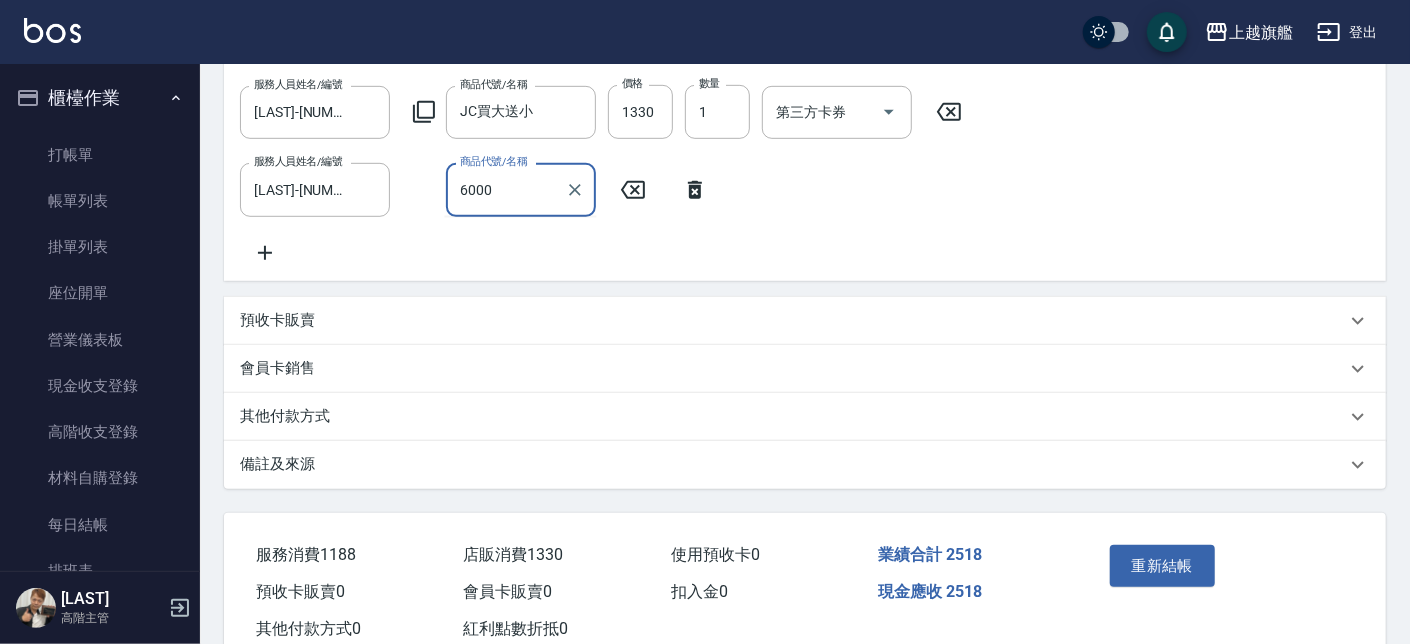 click on "6000" at bounding box center [506, 189] 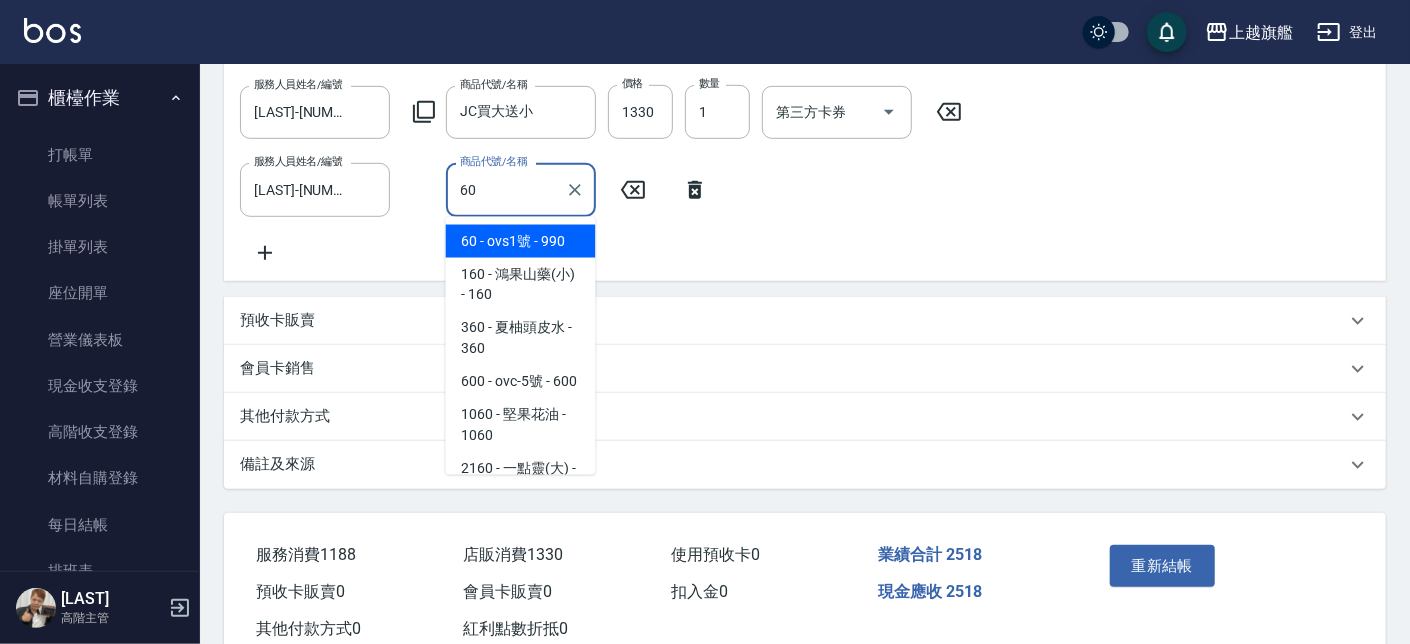 type on "6" 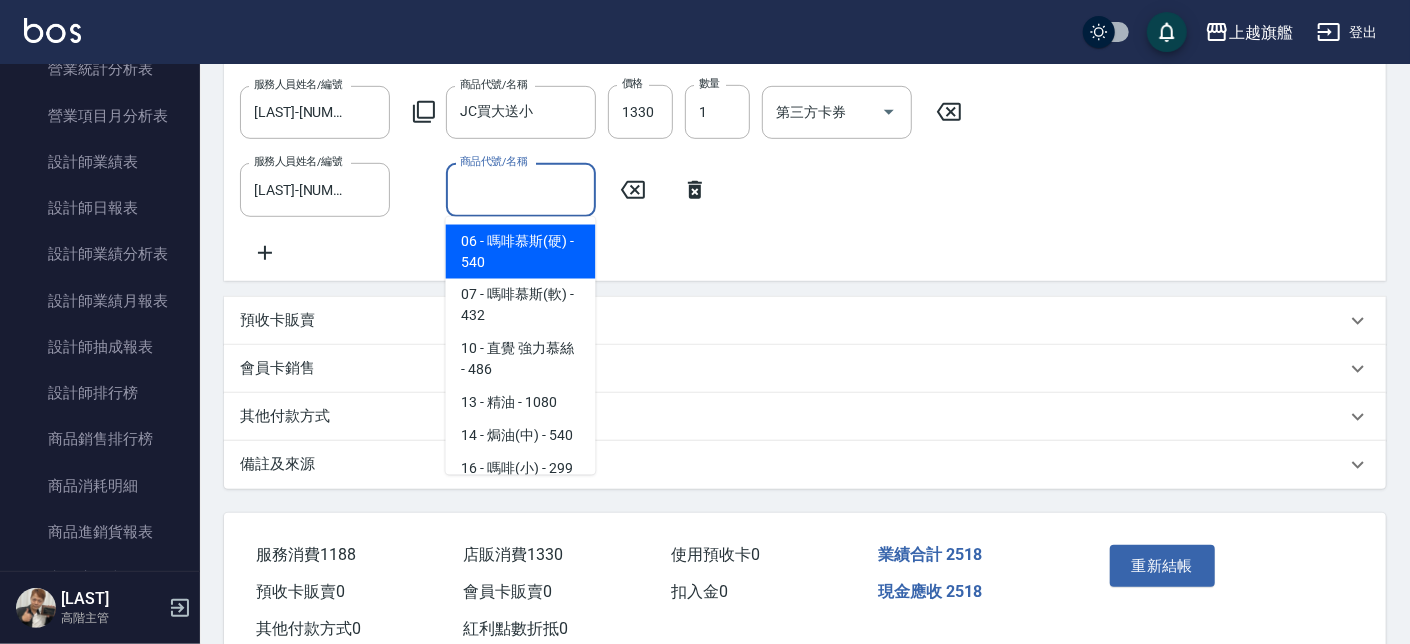 scroll, scrollTop: 1567, scrollLeft: 0, axis: vertical 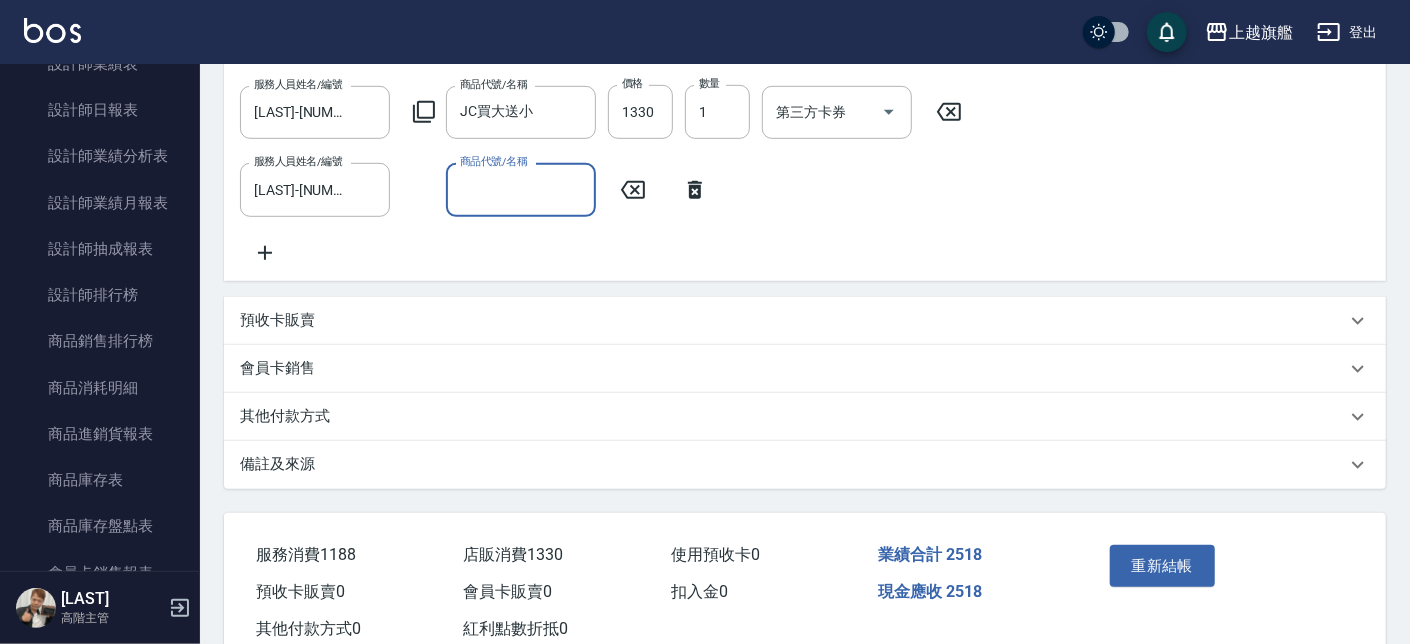 click on "商品代號/名稱" at bounding box center (521, 189) 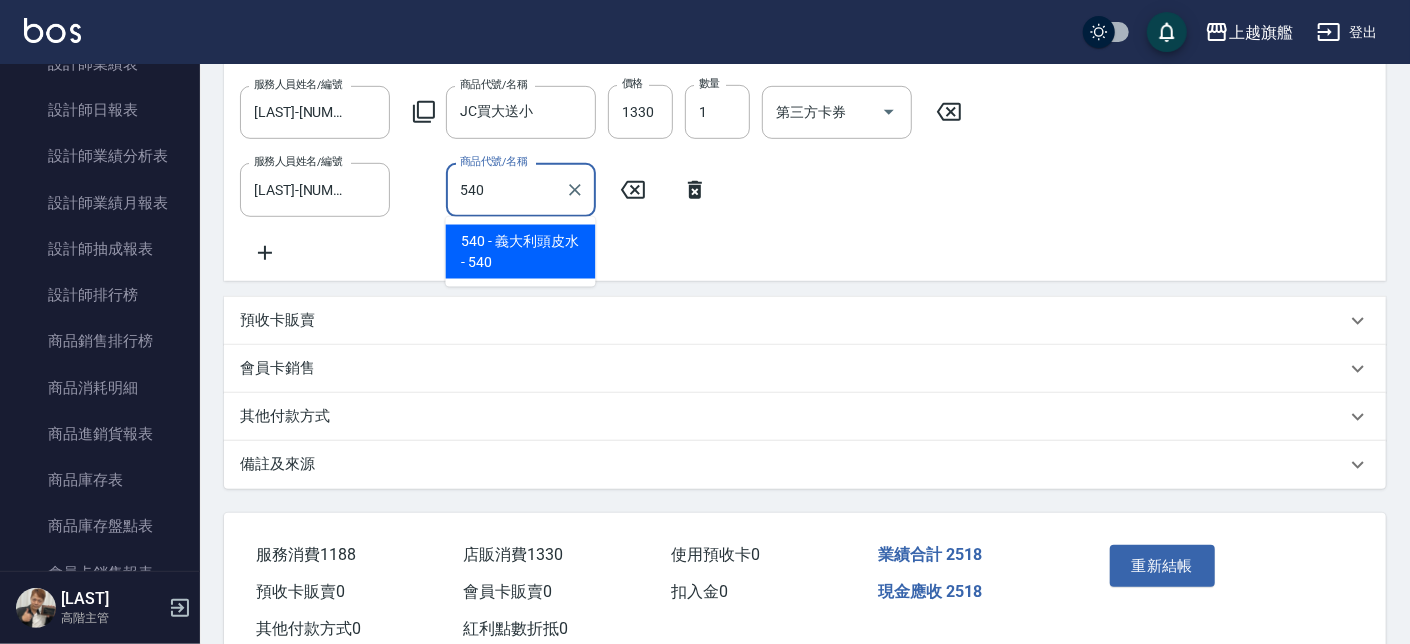 type on "540" 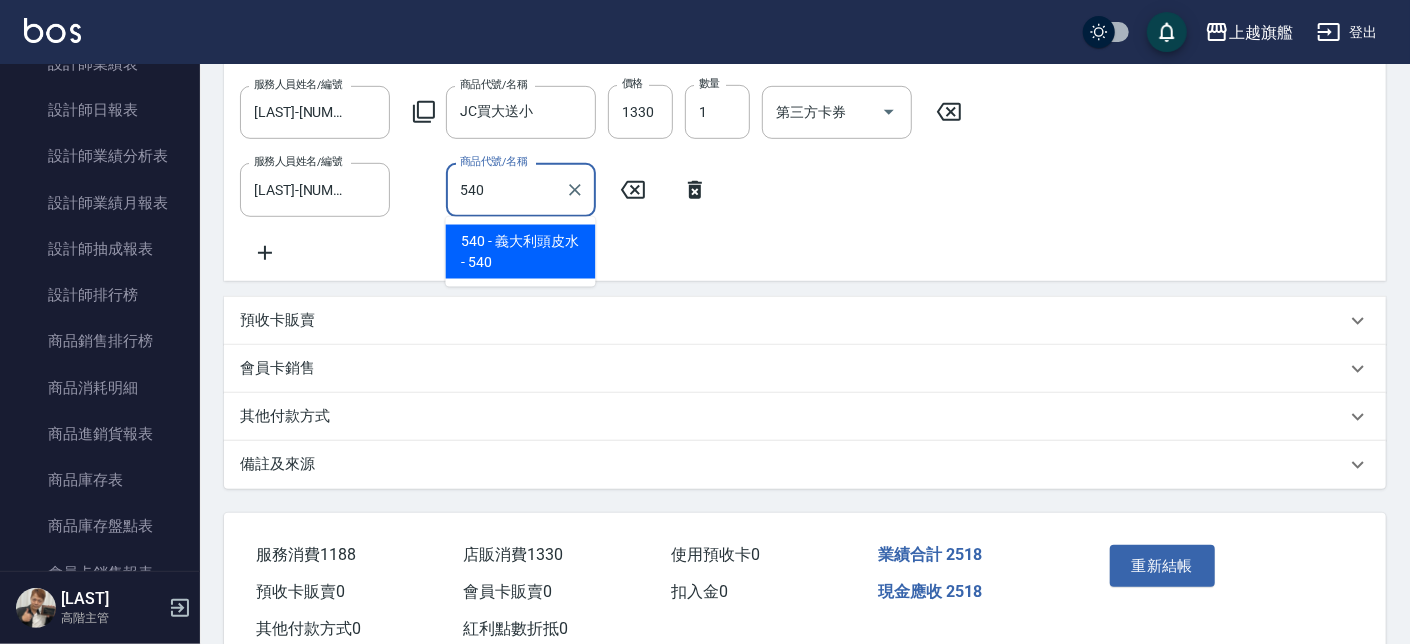 type 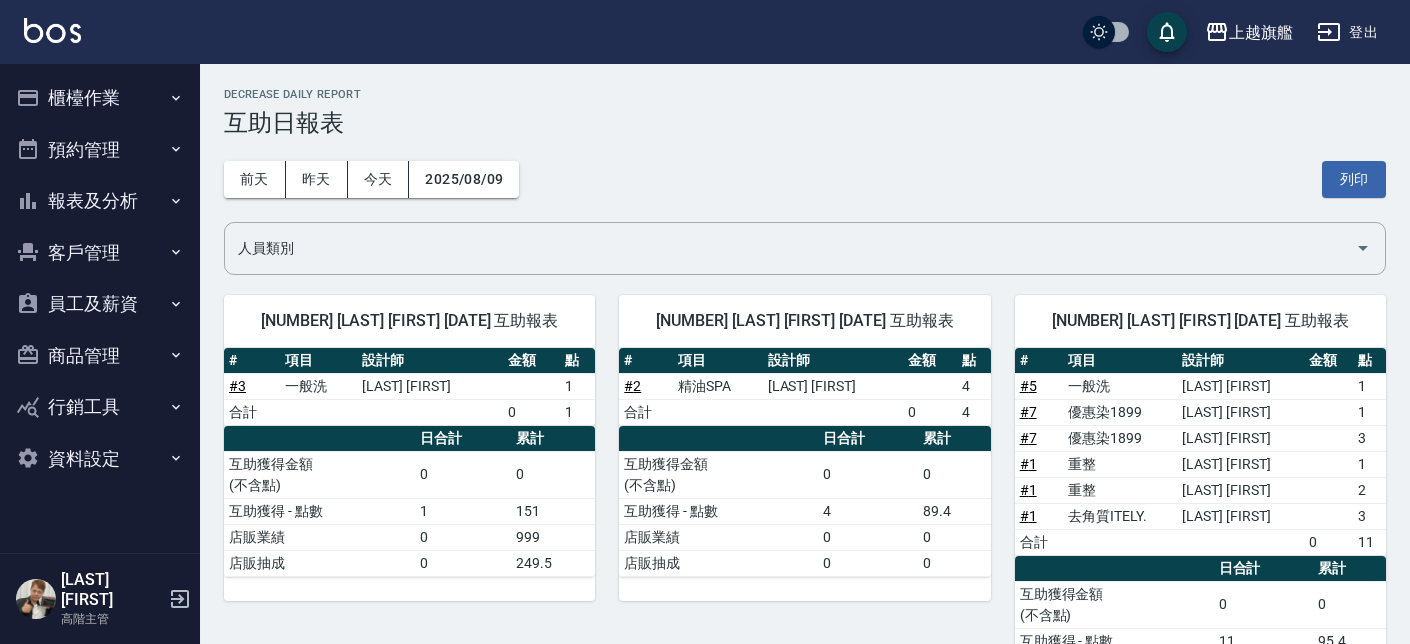scroll, scrollTop: 0, scrollLeft: 0, axis: both 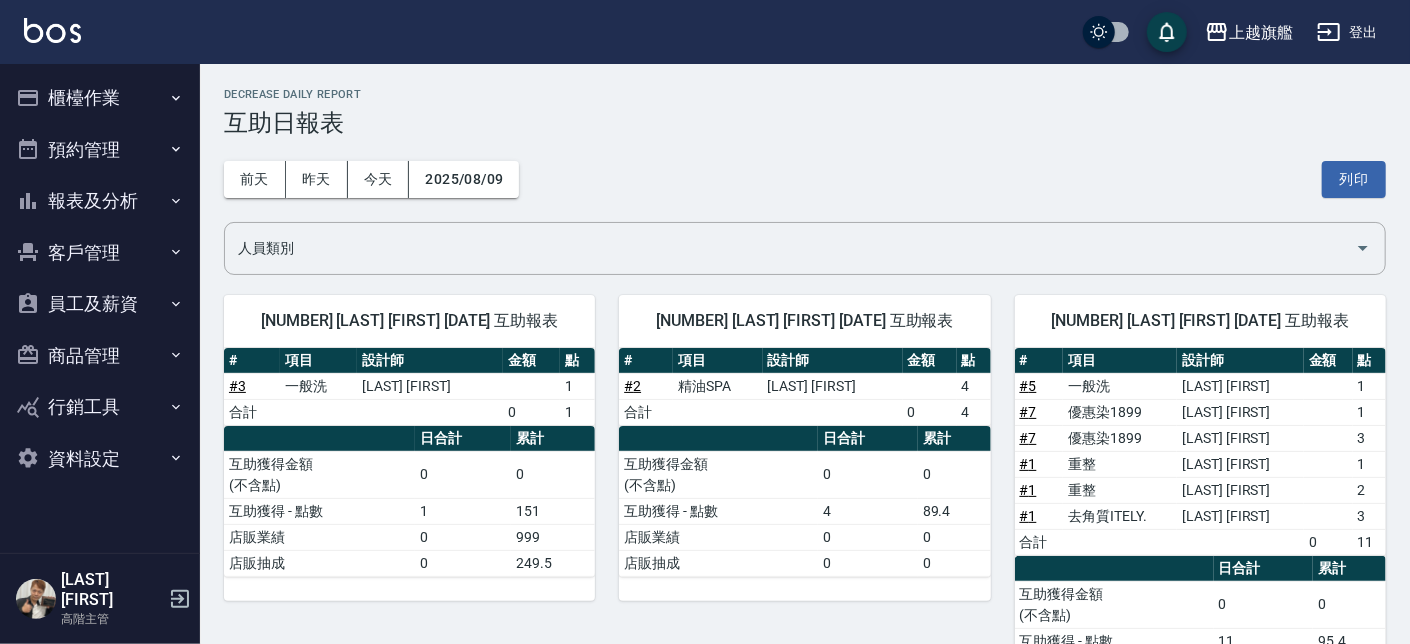 click on "# 7" at bounding box center (1028, 412) 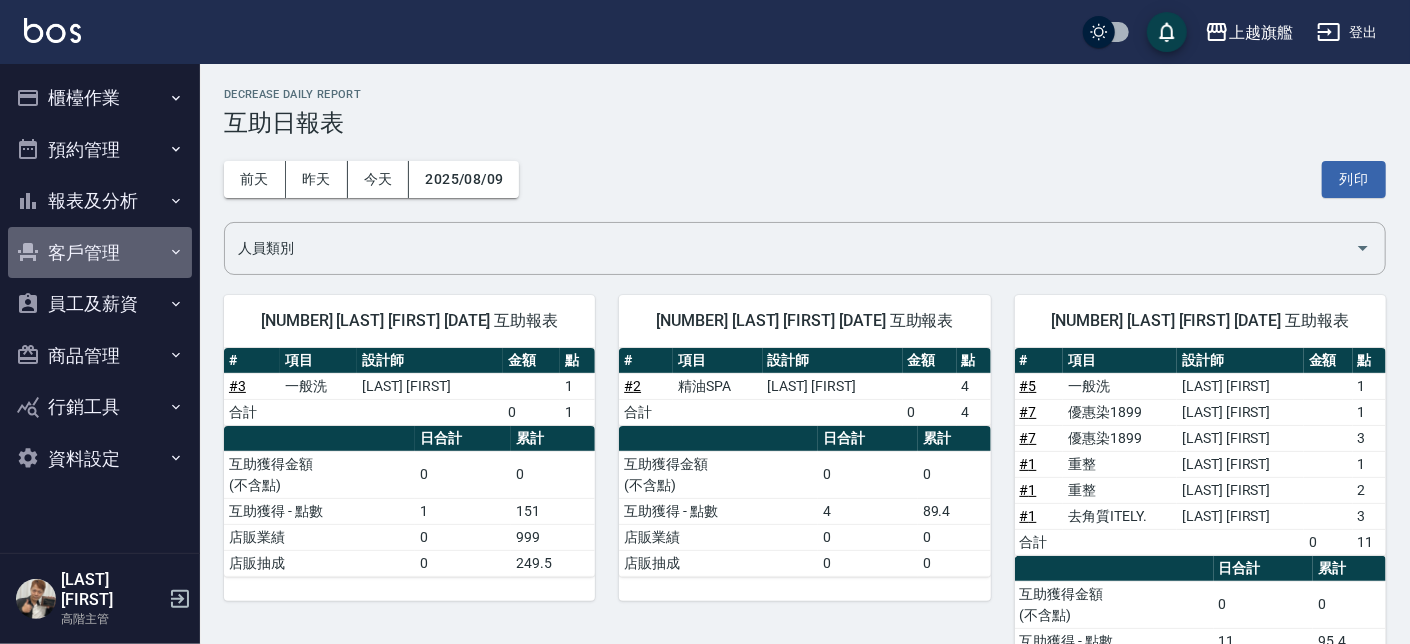 click on "客戶管理" at bounding box center [100, 253] 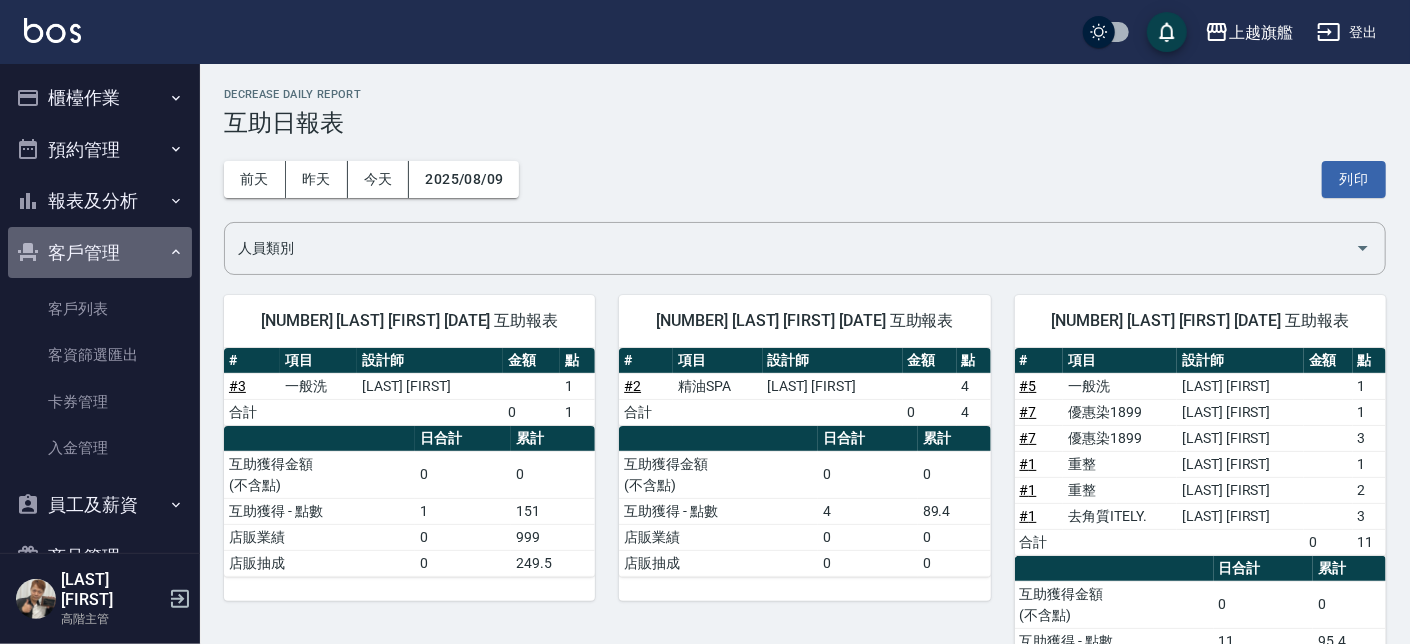 click on "客戶管理" at bounding box center (100, 253) 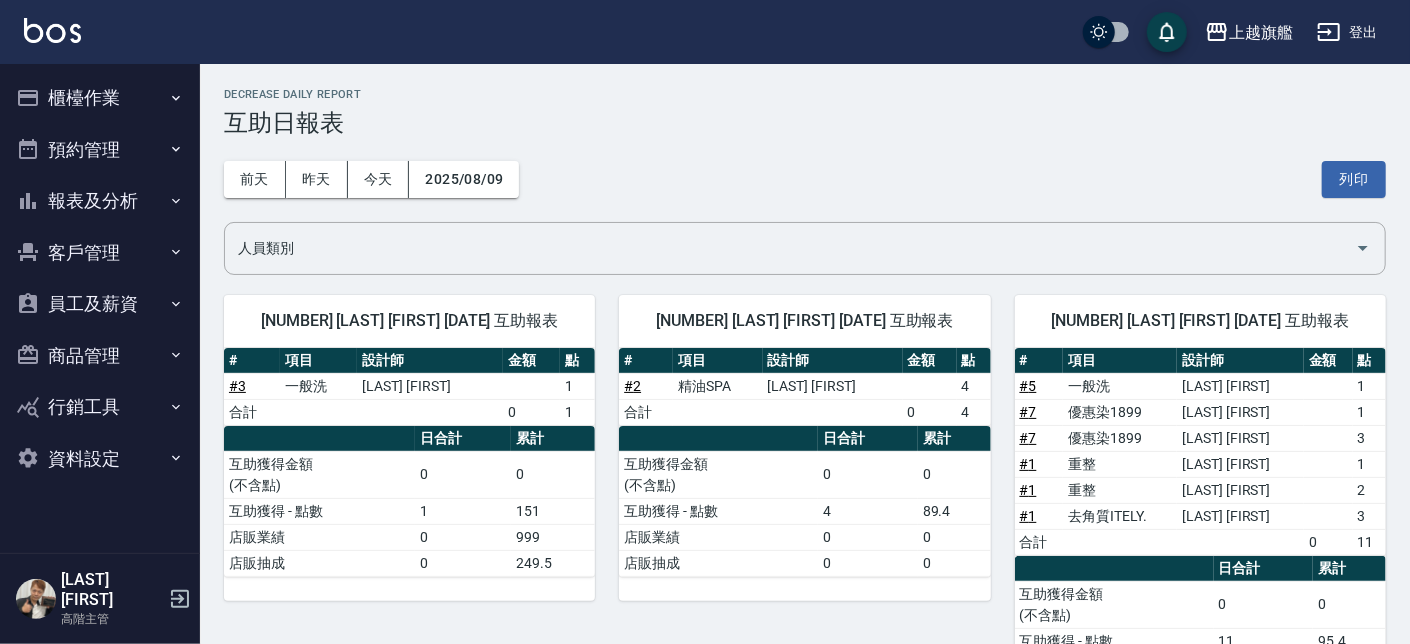 click on "商品管理" at bounding box center (100, 356) 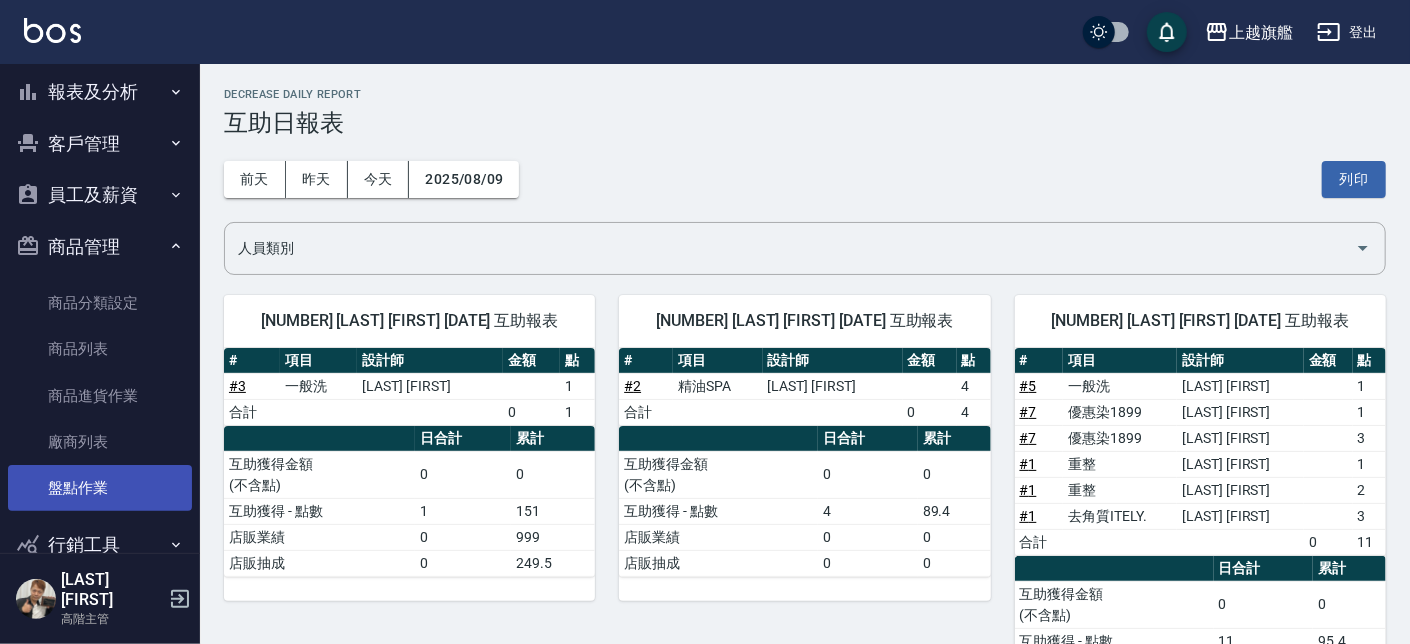 scroll, scrollTop: 183, scrollLeft: 0, axis: vertical 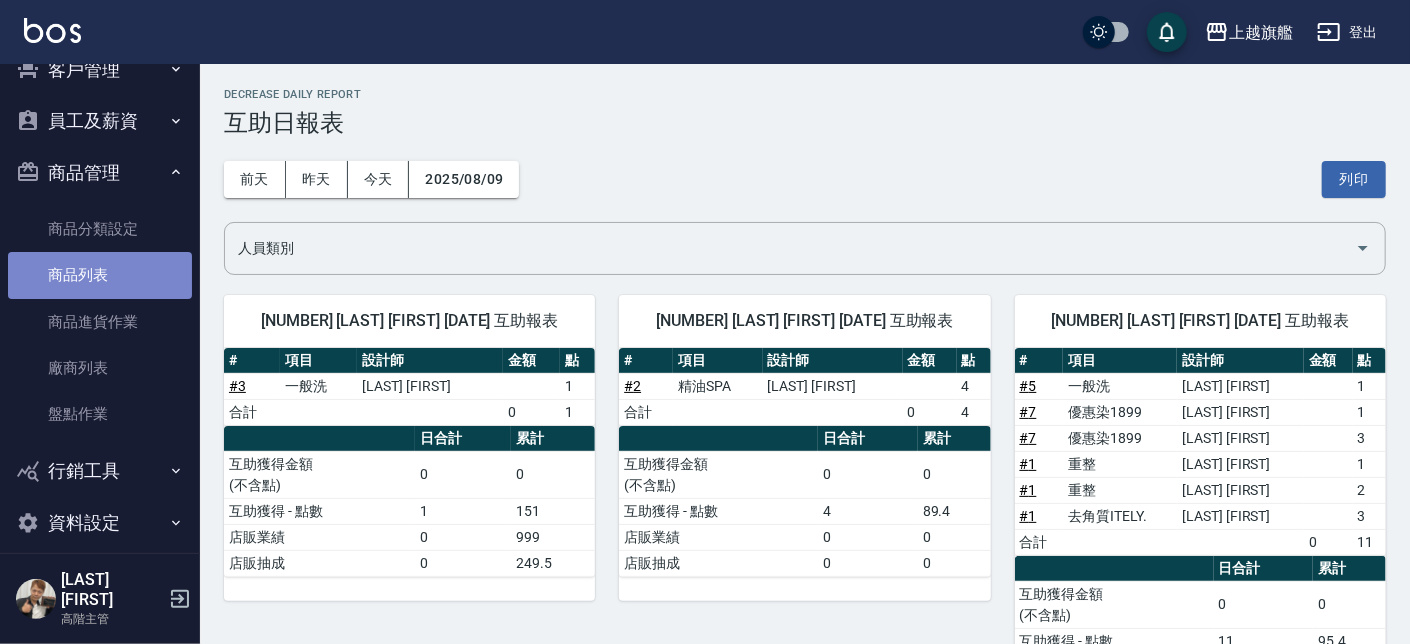click on "商品列表" at bounding box center (100, 275) 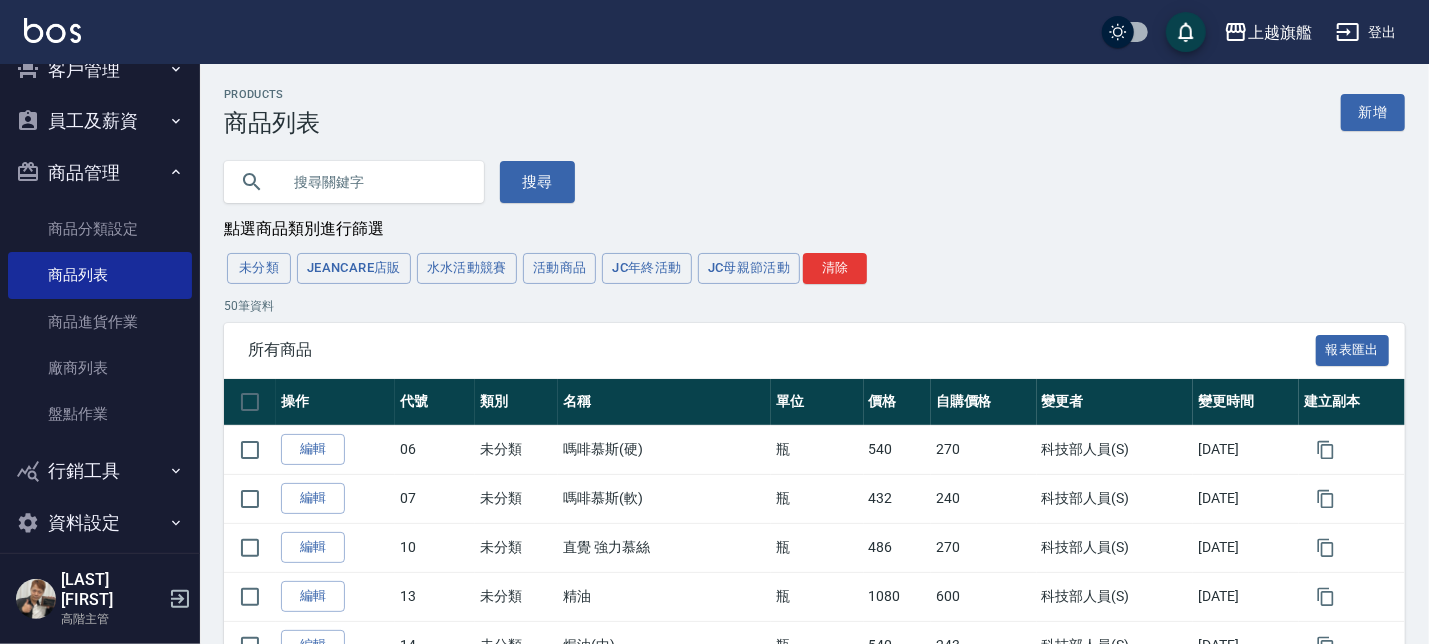 click at bounding box center [374, 182] 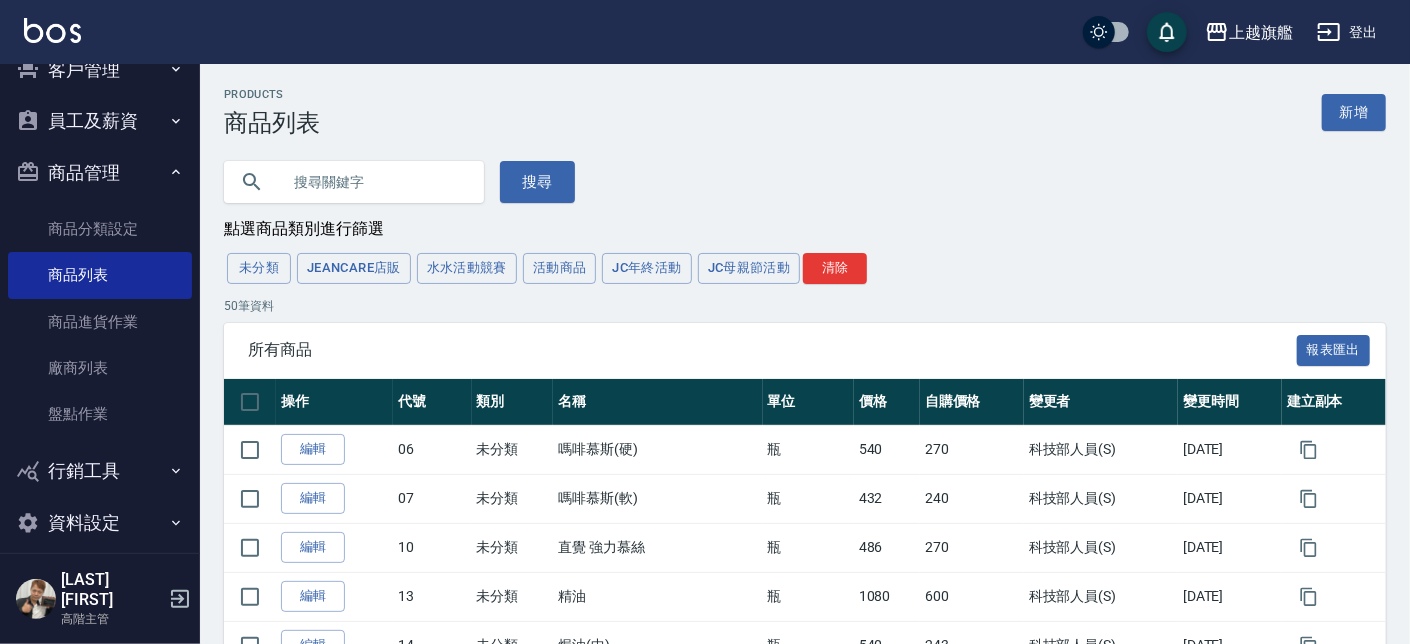 click at bounding box center (374, 182) 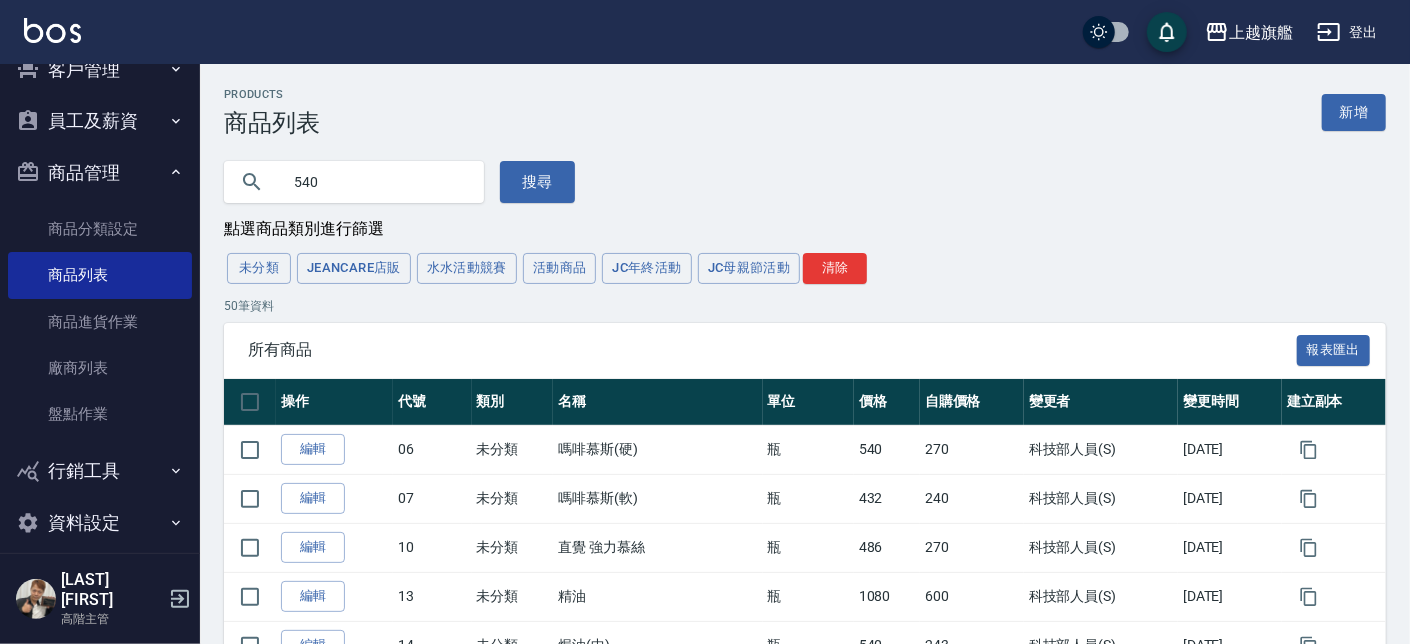 type on "540" 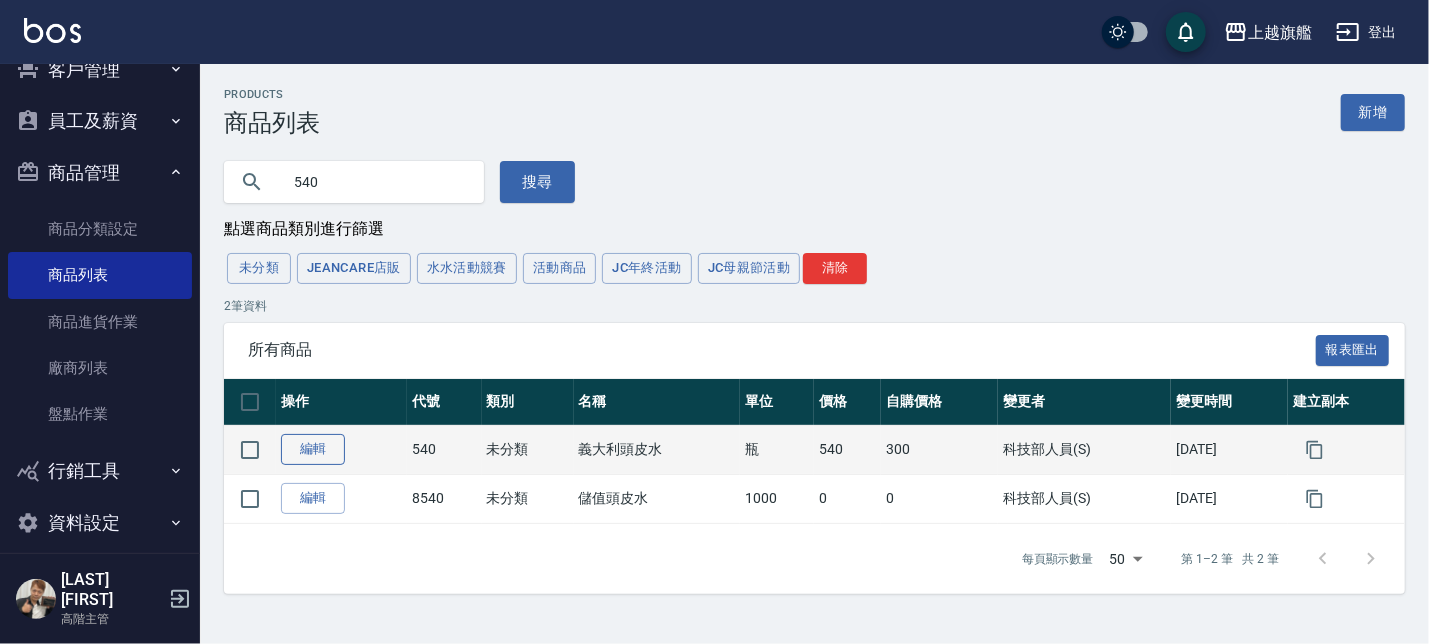 click on "編輯" at bounding box center (313, 449) 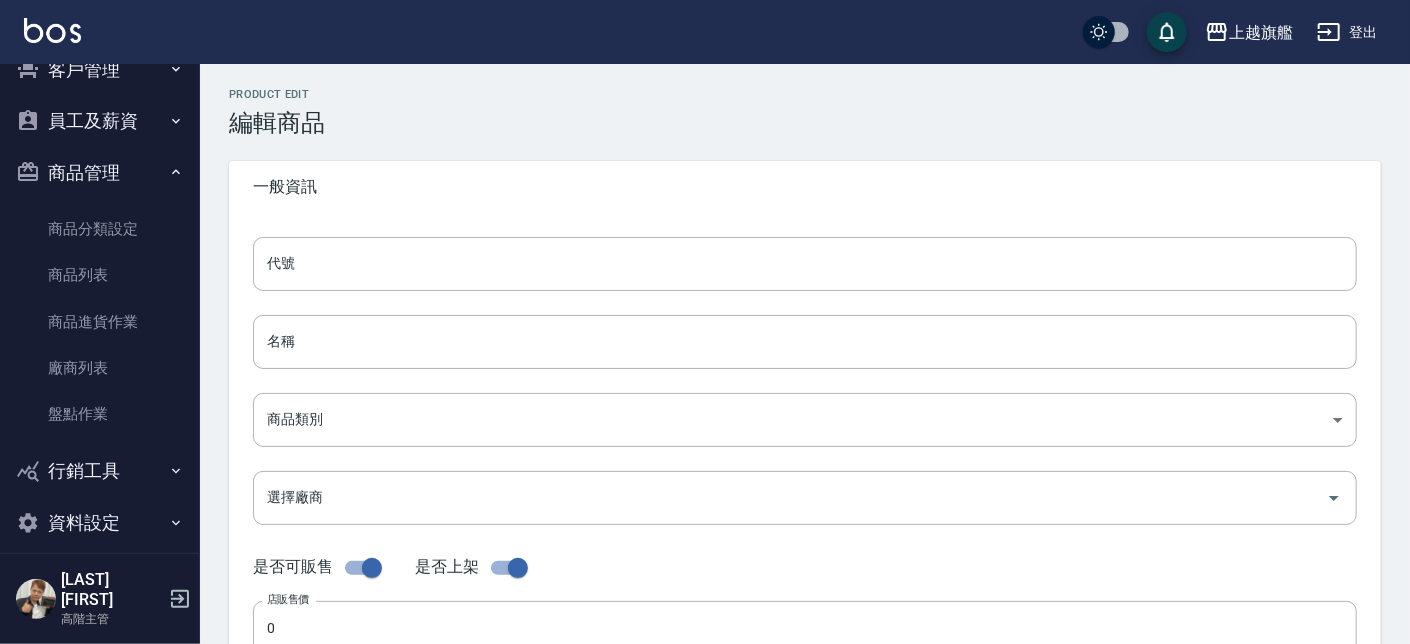 type on "540" 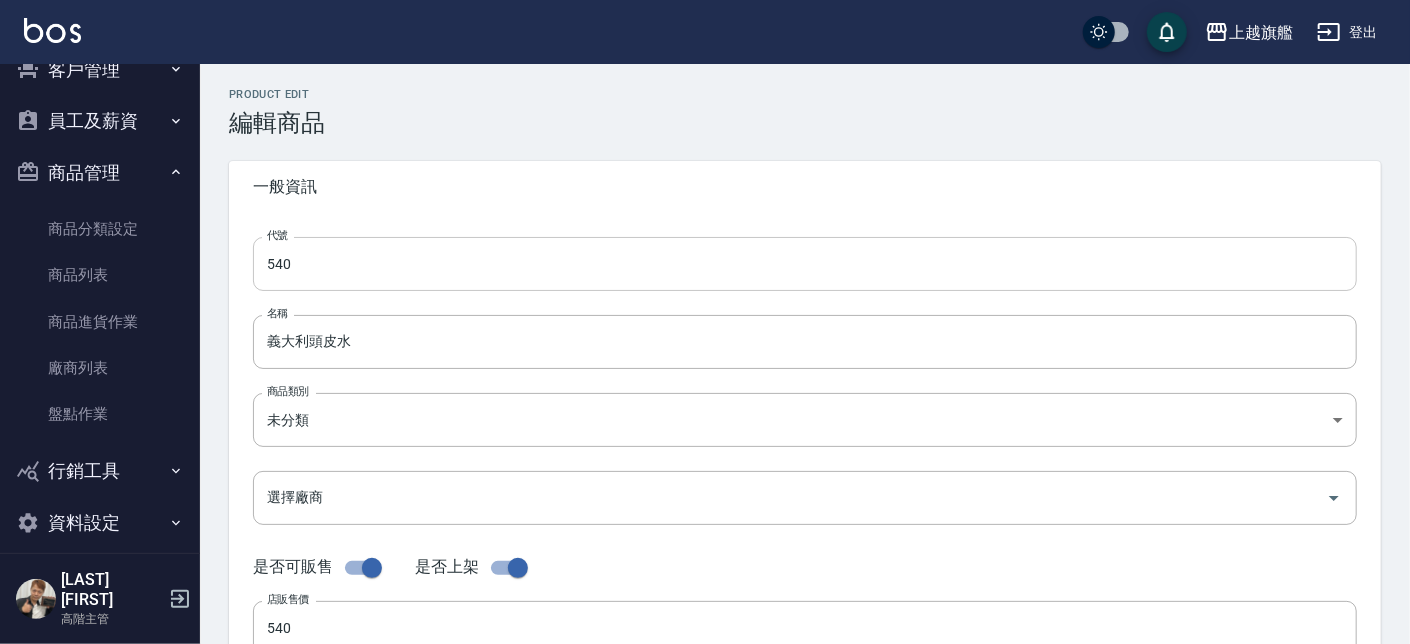 click on "540" at bounding box center (805, 264) 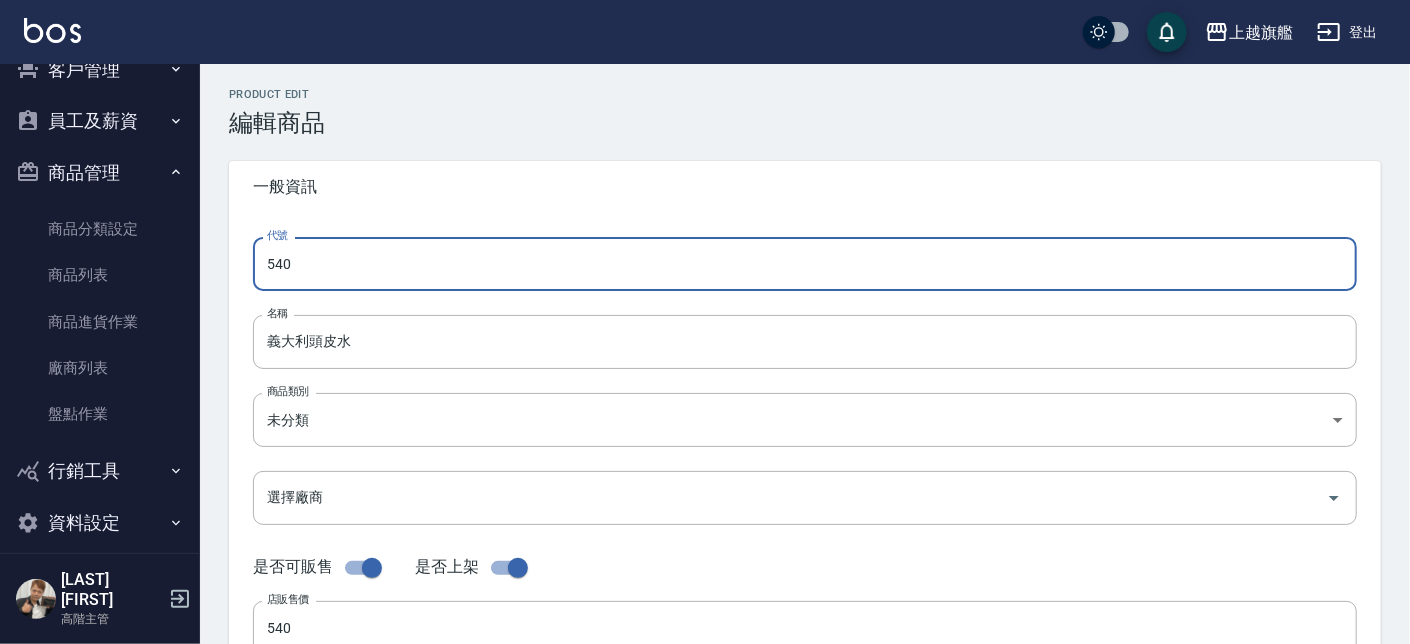 click on "540" at bounding box center (805, 264) 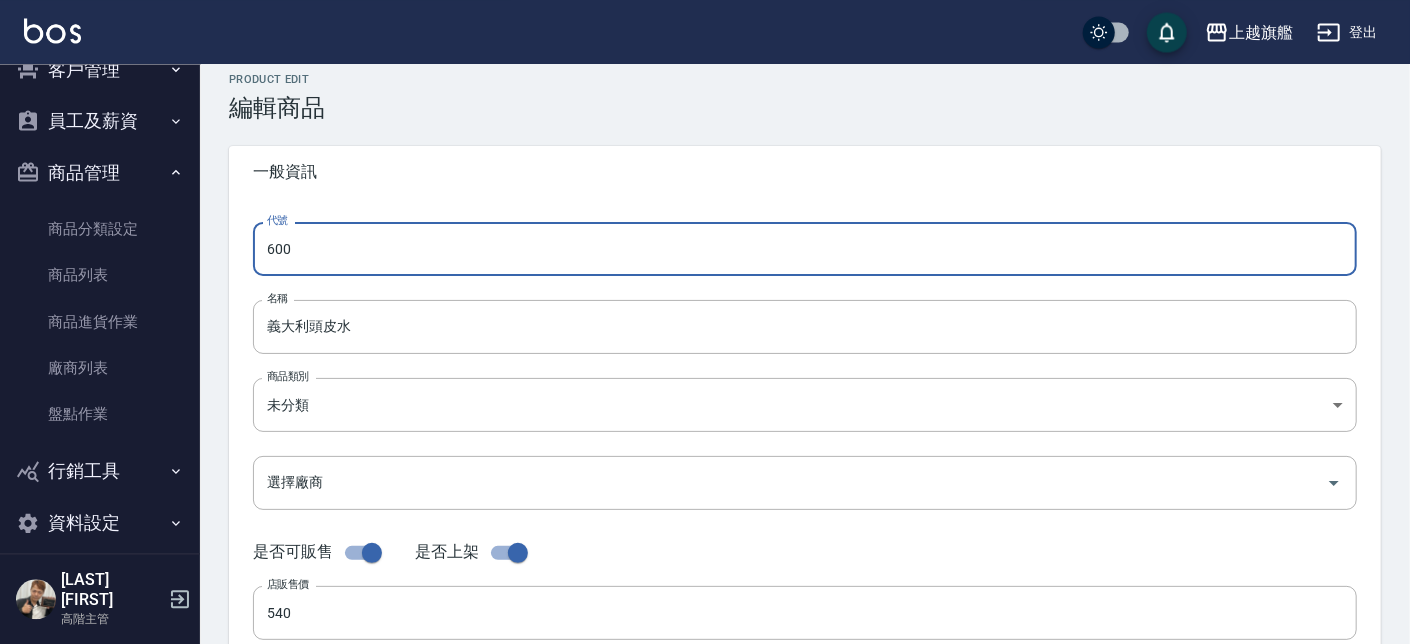 scroll, scrollTop: 455, scrollLeft: 0, axis: vertical 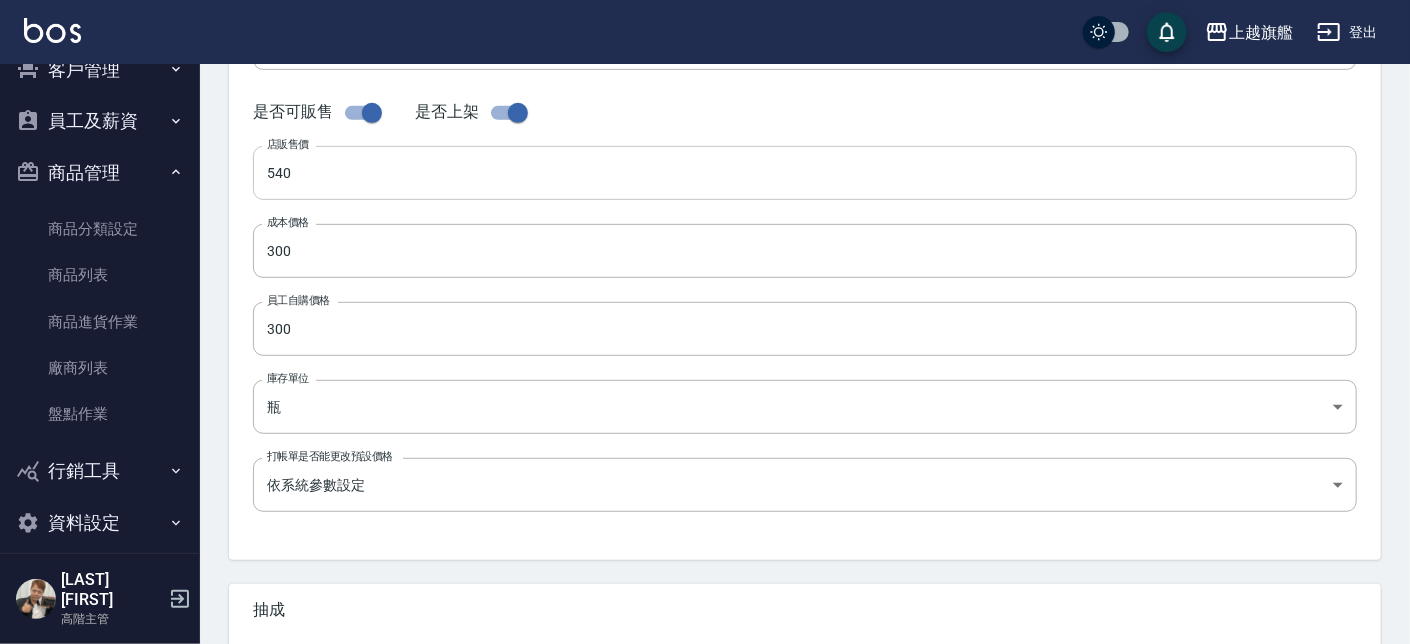 type on "600" 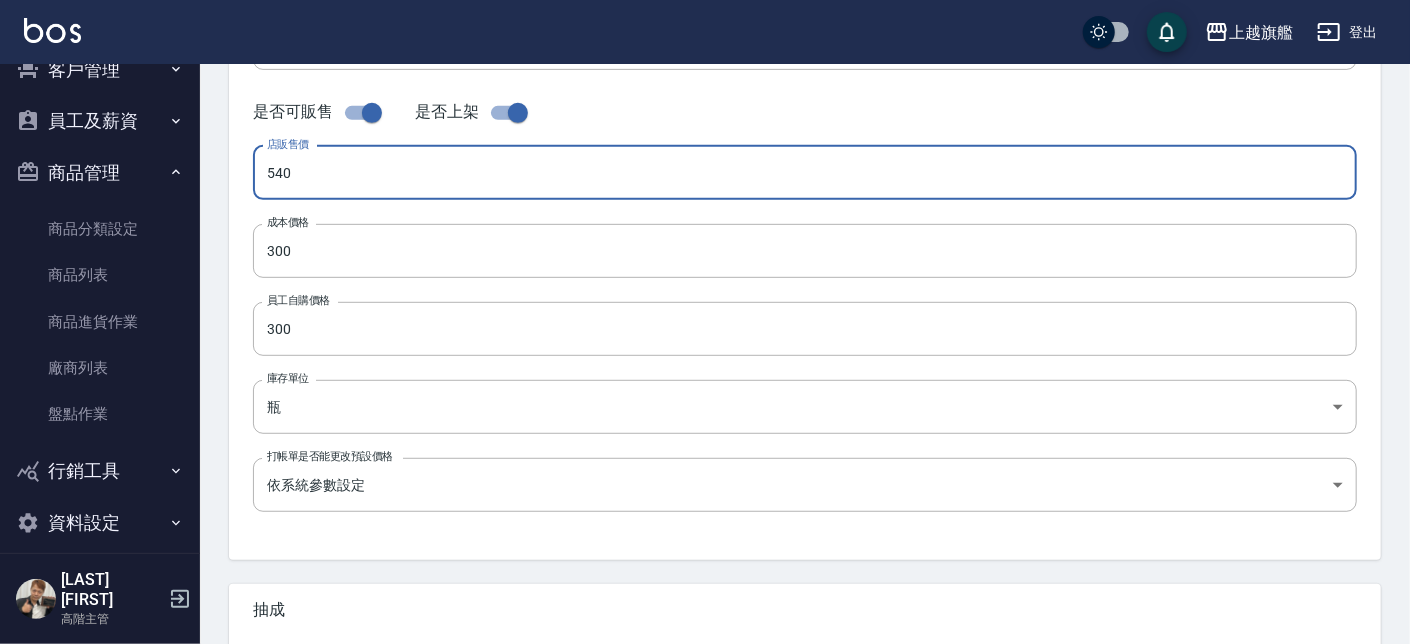 click on "540" at bounding box center [805, 173] 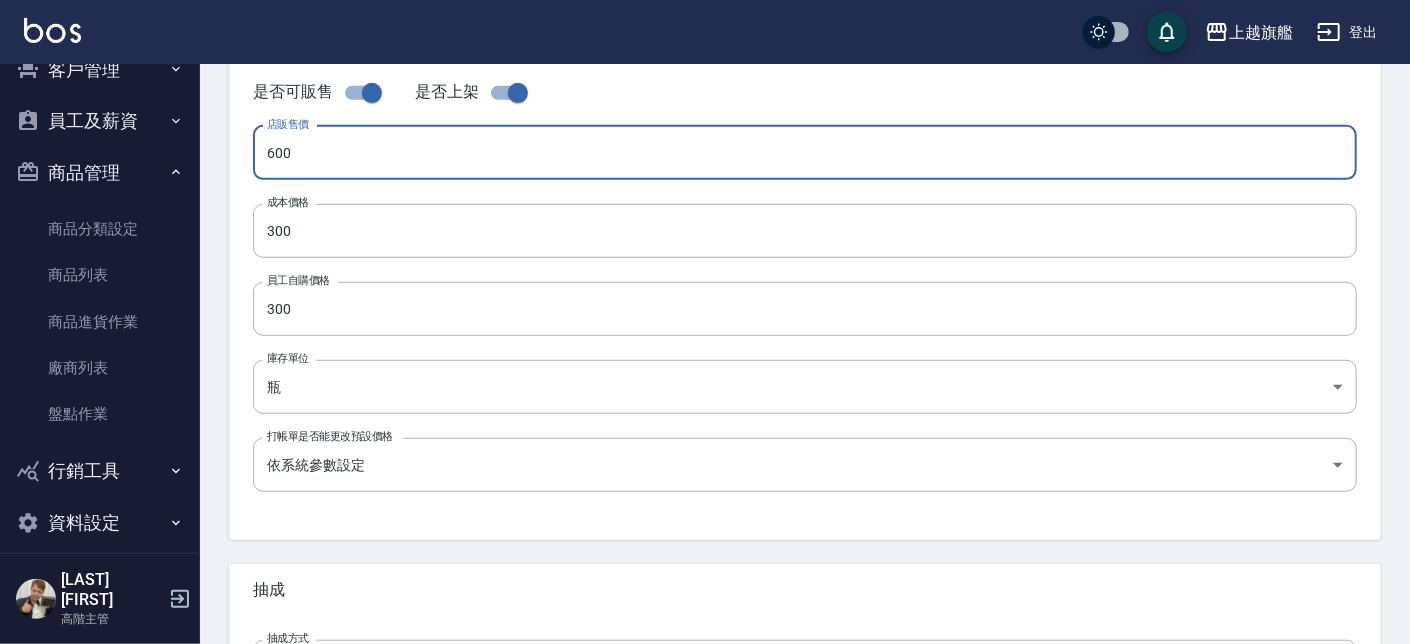 type on "600" 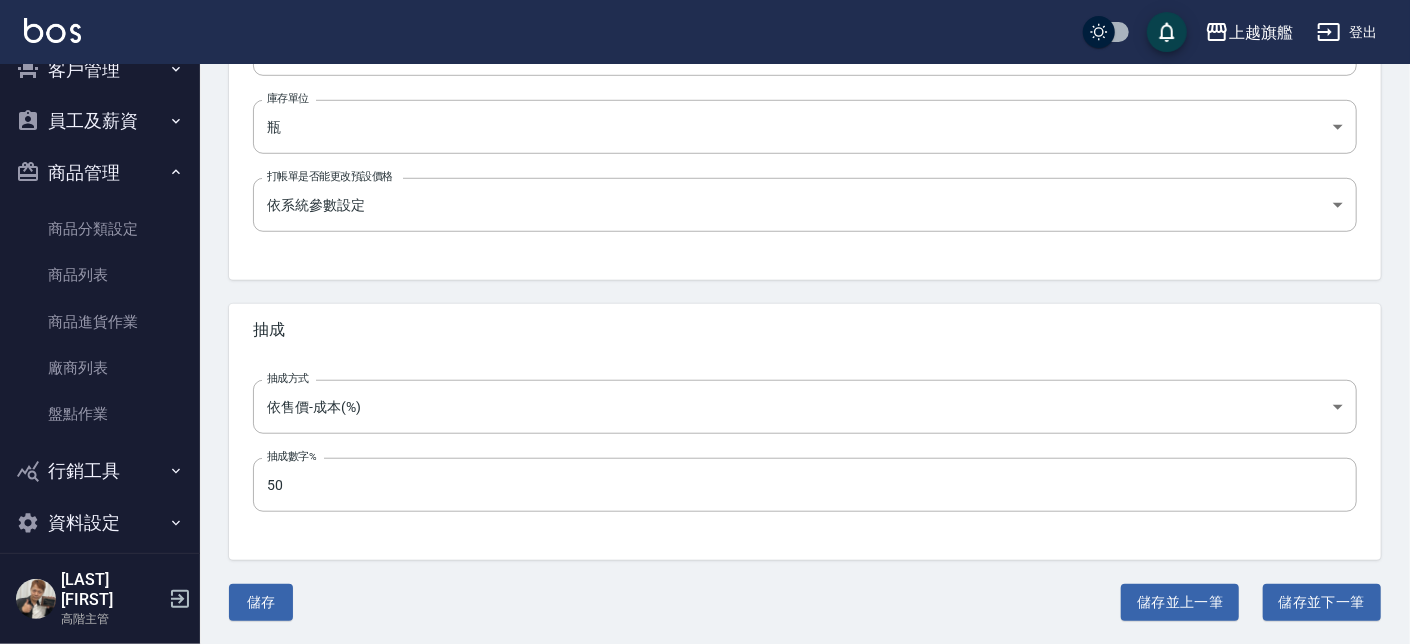 click on "儲存 儲存並上一筆 儲存並下一筆" at bounding box center (805, 602) 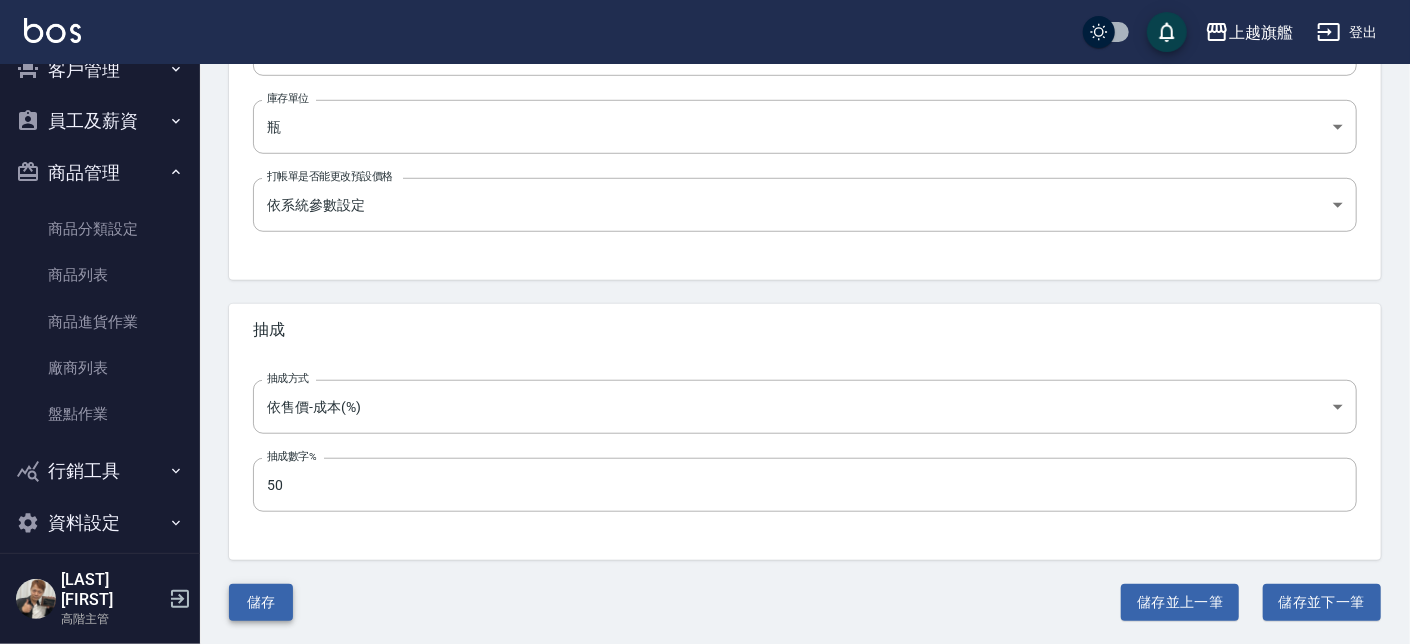 click on "儲存" at bounding box center (261, 602) 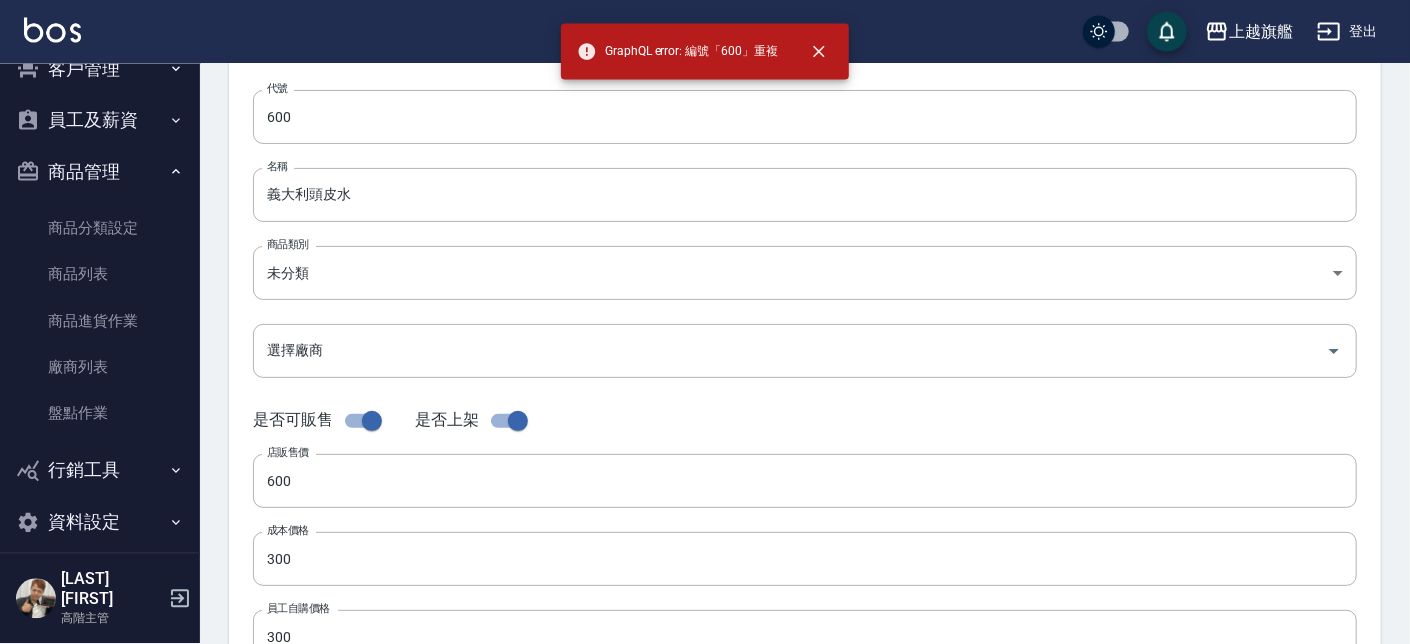 scroll, scrollTop: 52, scrollLeft: 0, axis: vertical 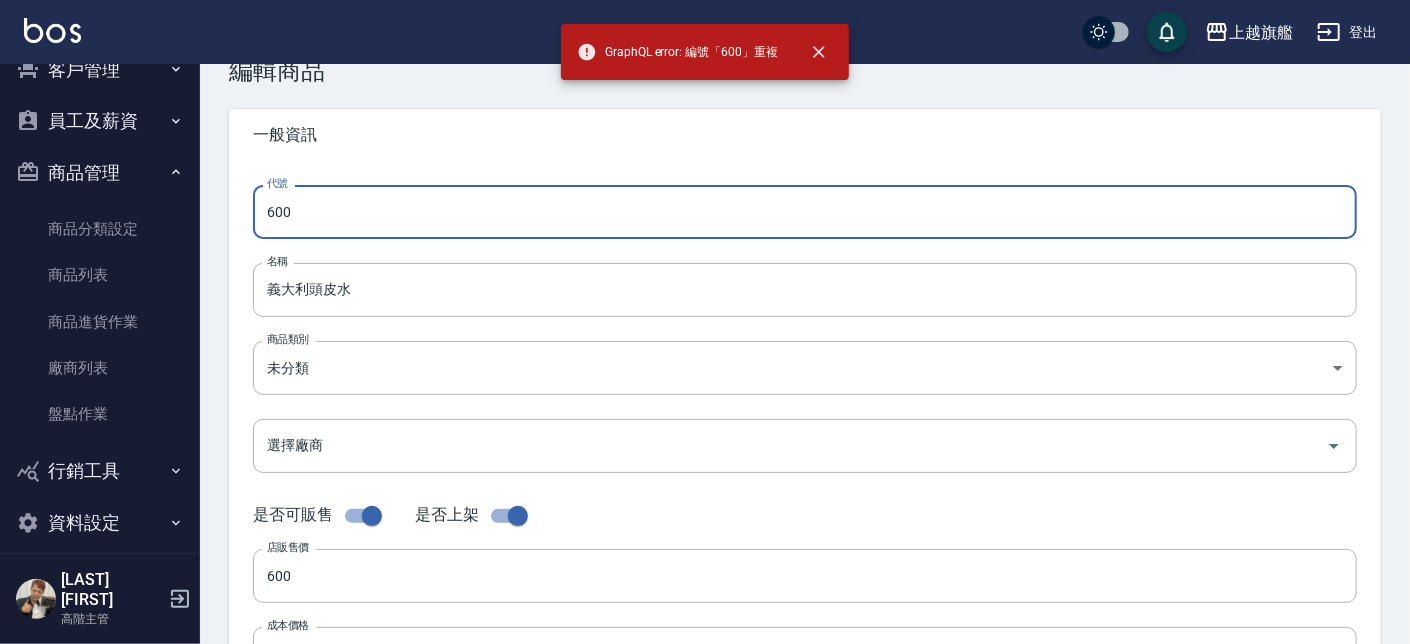 click on "600" at bounding box center (805, 212) 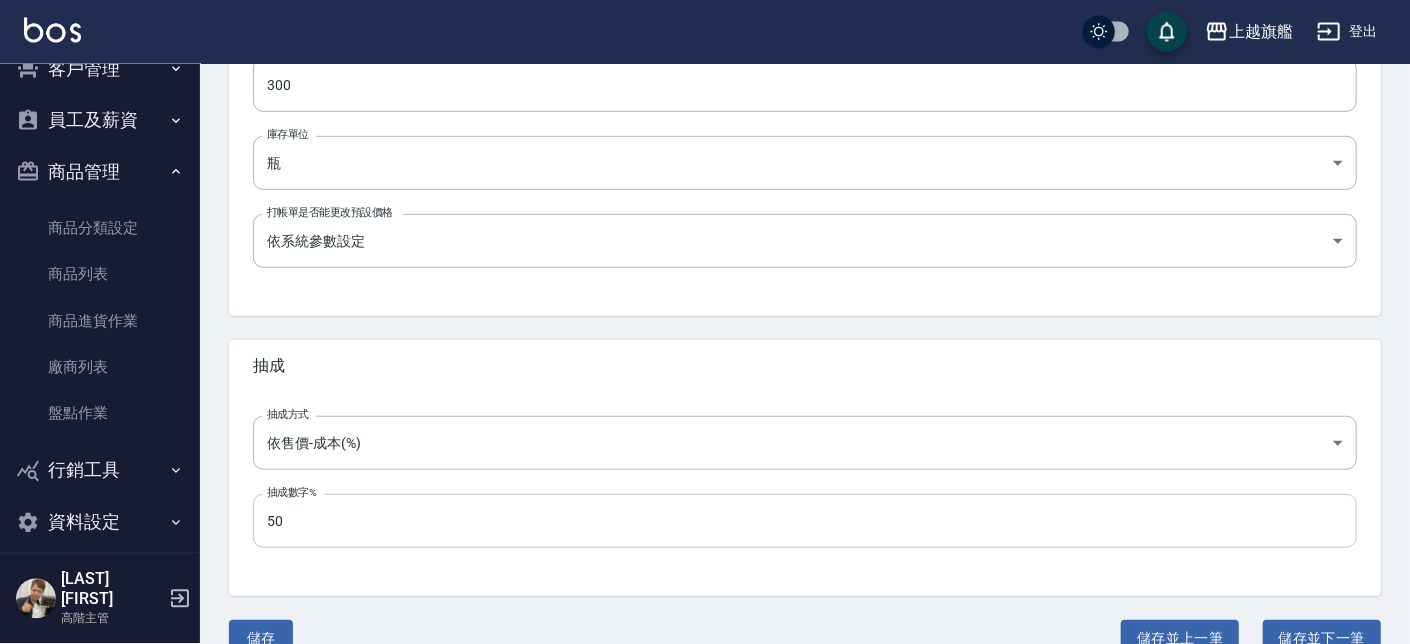 scroll, scrollTop: 735, scrollLeft: 0, axis: vertical 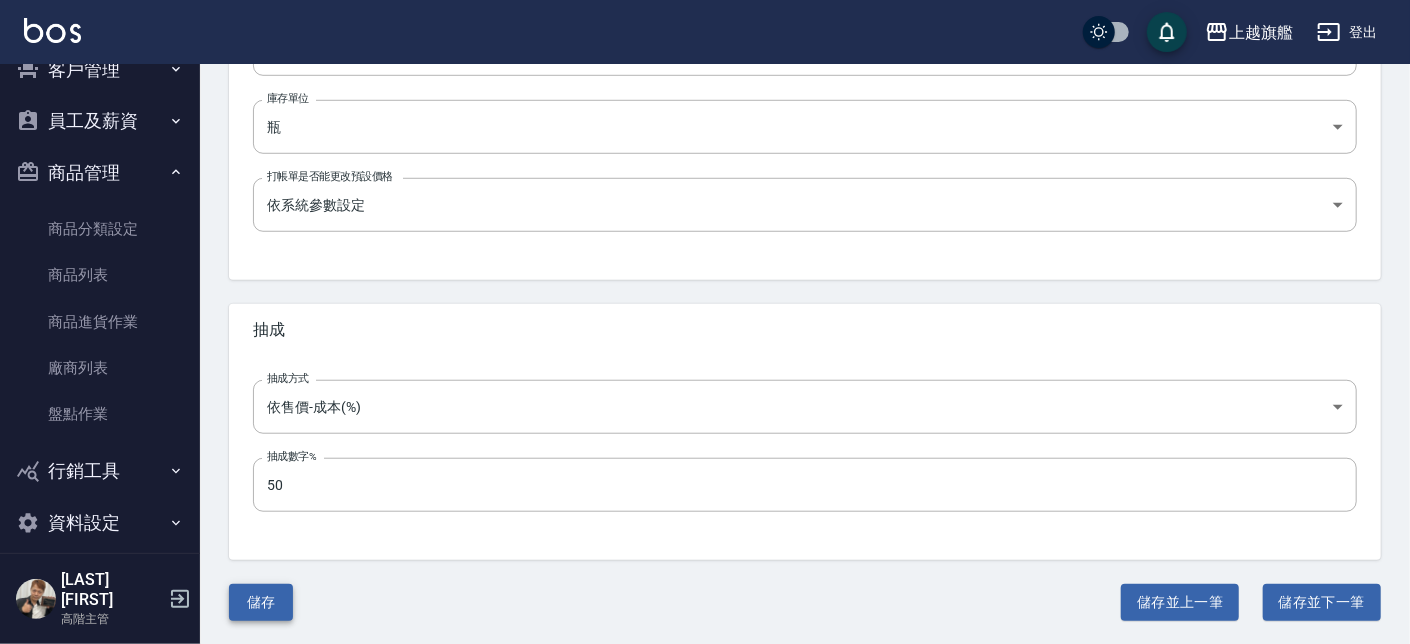 type on "6000" 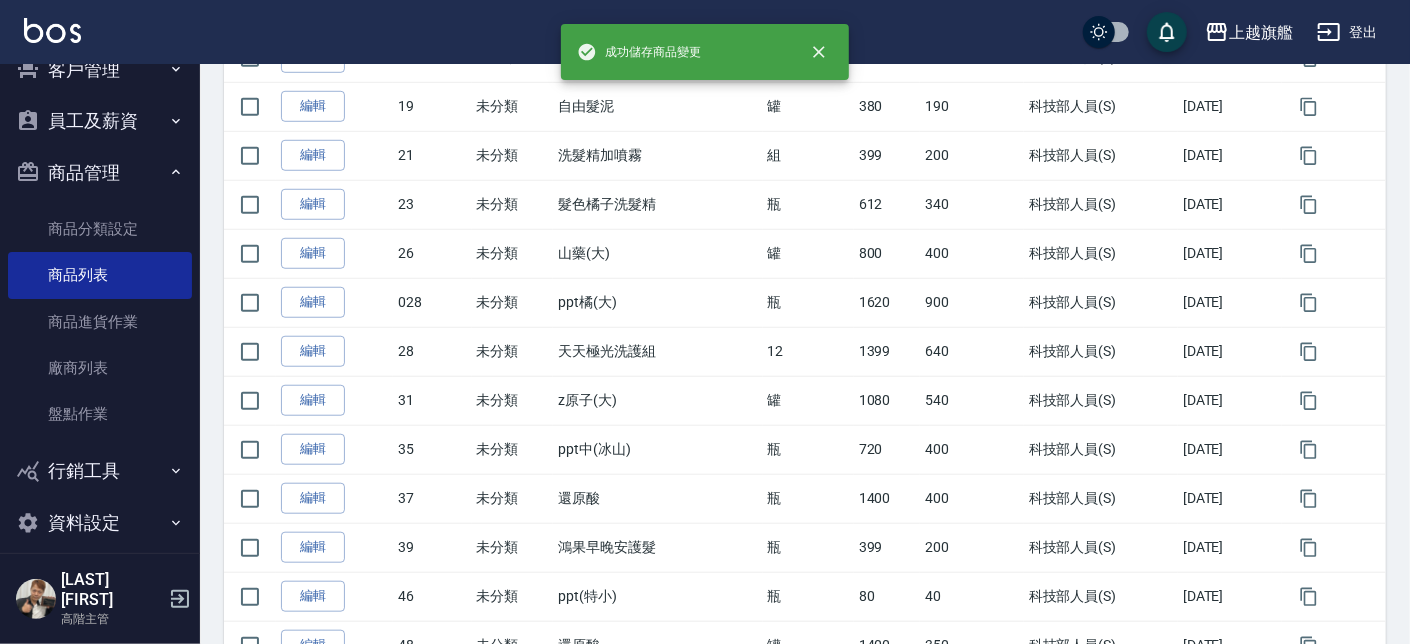 scroll, scrollTop: 0, scrollLeft: 0, axis: both 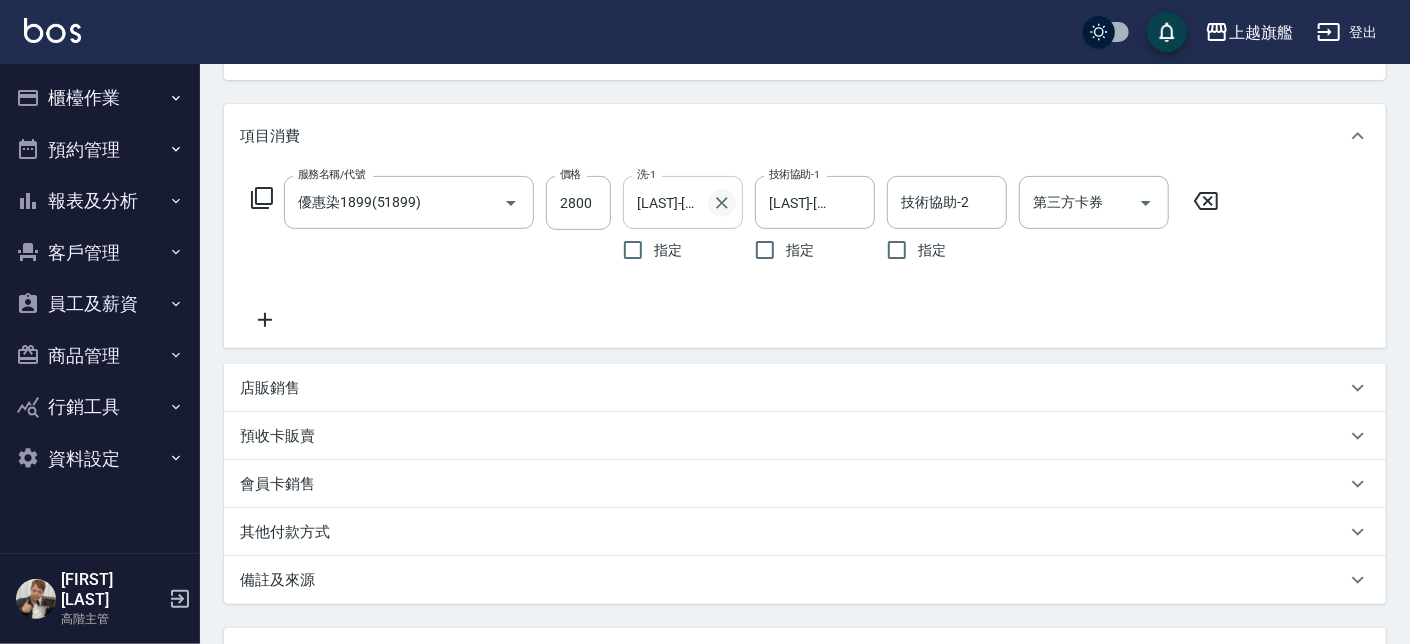 click at bounding box center (722, 203) 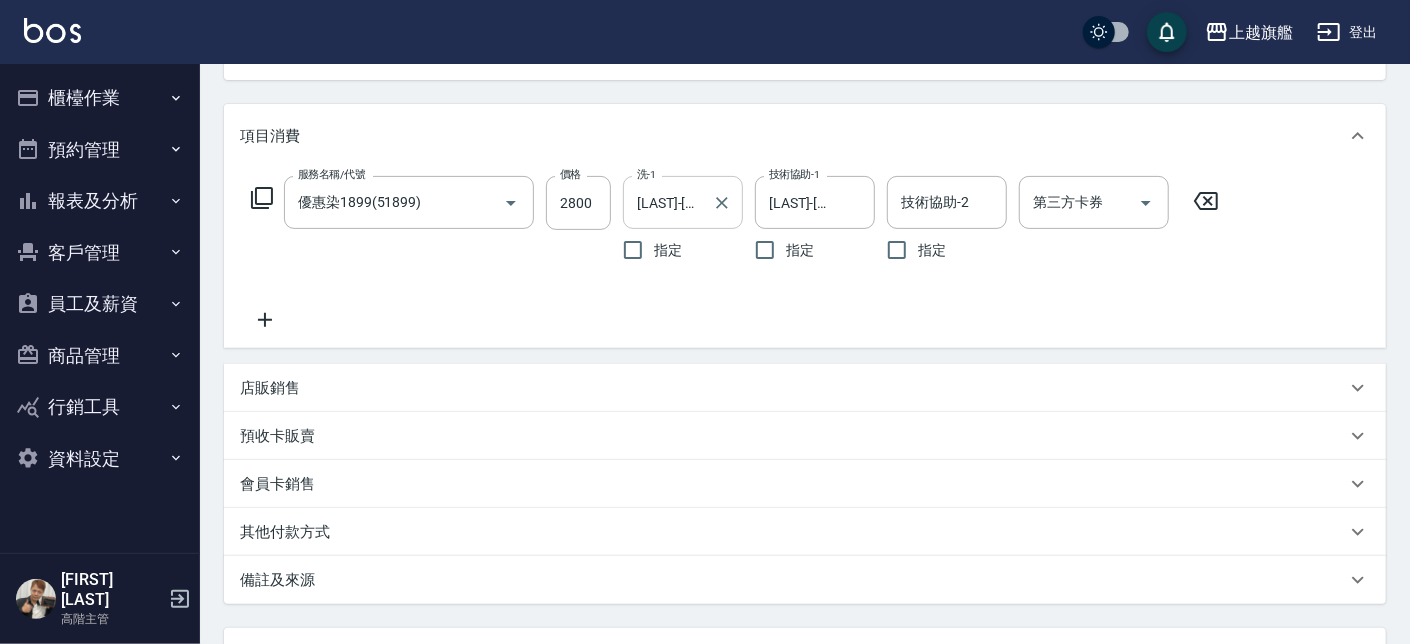 type 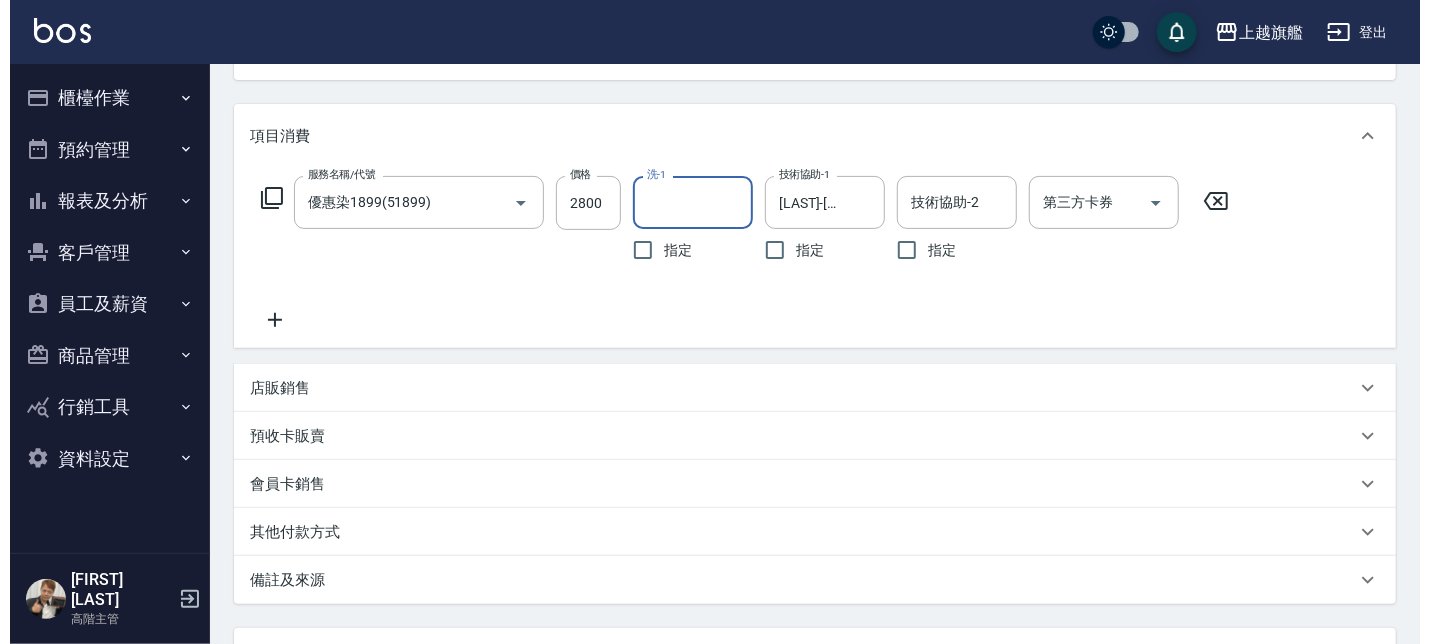 scroll, scrollTop: 398, scrollLeft: 0, axis: vertical 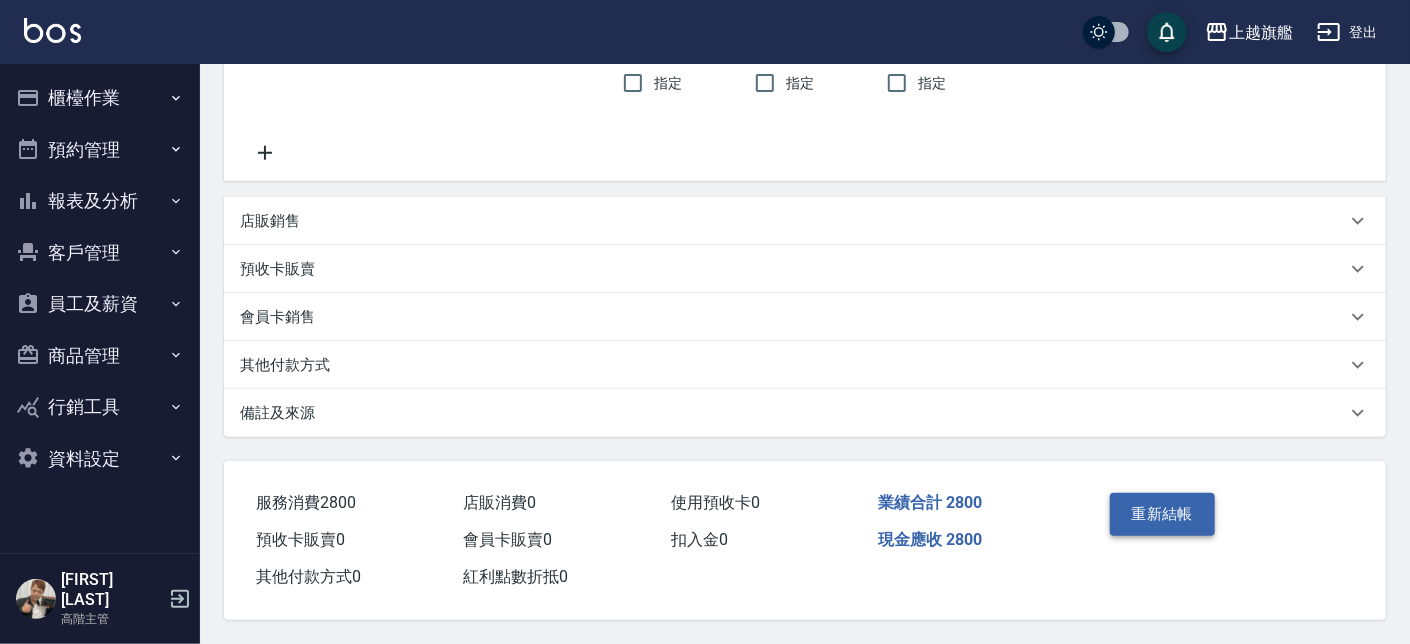 click on "重新結帳" at bounding box center [1163, 514] 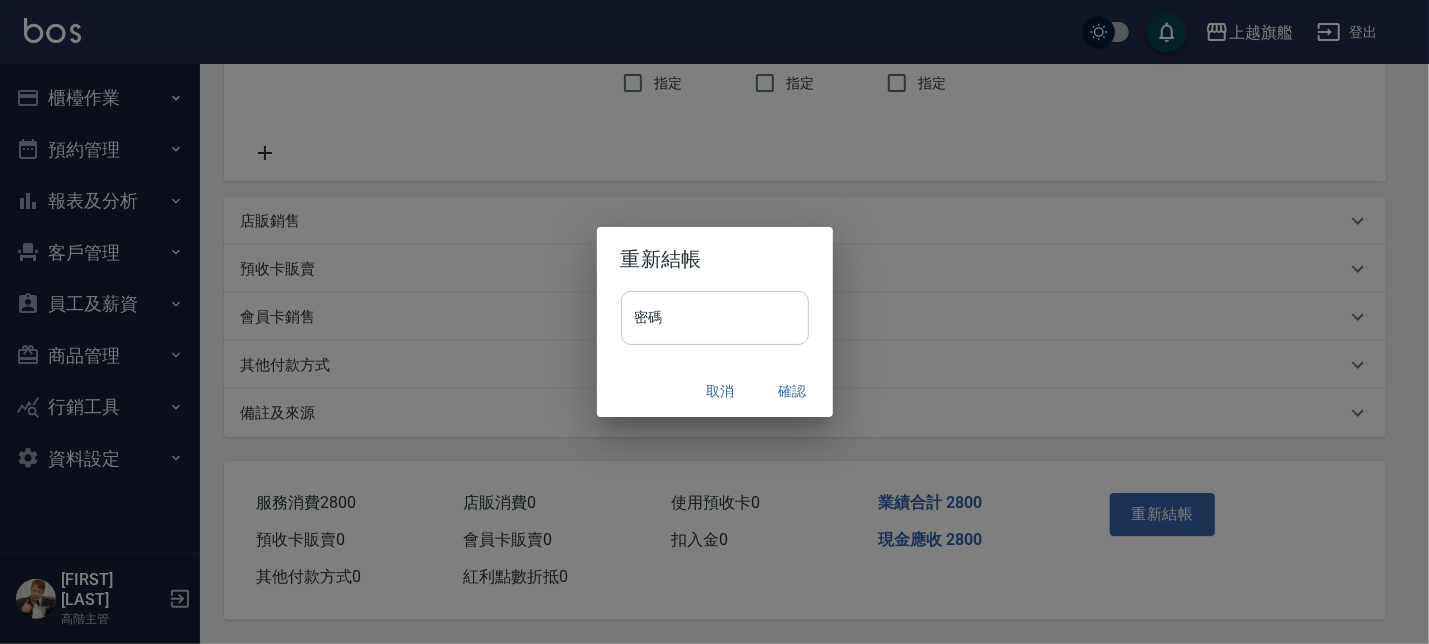 click on "密碼" at bounding box center [715, 318] 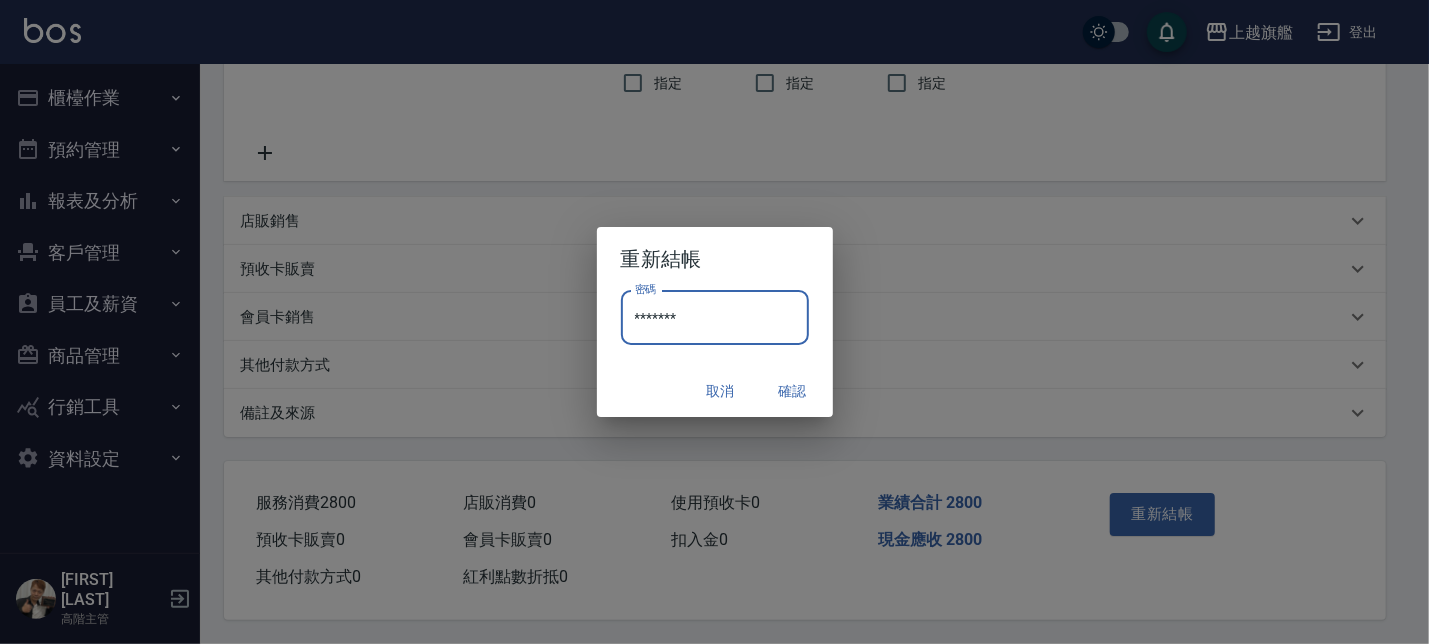 type on "*******" 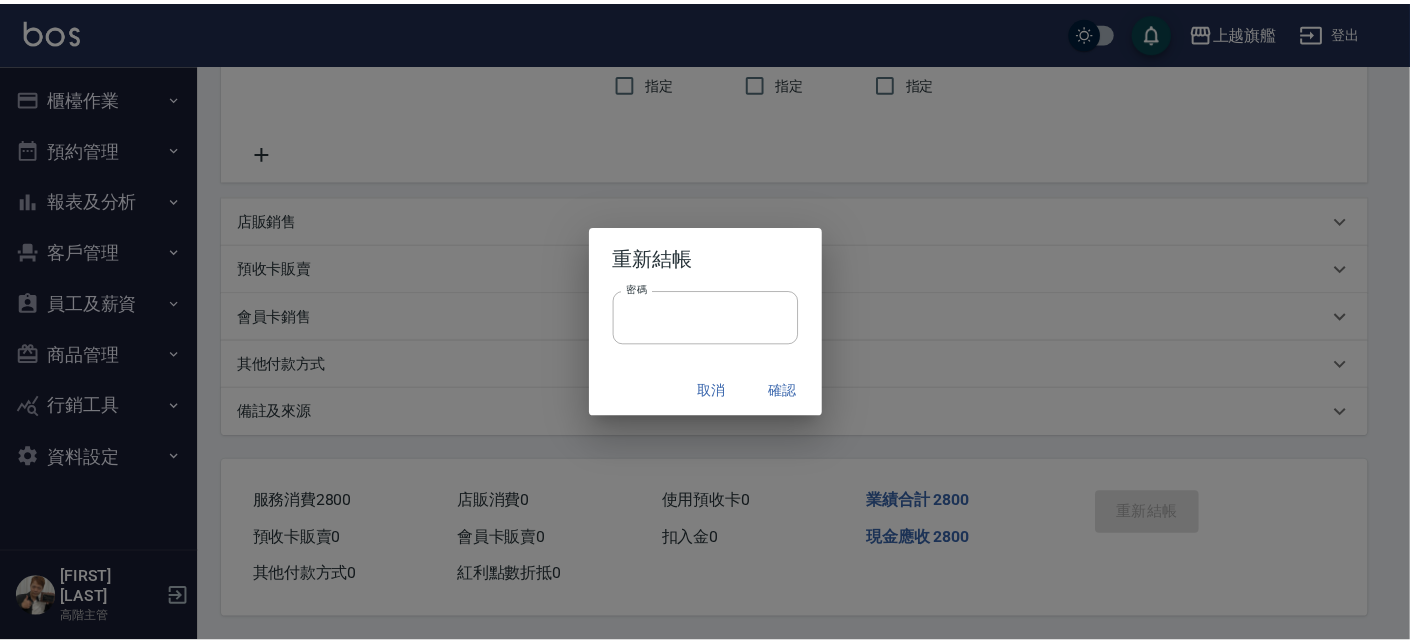scroll, scrollTop: 0, scrollLeft: 0, axis: both 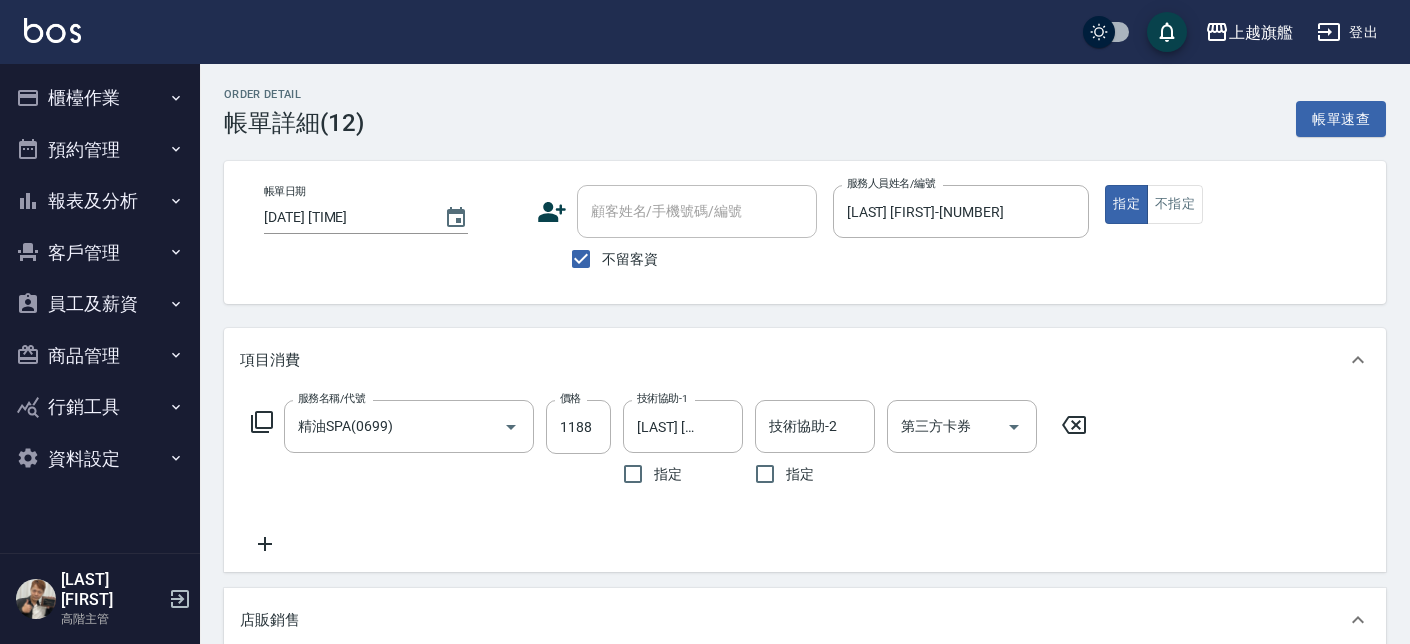 type on "JC買大送小" 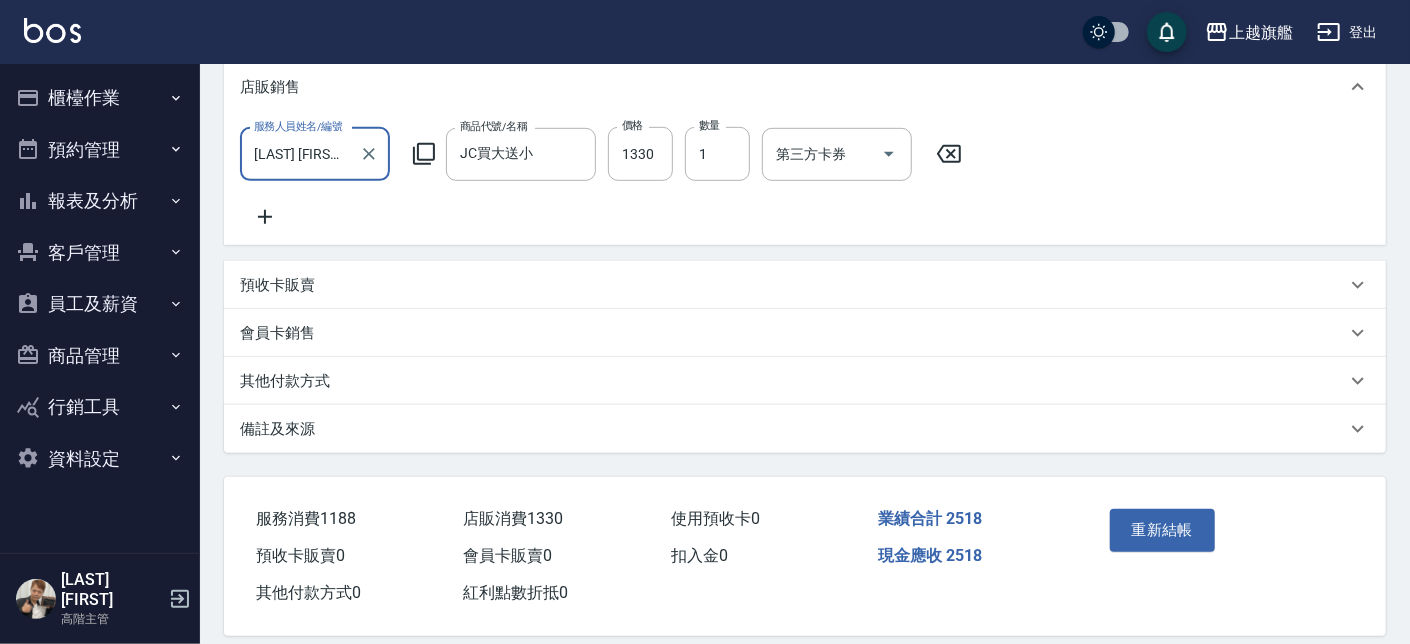 scroll, scrollTop: 575, scrollLeft: 0, axis: vertical 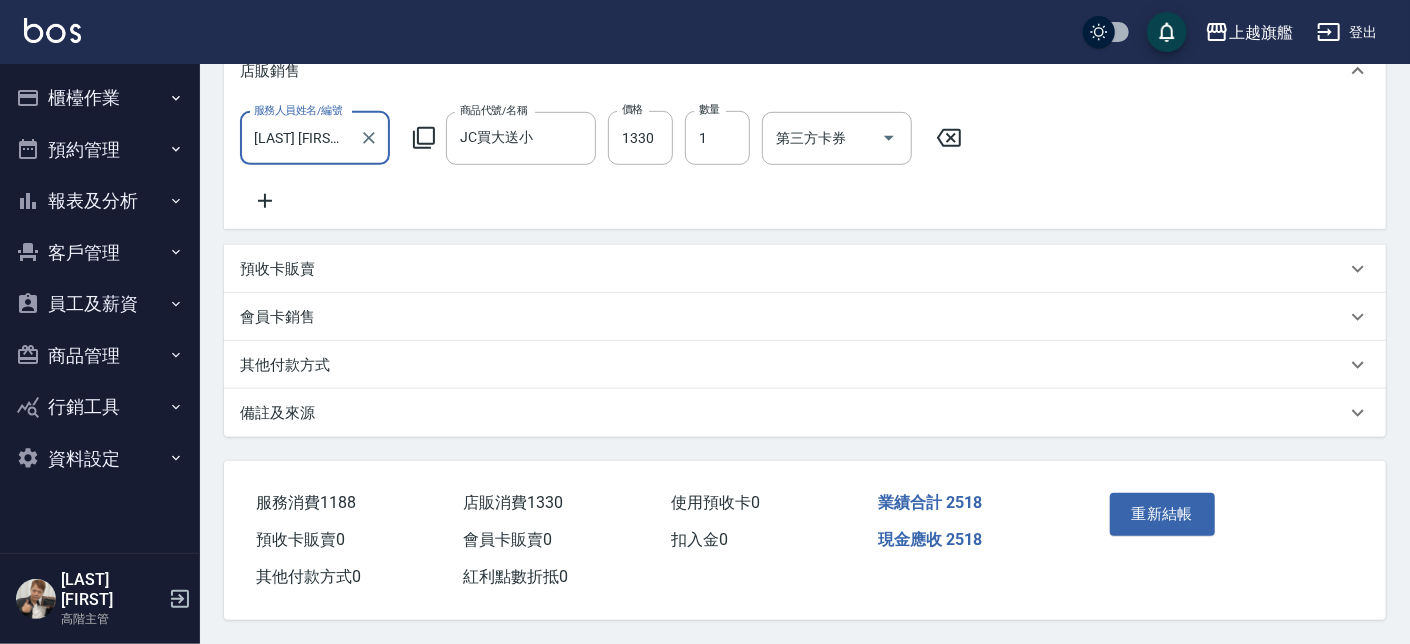click 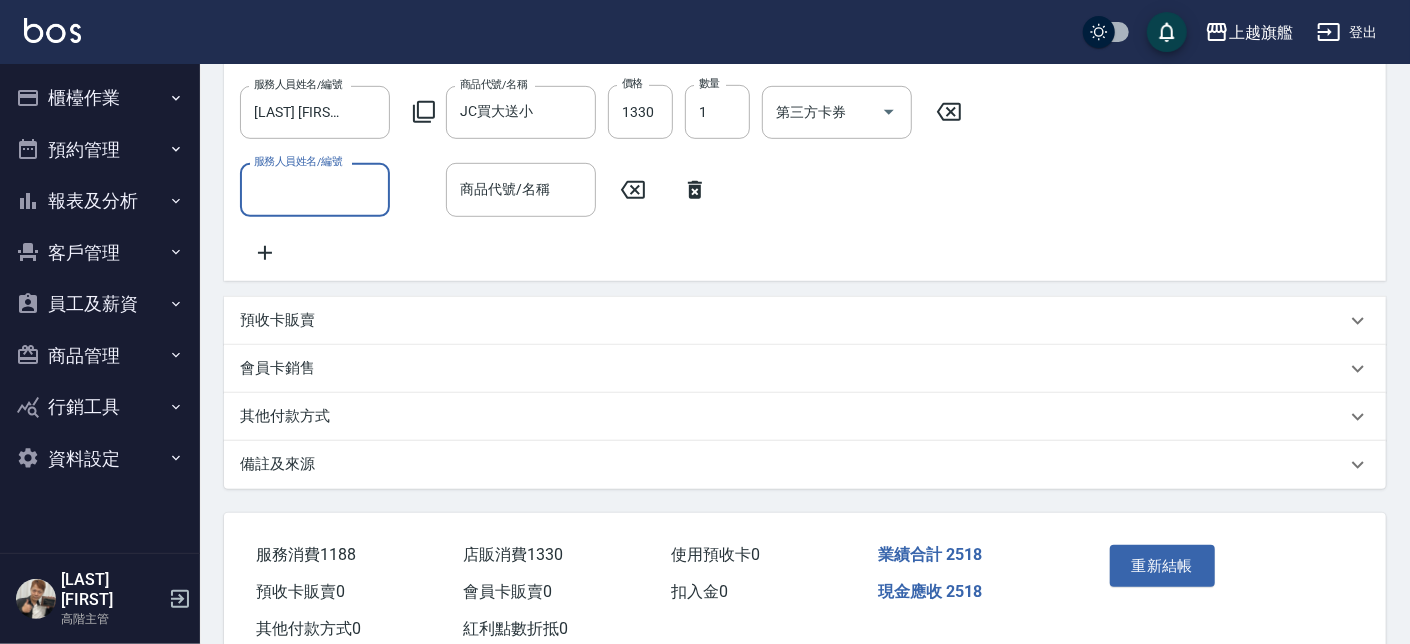 click on "服務人員姓名/編號" at bounding box center [315, 189] 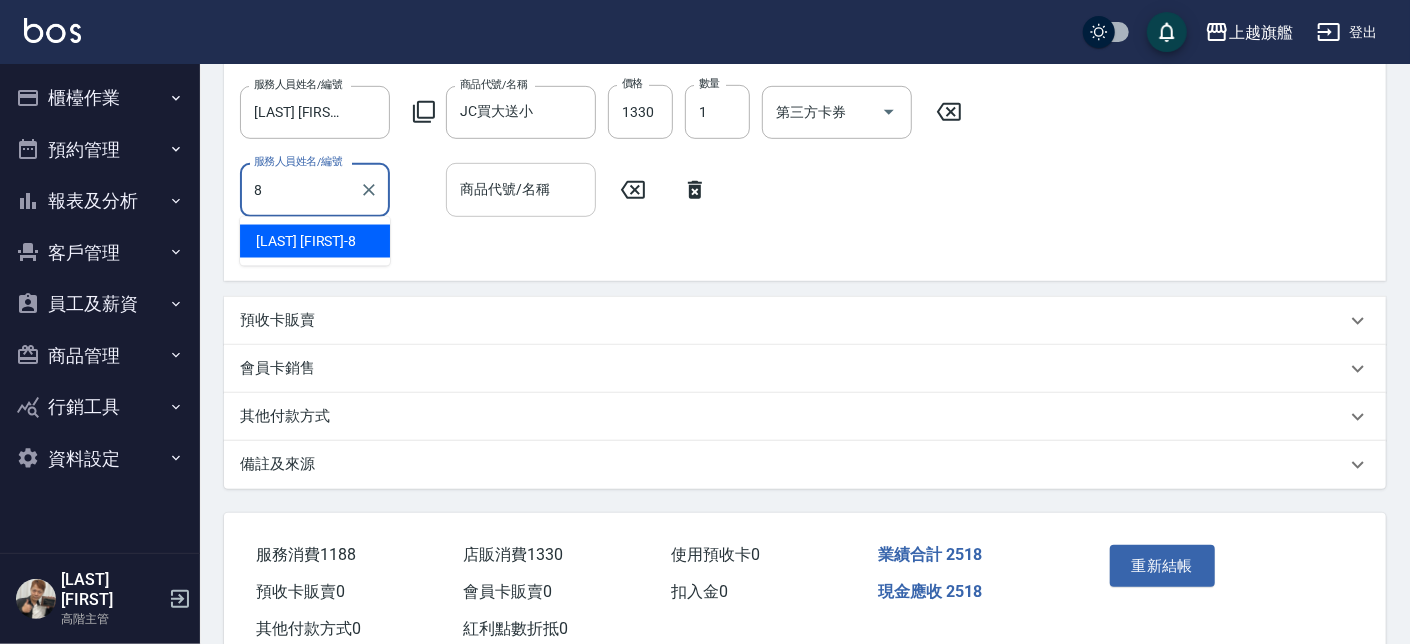 type on "[LAST]-[NUMBER]" 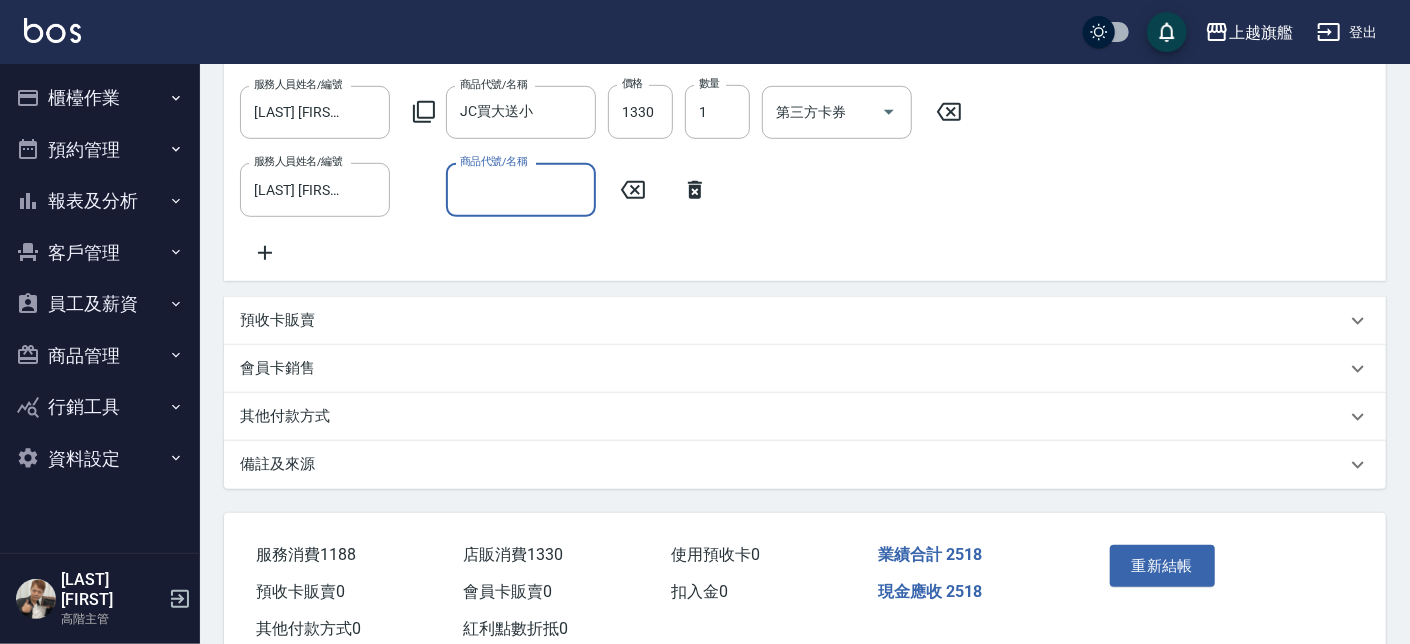 click on "商品代號/名稱" at bounding box center [521, 189] 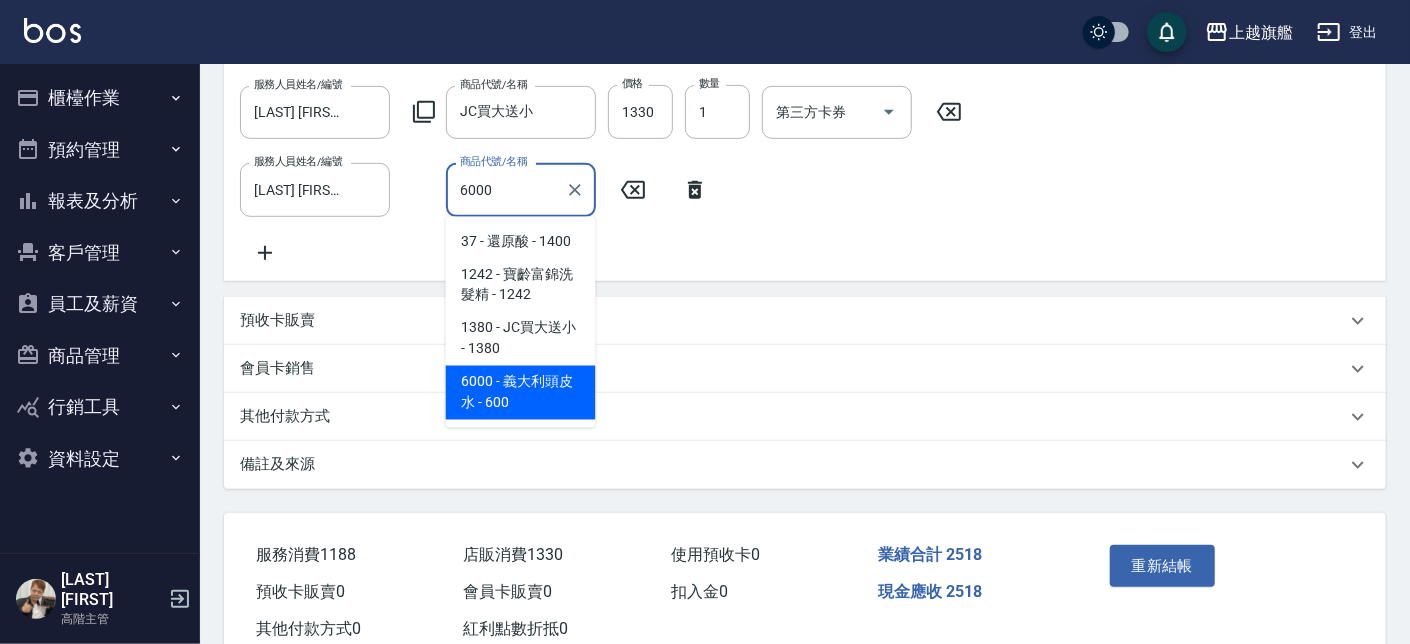 type on "義大利頭皮水" 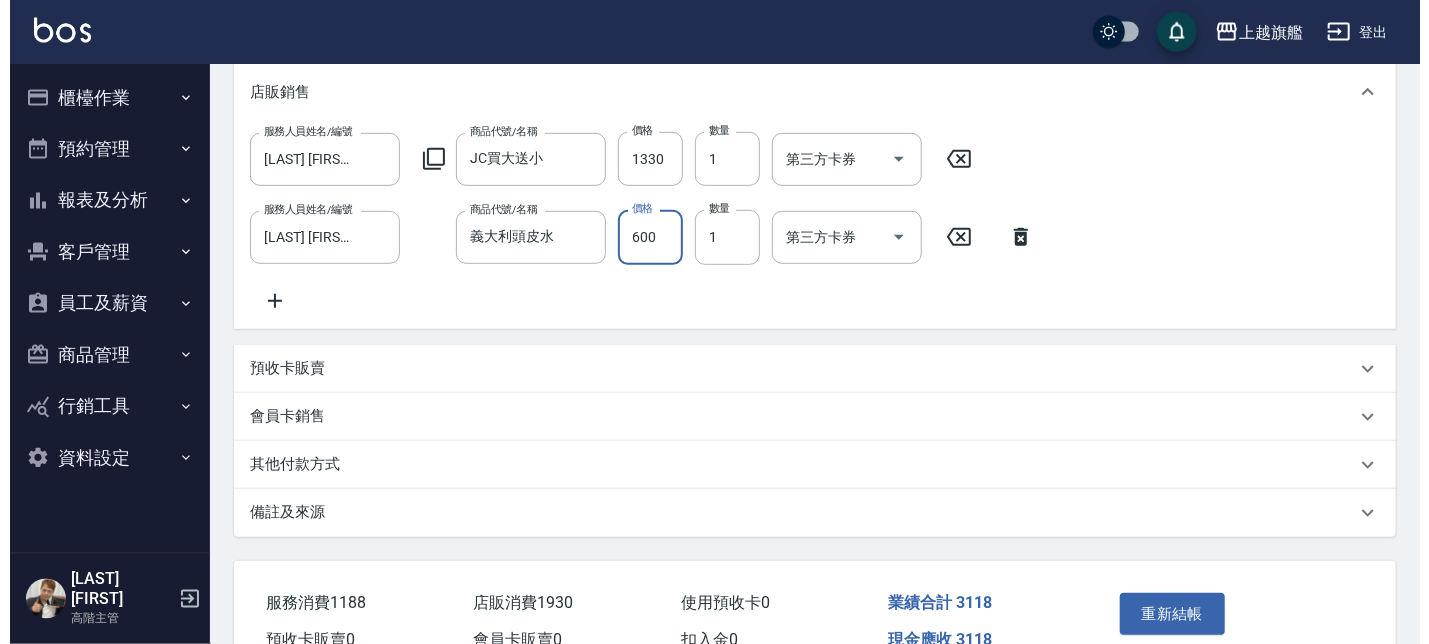 scroll, scrollTop: 653, scrollLeft: 0, axis: vertical 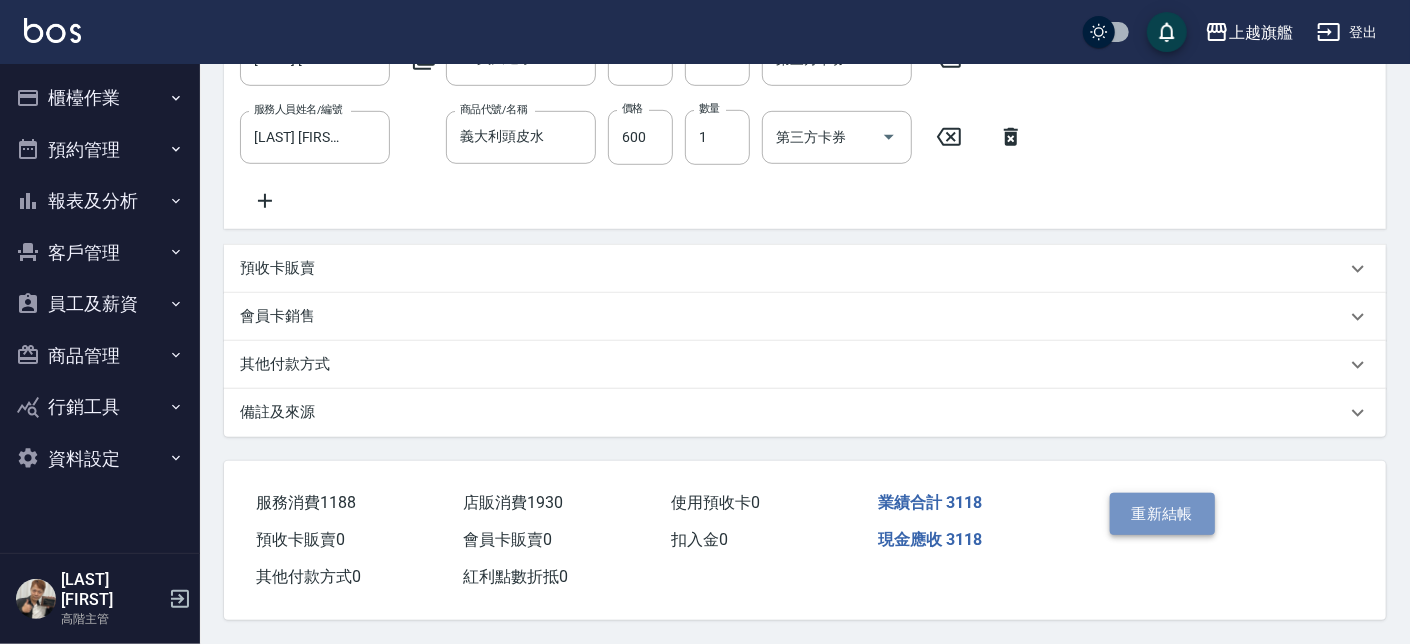 click on "重新結帳" at bounding box center (1163, 514) 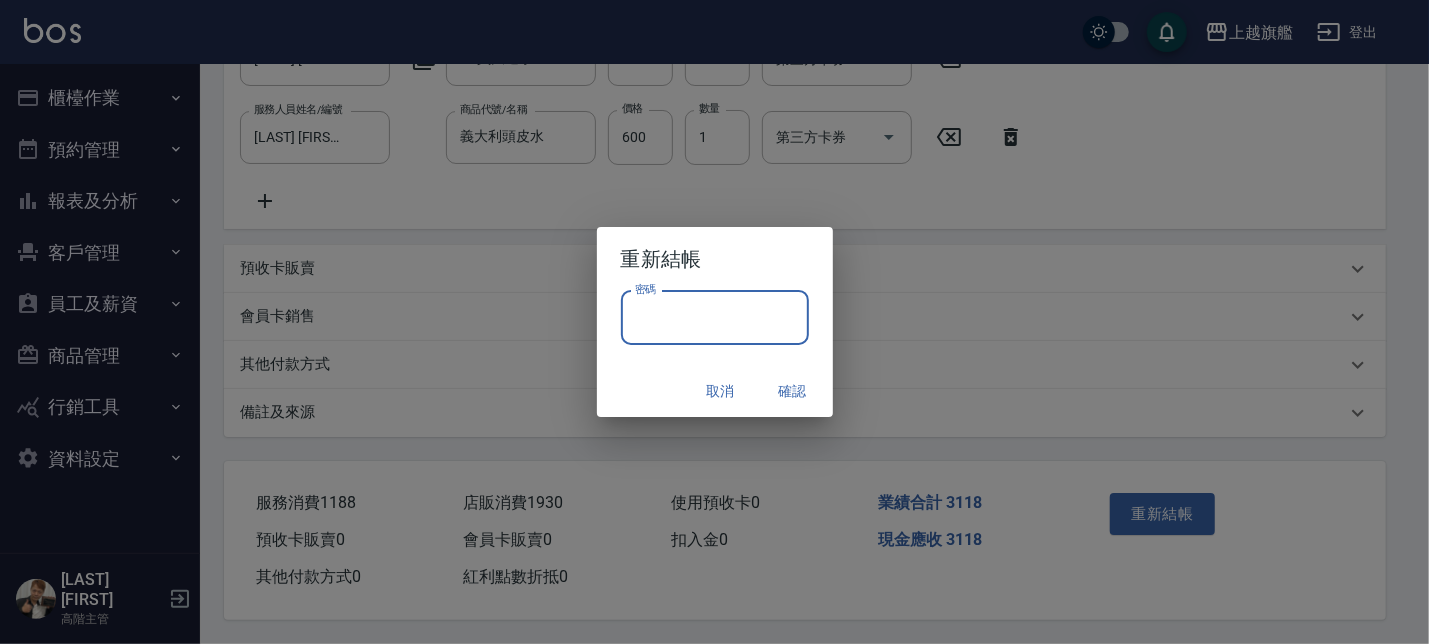 click on "密碼" at bounding box center [715, 318] 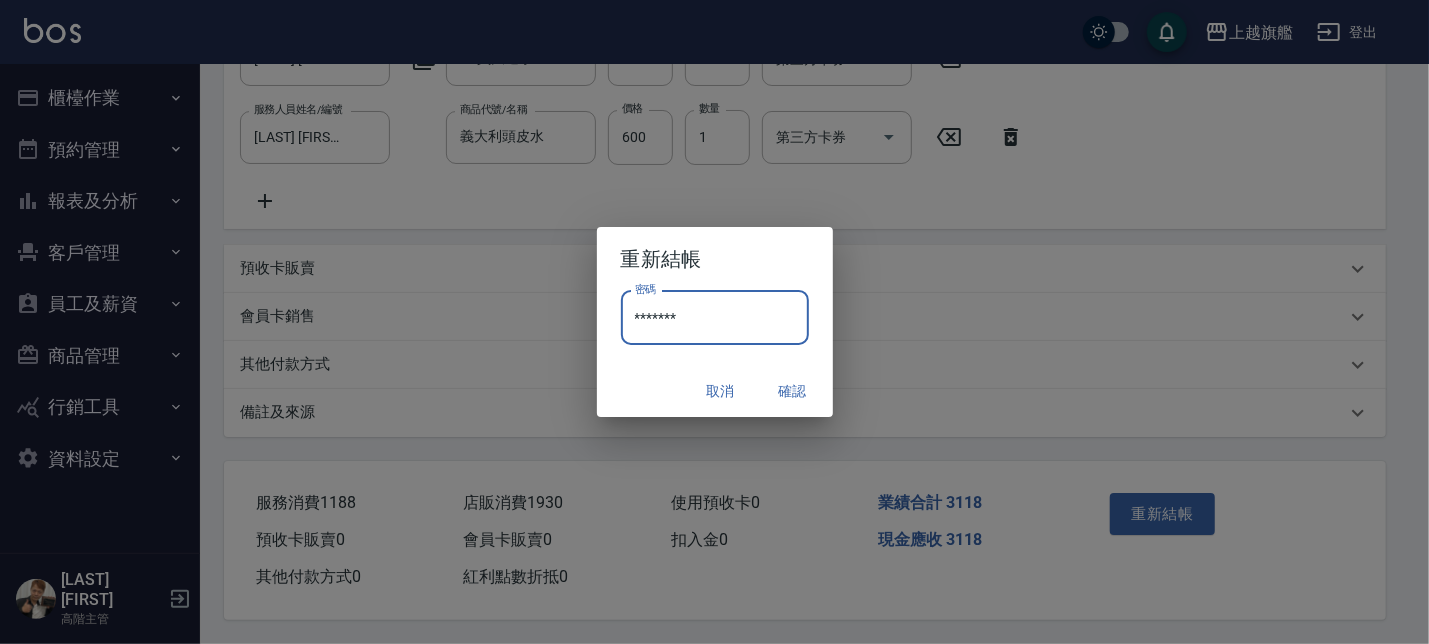 type on "*******" 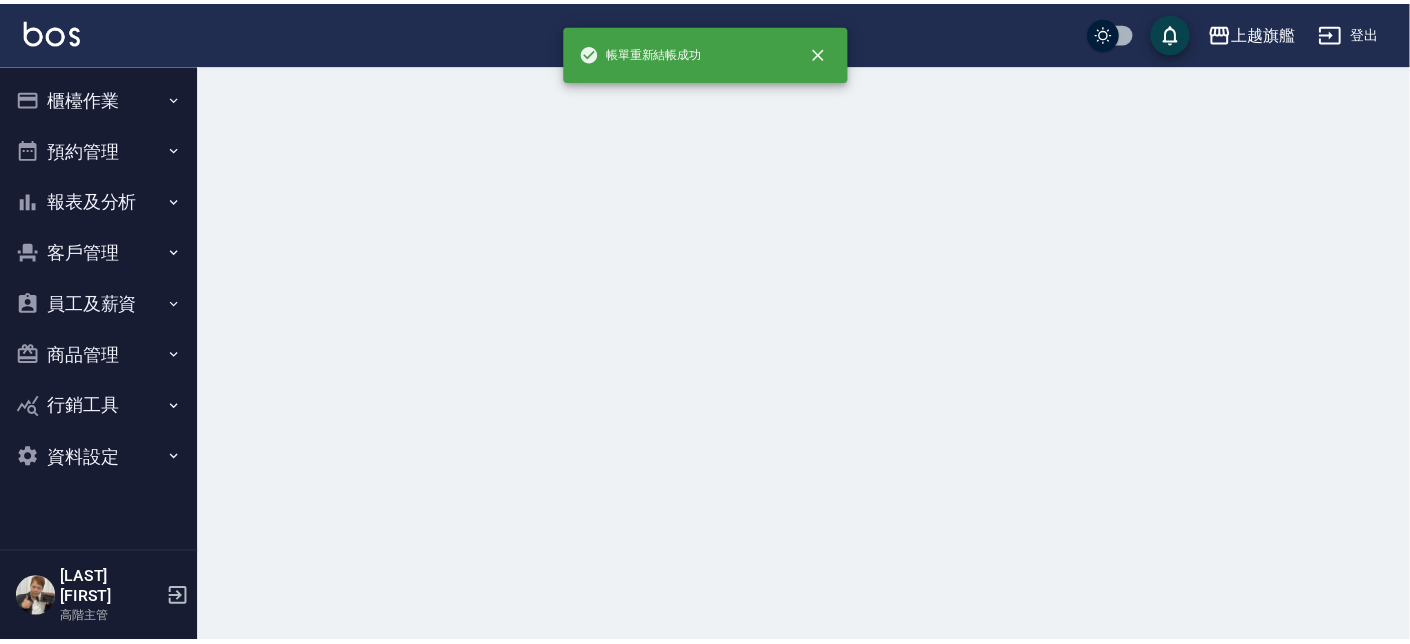scroll, scrollTop: 0, scrollLeft: 0, axis: both 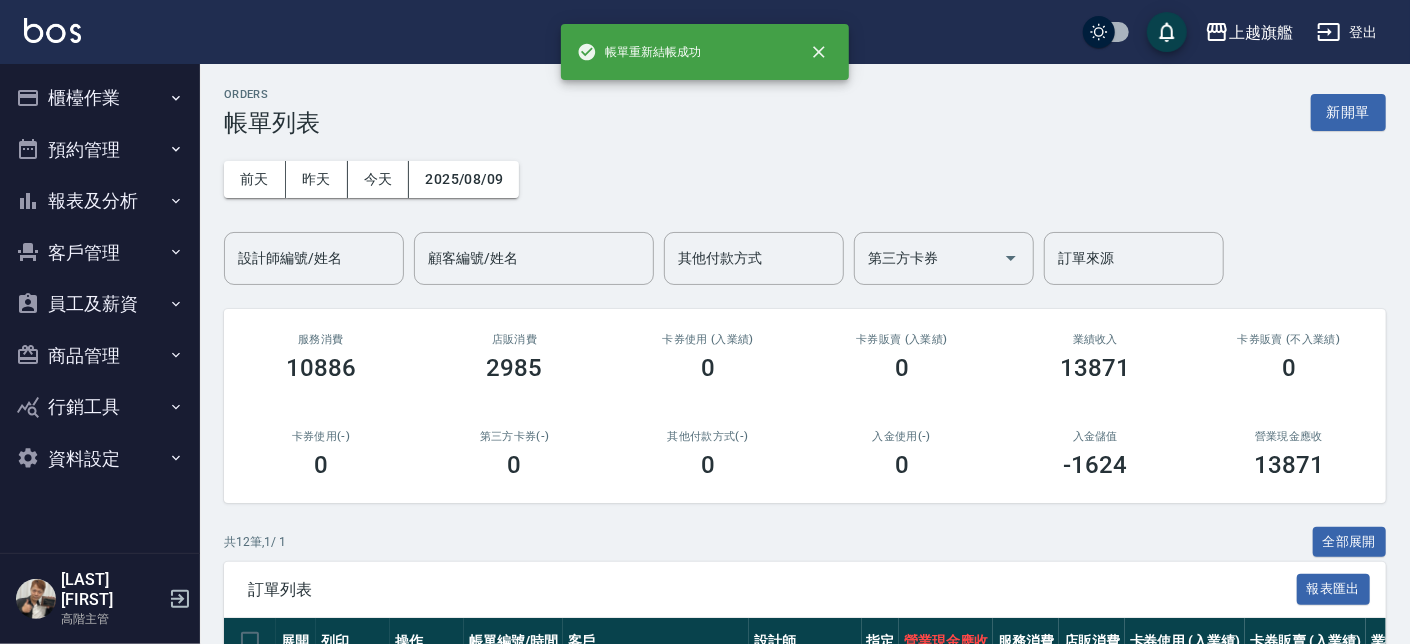 click on "櫃檯作業" at bounding box center [100, 98] 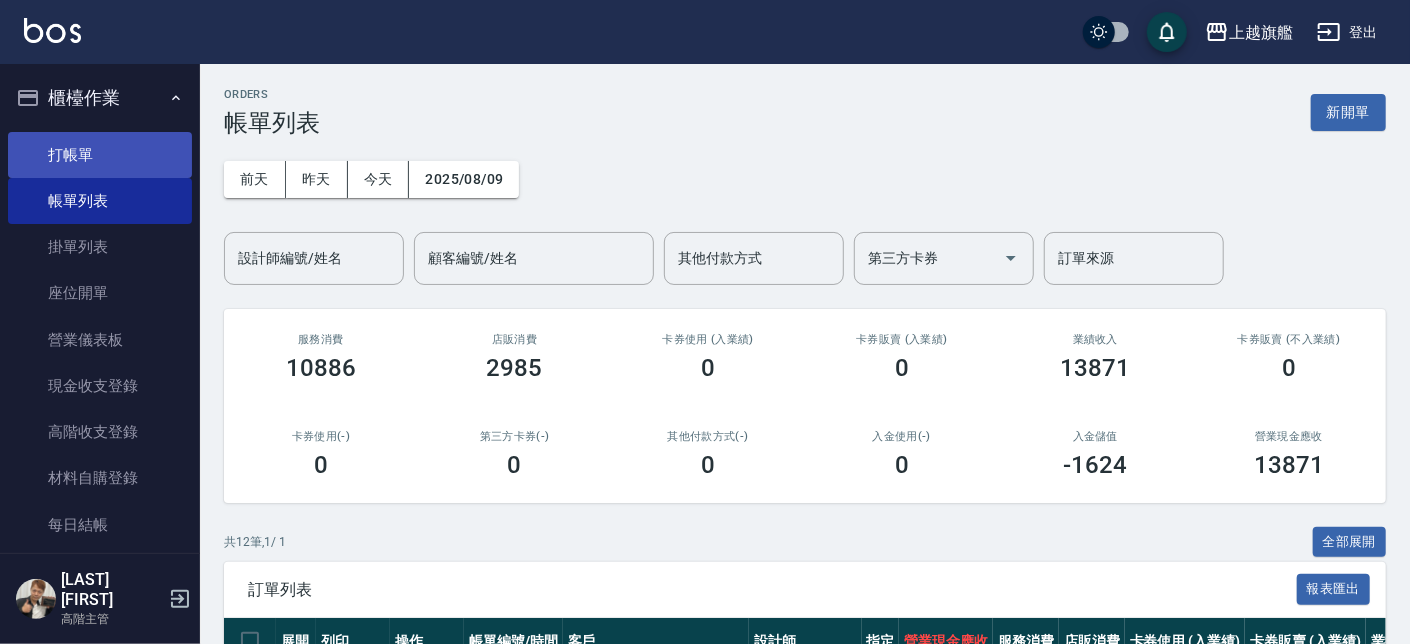 click on "打帳單" at bounding box center (100, 155) 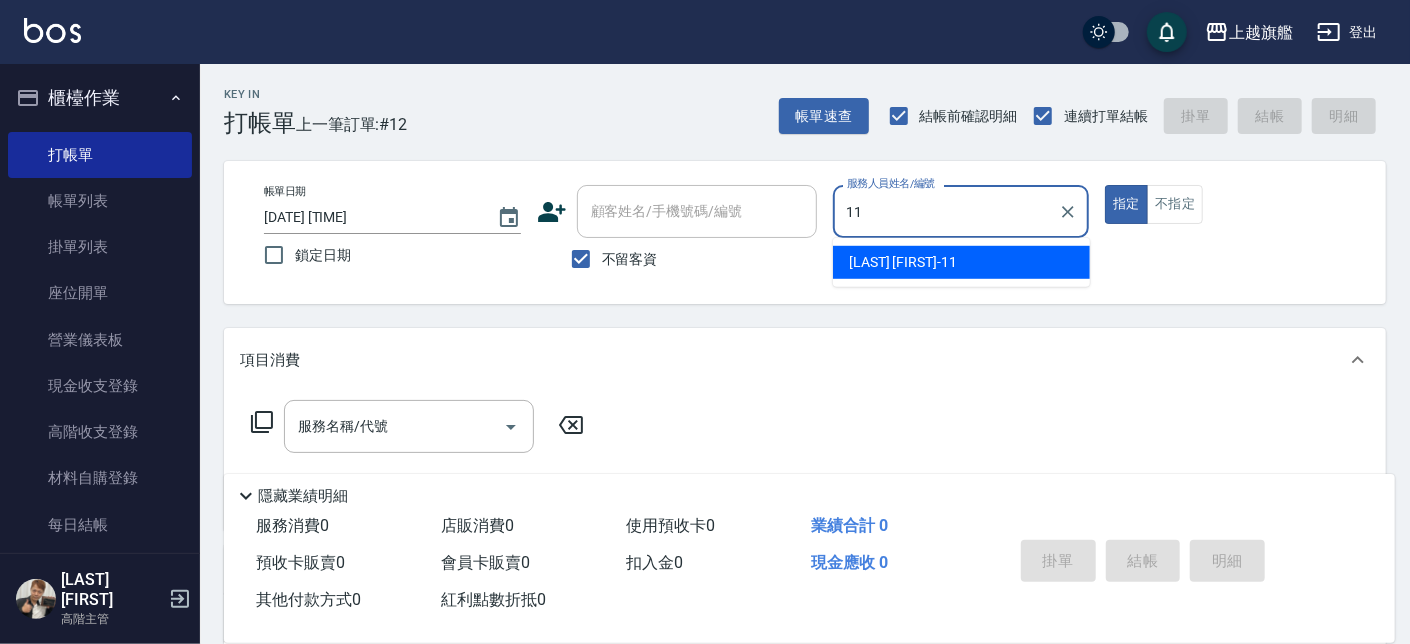 type on "蔡美秀-11" 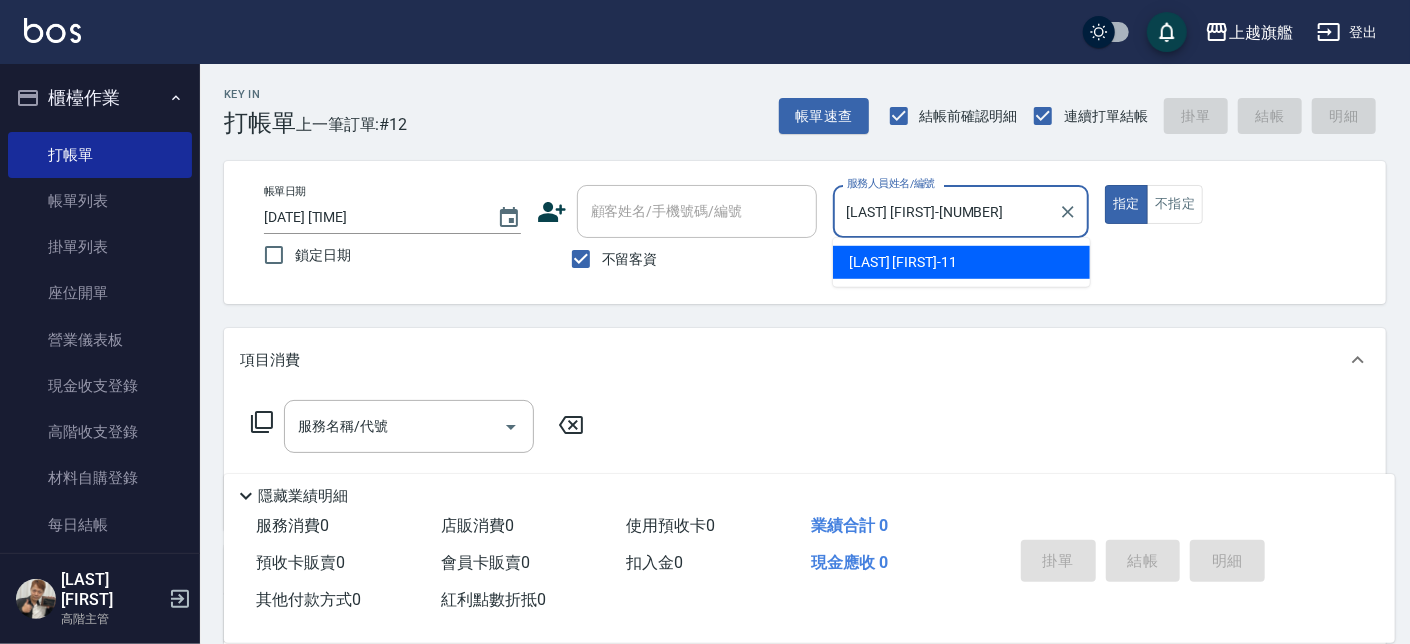 type on "true" 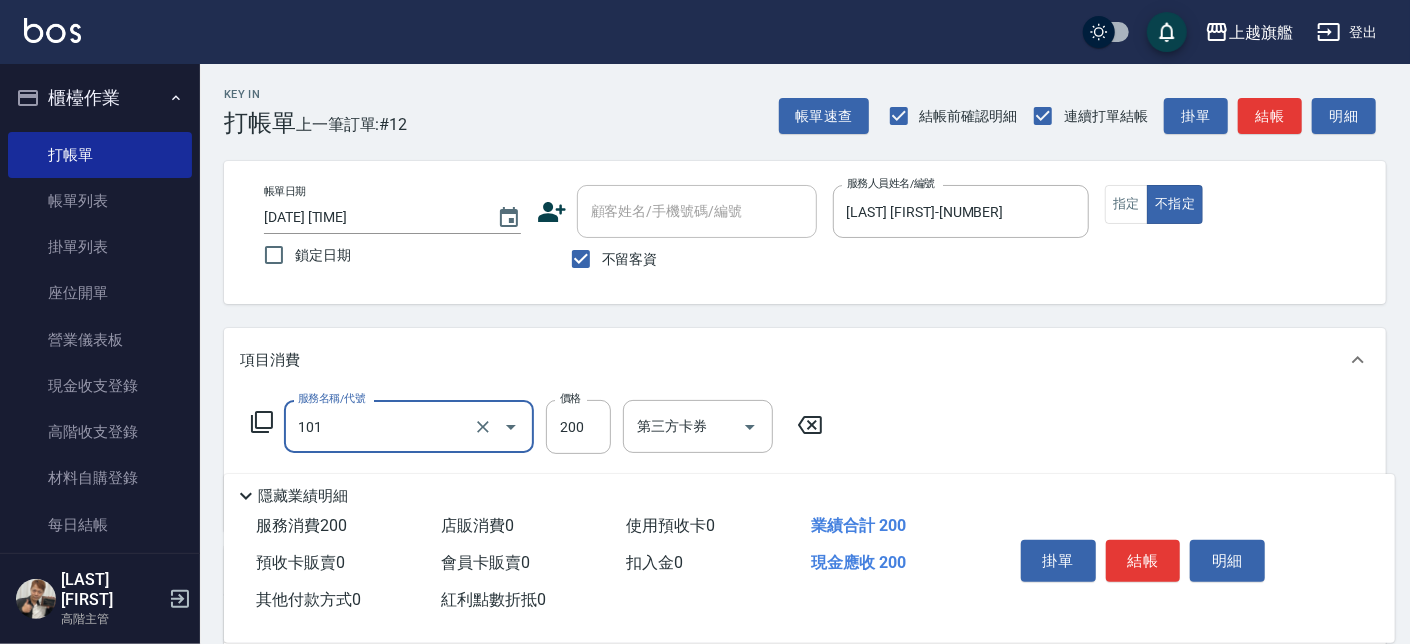 type on "一般洗(101)" 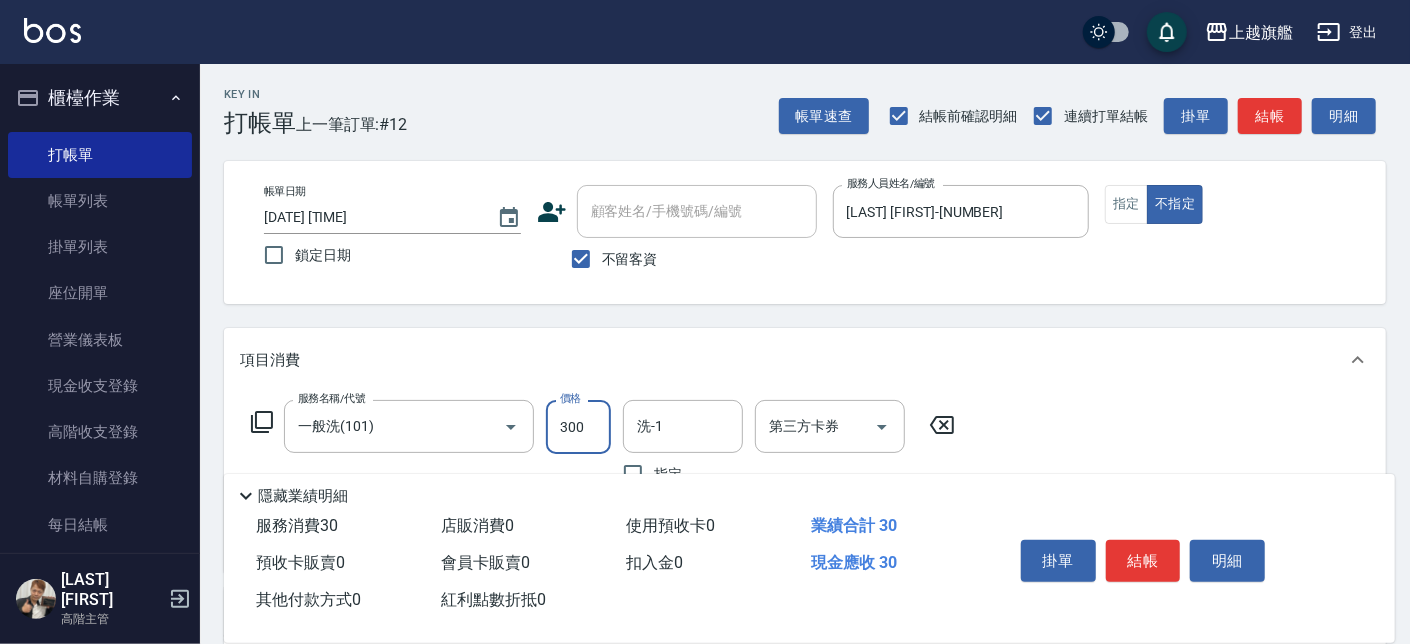 type on "300" 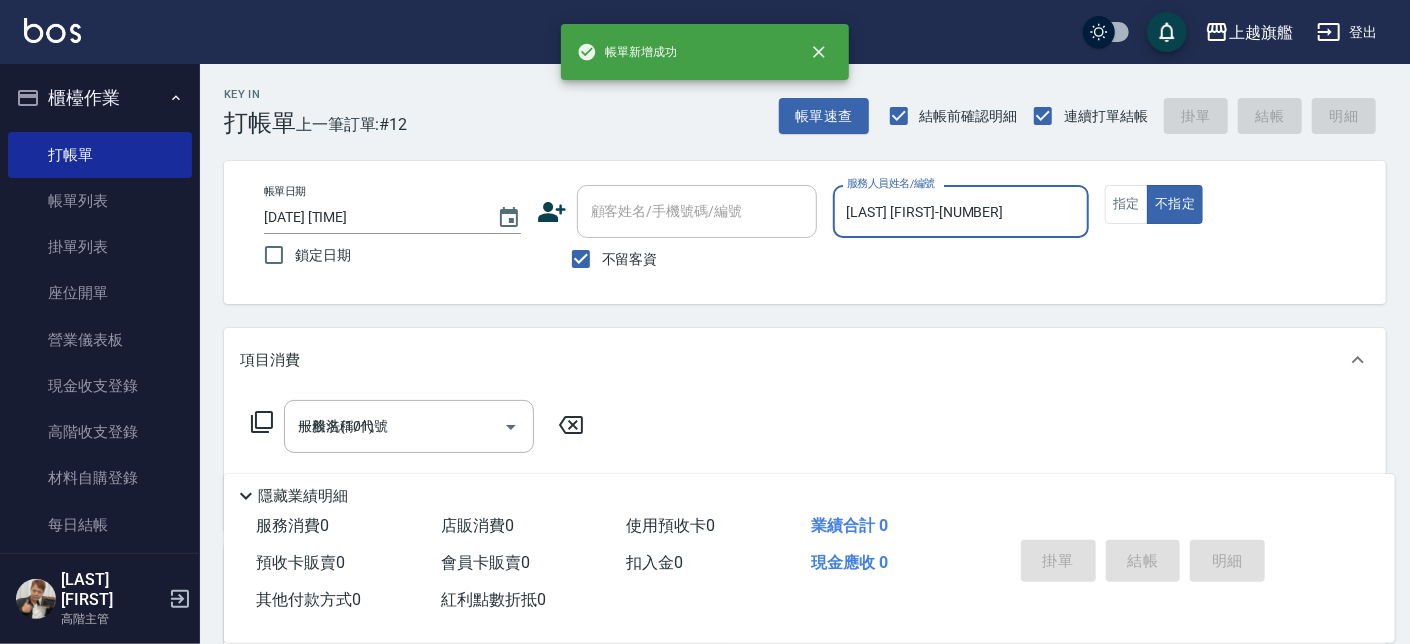 type 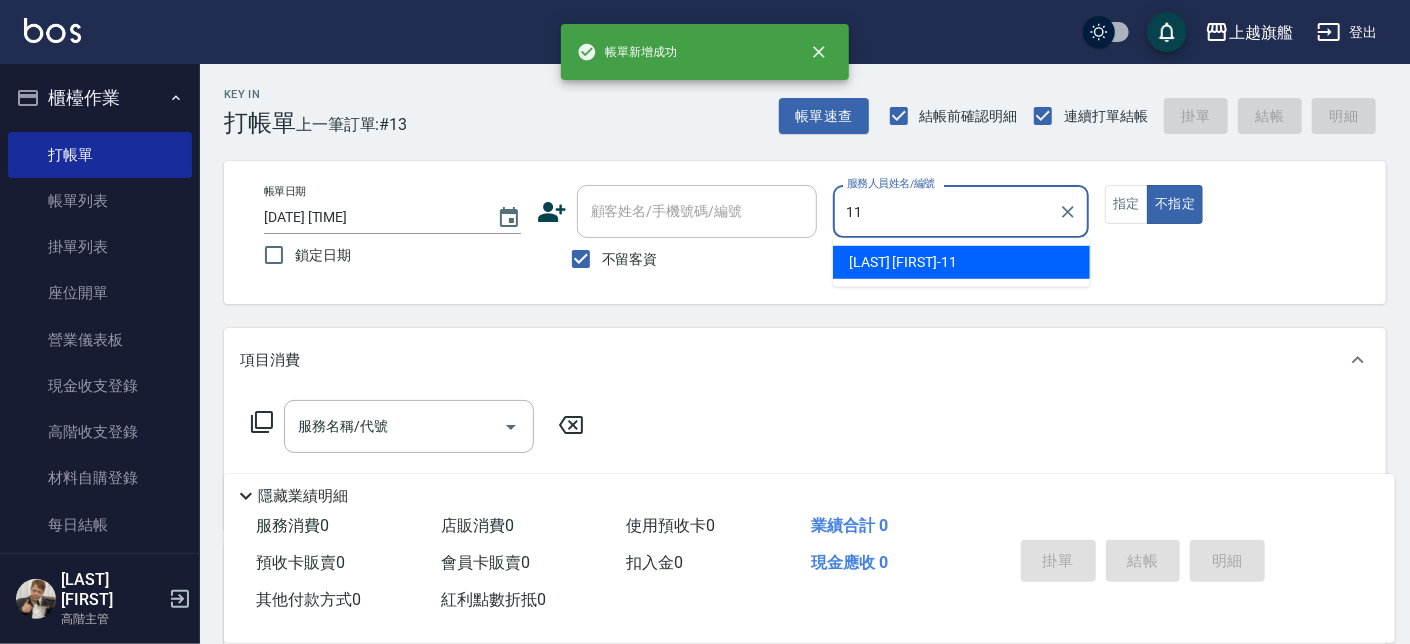 type on "蔡美秀-11" 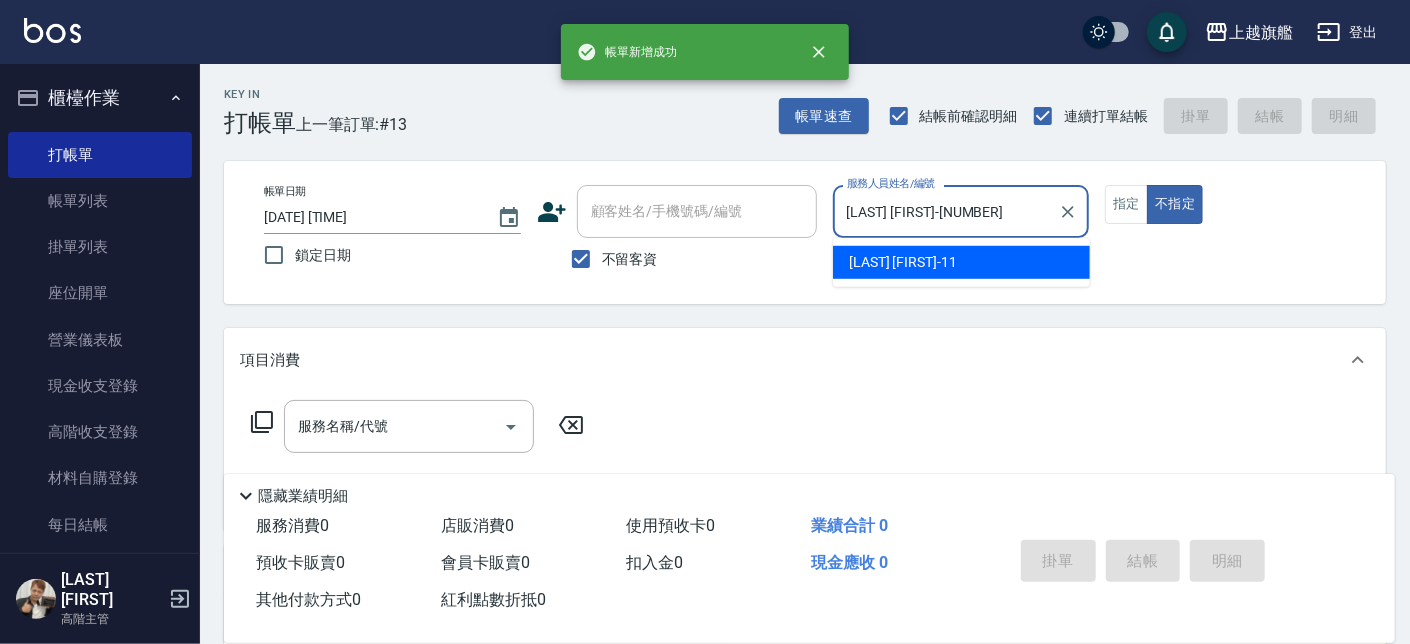 type on "false" 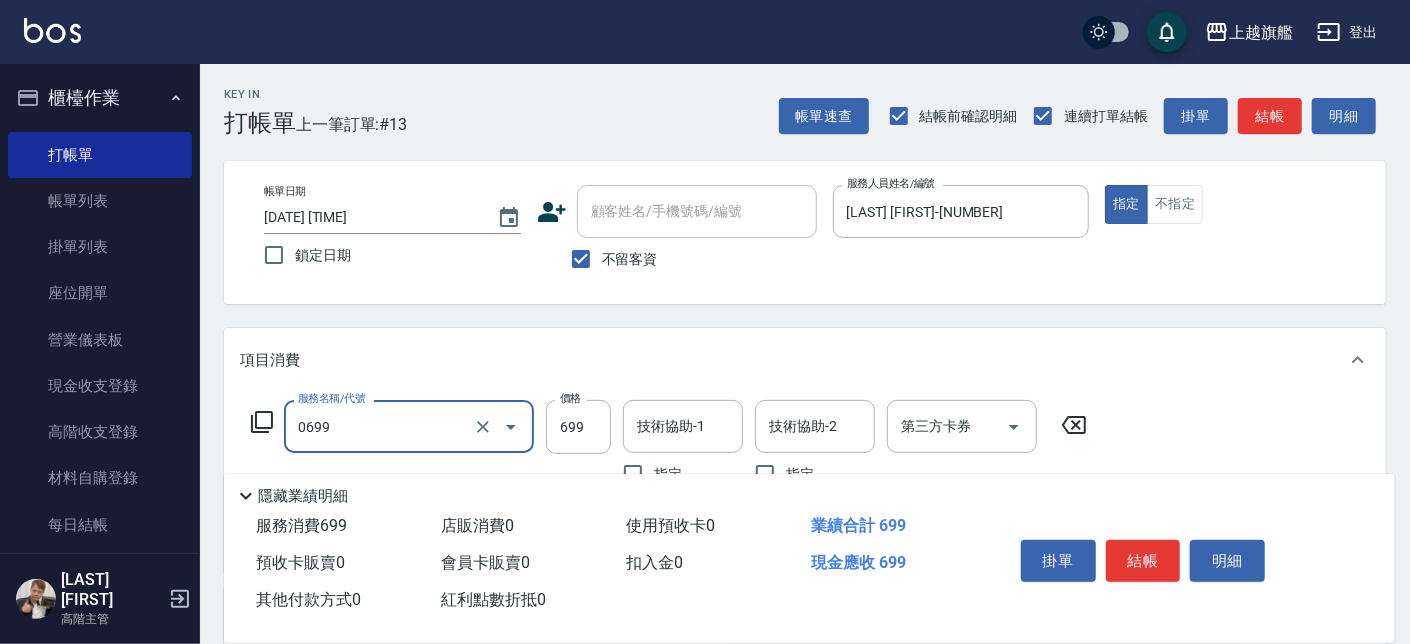 type on "精油SPA(0699)" 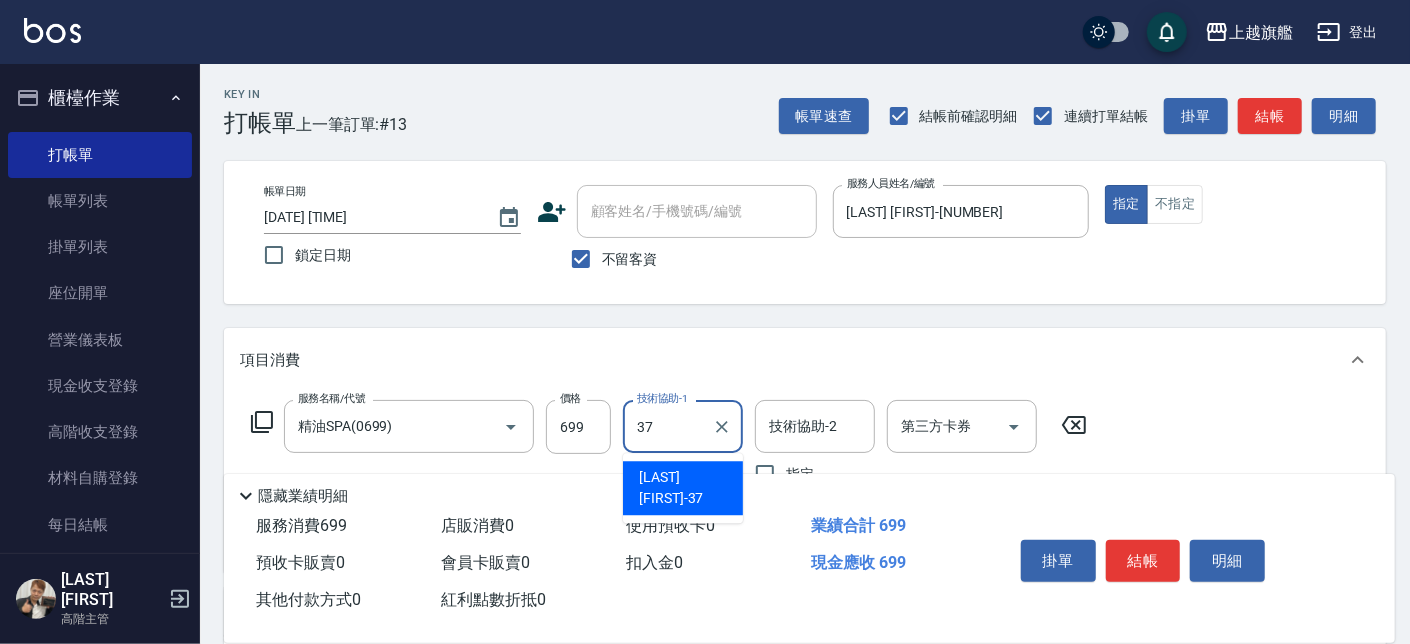 type on "林智慧-37" 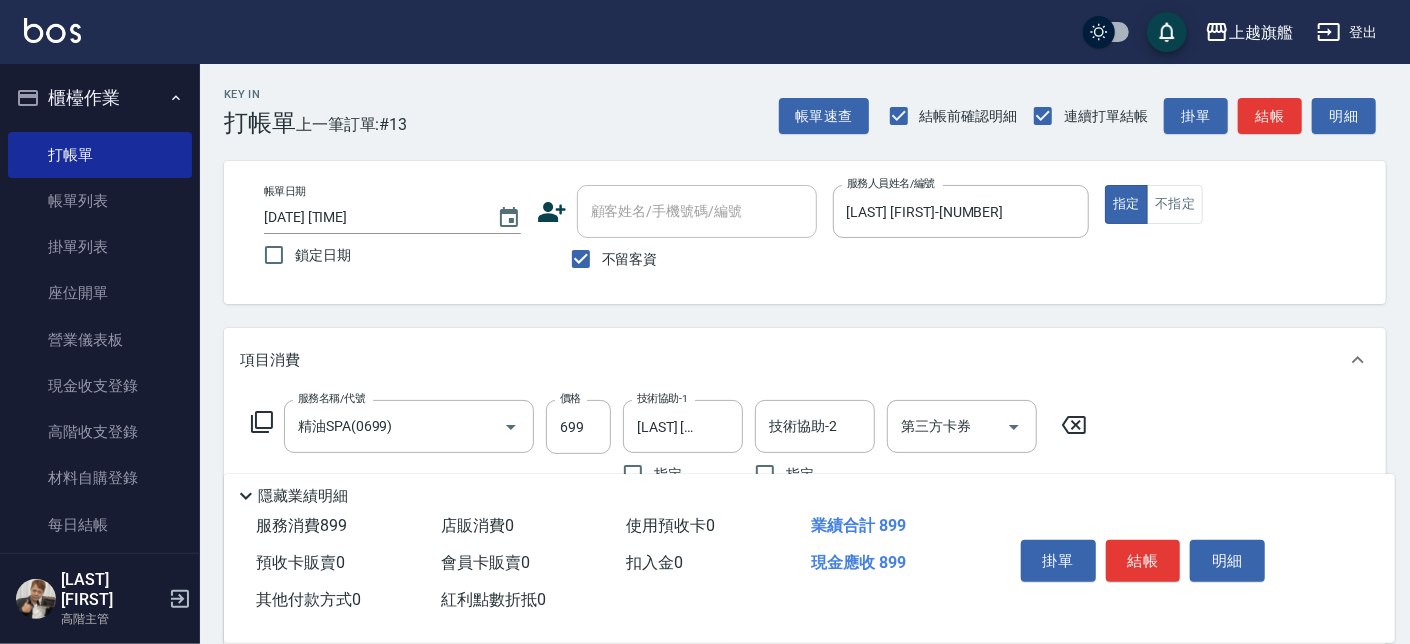 type on "剪髮200(308)" 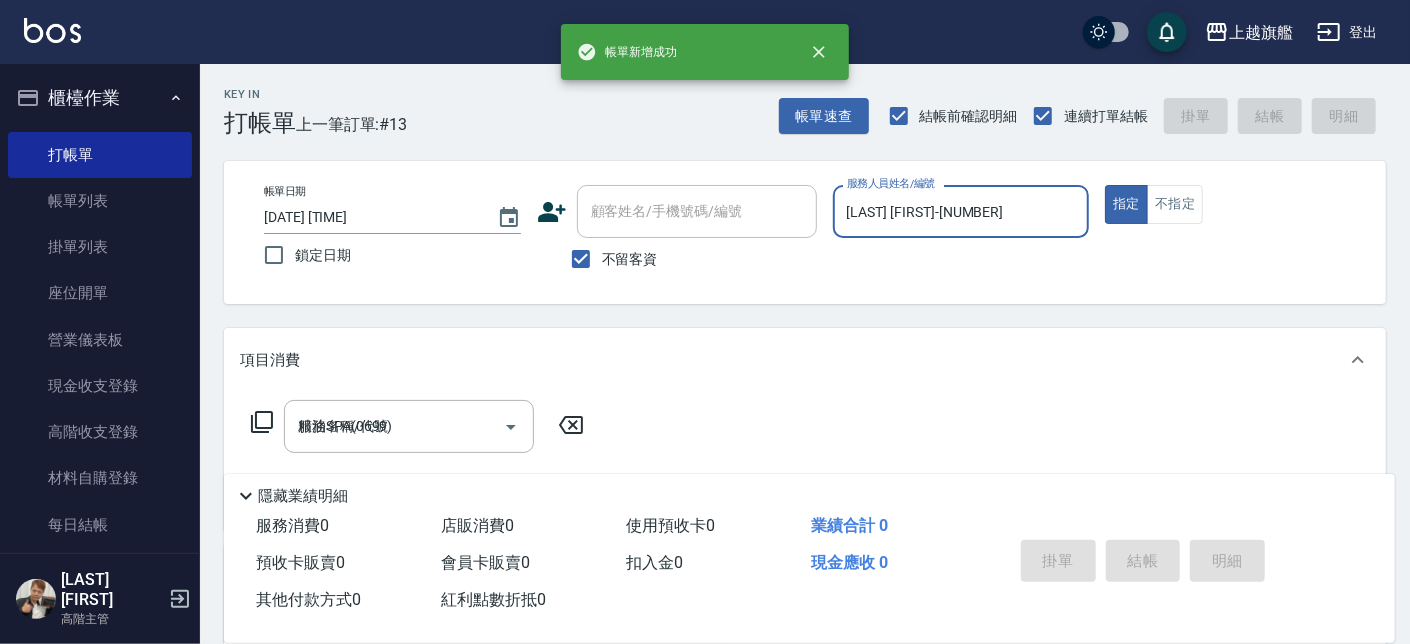 type on "2025/08/09 17:59" 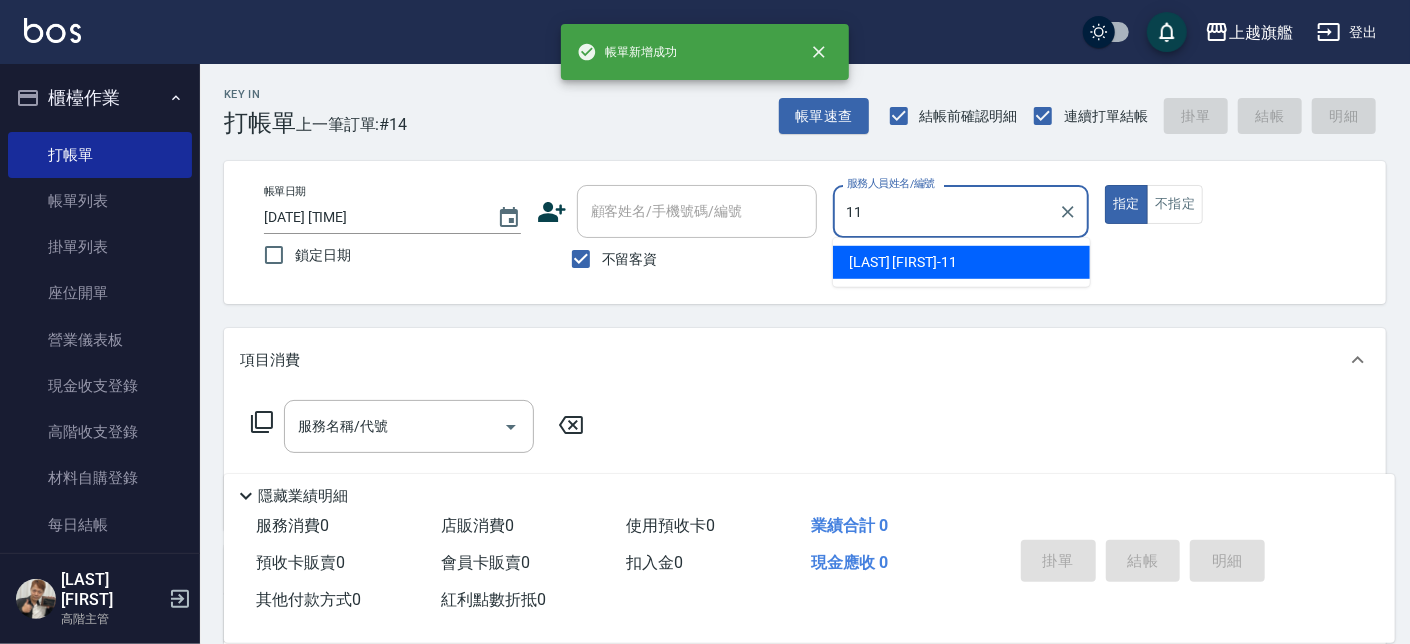 type on "蔡美秀-11" 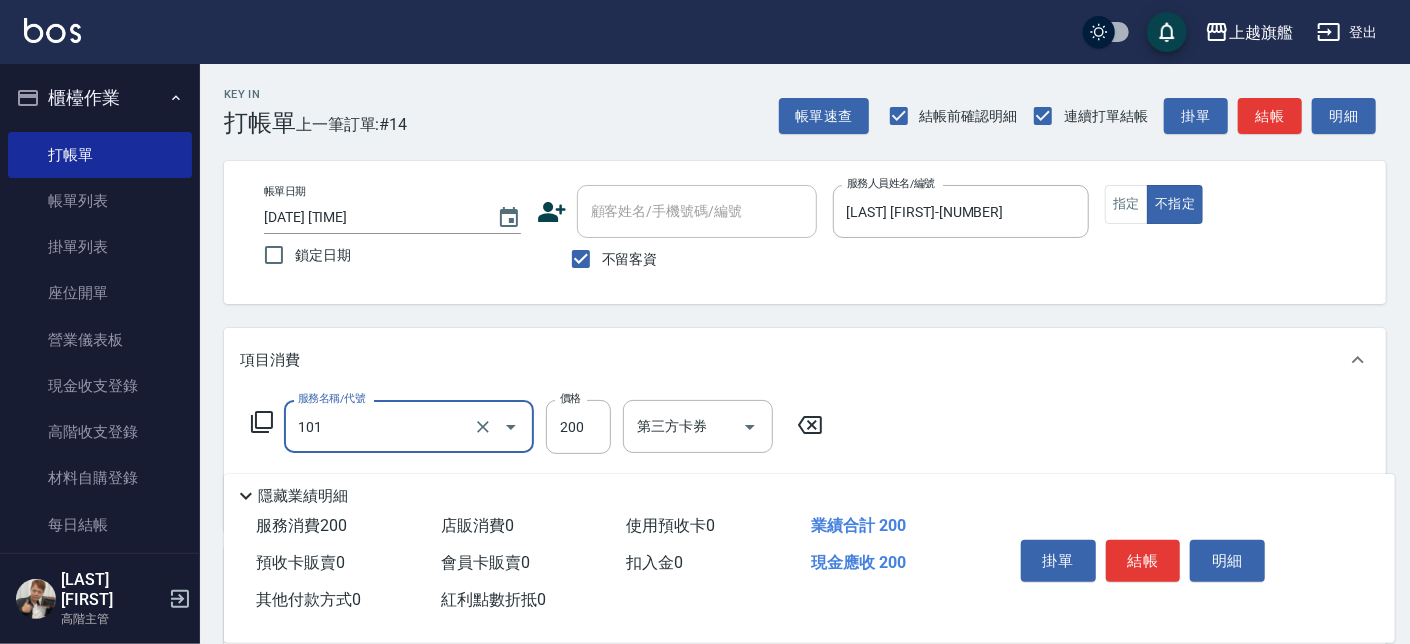 type on "一般洗(101)" 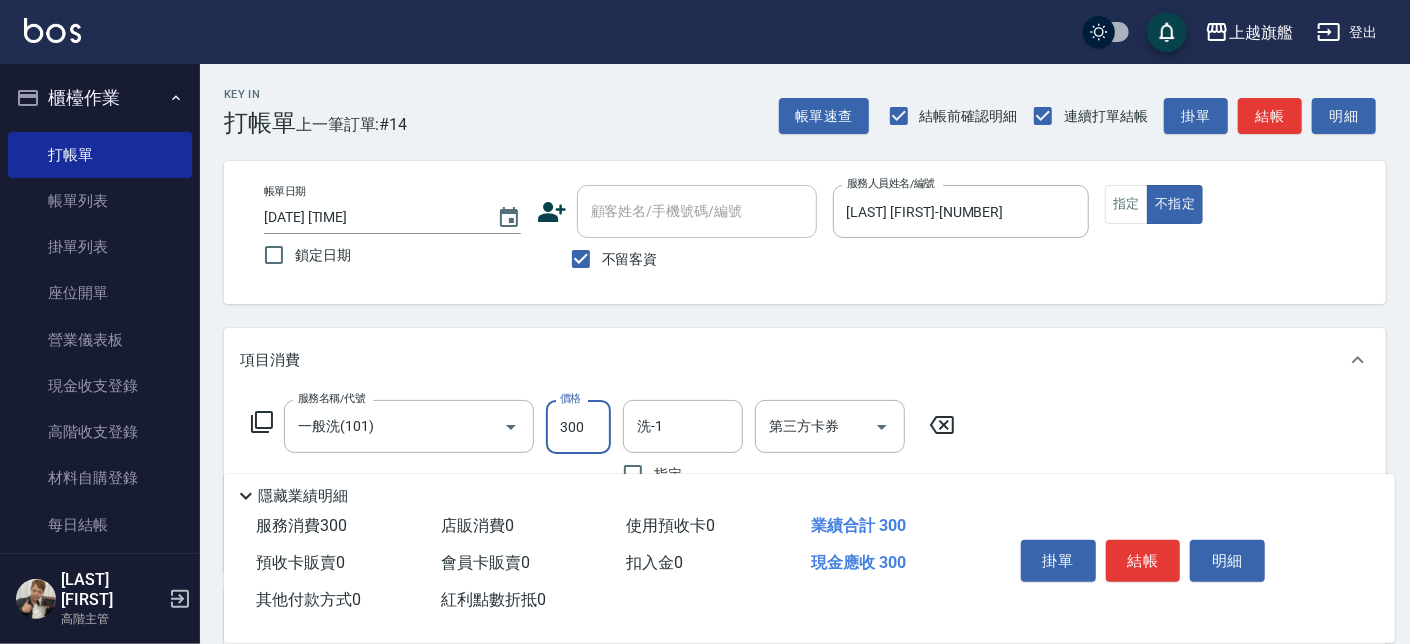 type on "300" 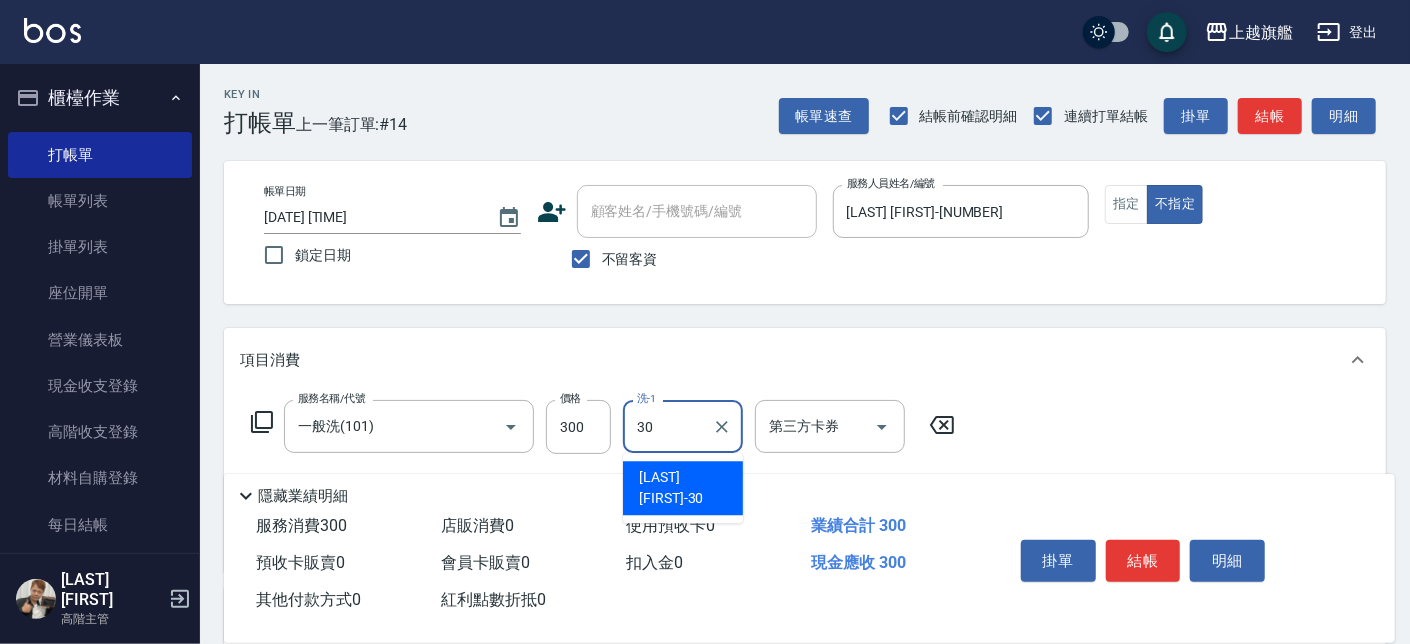 type on "[LAST]-[NUMBER]" 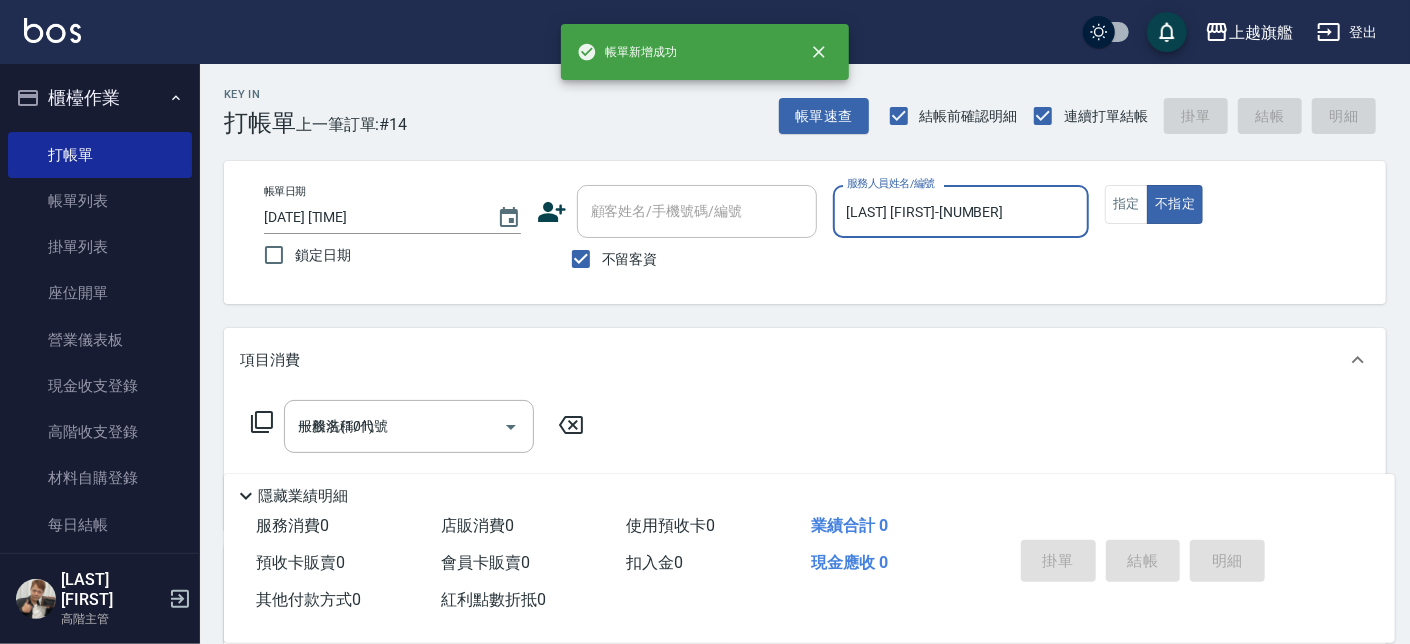 type 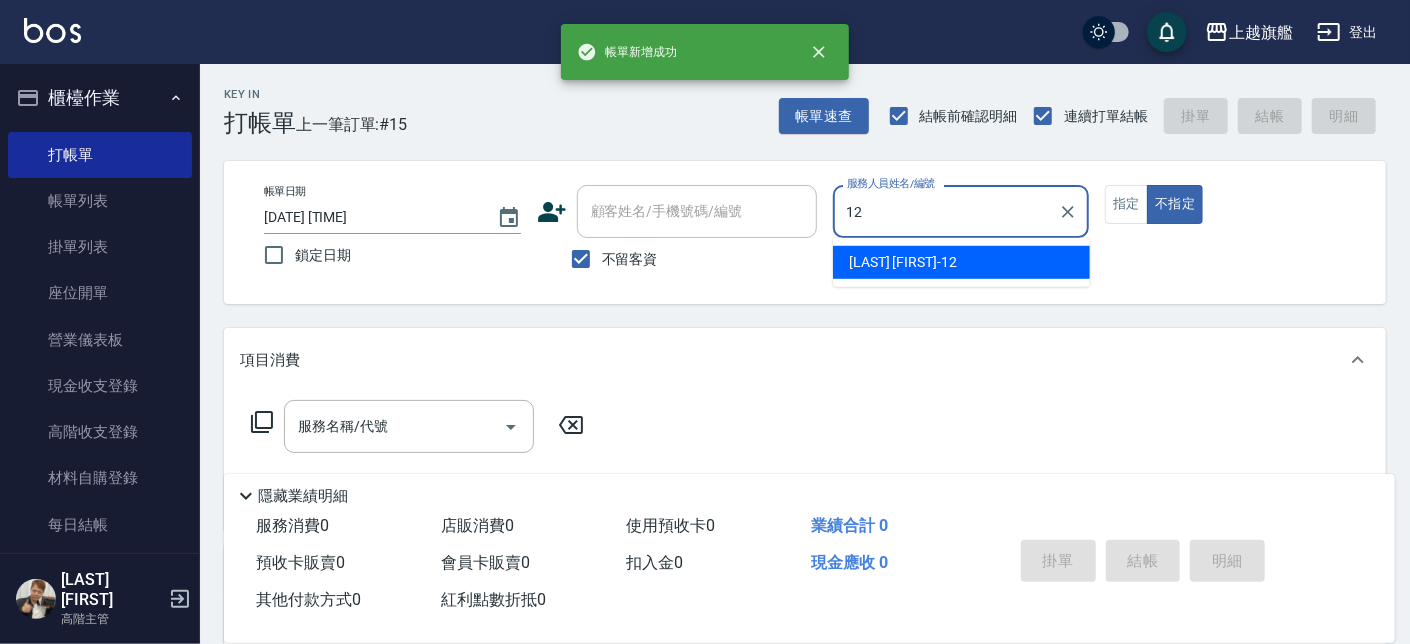 type on "陳佩君-12" 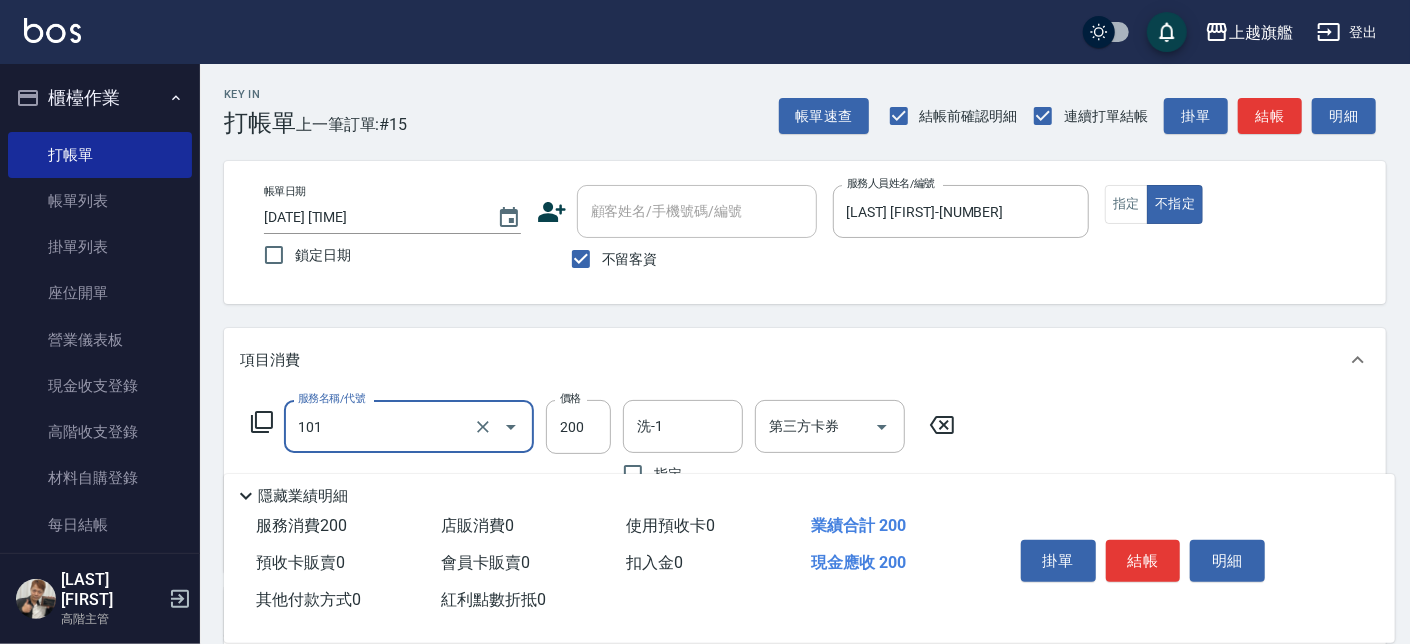type on "一般洗(101)" 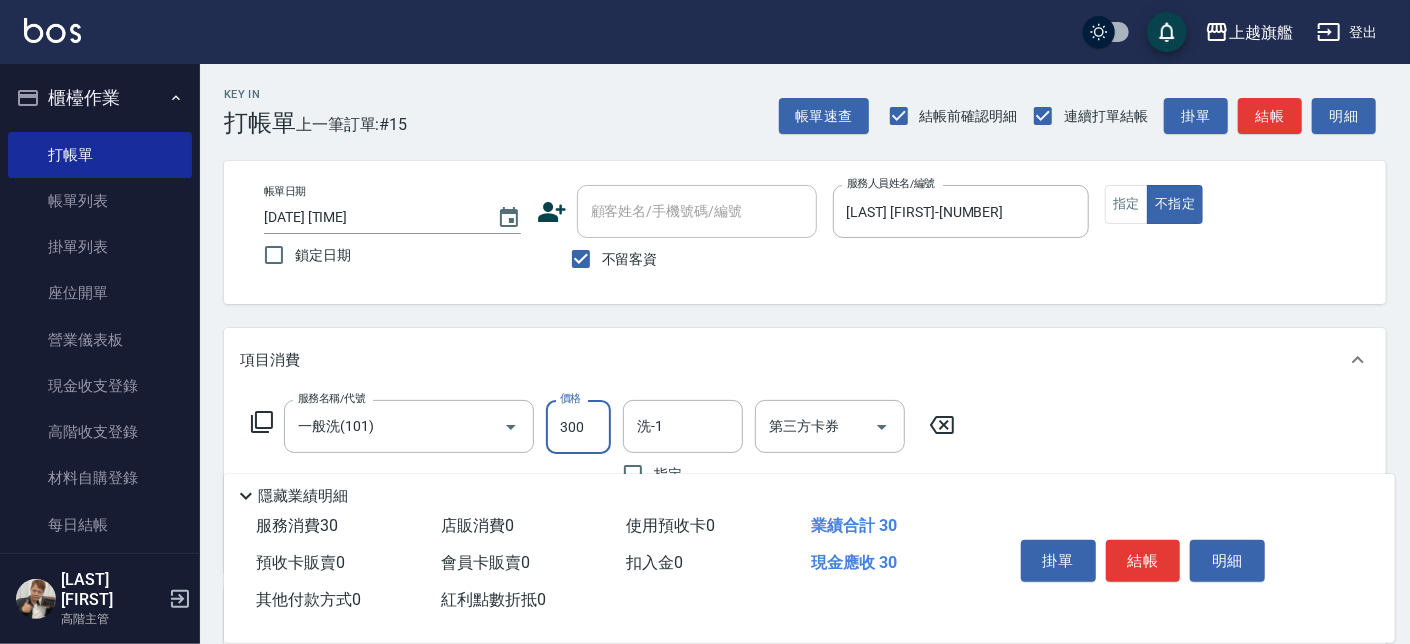 type on "300" 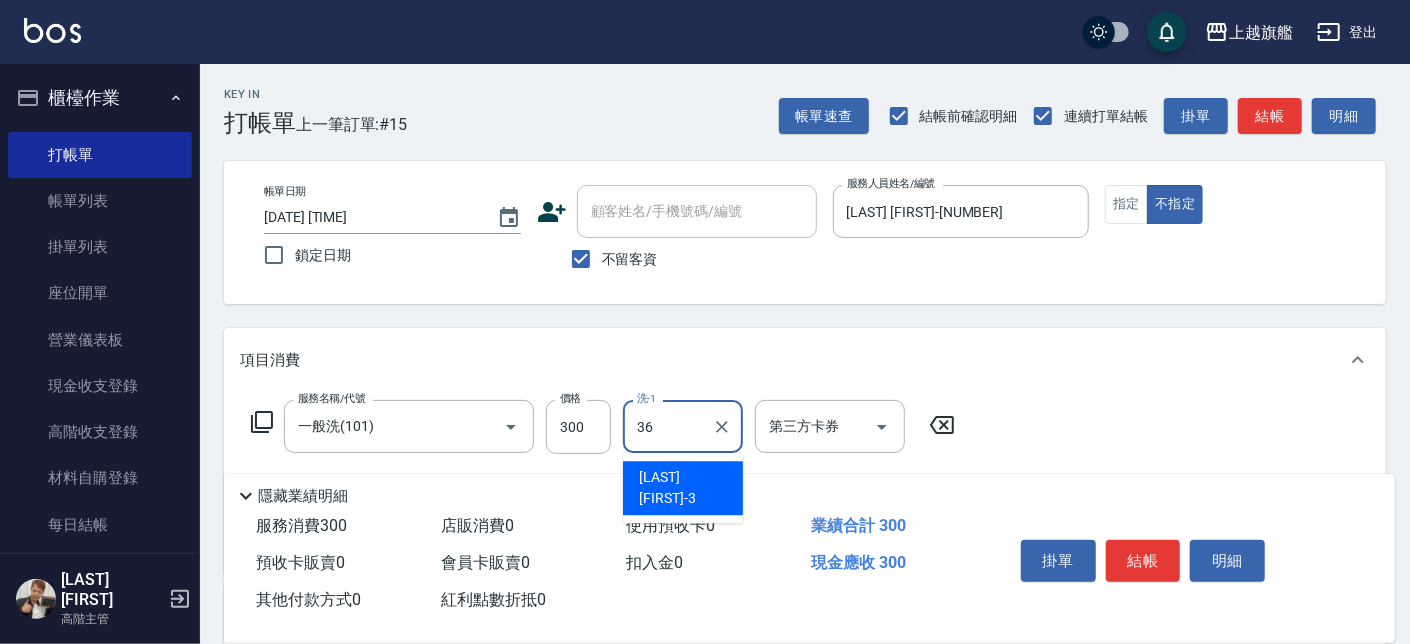 type on "[LAST] [FIRST]-36" 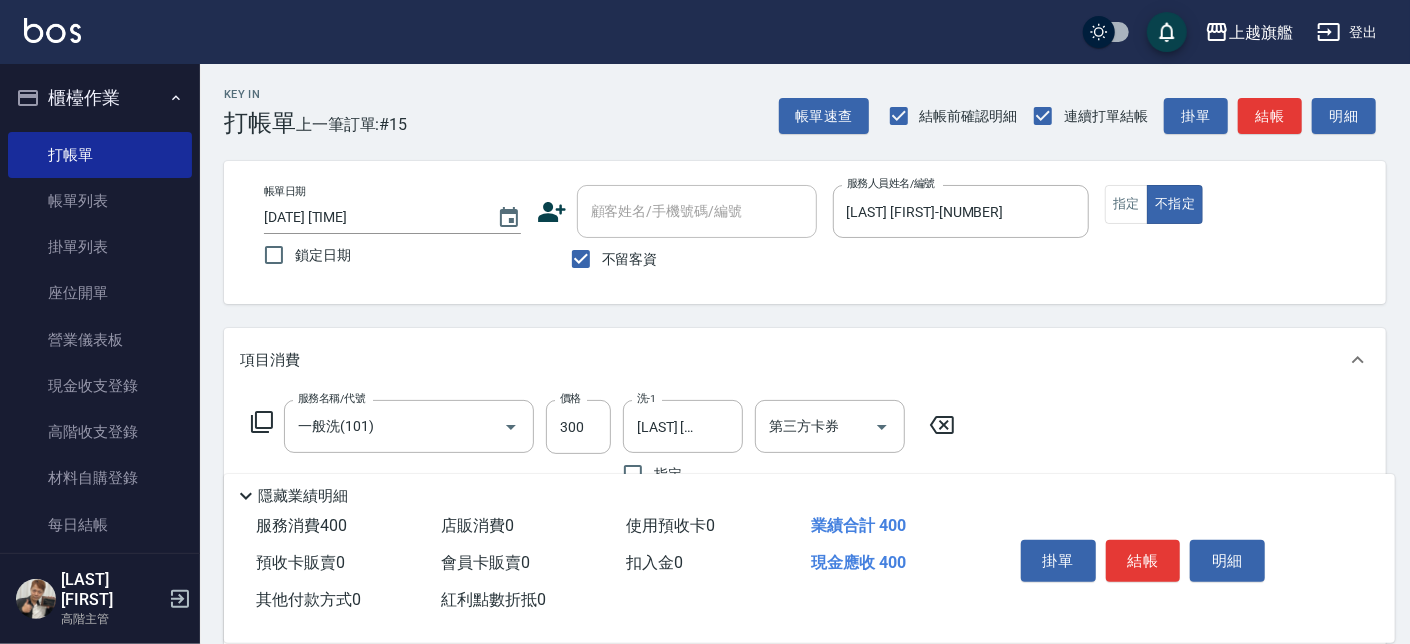 type on "專業/順護100(608)" 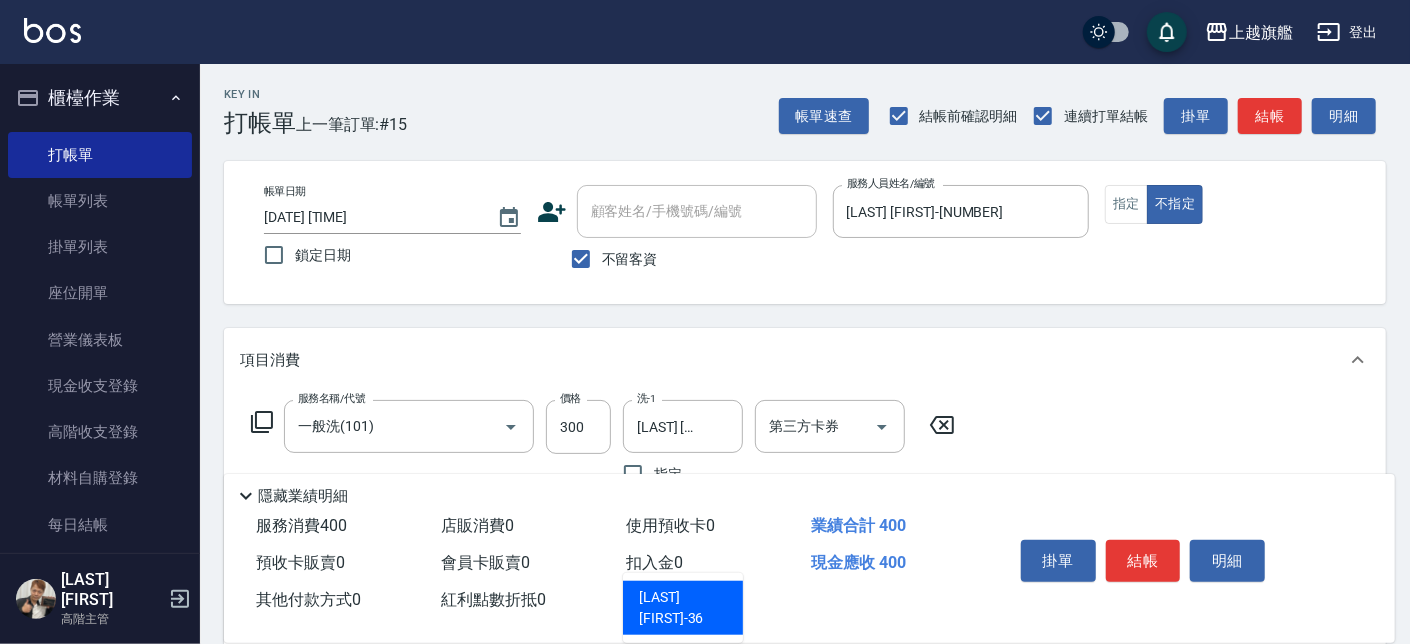 type on "[LAST] [FIRST]-36" 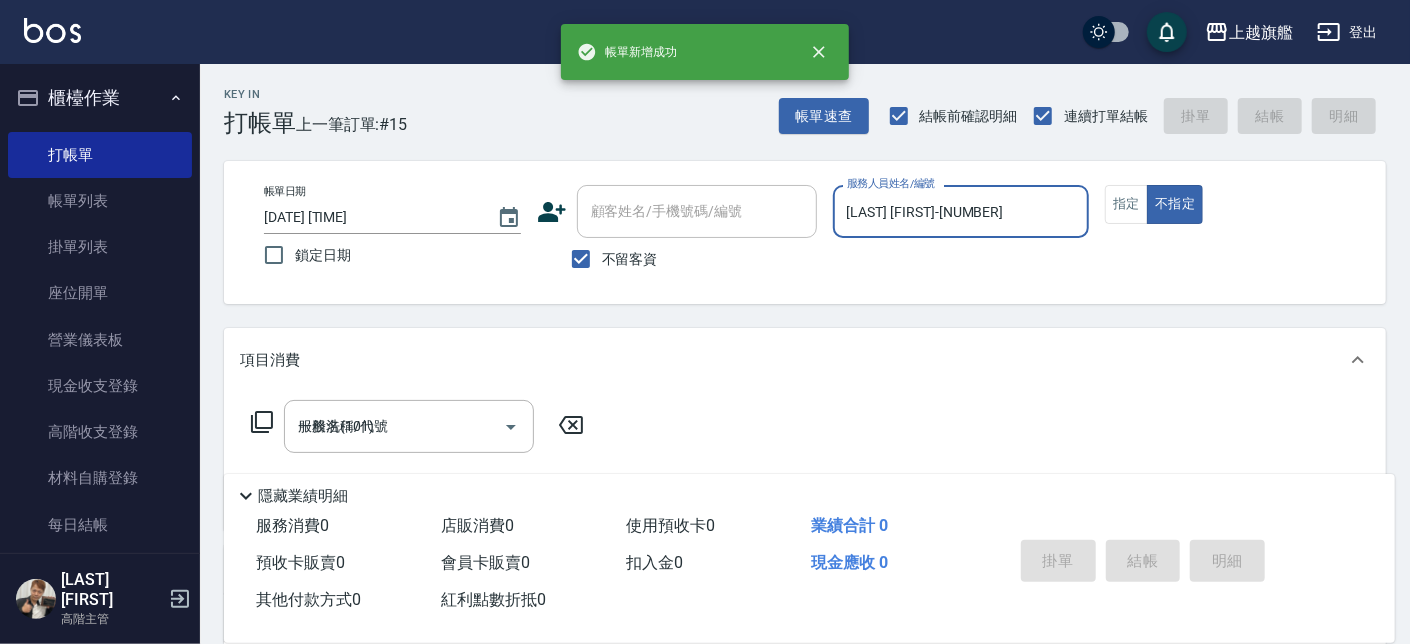 type 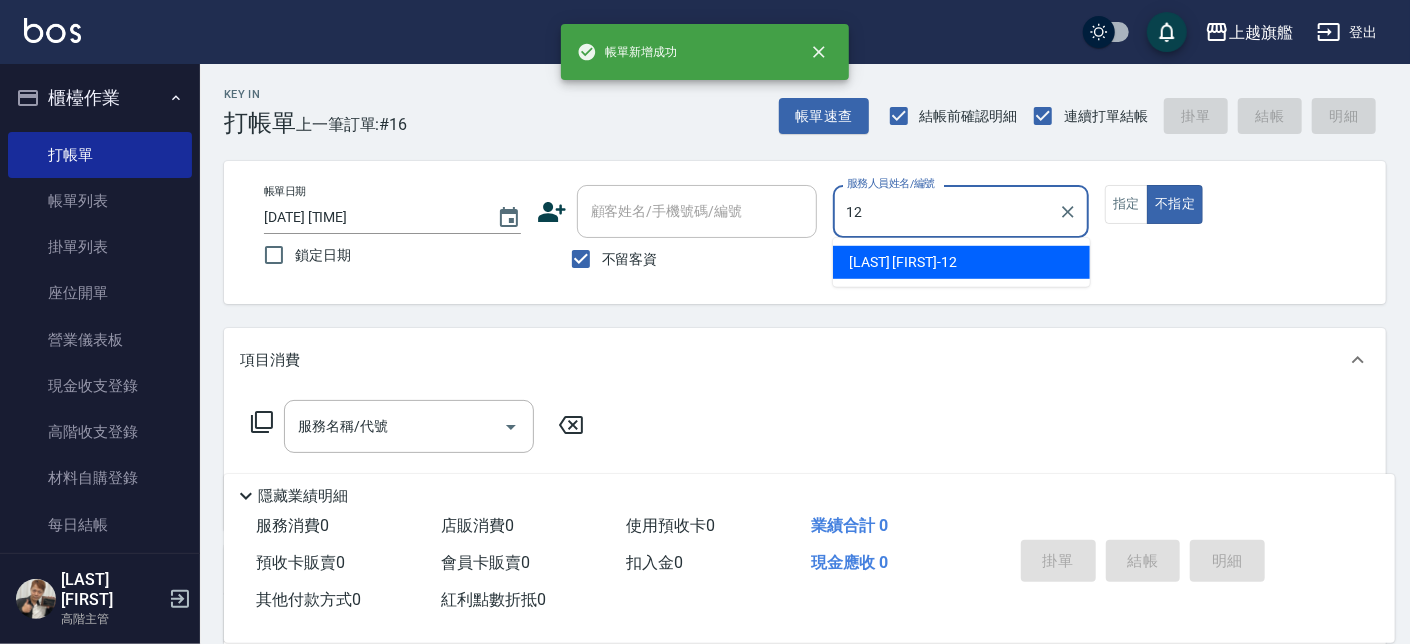 type on "陳佩君-12" 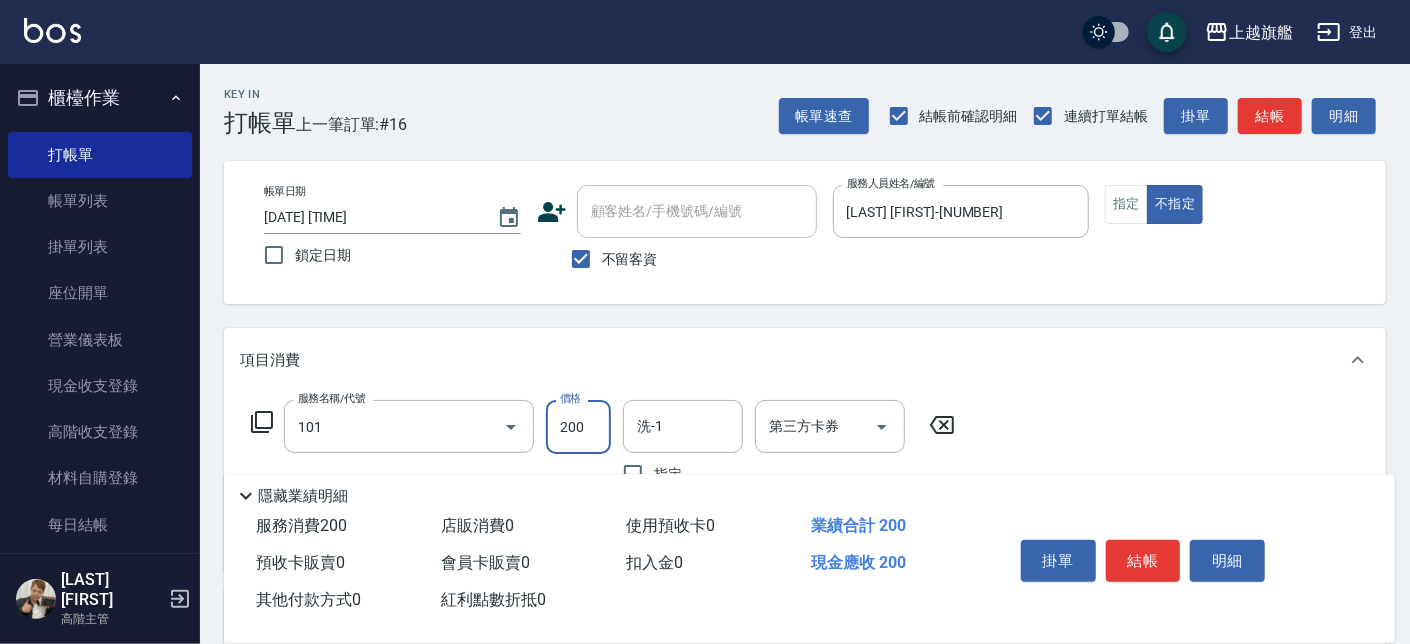type on "一般洗(101)" 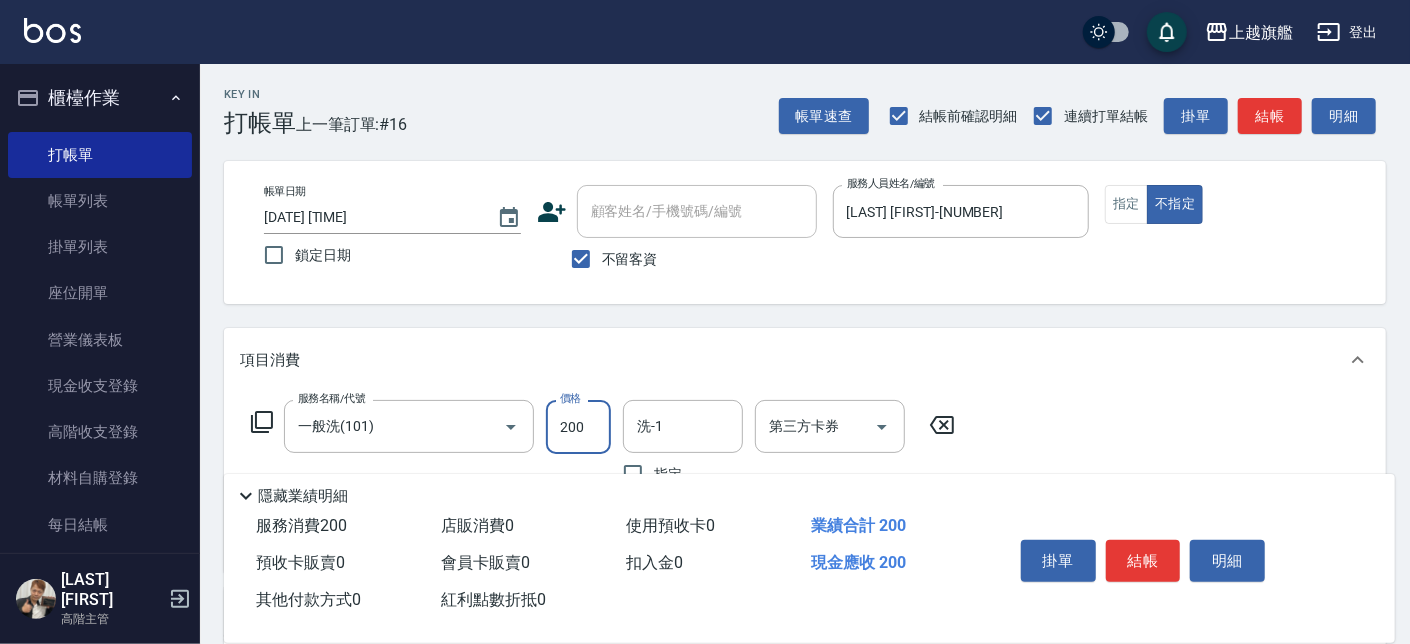 type on "3" 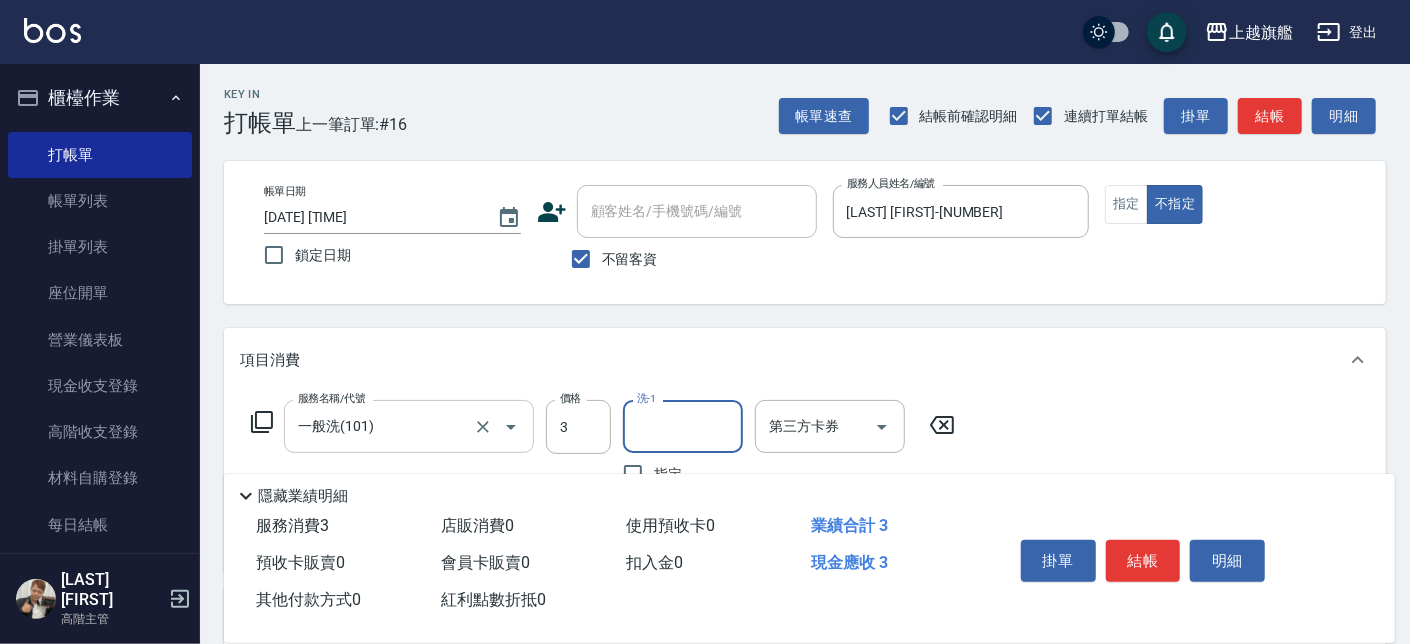click on "一般洗(101) 服務名稱/代號" at bounding box center [409, 426] 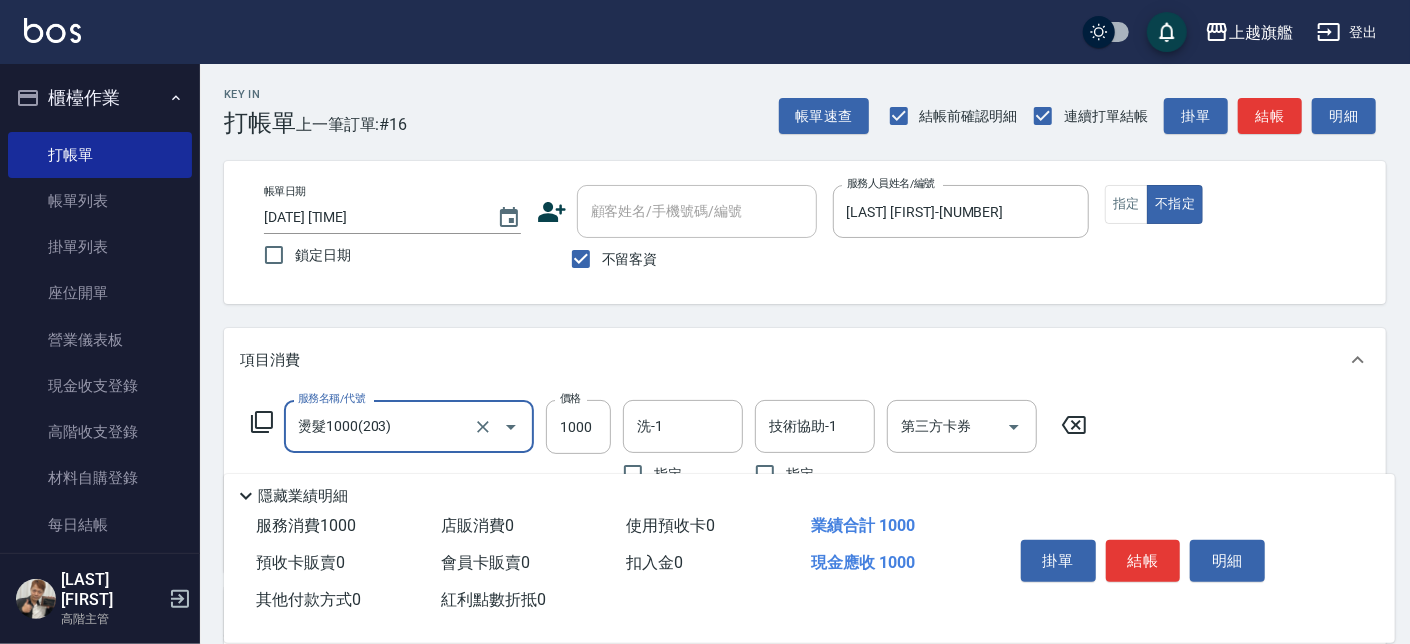 type on "燙髮1000(203)" 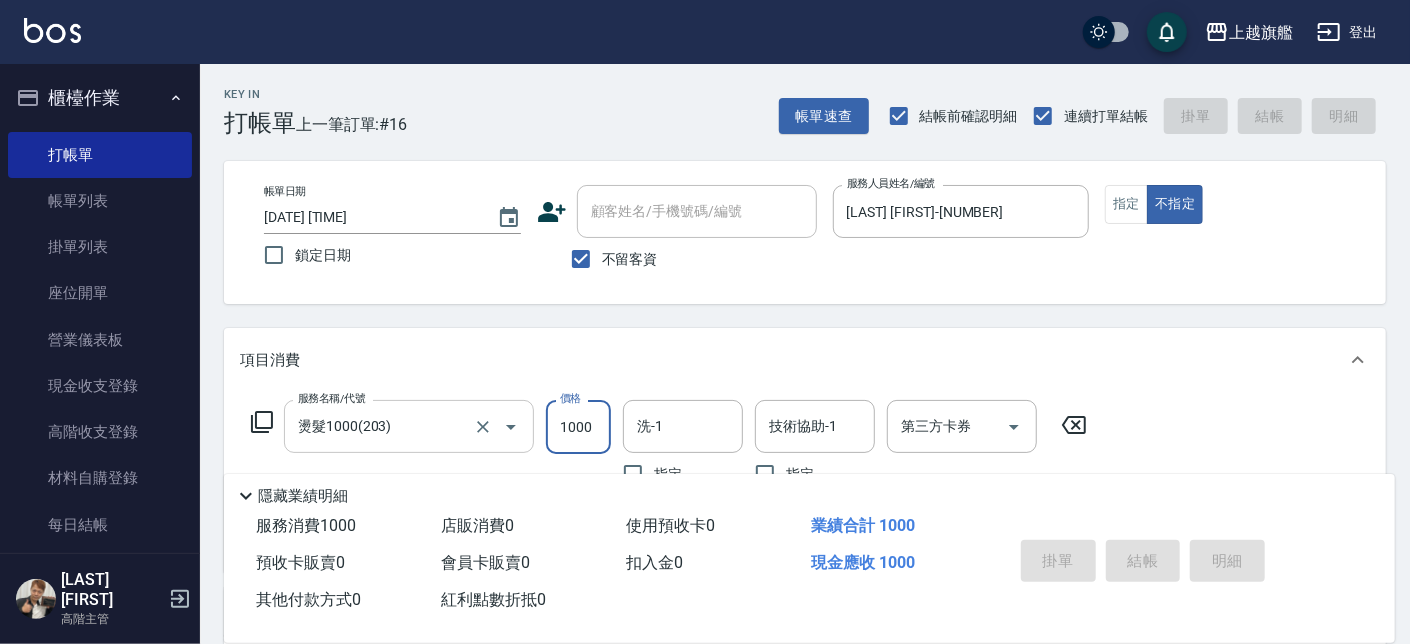 type 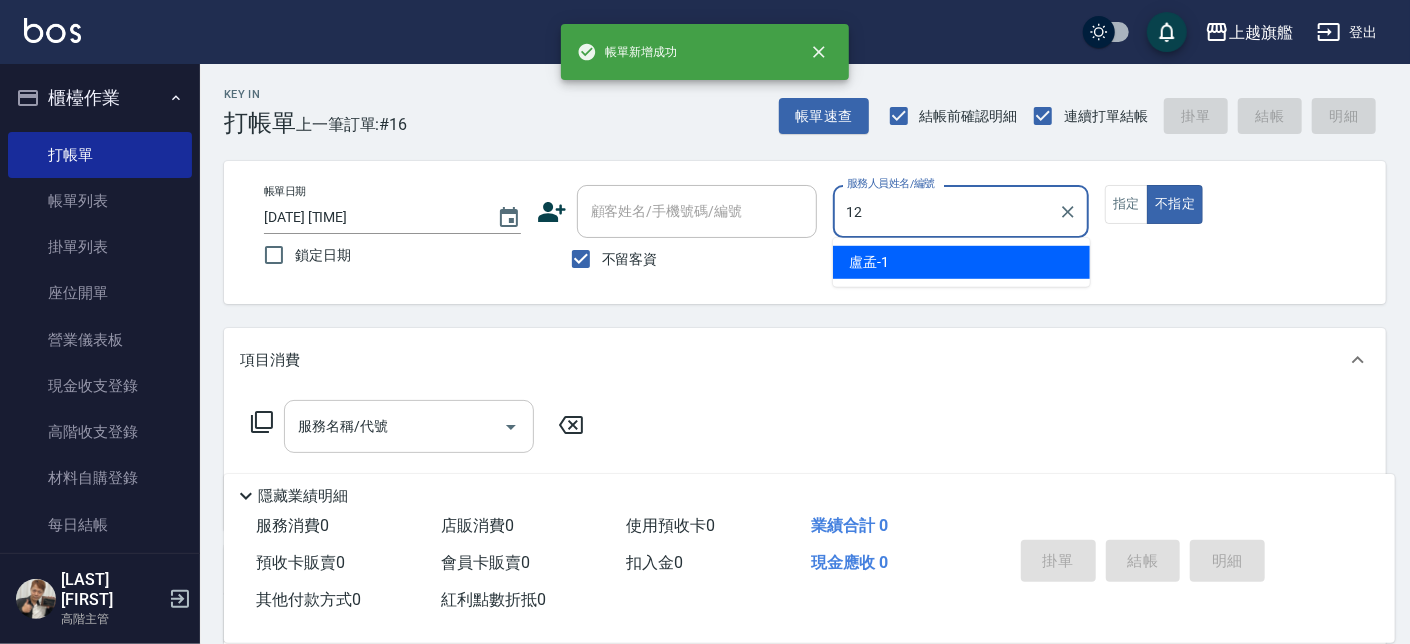 type on "陳佩君-12" 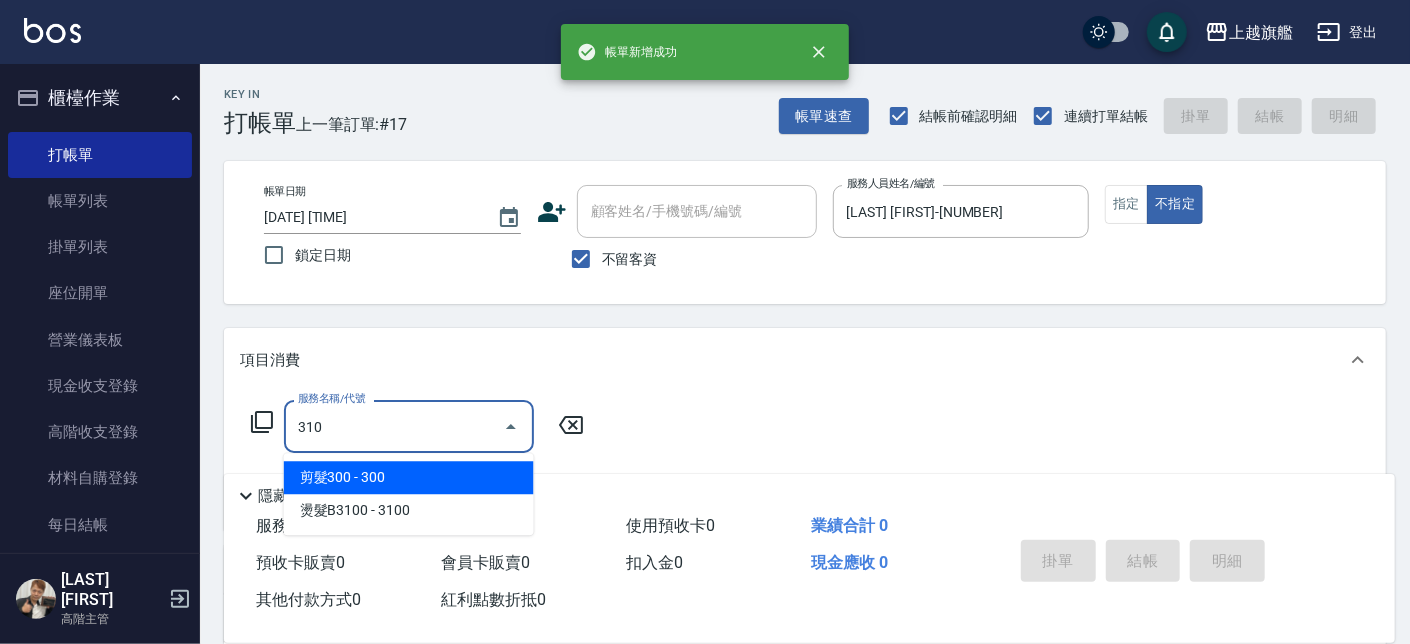 type on "剪髮300(310)" 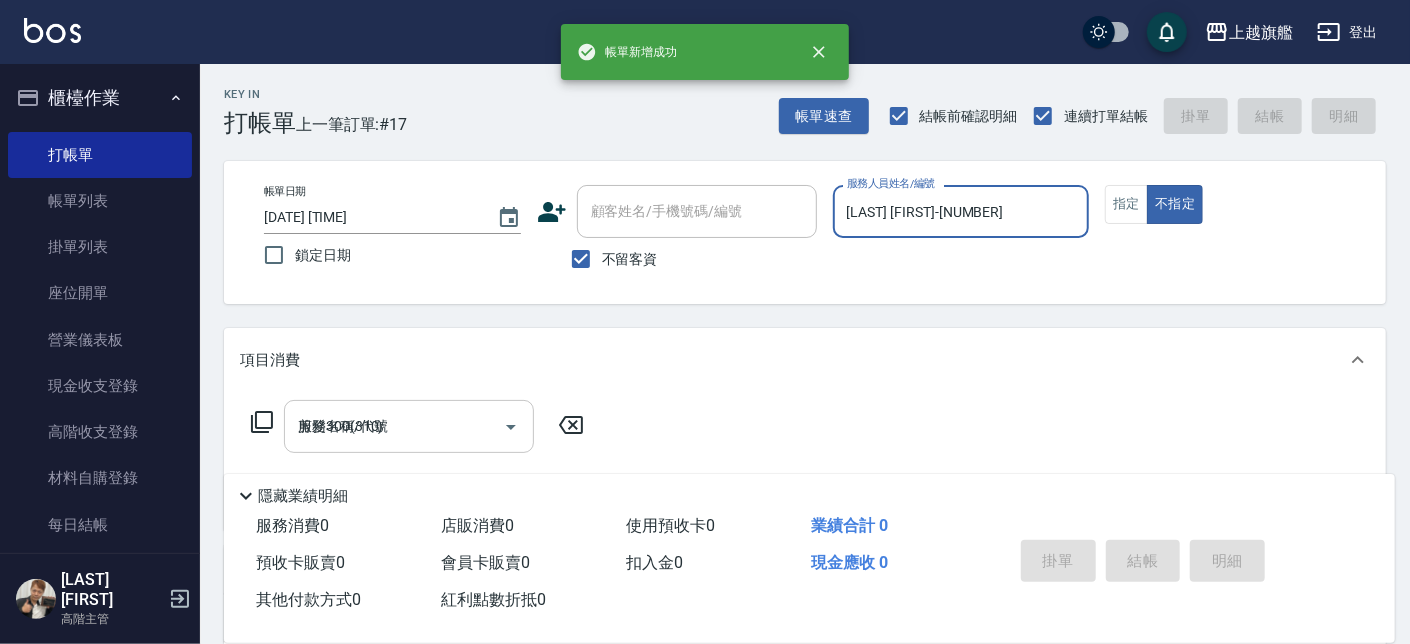 type 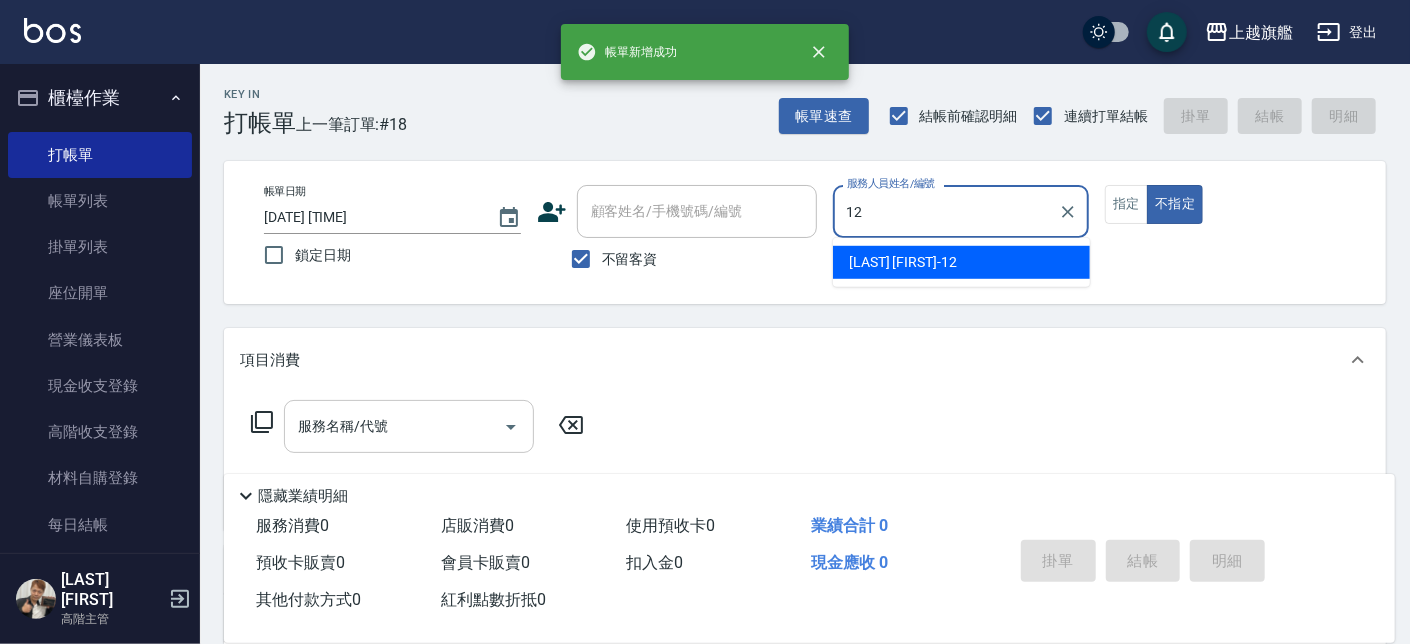 type on "陳佩君-12" 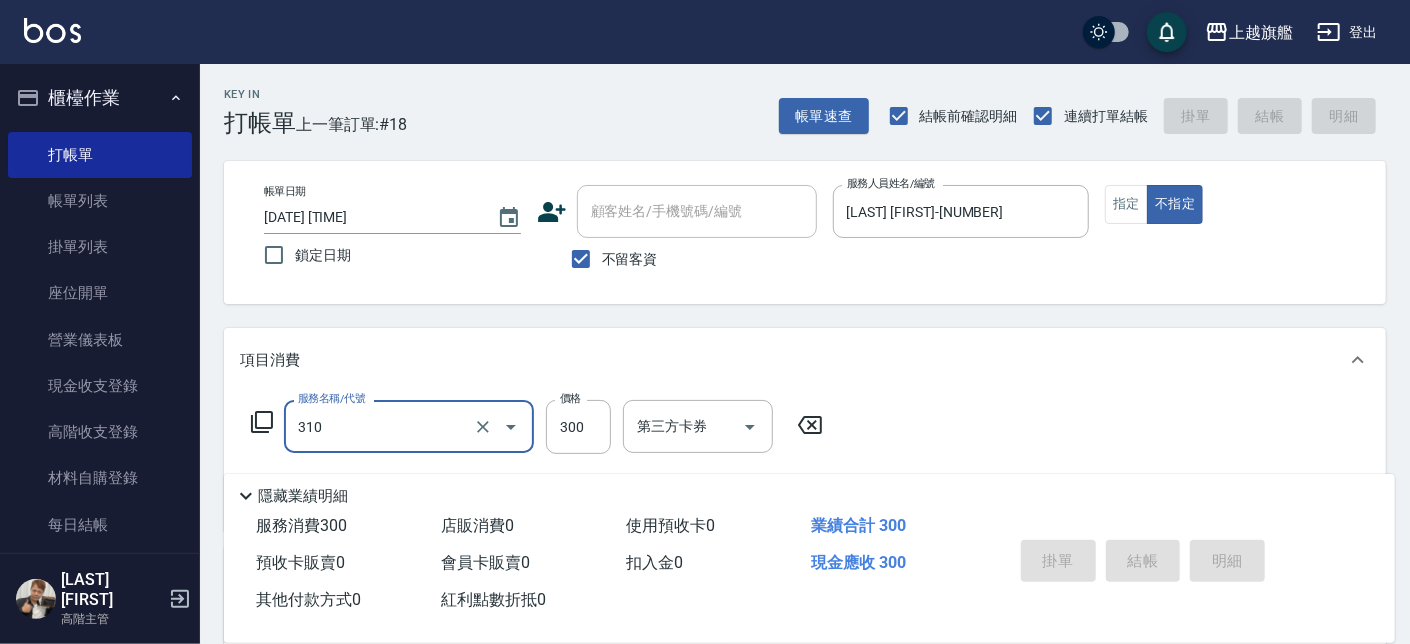 type on "310" 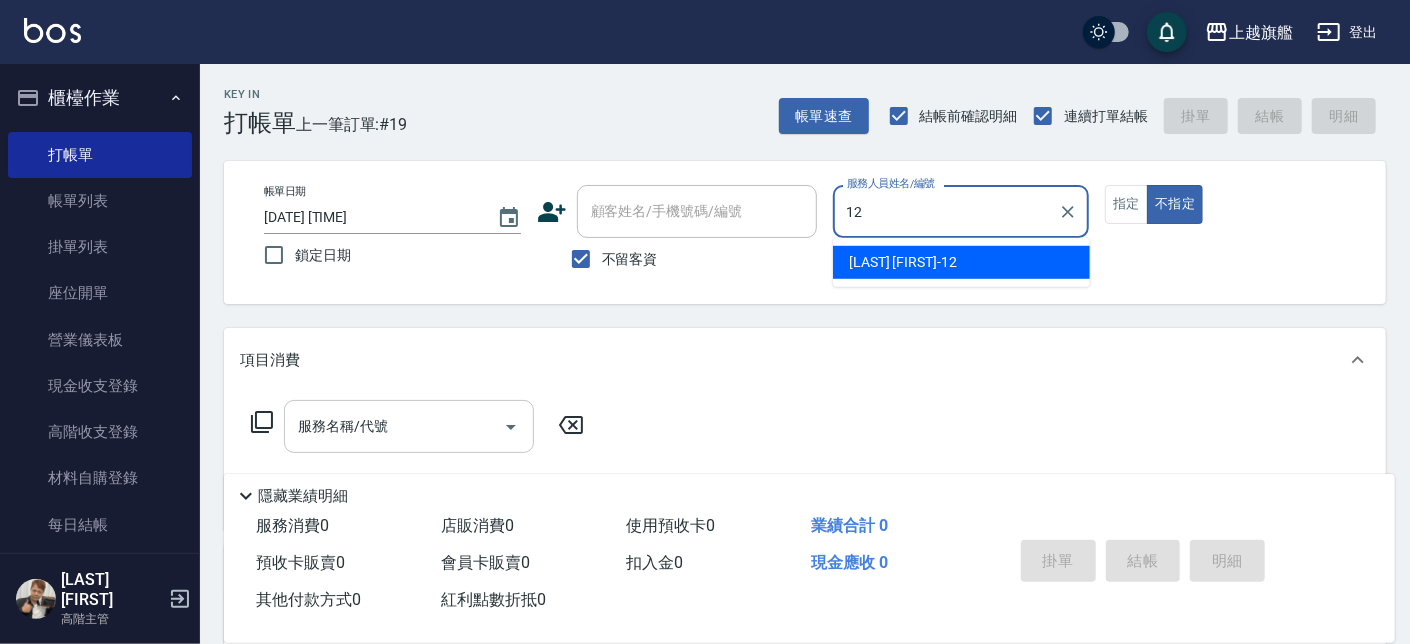 type on "陳佩君-12" 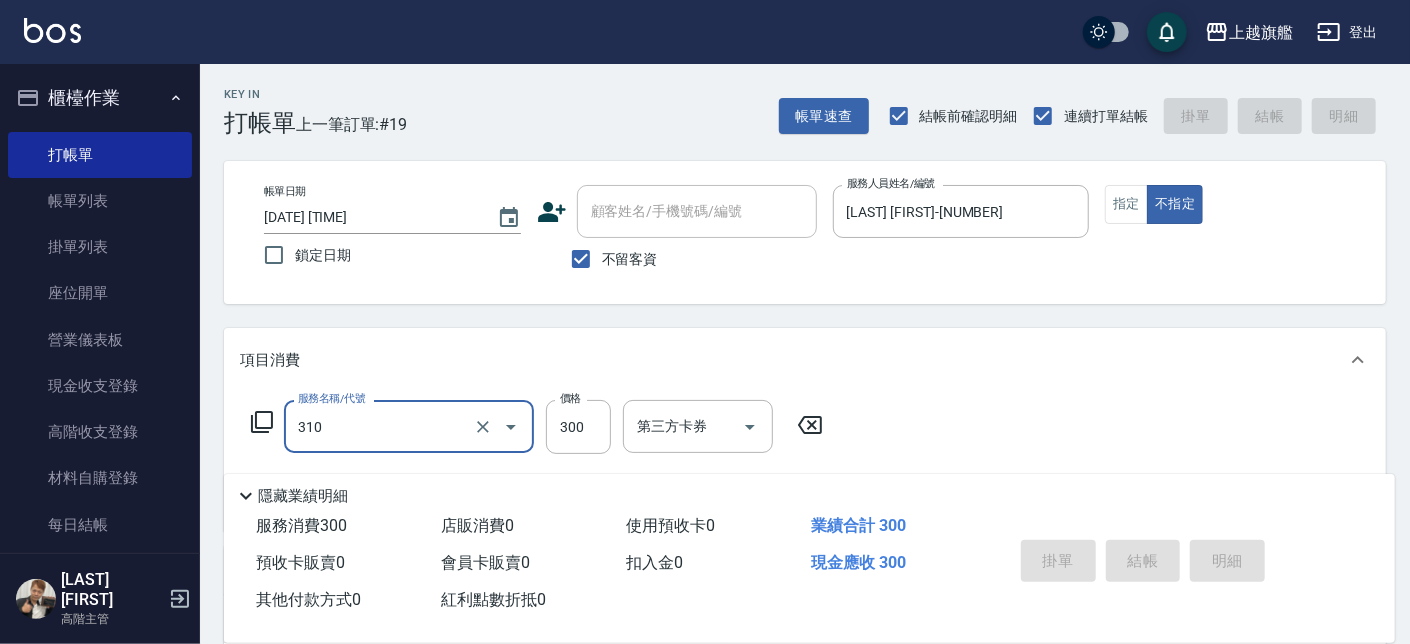 type on "310" 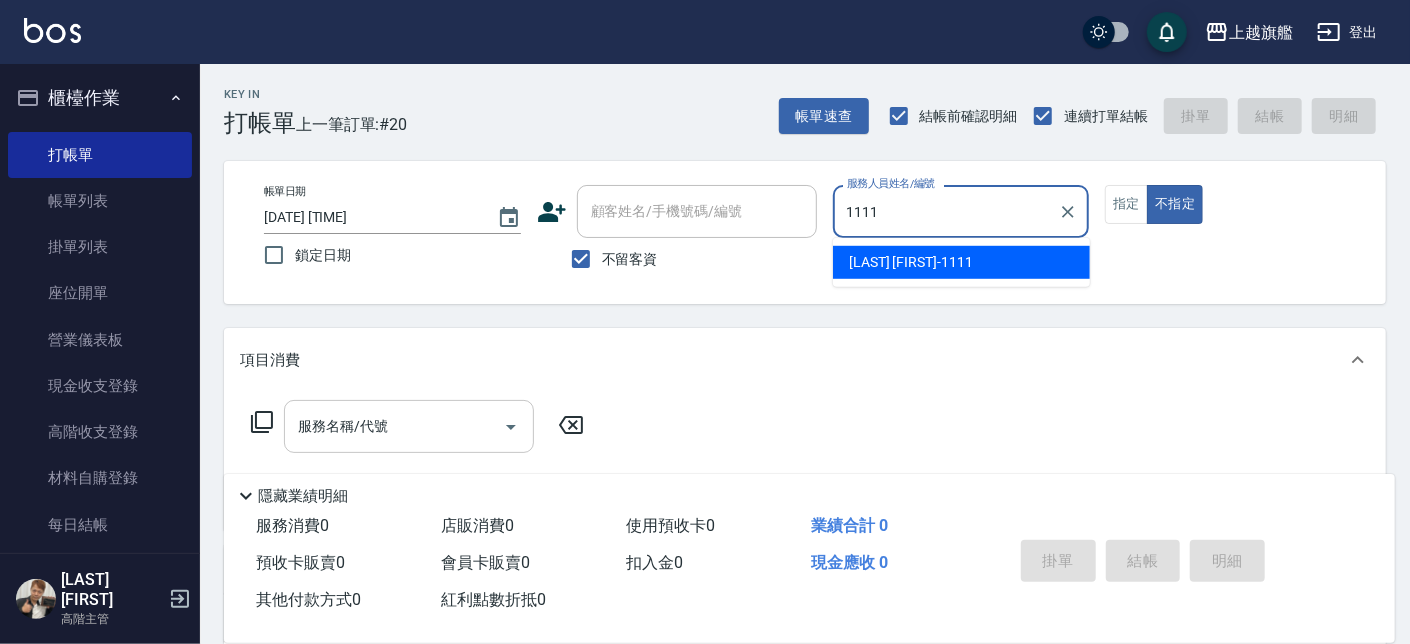 type on "林彎彎-1111" 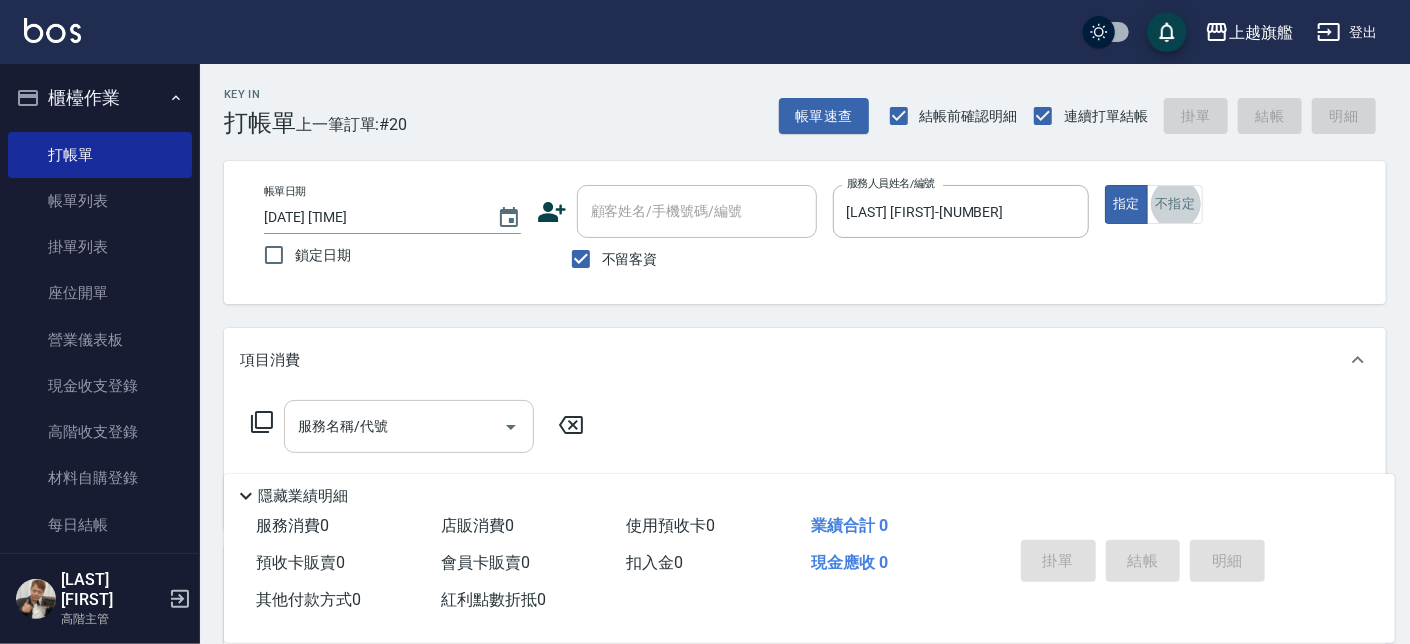 type on "." 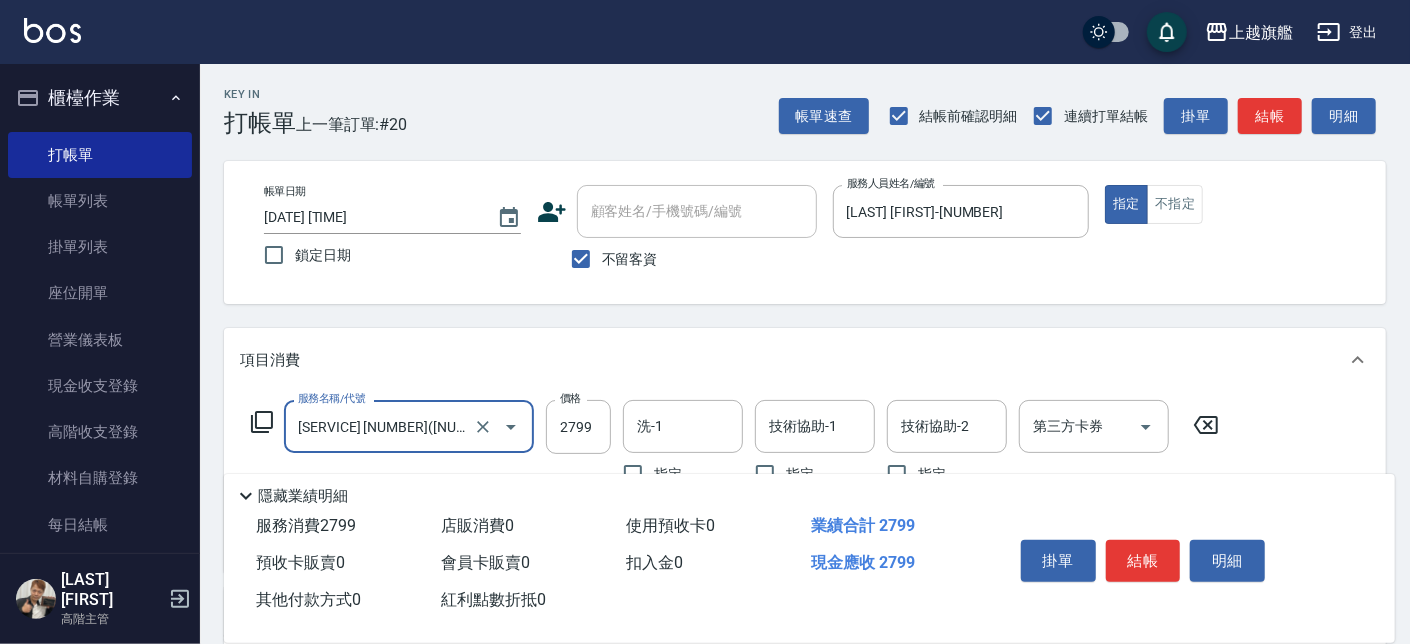 type on "染質感B2799(52799)" 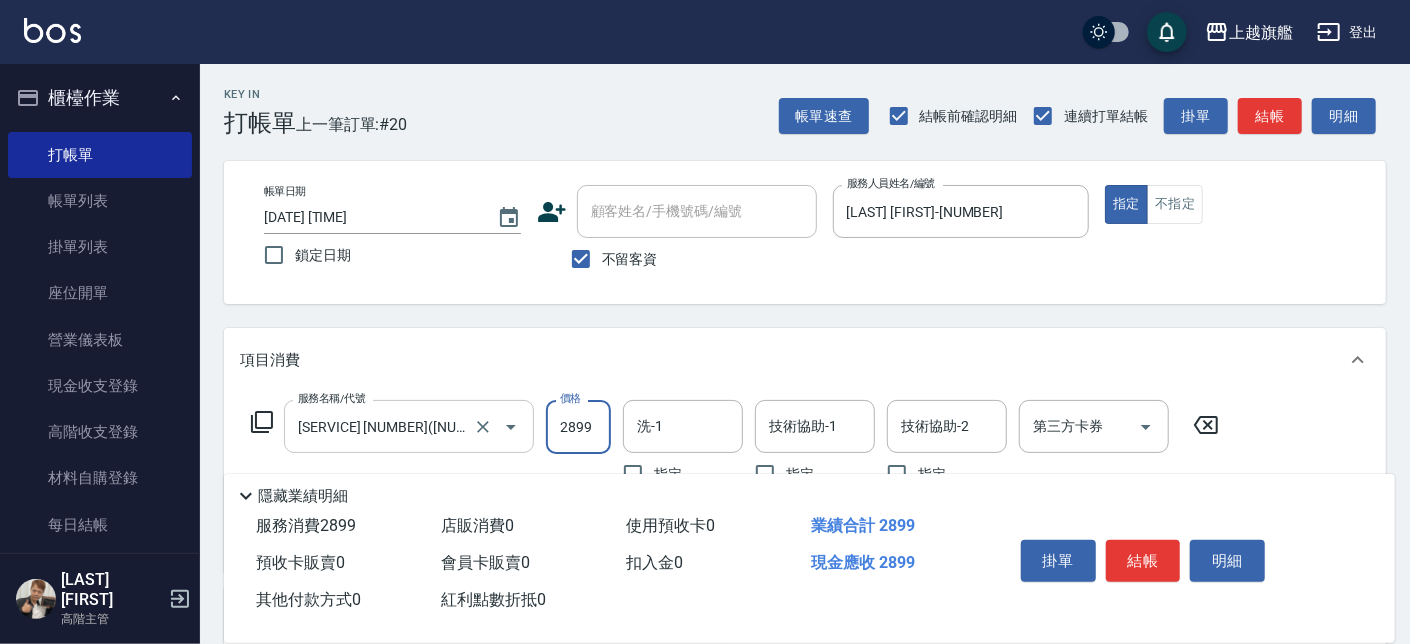 scroll, scrollTop: 0, scrollLeft: 0, axis: both 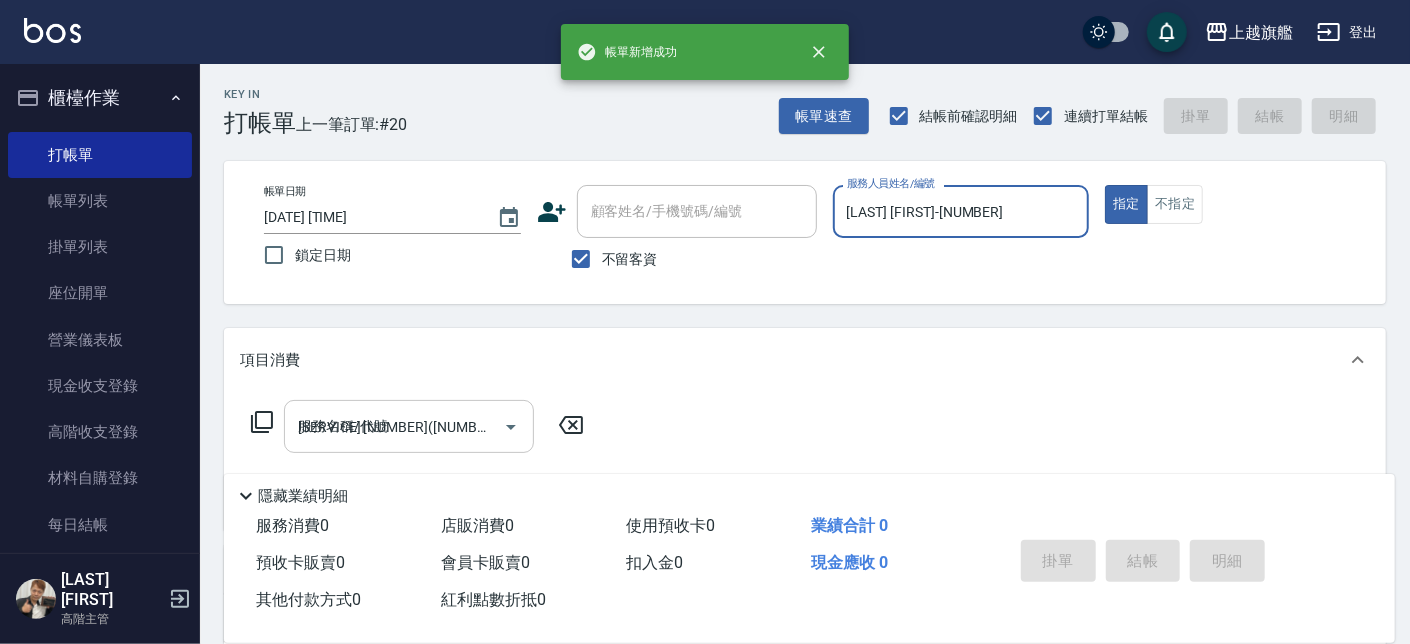 type on "2025/08/09 18:00" 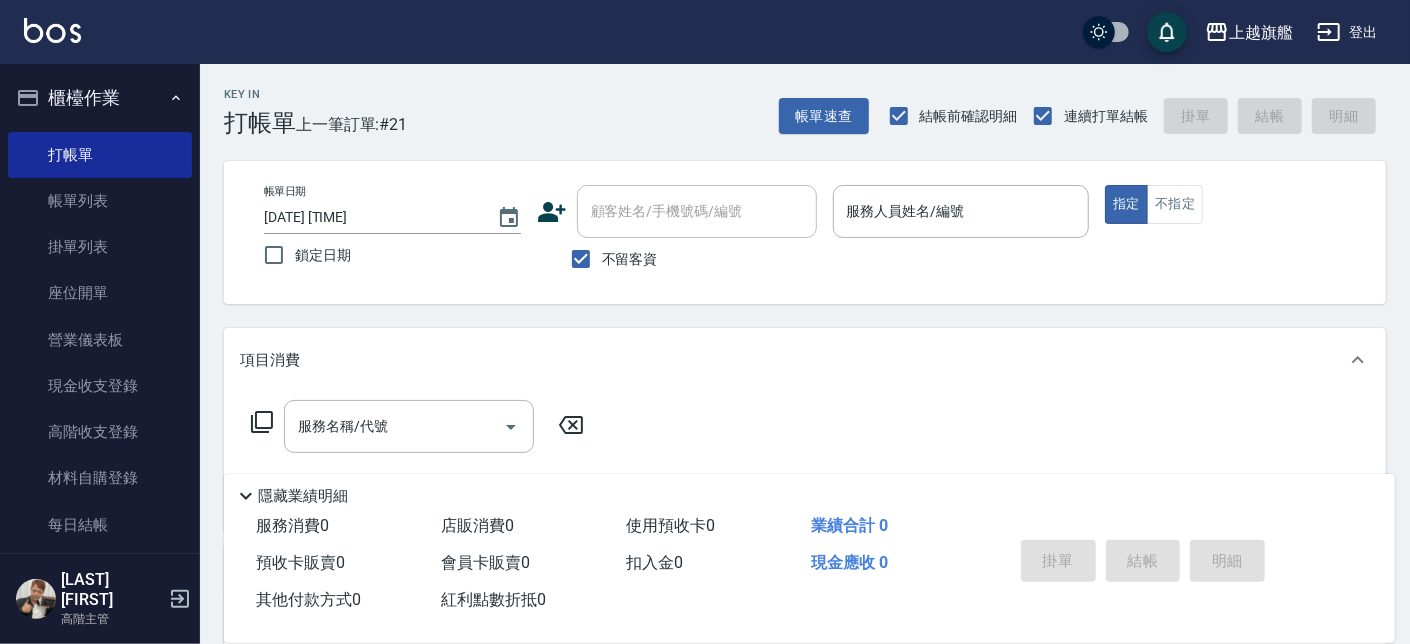 click on "服務消費  0 店販消費  0 使用預收卡  0 業績合計   0 預收卡販賣  0 會員卡販賣  0 扣入金  0 現金應收   0 其他付款方式  0 紅利點數折抵  0 掛單 結帳 明細" at bounding box center [809, 575] 